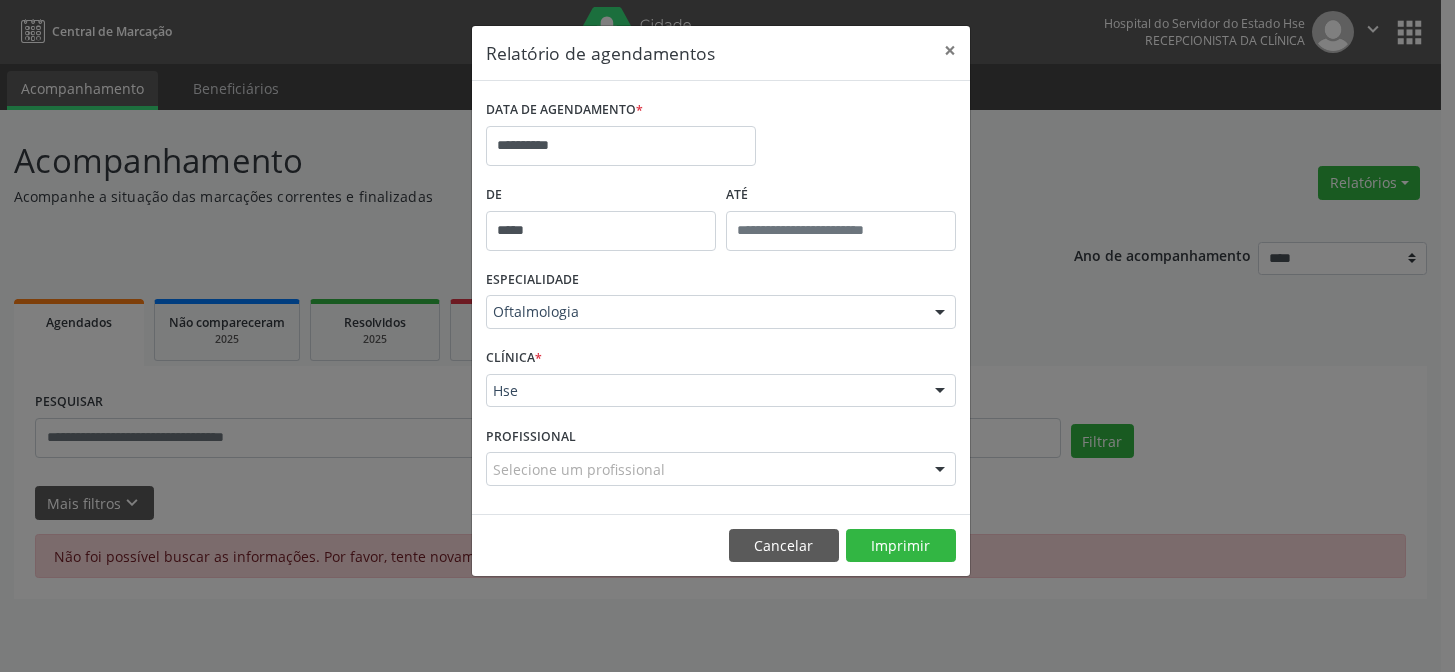 scroll, scrollTop: 0, scrollLeft: 0, axis: both 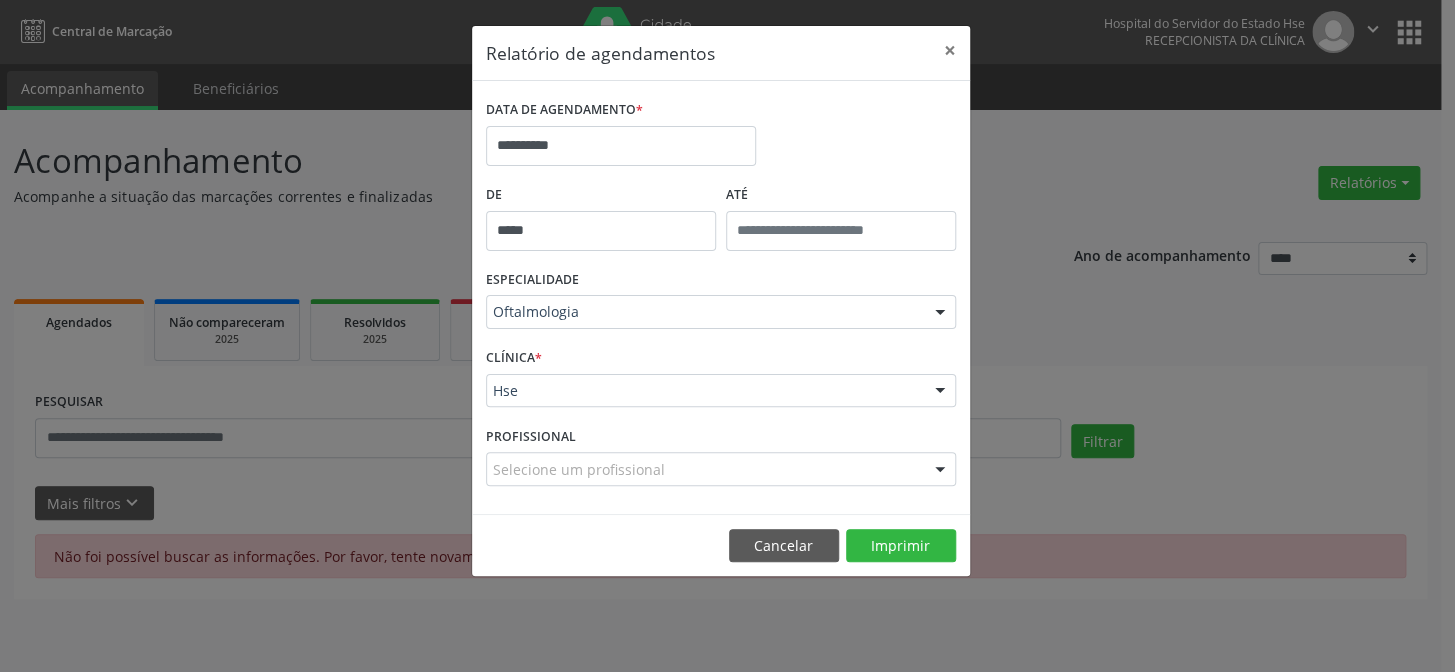 click at bounding box center (940, 313) 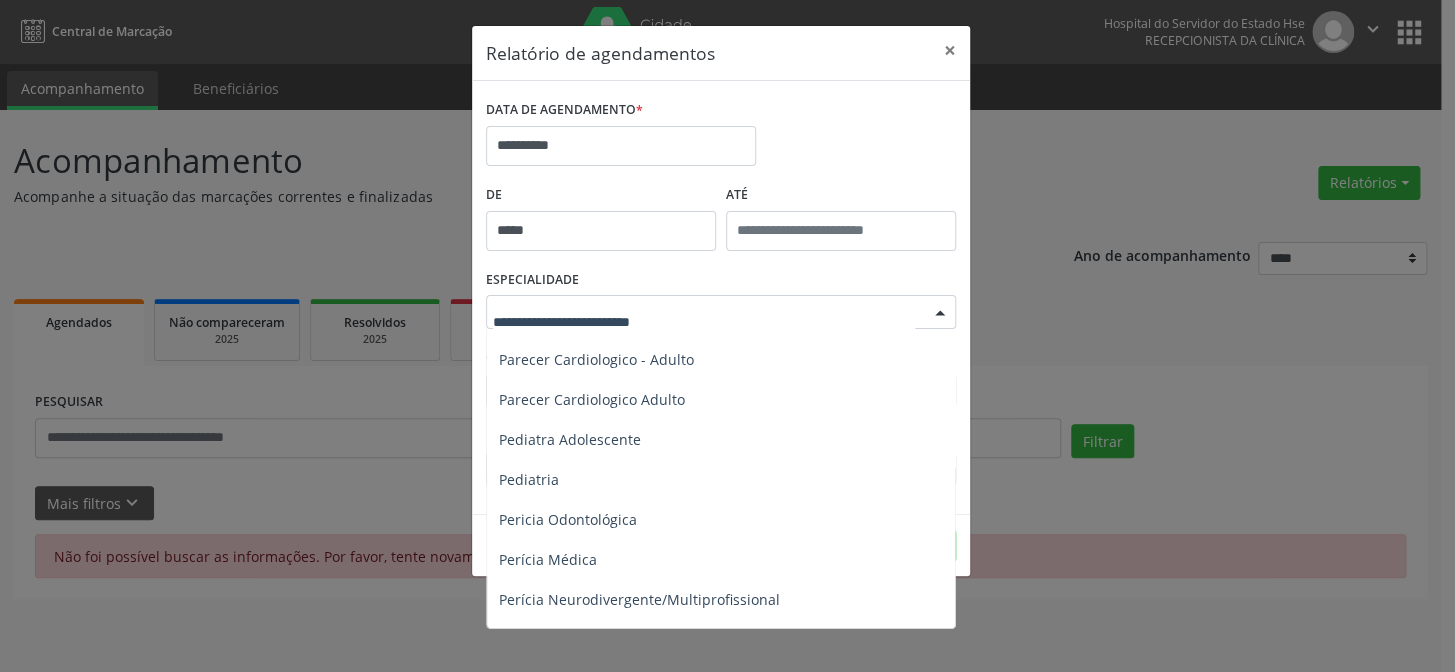 scroll, scrollTop: 2727, scrollLeft: 0, axis: vertical 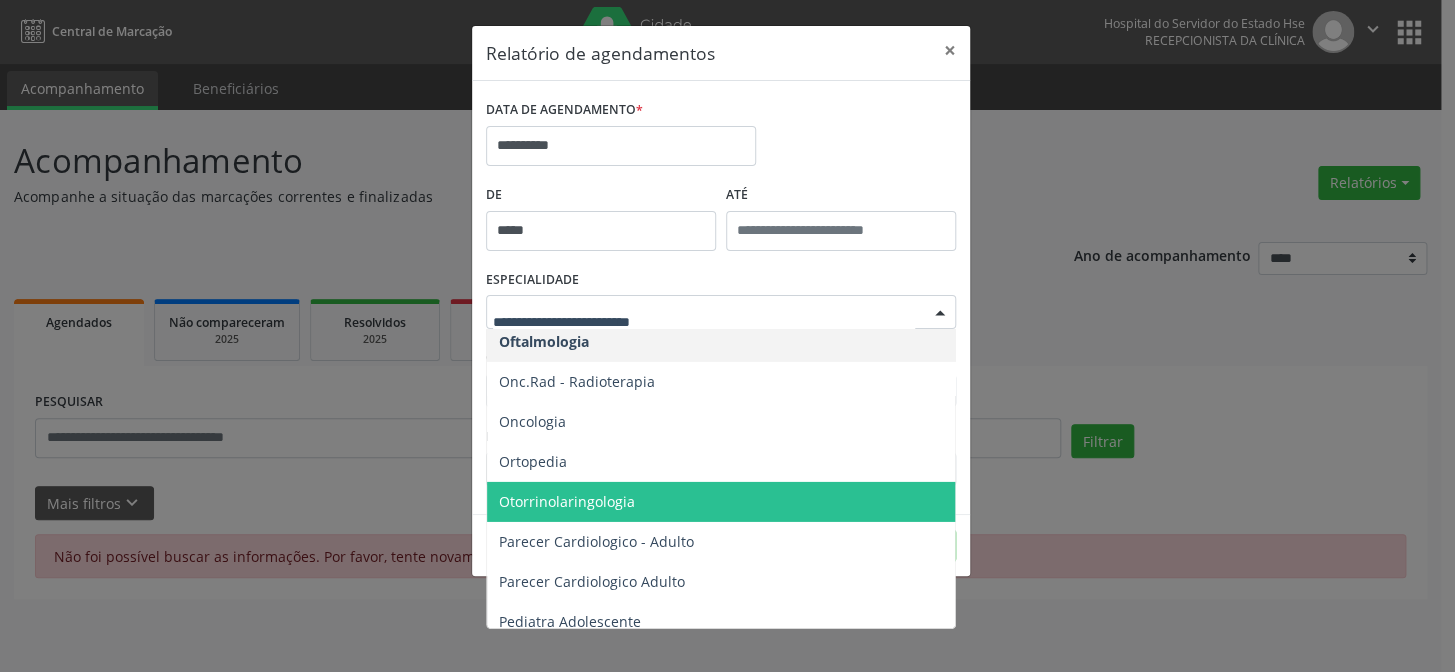 click on "Otorrinolaringologia" at bounding box center [567, 501] 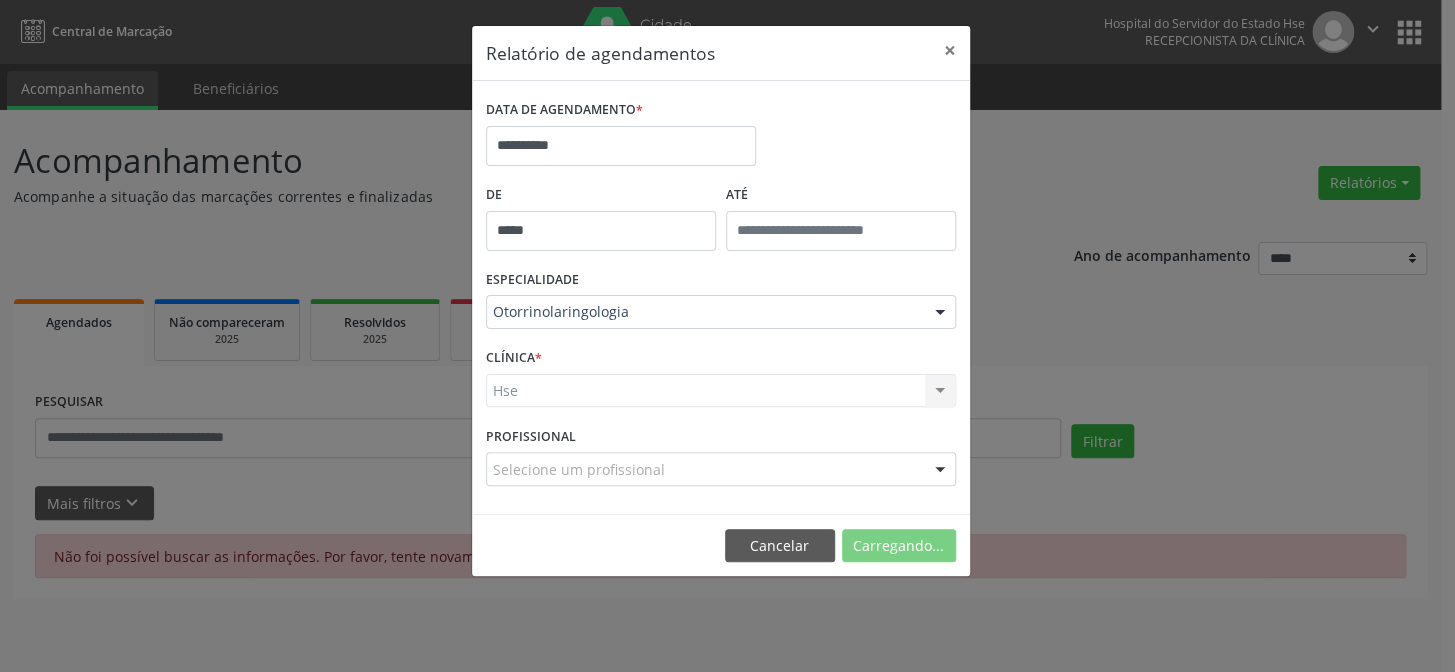 click on "Hse         Hse
Nenhum resultado encontrado para: "   "
Não há nenhuma opção para ser exibida." at bounding box center (721, 391) 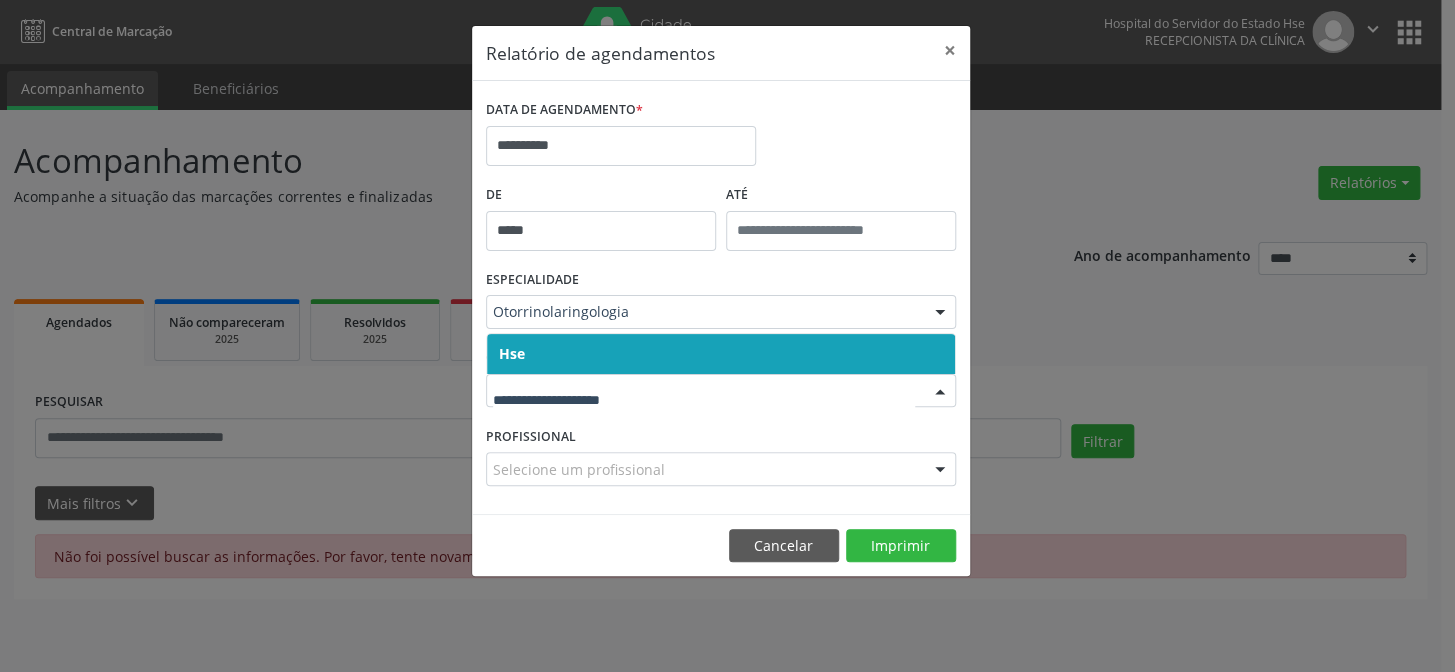 click on "Hse" at bounding box center [721, 354] 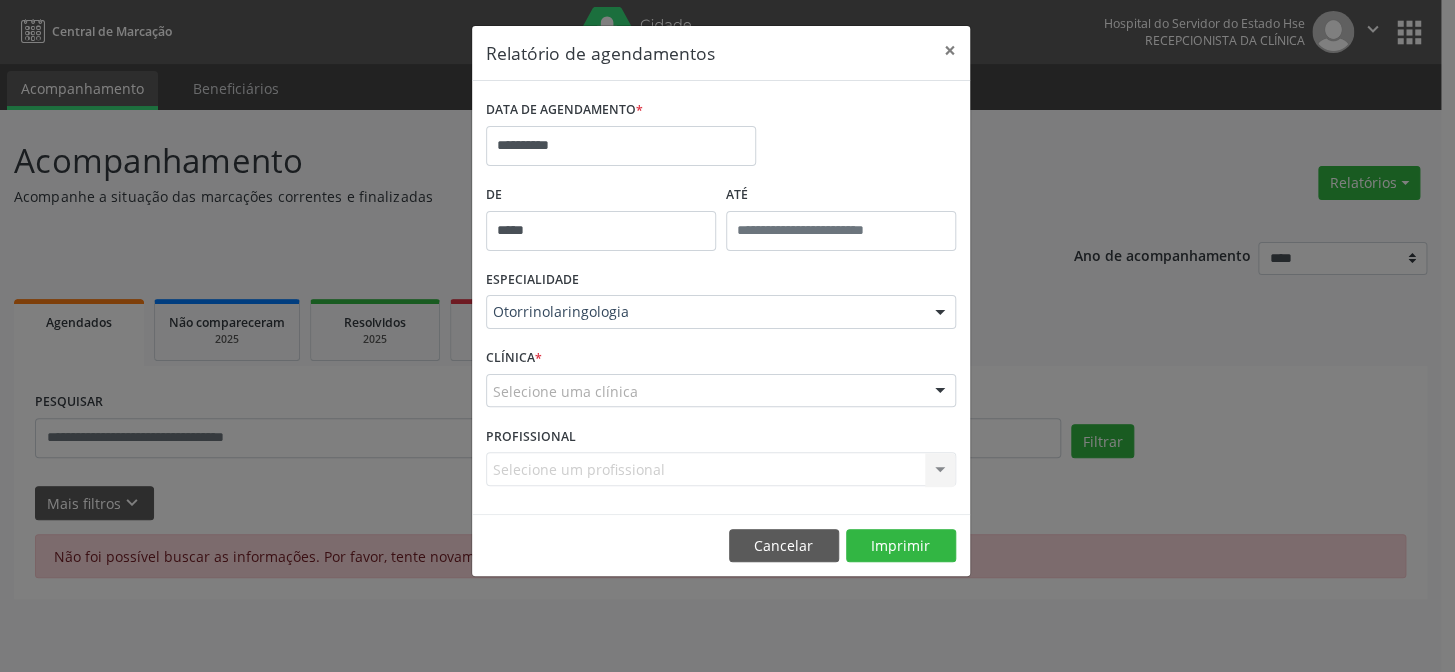 drag, startPoint x: 565, startPoint y: 342, endPoint x: 560, endPoint y: 364, distance: 22.561028 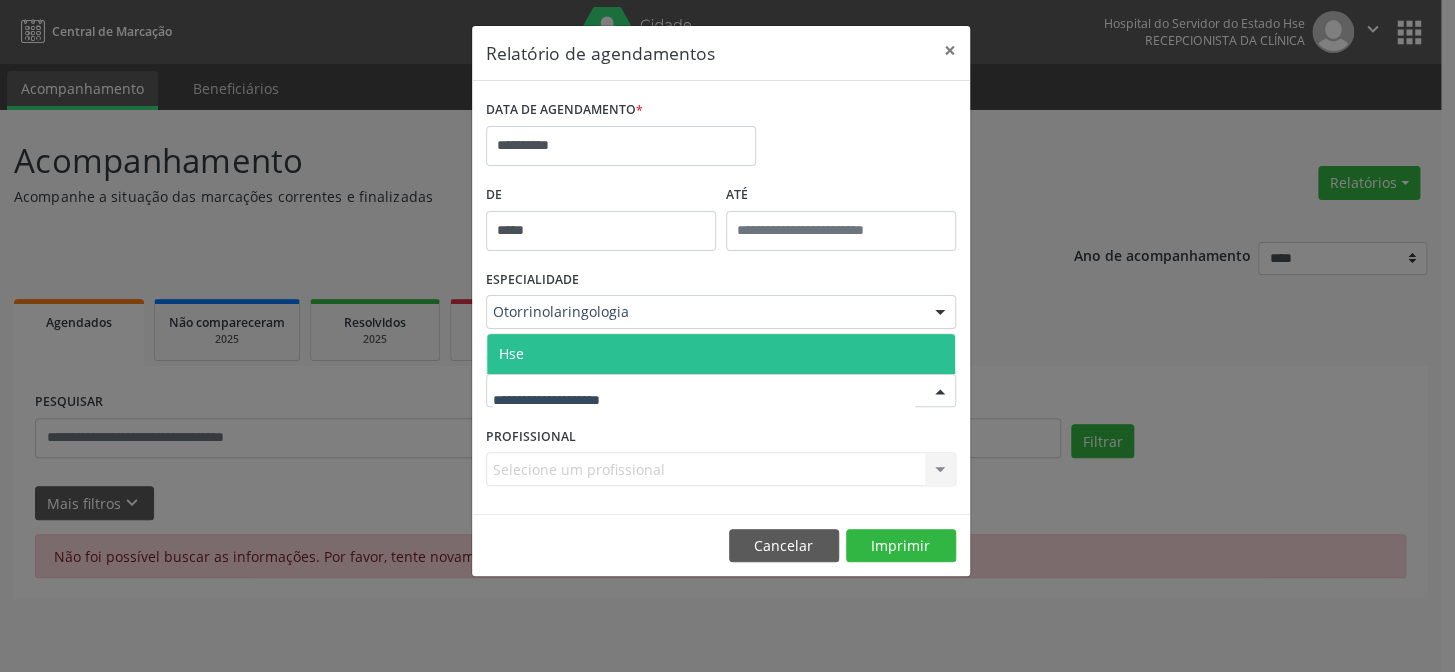 drag, startPoint x: 586, startPoint y: 395, endPoint x: 587, endPoint y: 361, distance: 34.0147 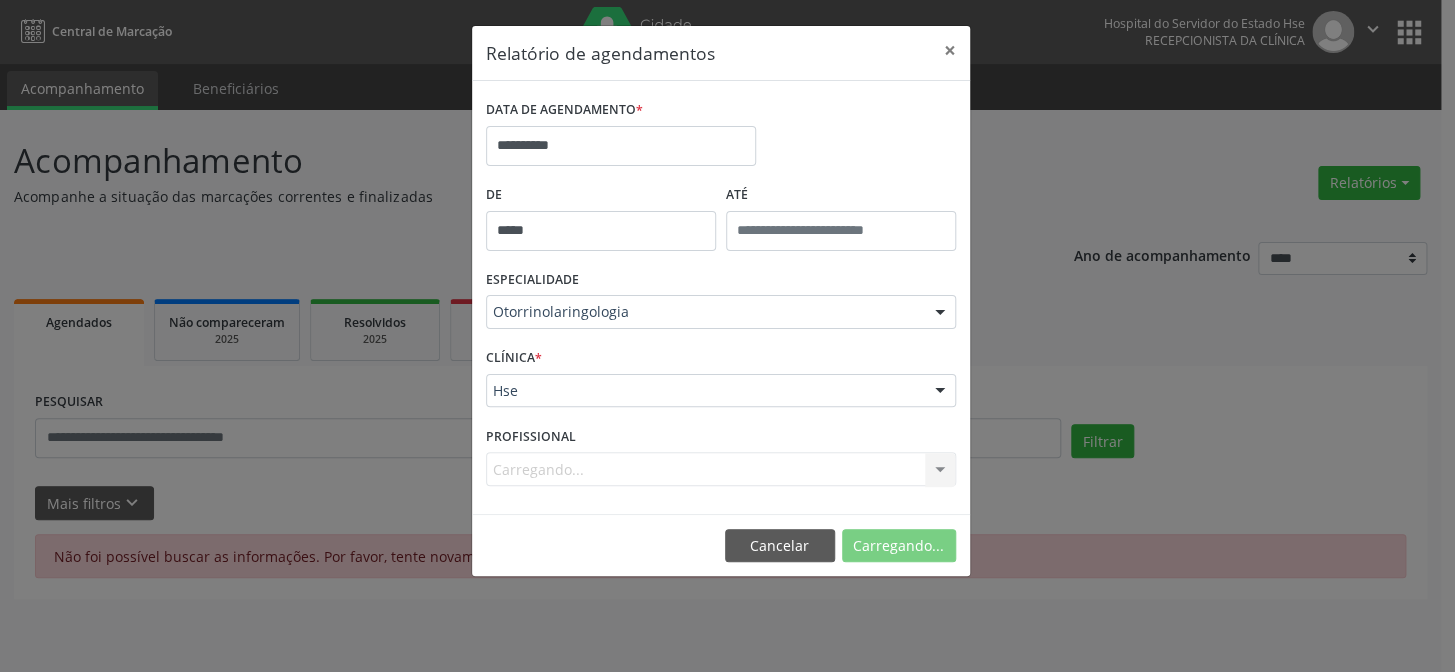 click on "Carregando...
Todos os profissionais   Amanda Brito Barros   Ana Luiza de Lima Goncalves   Bruno Gonçalves de Medeiros   Carlos Humberto Correia de Araujo   Erivanda Rosalina de Moura   Fatima de Albuquerque Melo Nunes   Inativo - Gabrielle Christine Rocha Souza - Professor(A) Nassau   Larissa Ferreira da Fonseca - Professor (A) Nassau   Rafaella Cavalcanti Silva da Costa   Rafaella Vilela Monteiro   Walter Lafayette Araujo
Nenhum resultado encontrado para: "   "
Não há nenhuma opção para ser exibida." at bounding box center (721, 469) 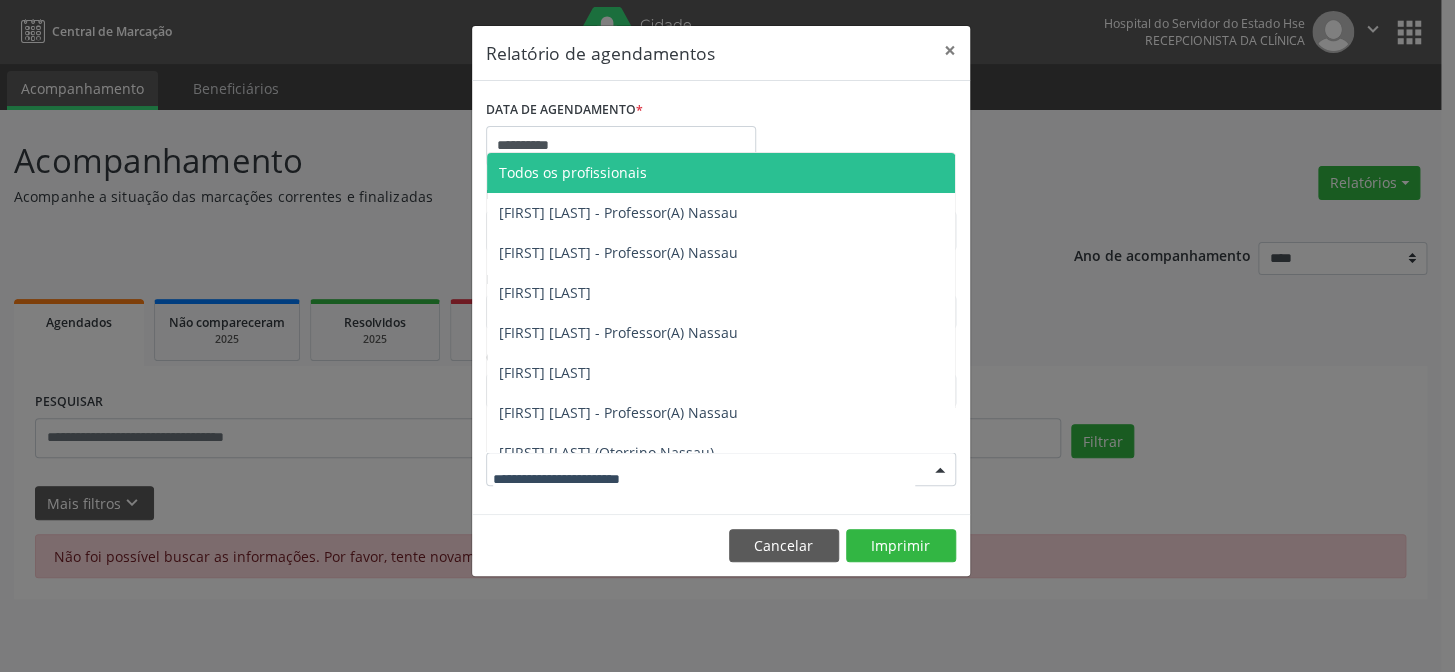 click at bounding box center (940, 470) 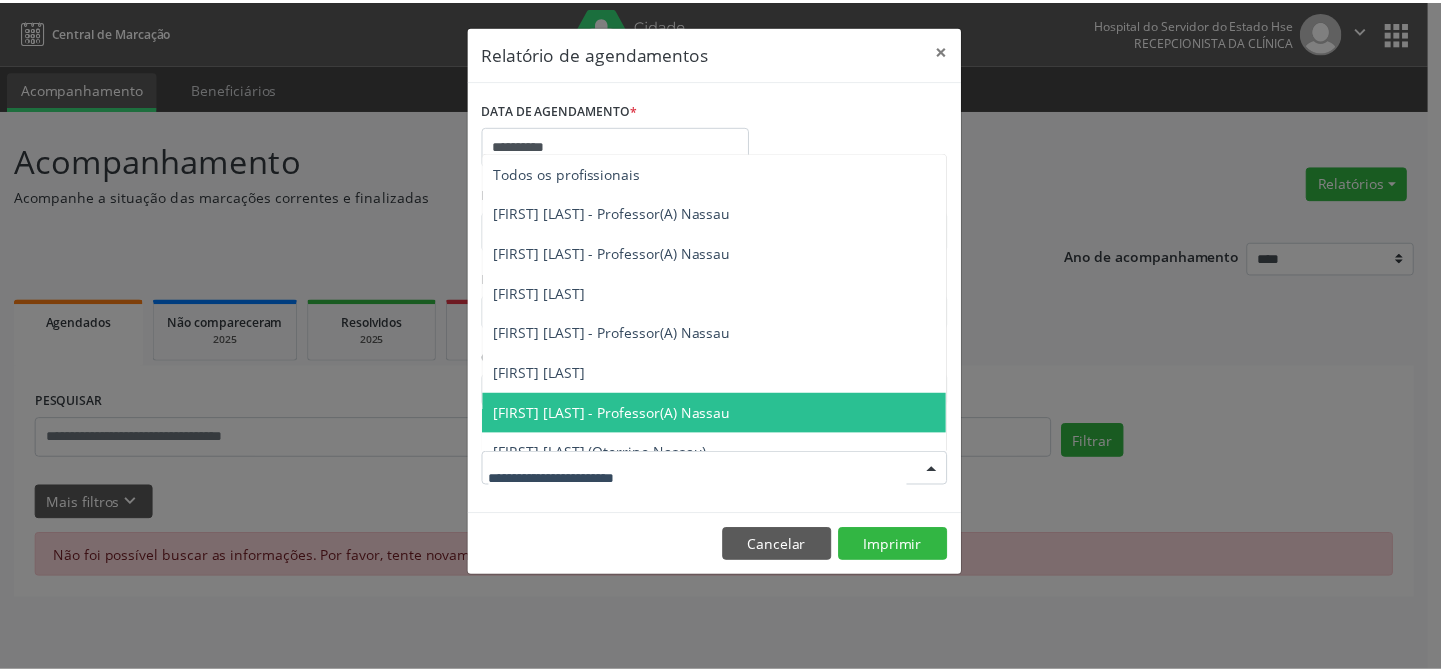 scroll, scrollTop: 272, scrollLeft: 0, axis: vertical 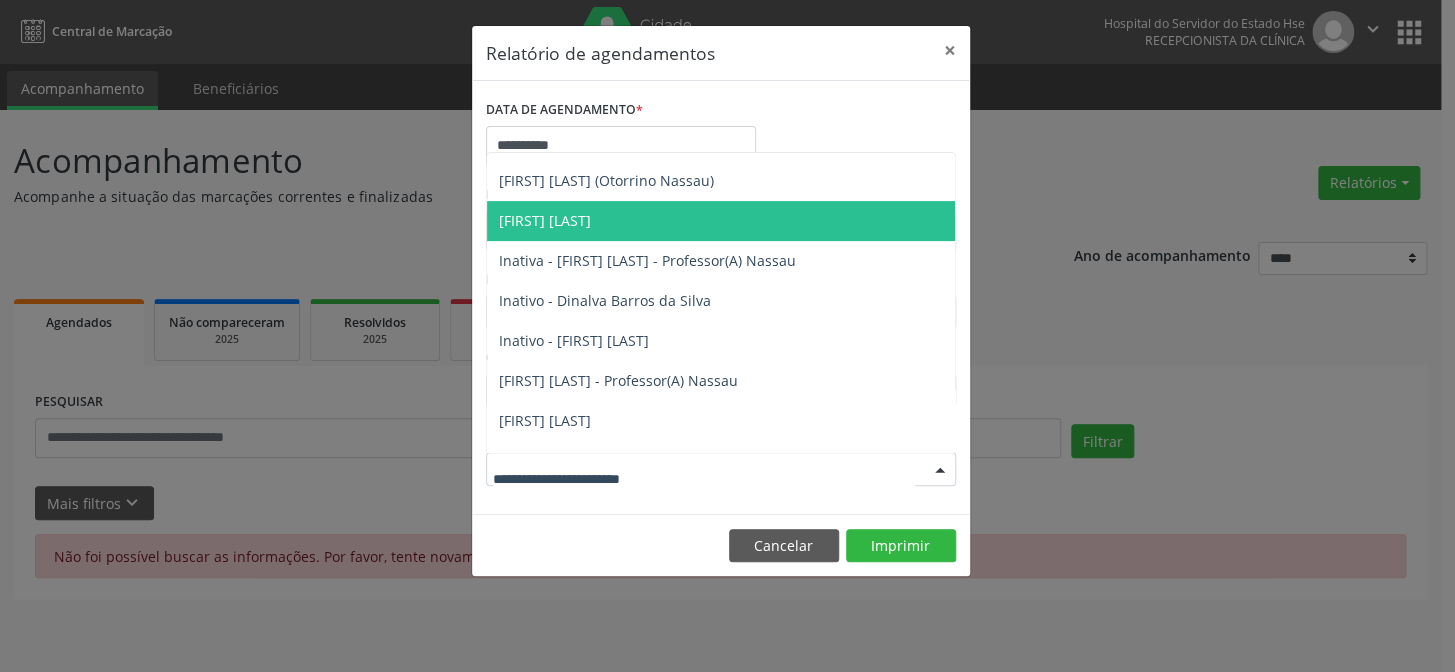 click on "[FIRST] [LAST] [LAST]" at bounding box center [545, 220] 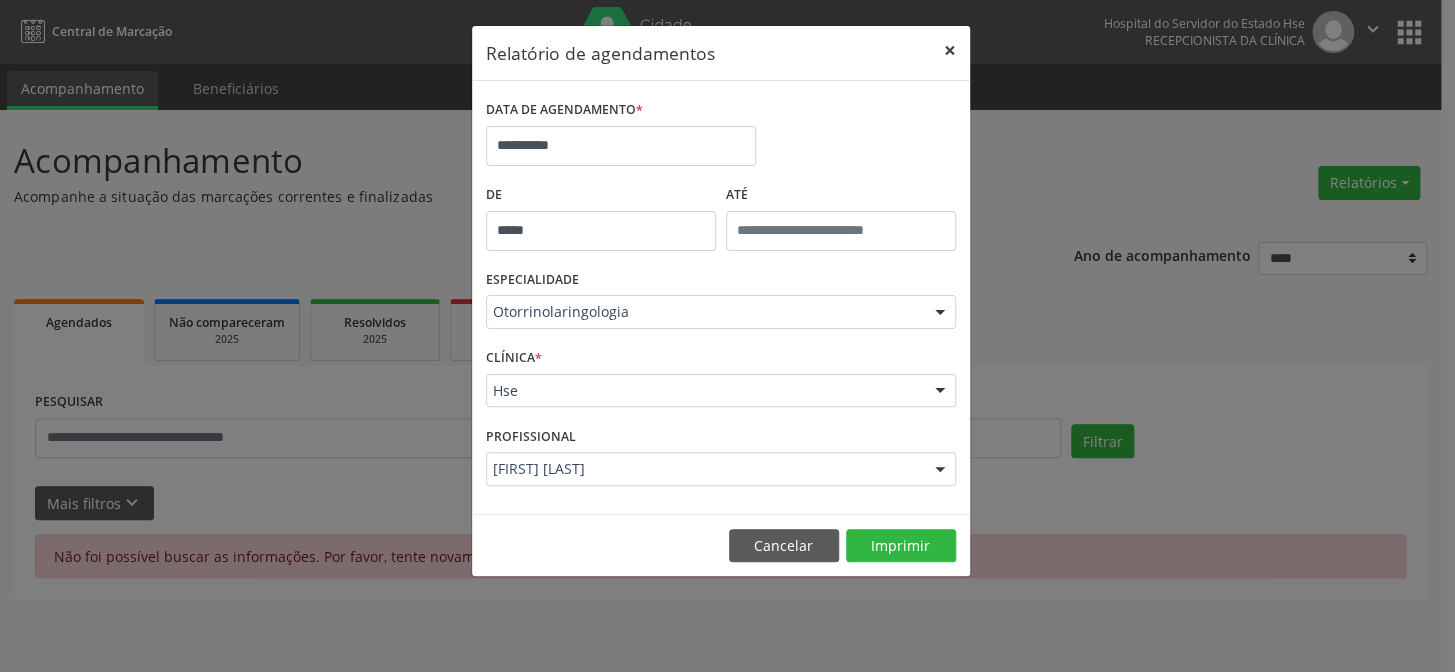 click on "×" at bounding box center [950, 50] 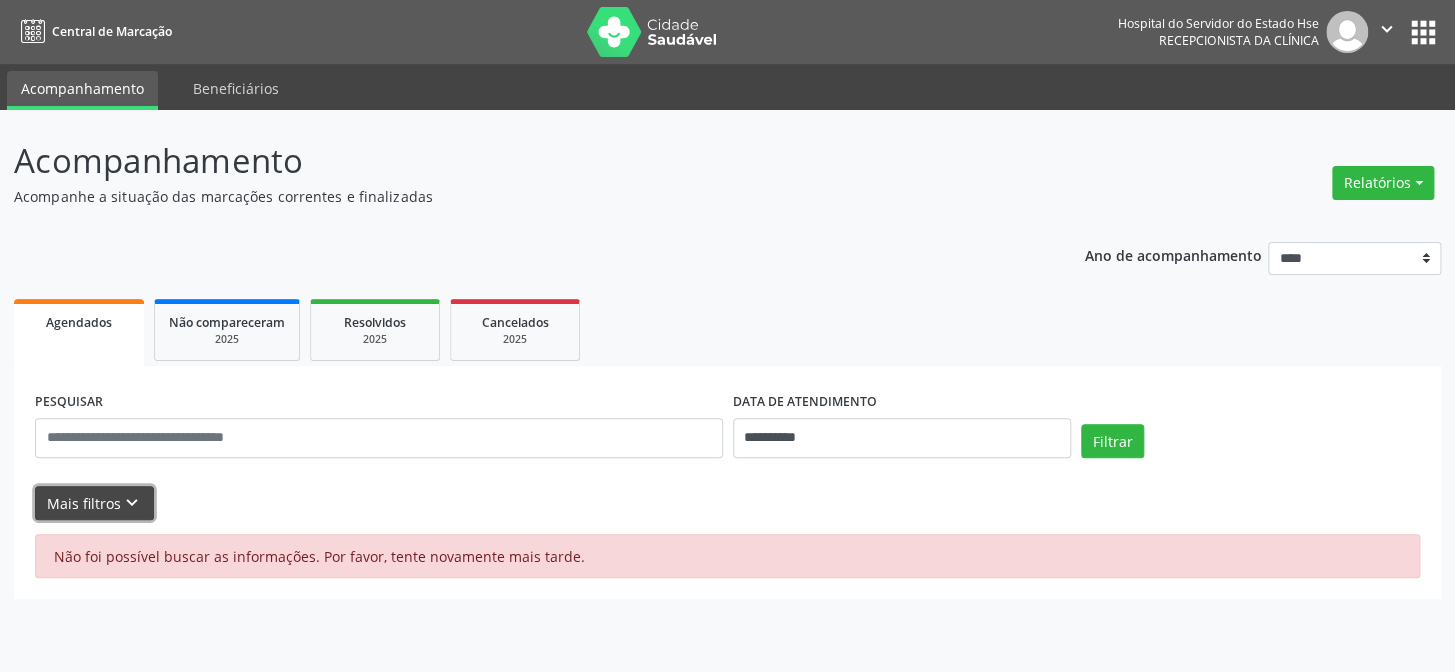 click on "Mais filtros
keyboard_arrow_down" at bounding box center (94, 503) 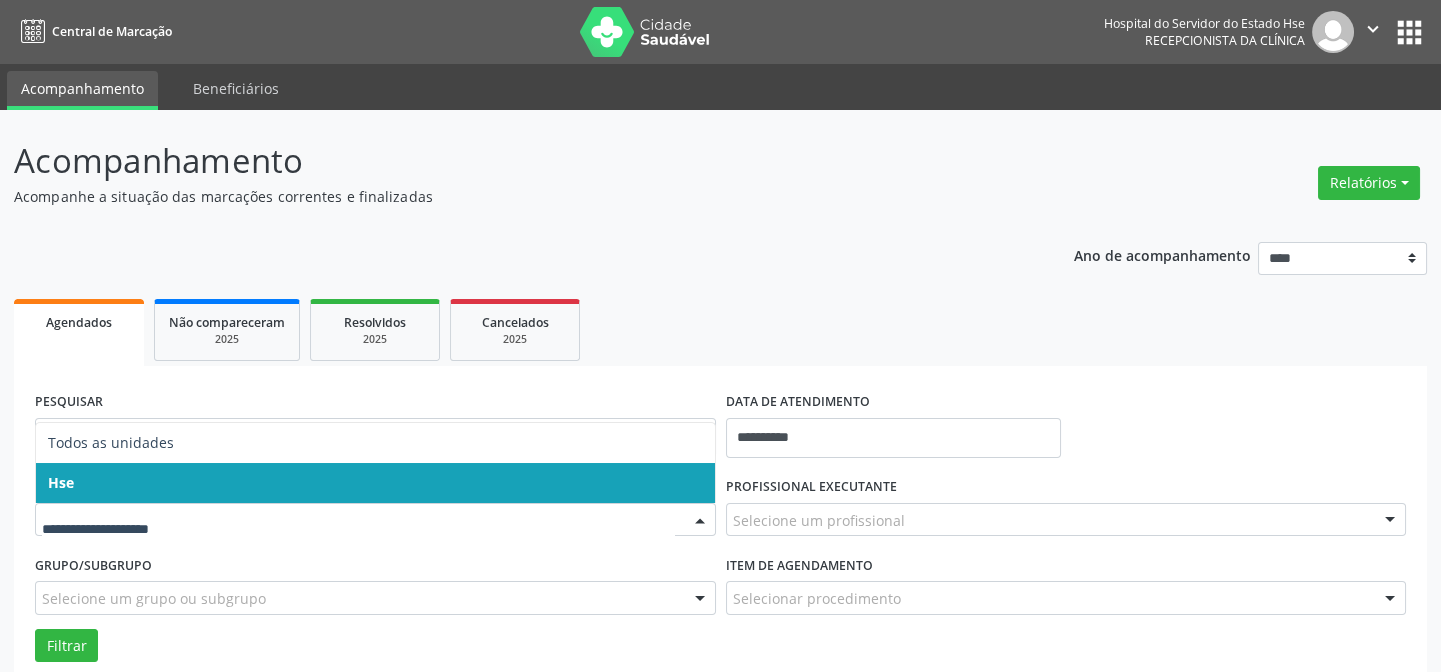click on "Hse" at bounding box center (375, 483) 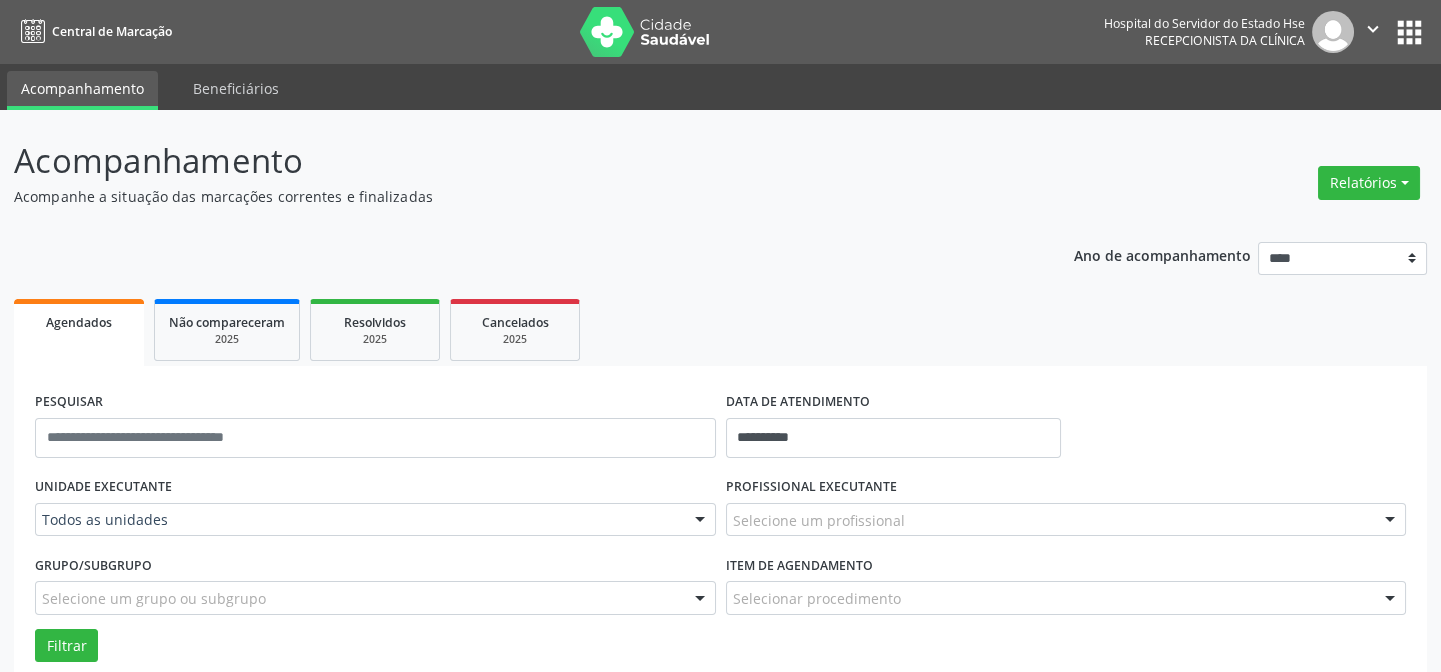 click on "UNIDADE EXECUTANTE" at bounding box center (103, 487) 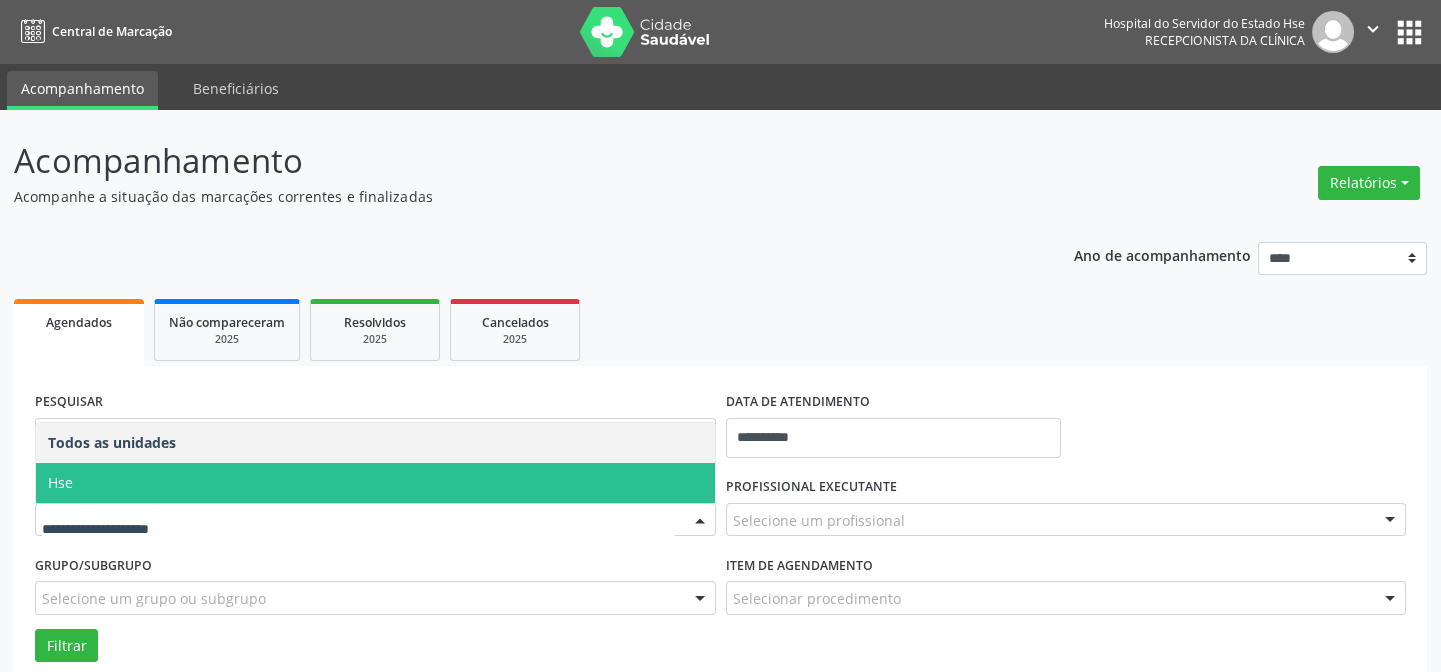 click on "Hse" at bounding box center (375, 483) 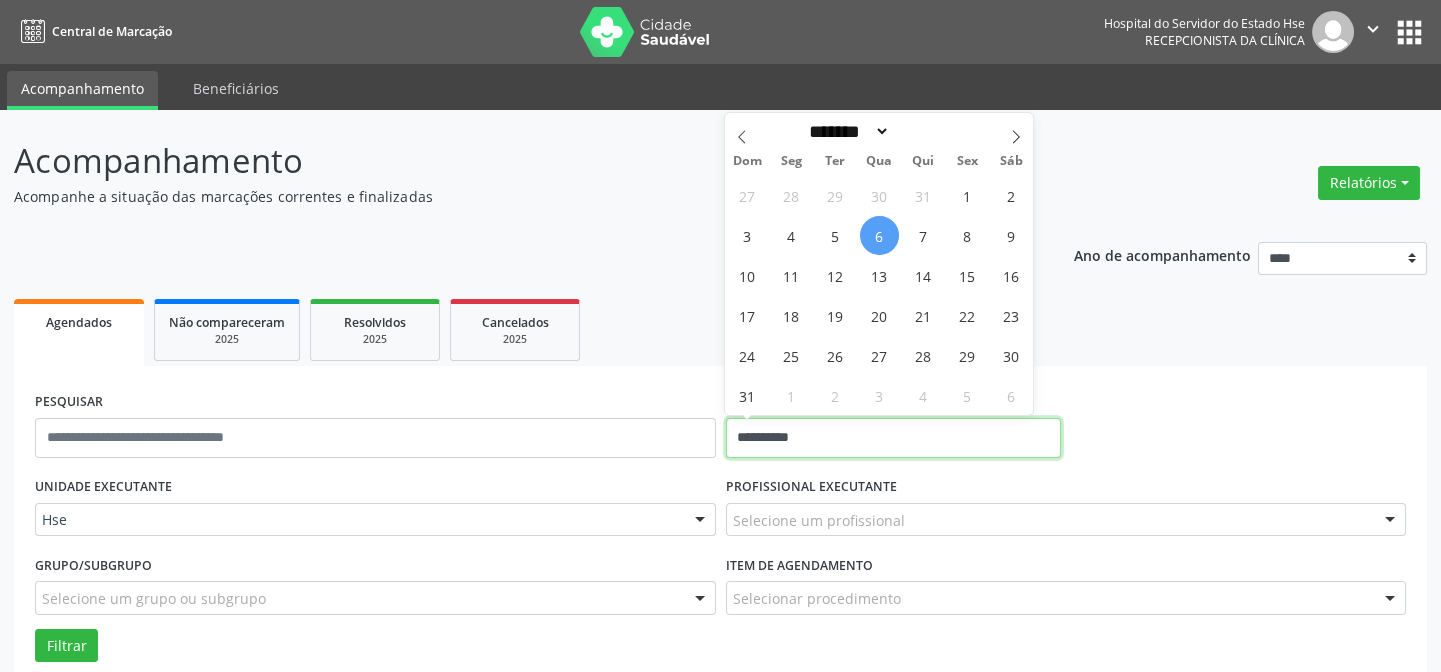 click on "**********" at bounding box center [893, 438] 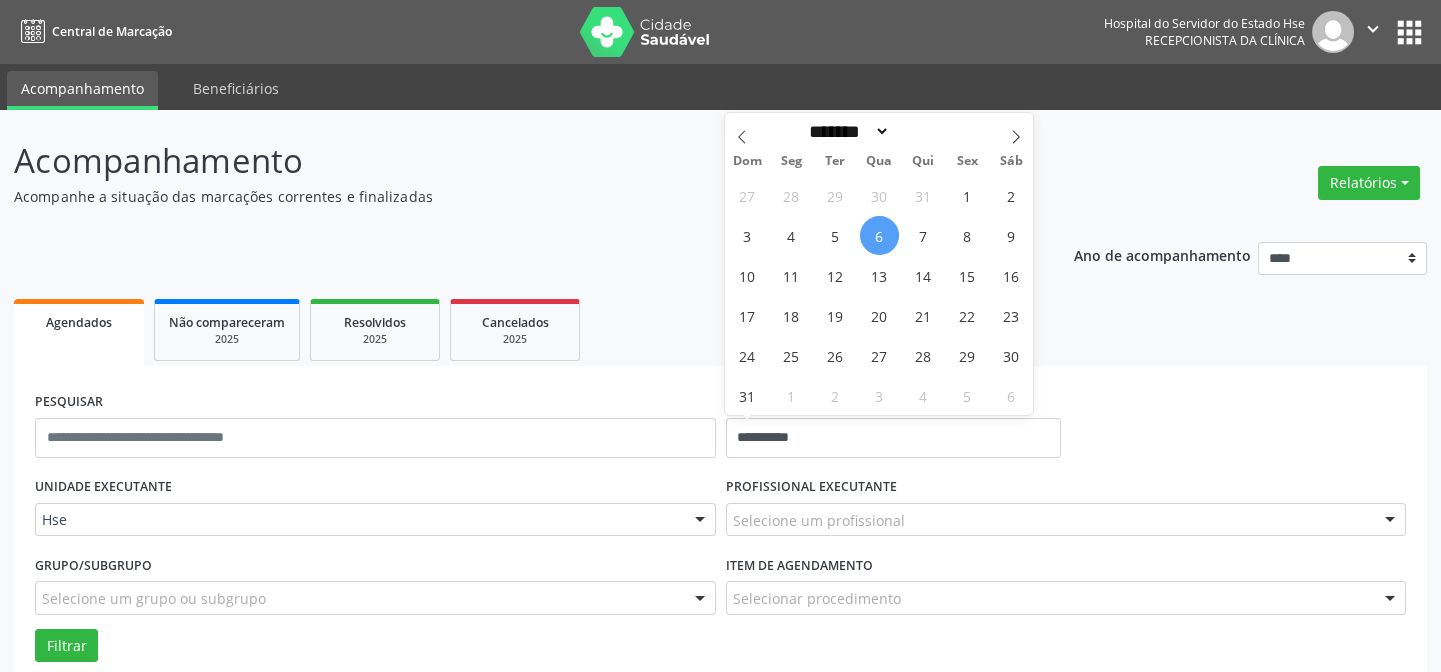 click on "6" at bounding box center [879, 235] 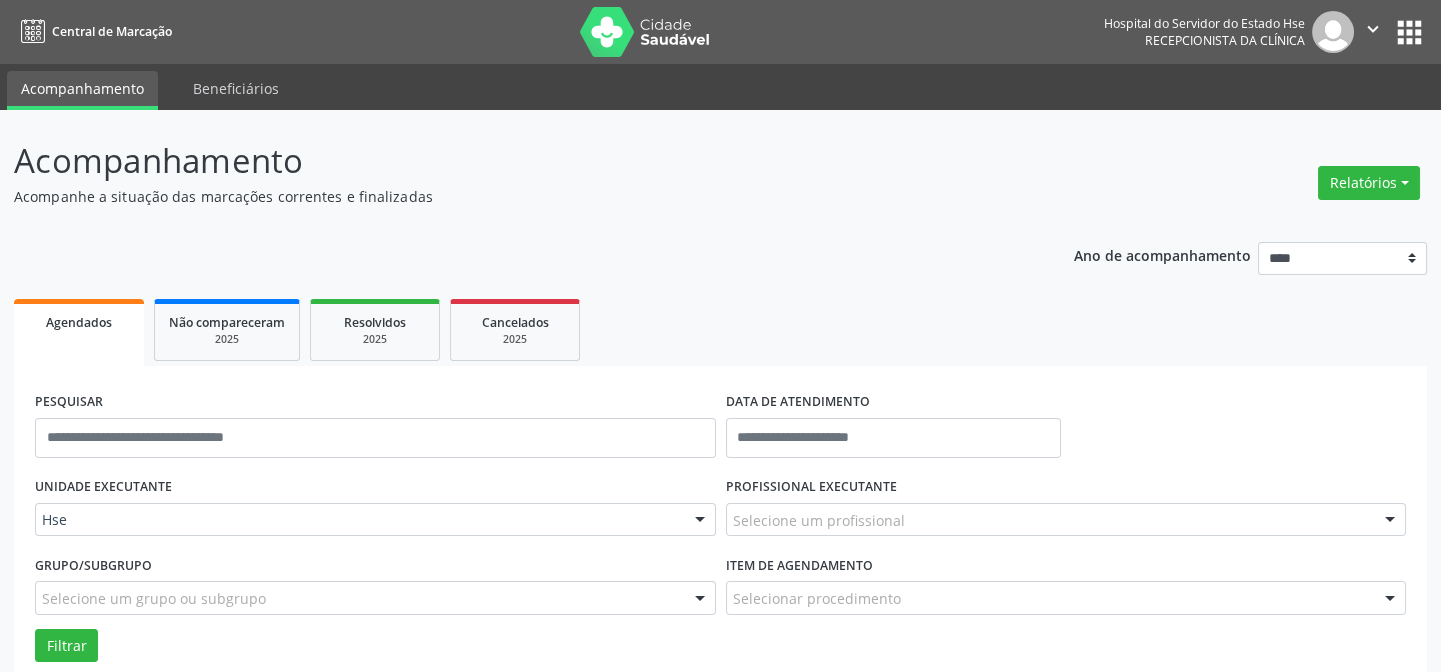 click at bounding box center (1390, 521) 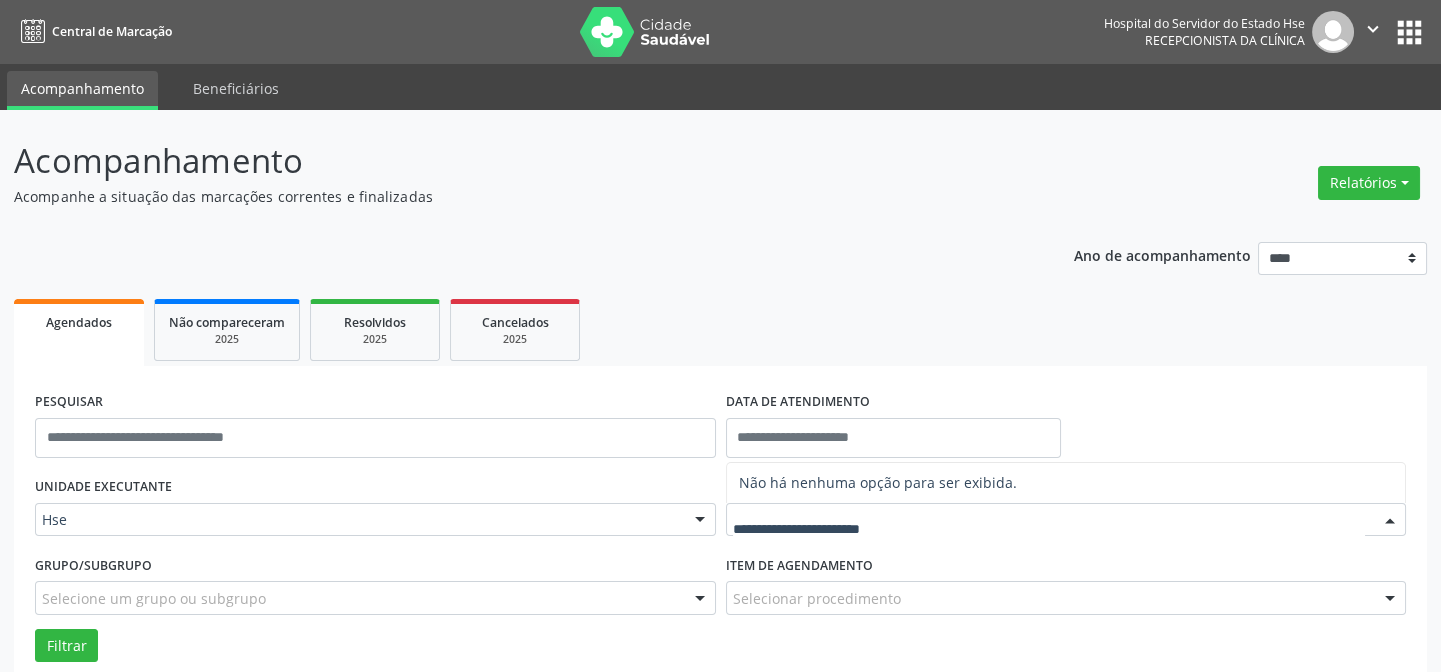 scroll, scrollTop: 130, scrollLeft: 0, axis: vertical 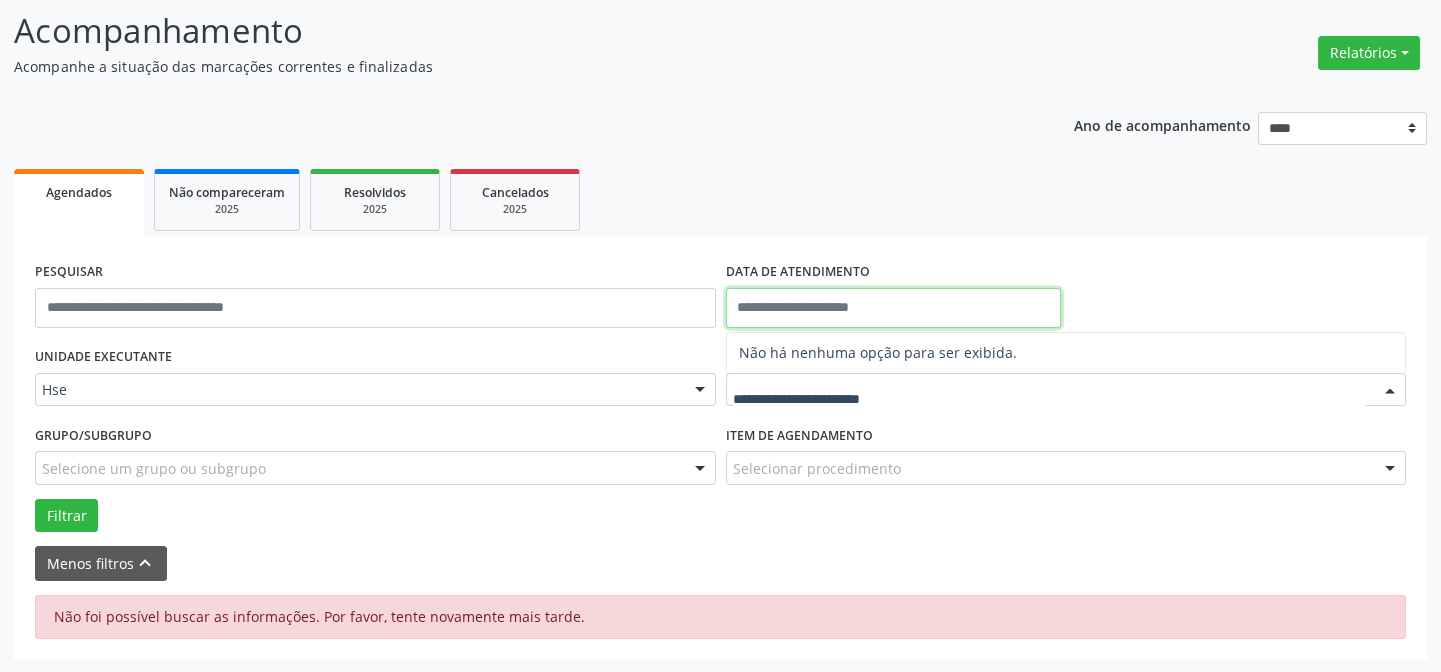 click at bounding box center (893, 308) 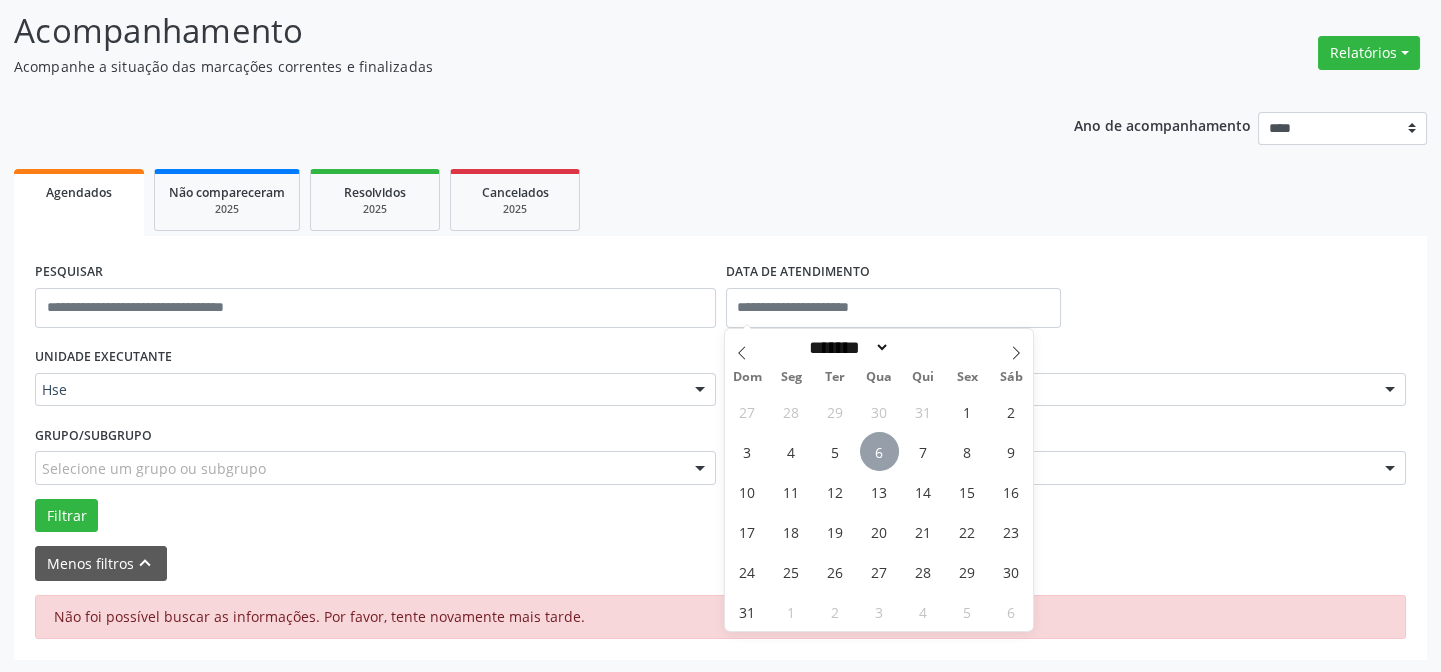 click on "6" at bounding box center (879, 451) 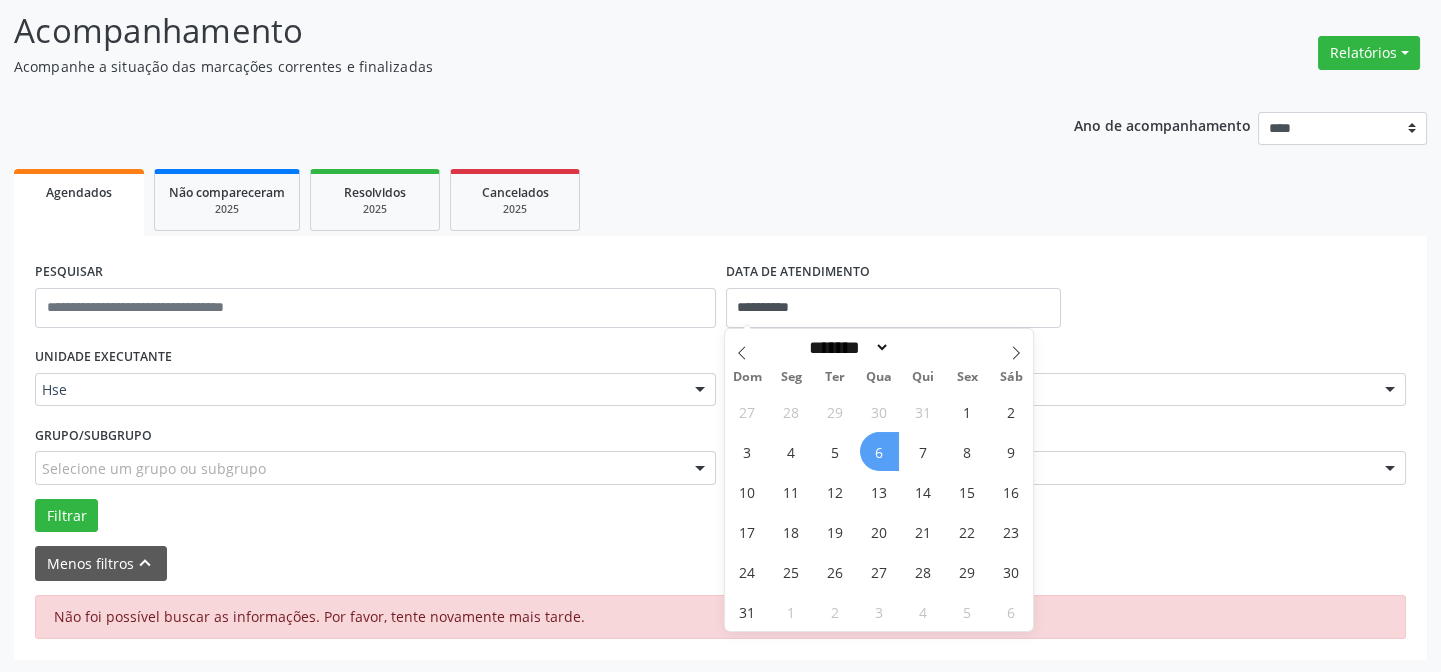 click on "6" at bounding box center [879, 451] 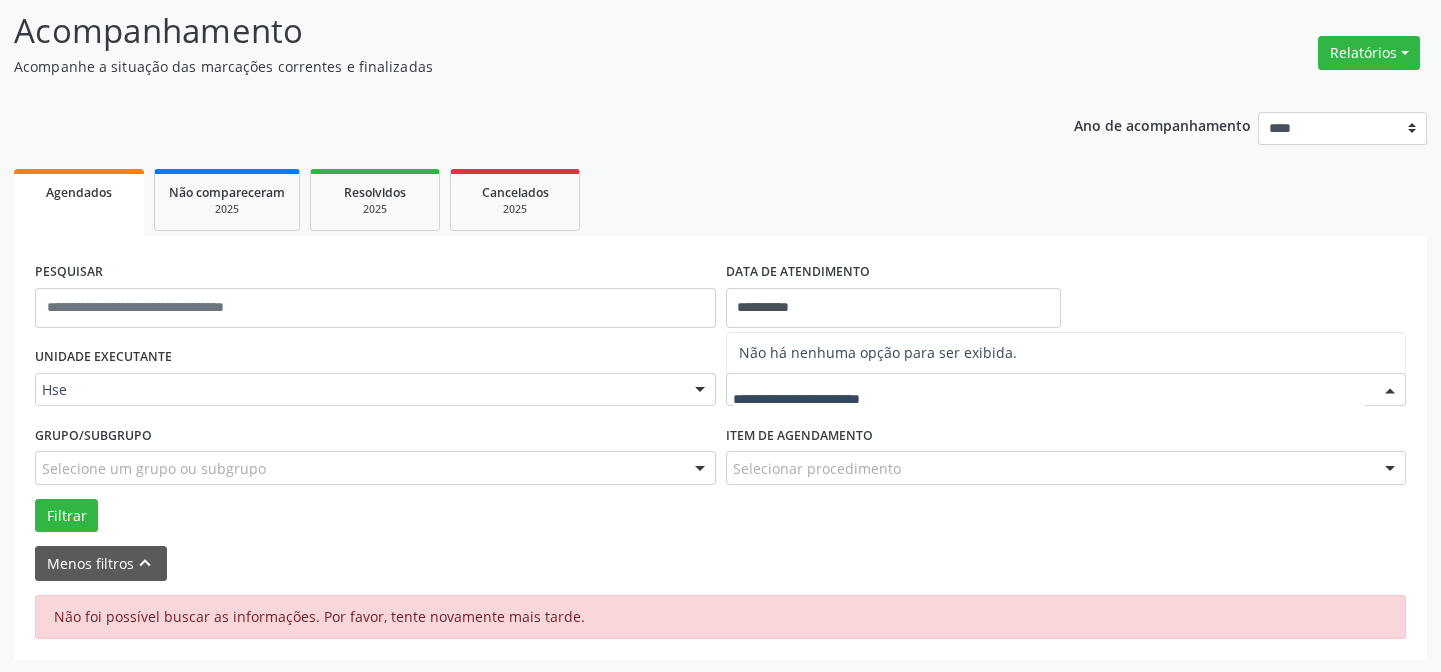 drag, startPoint x: 776, startPoint y: 409, endPoint x: 800, endPoint y: 381, distance: 36.878178 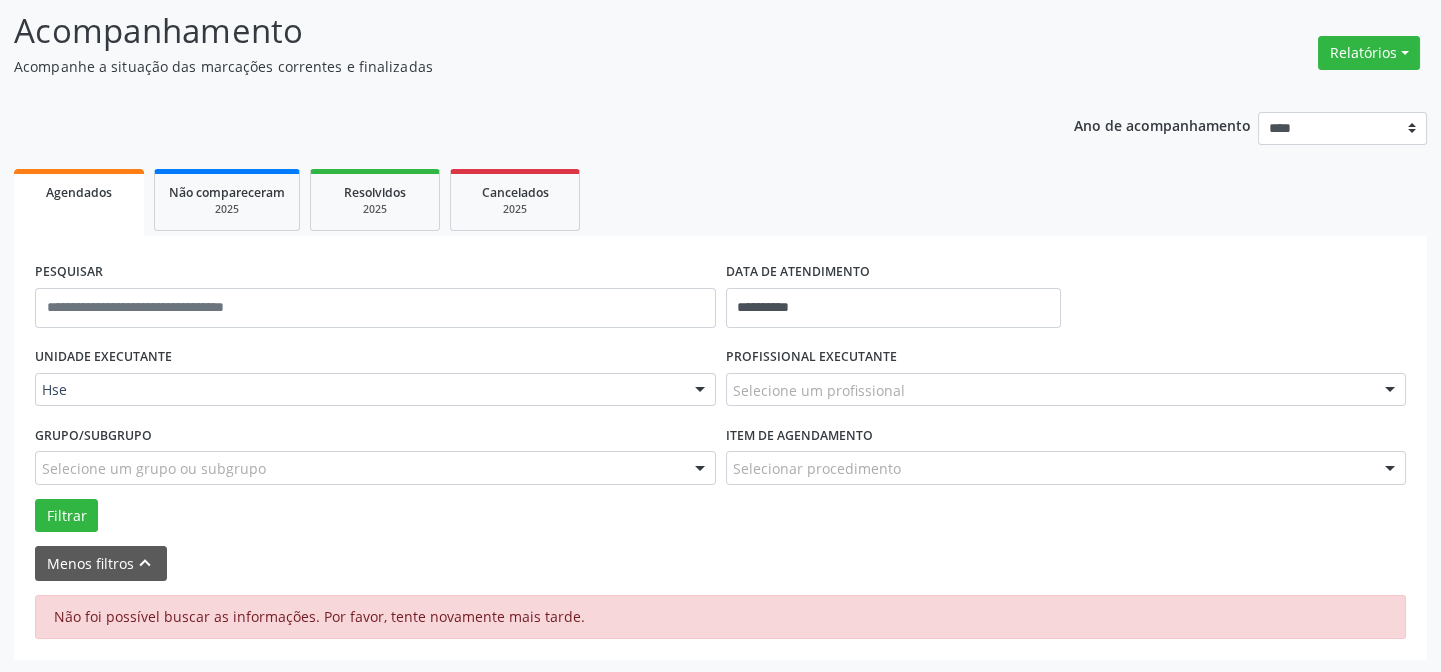 click at bounding box center [1390, 391] 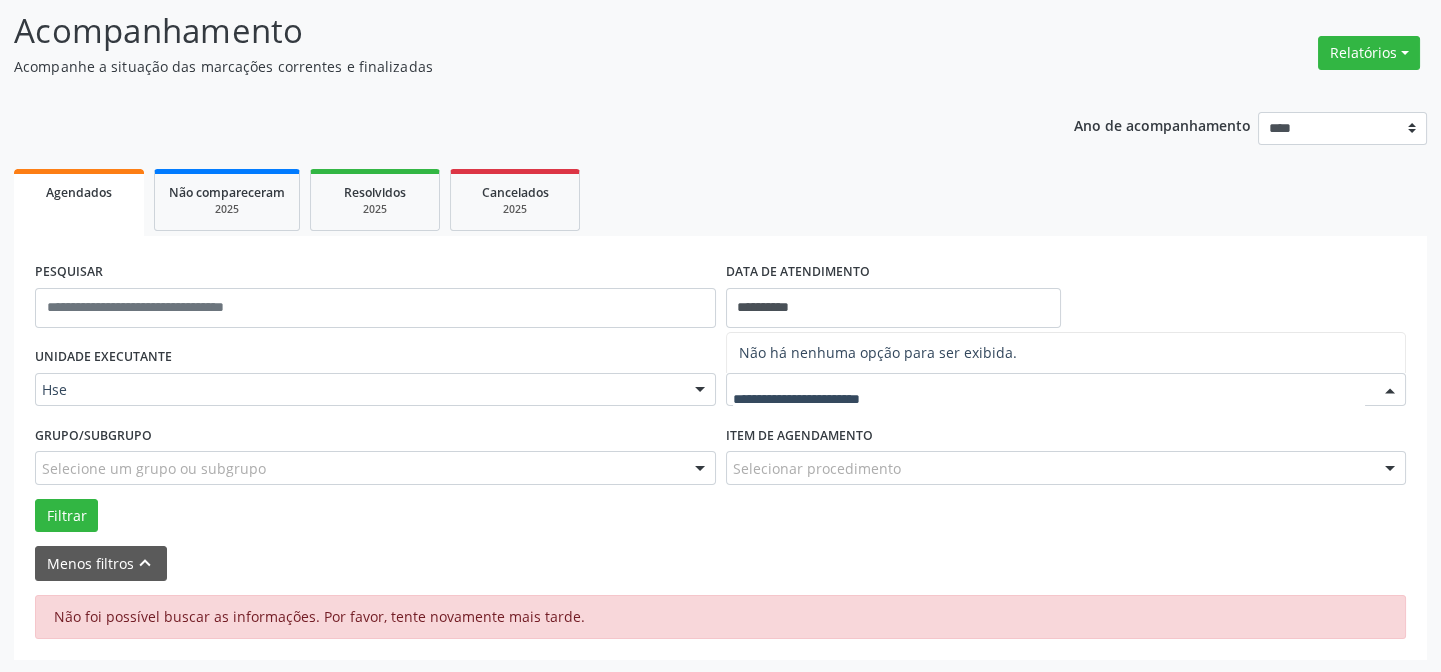 click at bounding box center [1049, 400] 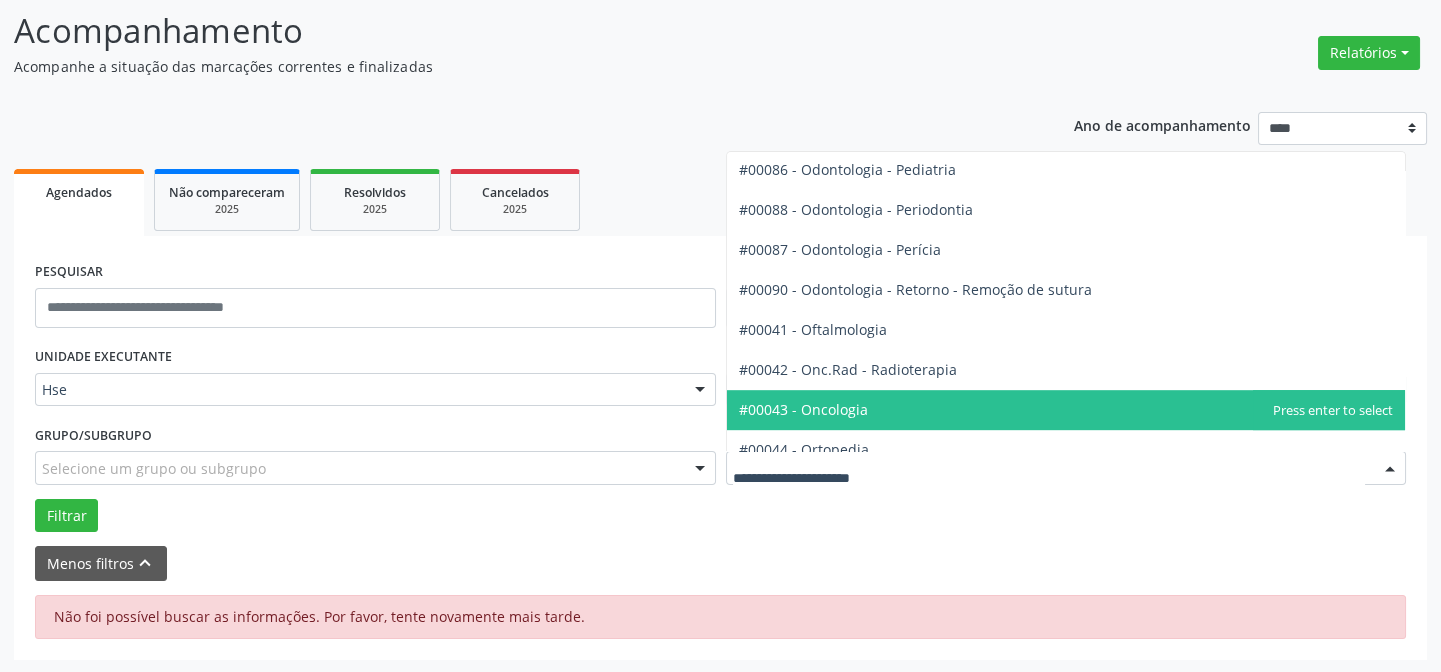 scroll, scrollTop: 2613, scrollLeft: 0, axis: vertical 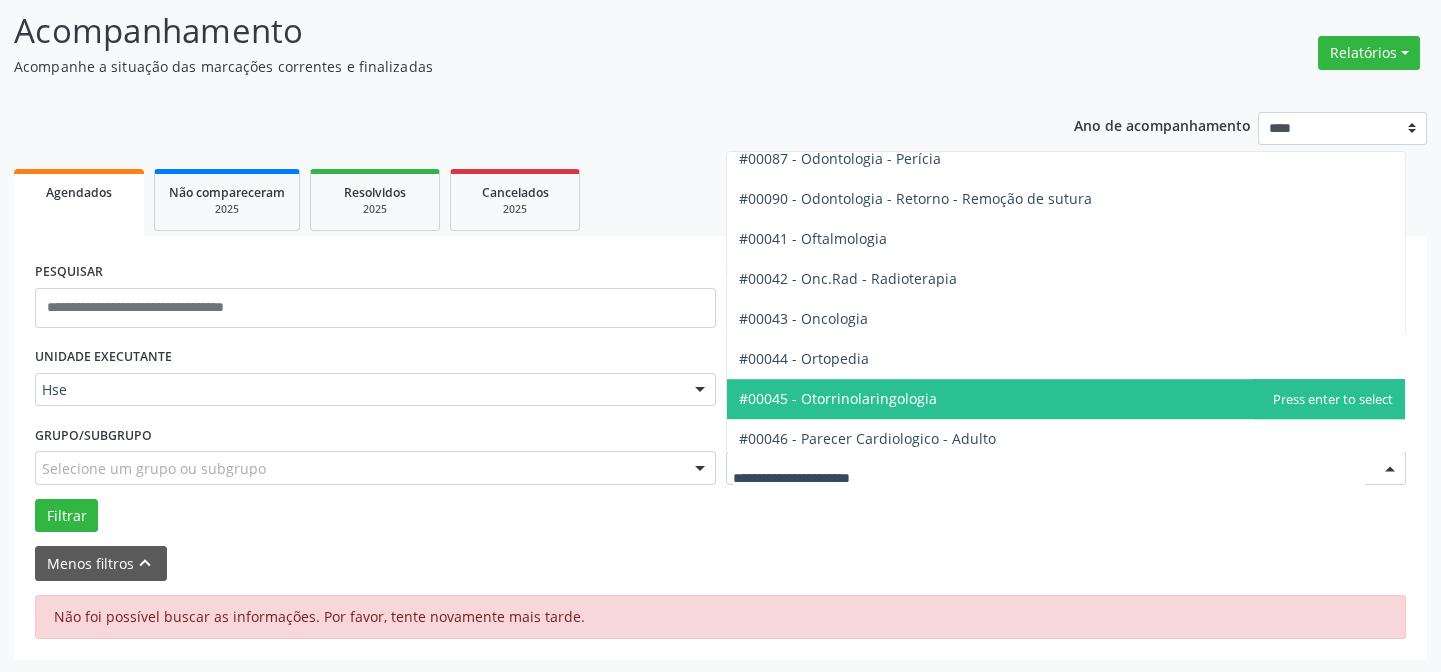 click on "#00045 - Otorrinolaringologia" at bounding box center (838, 398) 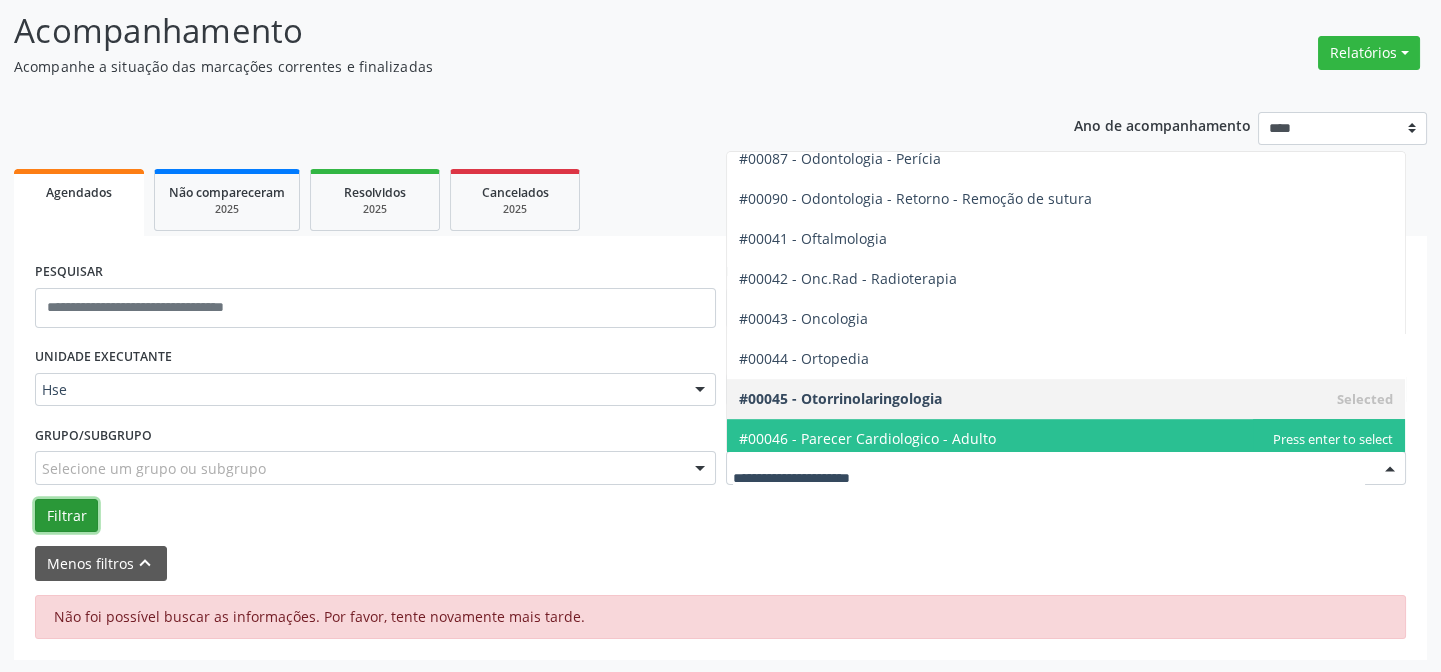 click on "Filtrar" at bounding box center [66, 516] 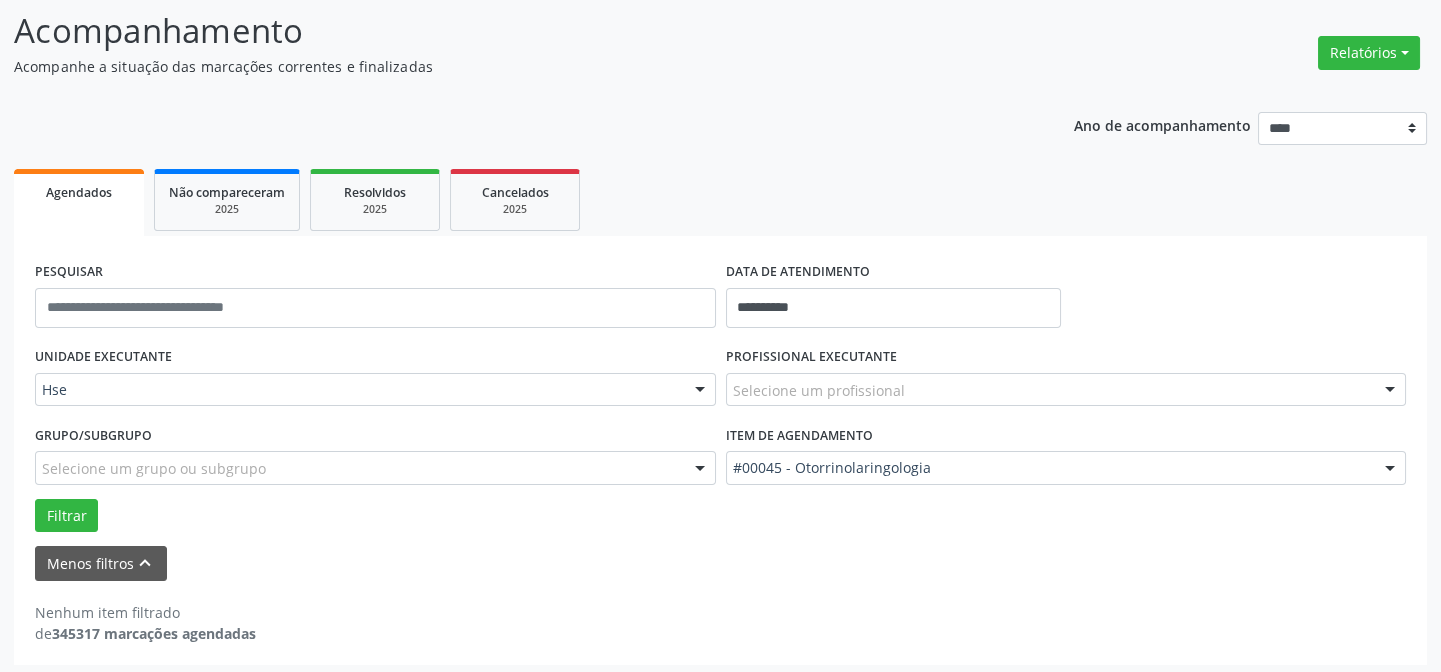 scroll, scrollTop: 135, scrollLeft: 0, axis: vertical 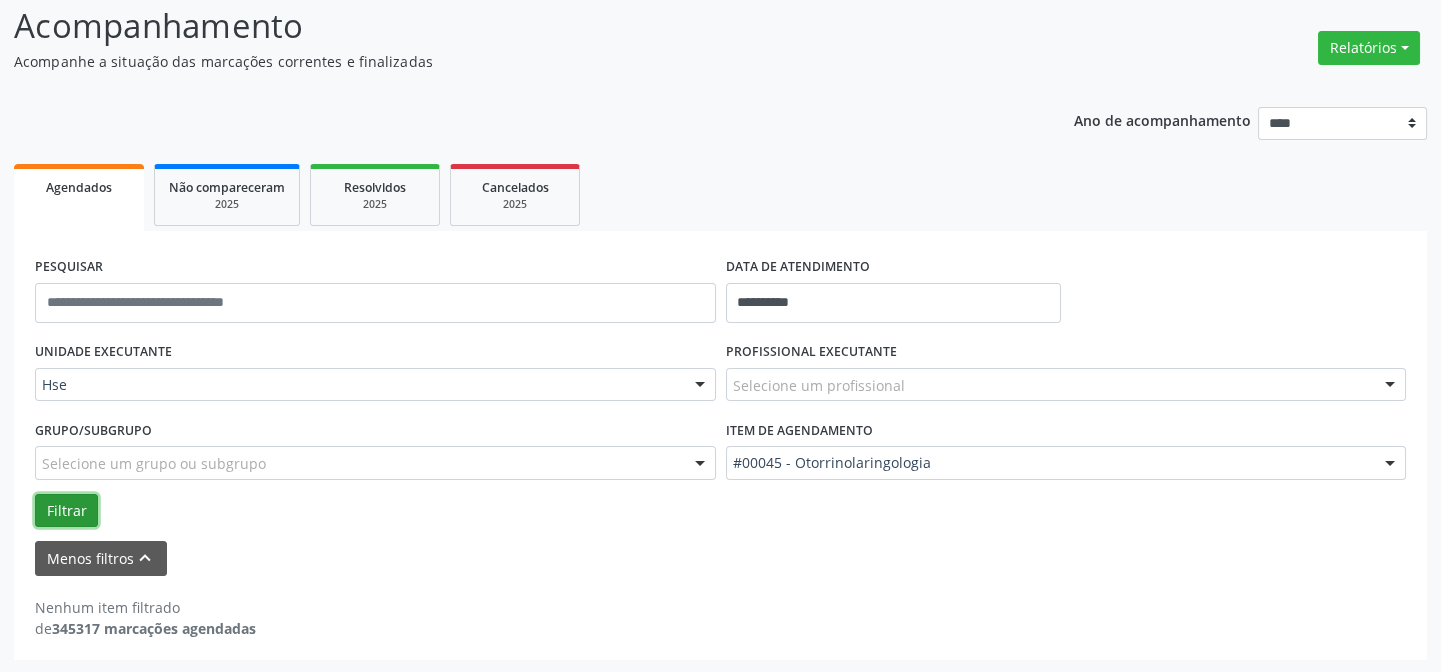 click on "Filtrar" at bounding box center (66, 511) 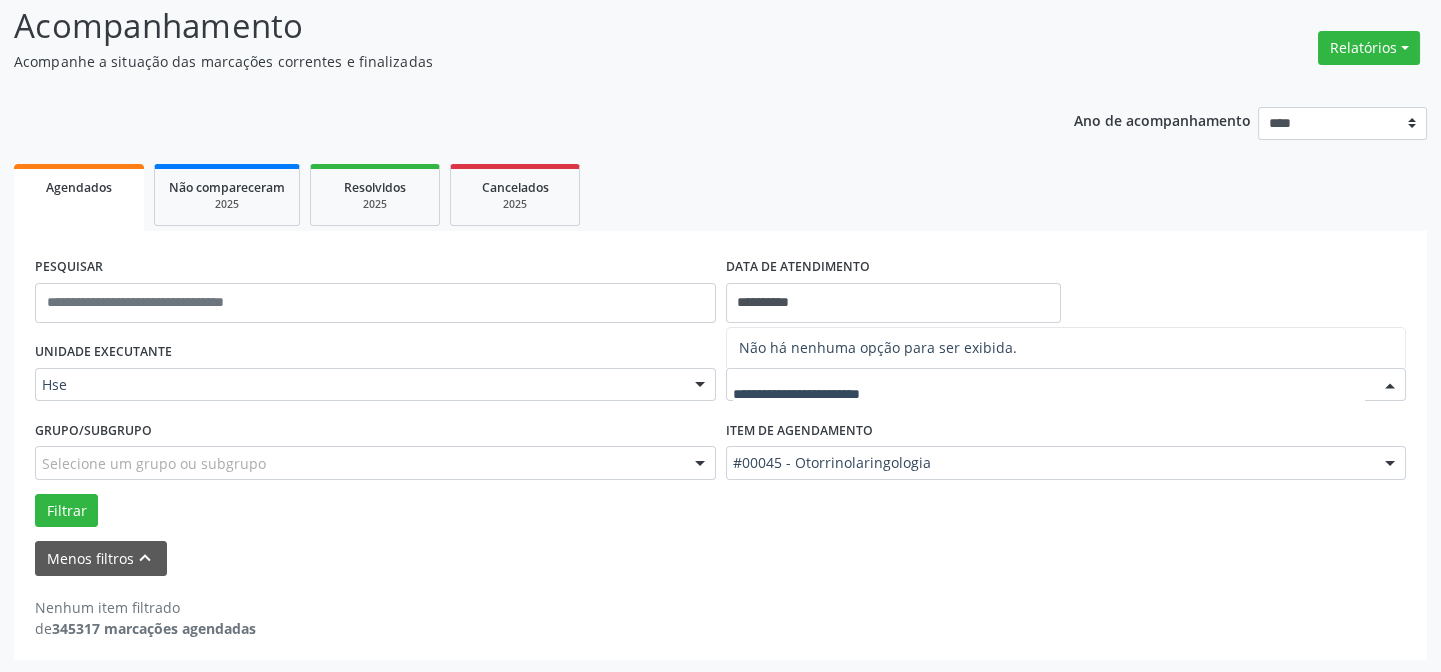 click on "Não há nenhuma opção para ser exibida." at bounding box center (1066, 348) 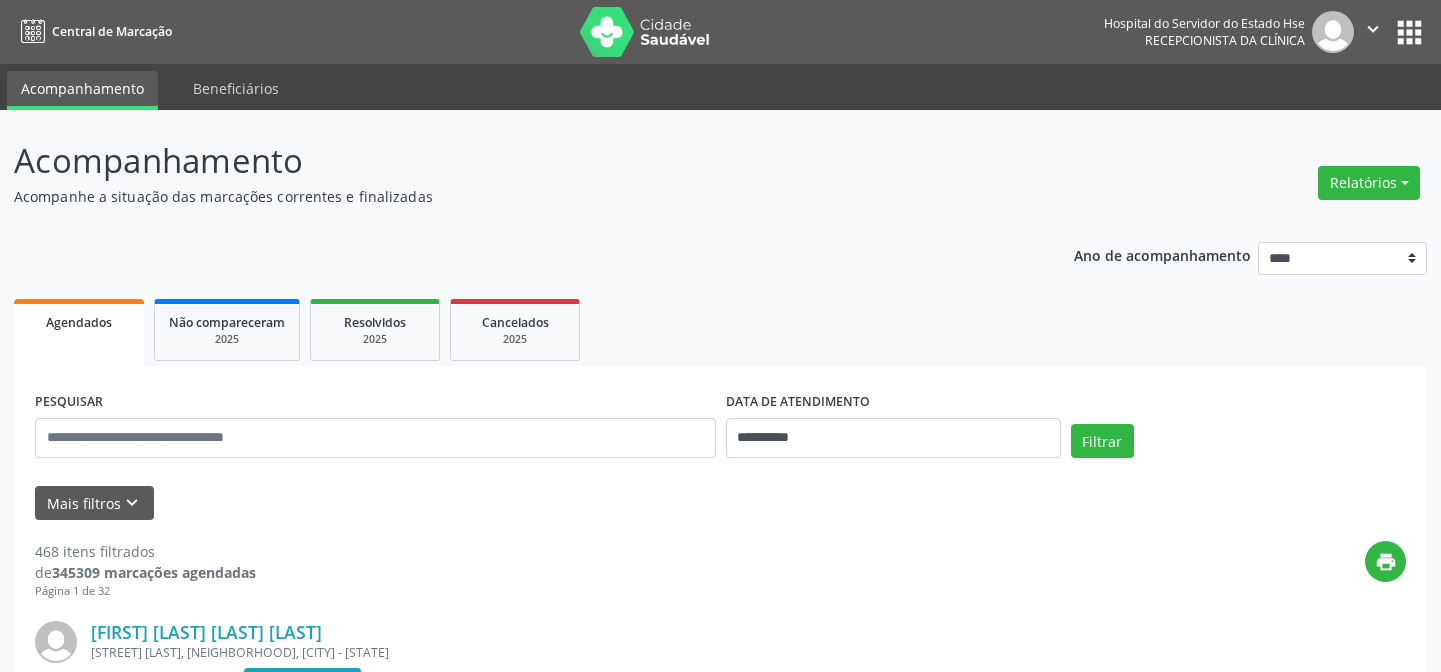 select on "*" 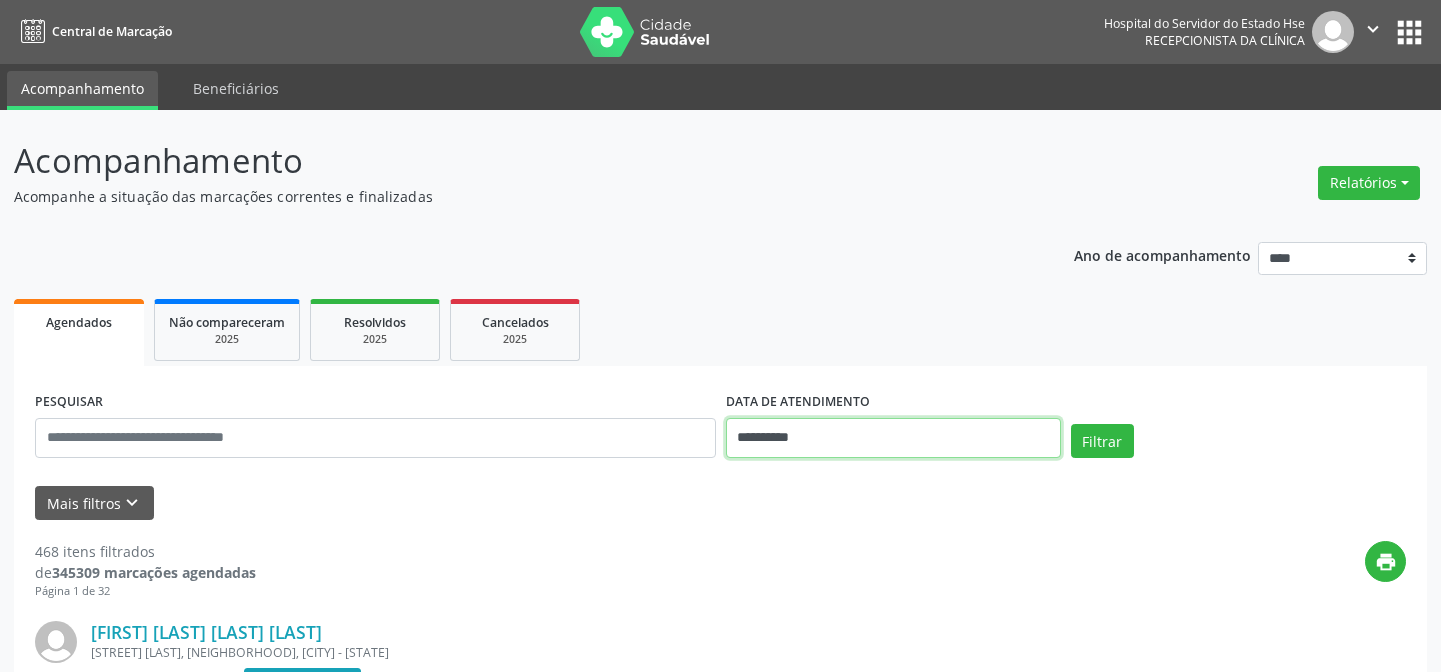 scroll, scrollTop: 0, scrollLeft: 0, axis: both 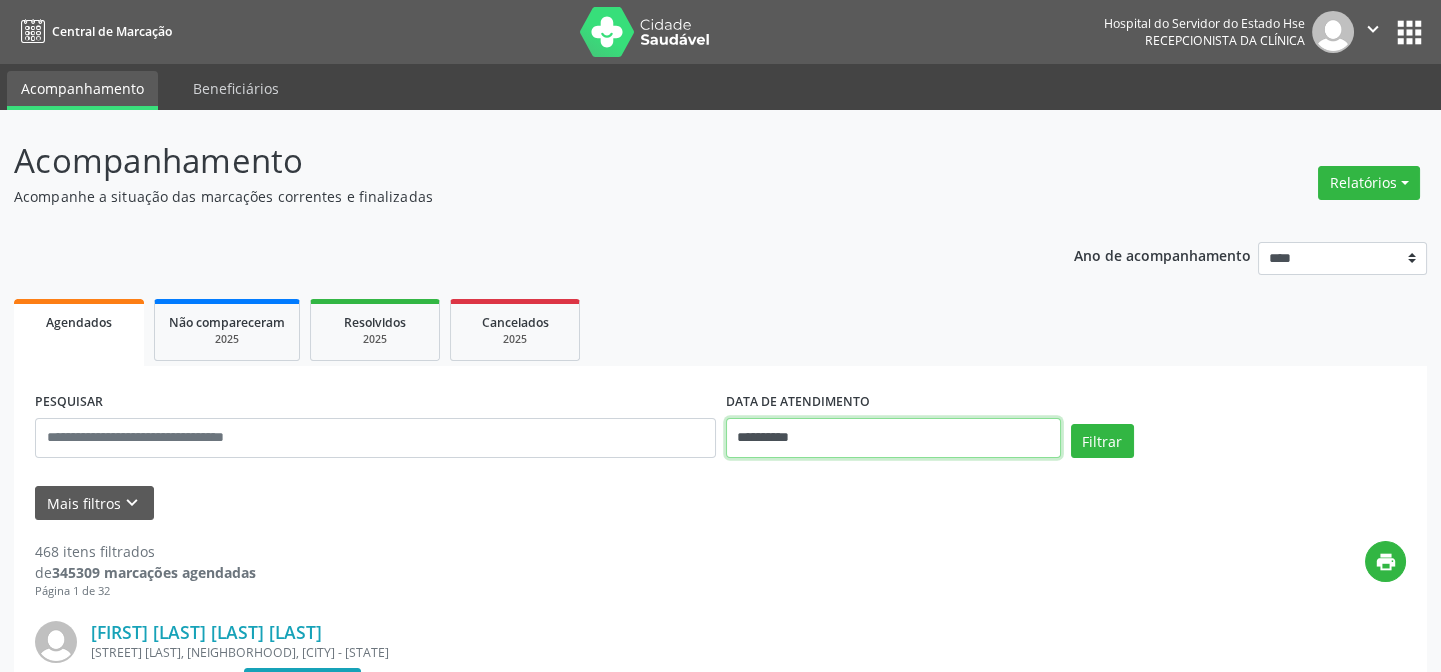 click on "**********" at bounding box center (893, 438) 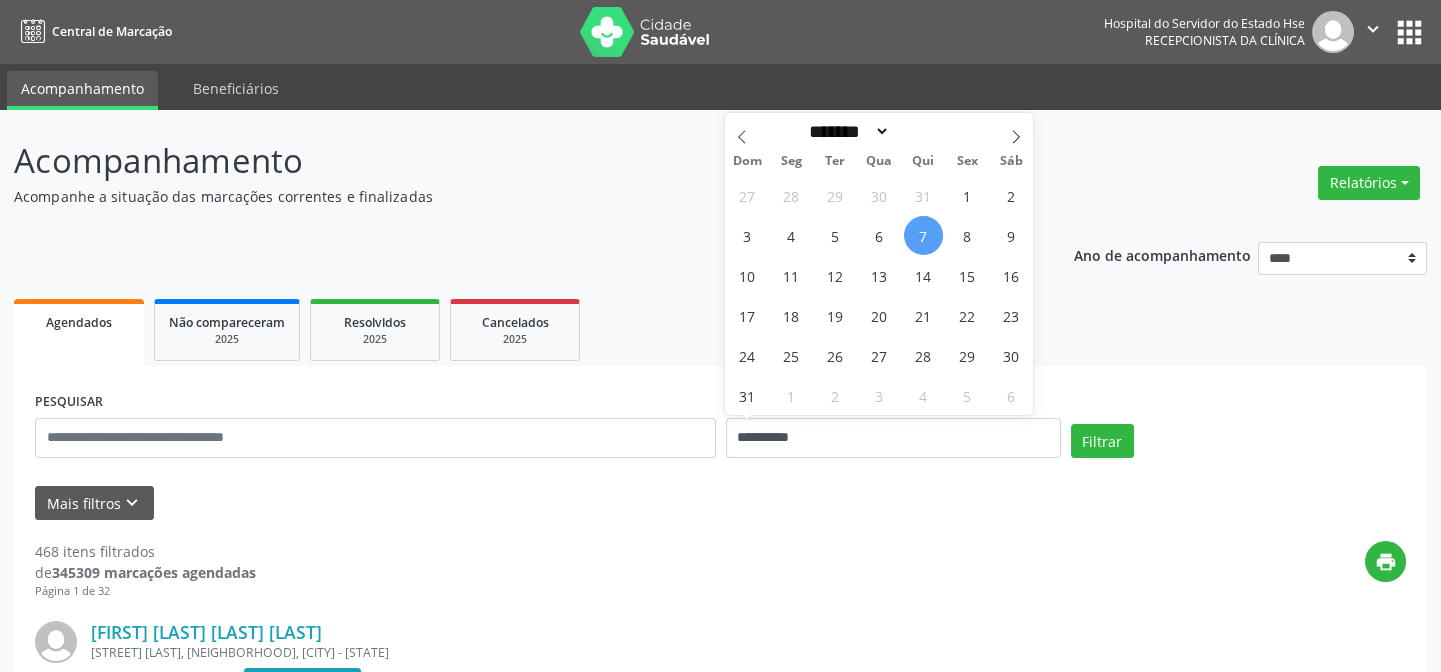 click on "7" at bounding box center (923, 235) 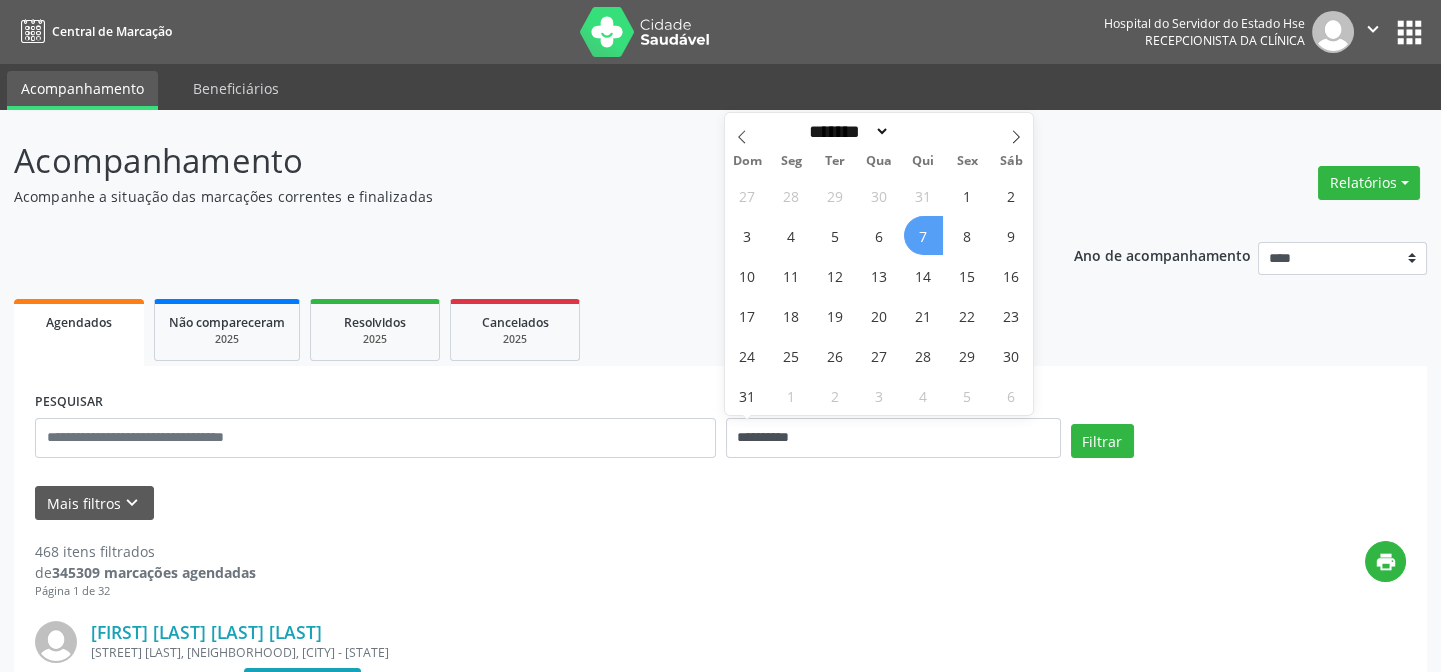 click on "7" at bounding box center (923, 235) 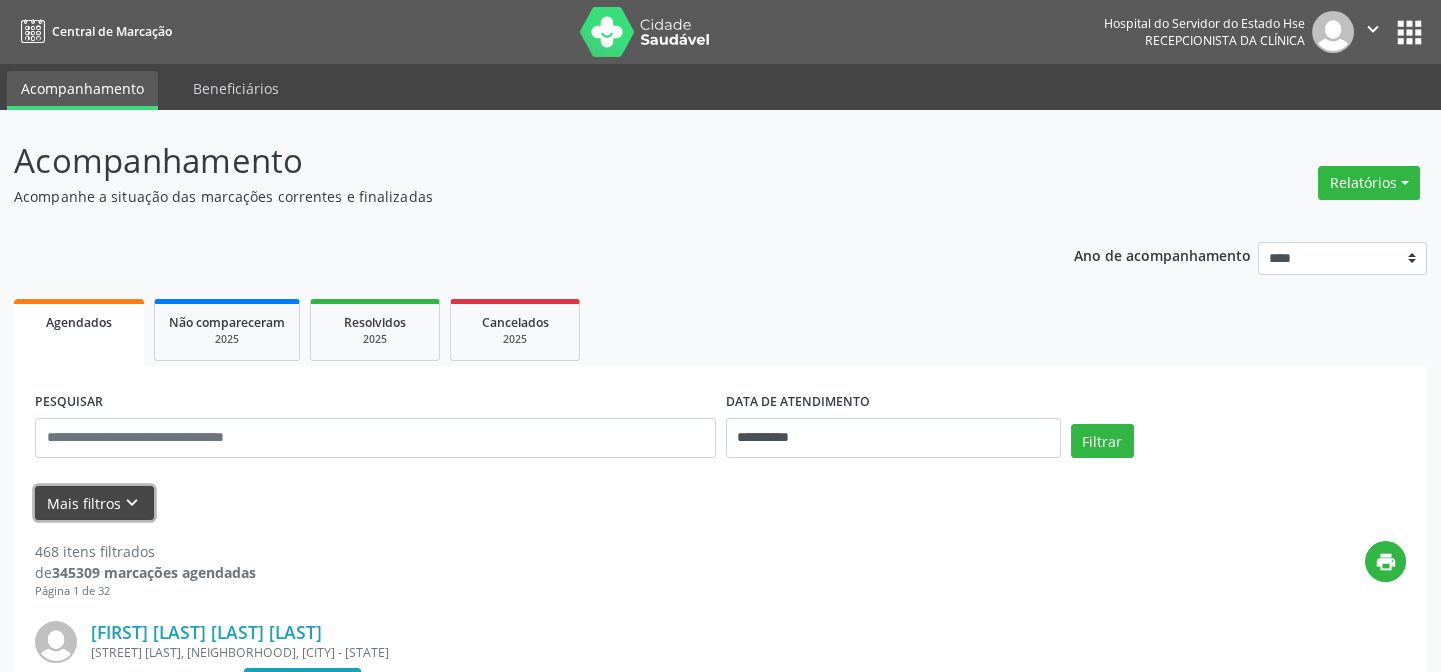click on "Mais filtros
keyboard_arrow_down" at bounding box center [94, 503] 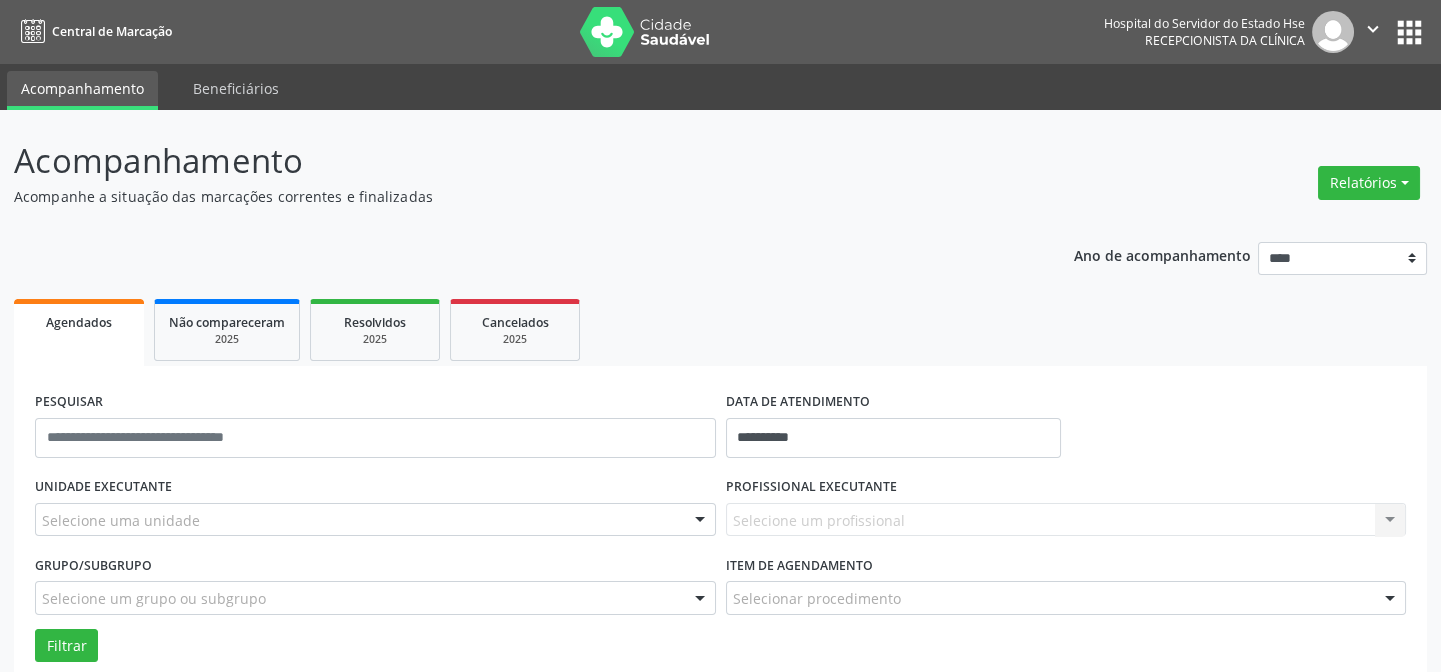 scroll, scrollTop: 181, scrollLeft: 0, axis: vertical 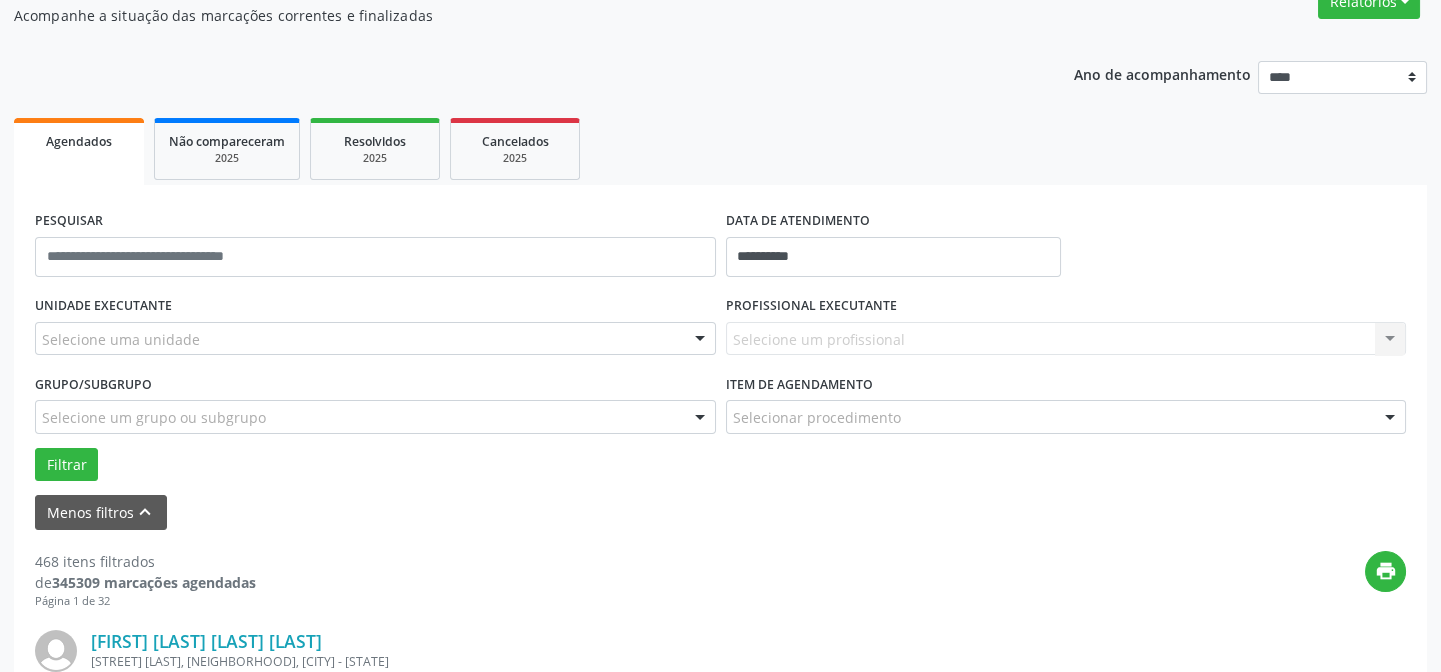 click on "Selecione uma unidade" at bounding box center [375, 339] 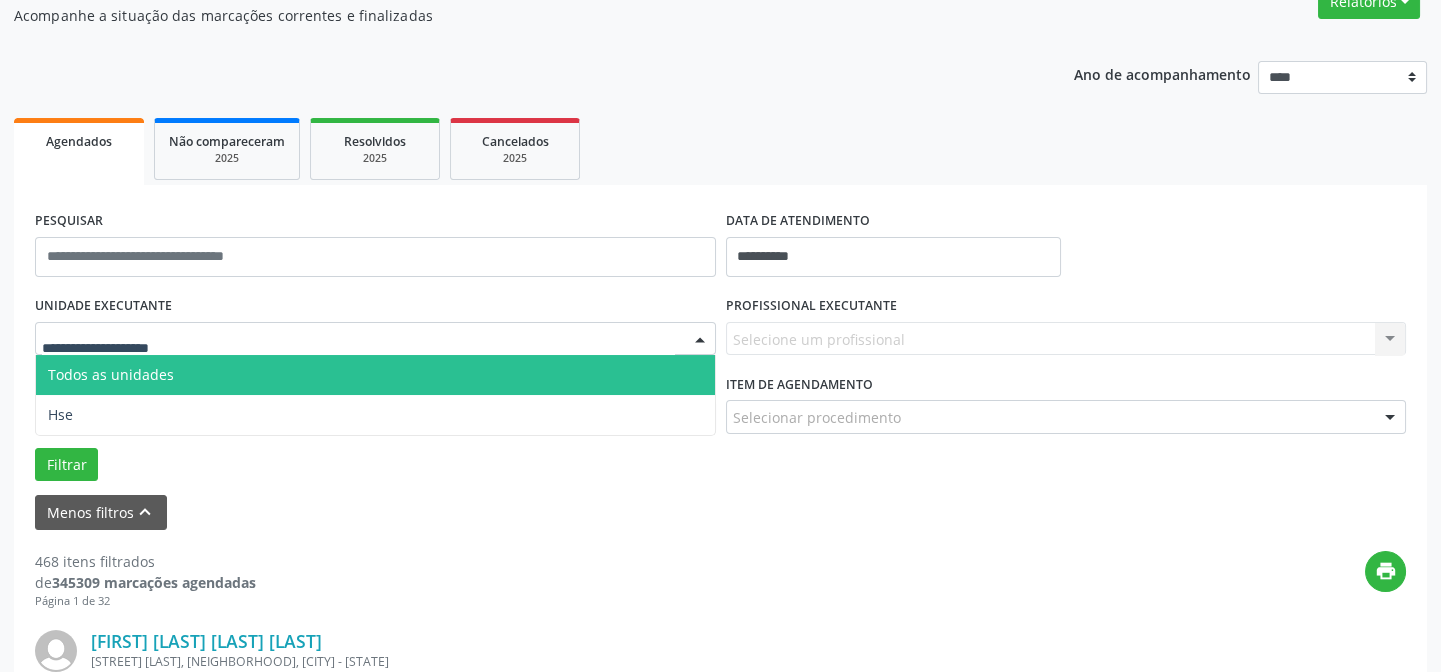 click at bounding box center [358, 349] 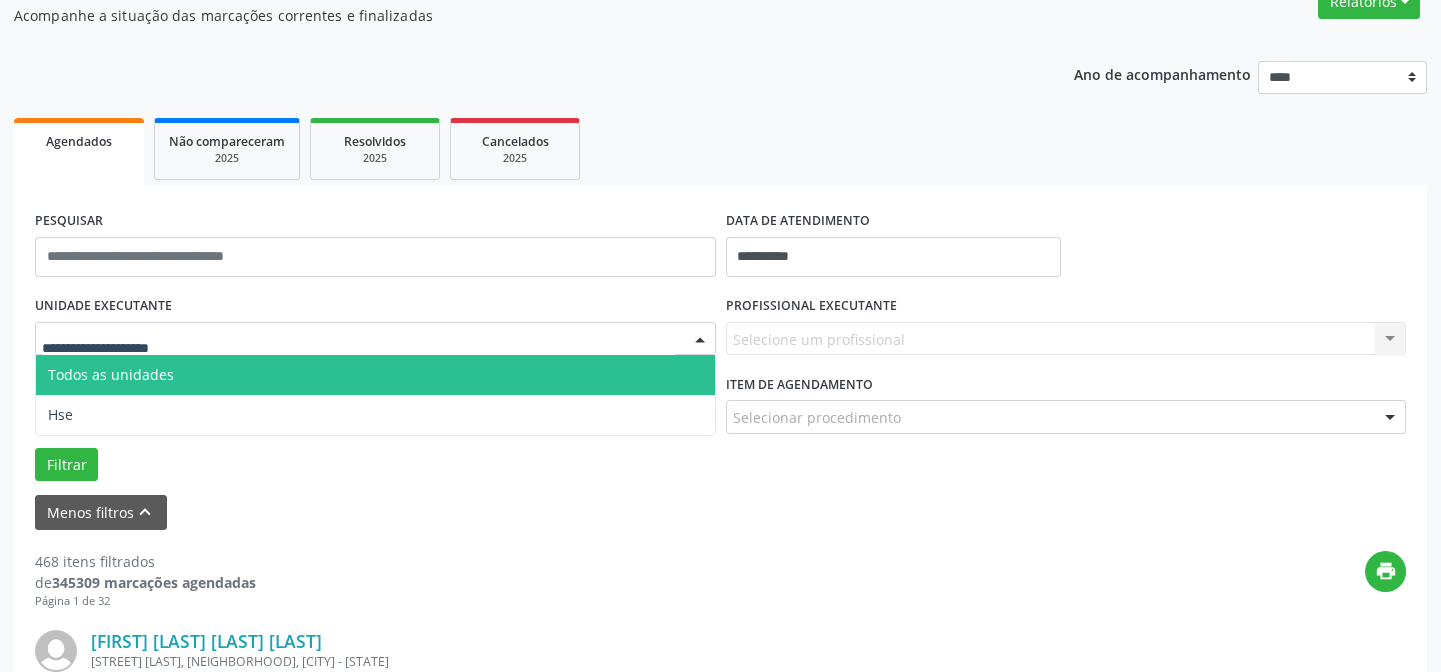 click on "Todos as unidades" at bounding box center (375, 375) 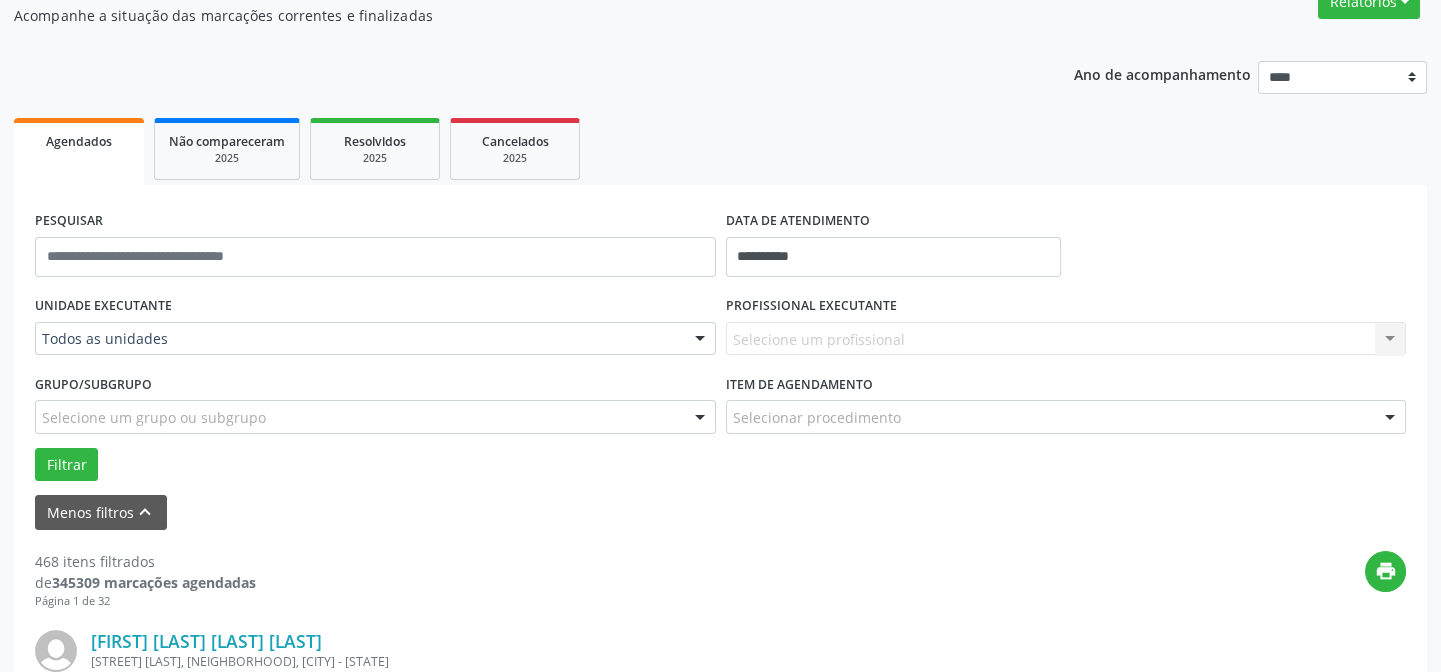 click on "UNIDADE EXECUTANTE
Todos as unidades         Todos as unidades   Hse
Nenhum resultado encontrado para: "   "
Não há nenhuma opção para ser exibida." at bounding box center (375, 330) 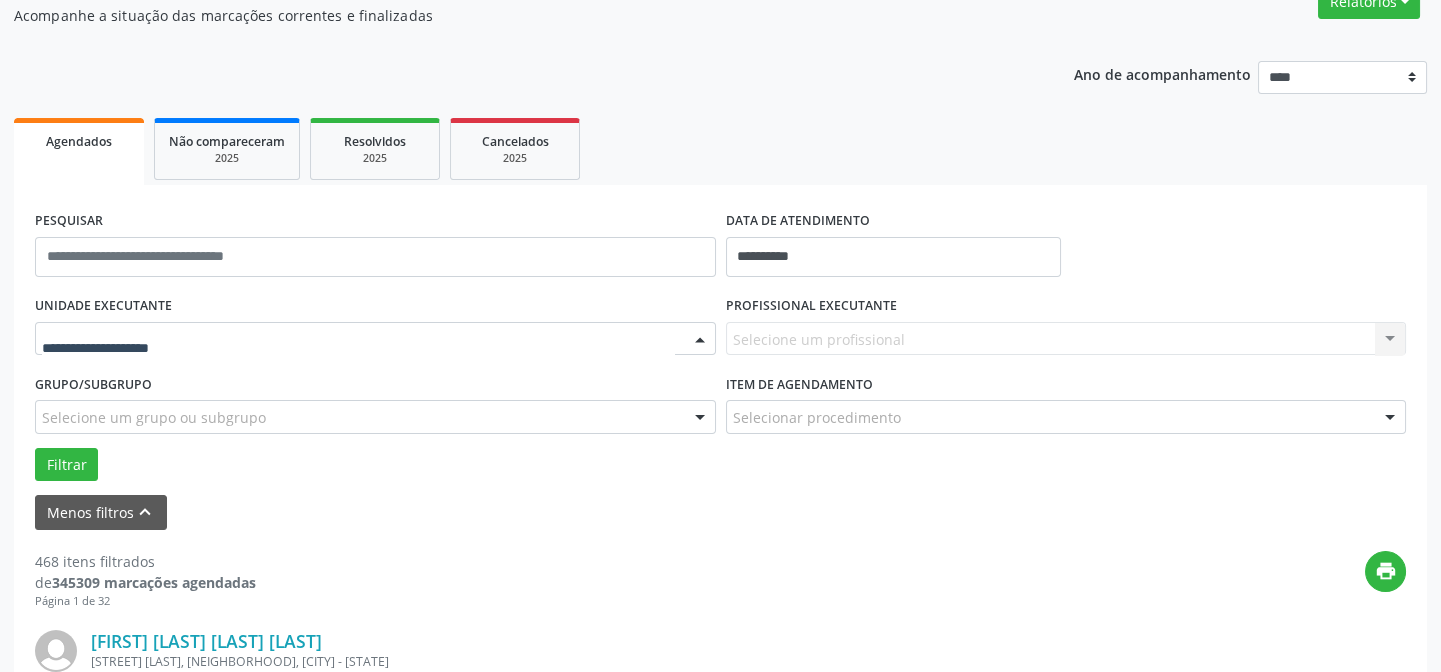 click on "Todos as unidades   Hse
Nenhum resultado encontrado para: "   "
Não há nenhuma opção para ser exibida." at bounding box center (375, 339) 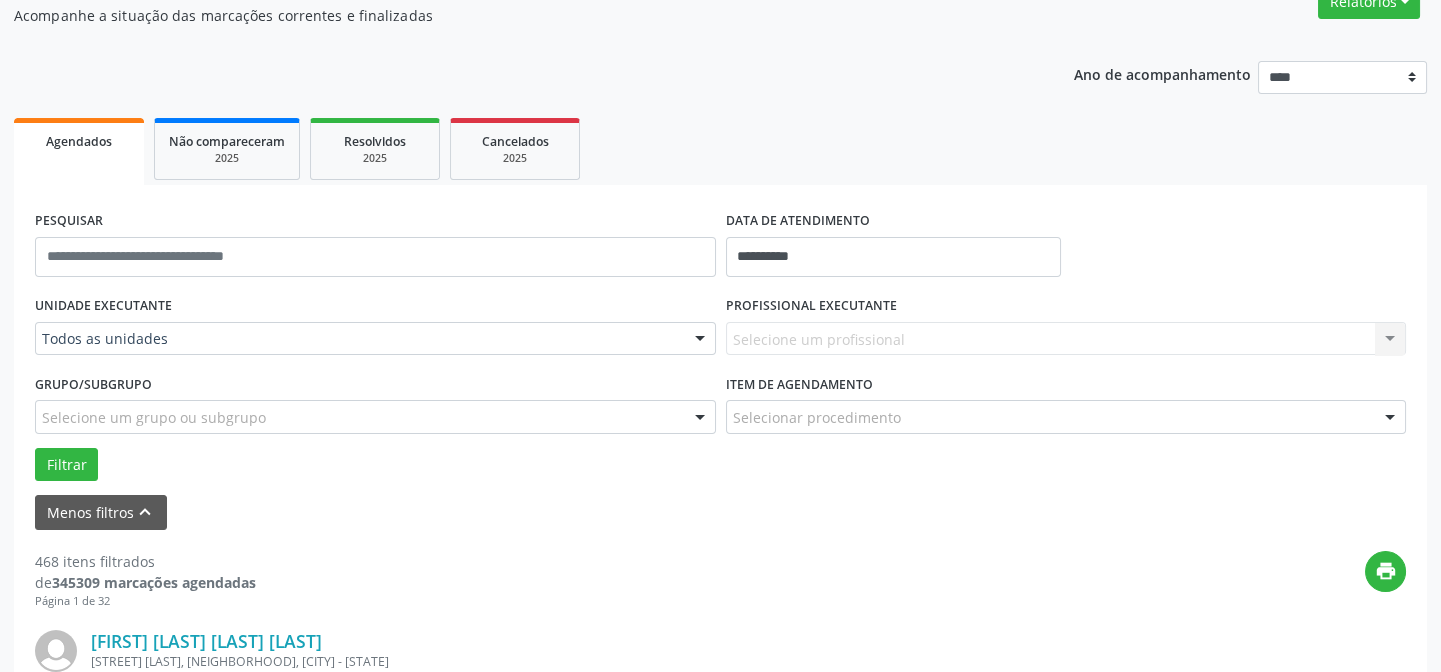 click on "**********" at bounding box center (720, 2605) 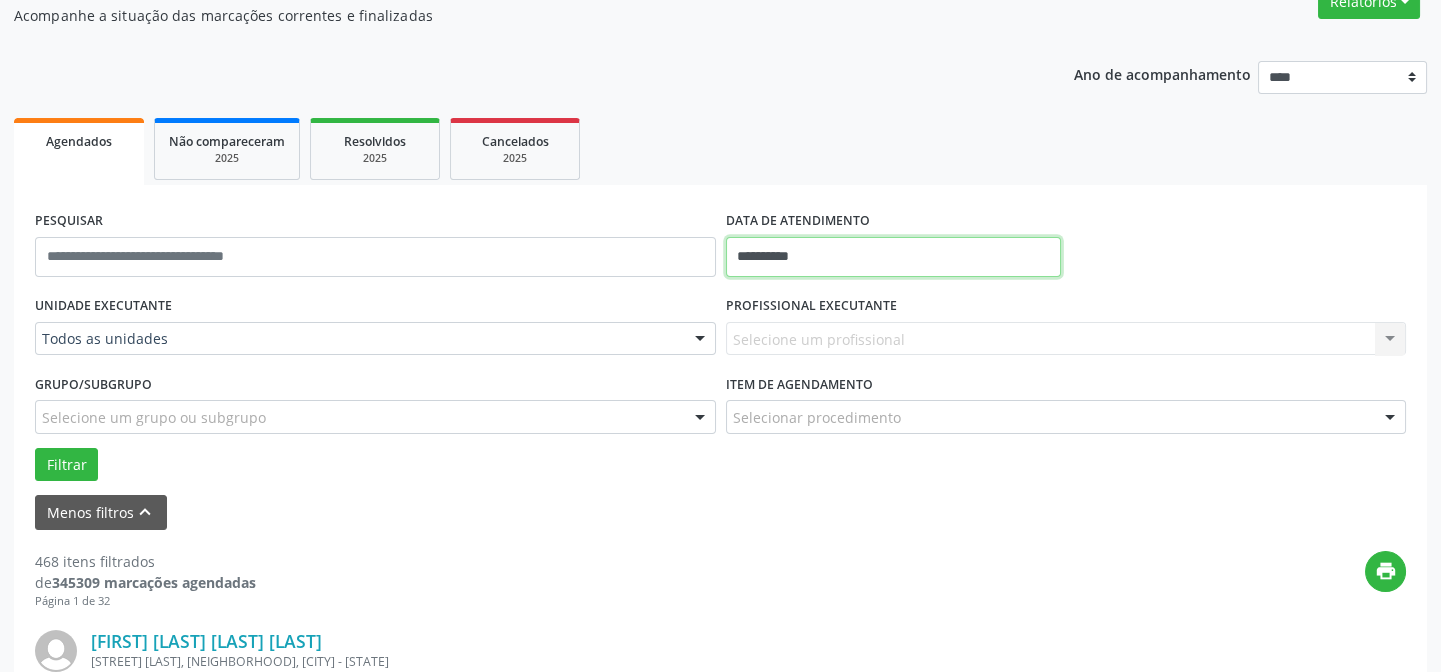 click on "**********" at bounding box center [893, 257] 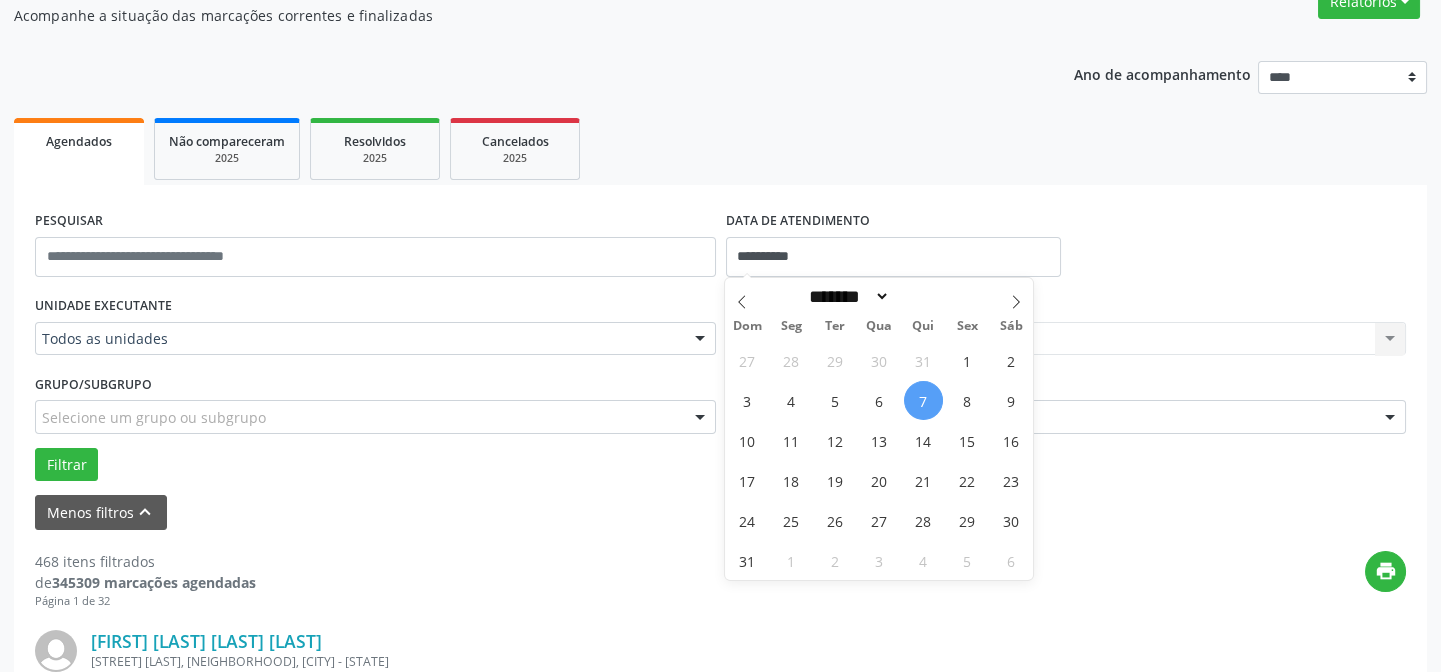click on "7" at bounding box center [923, 400] 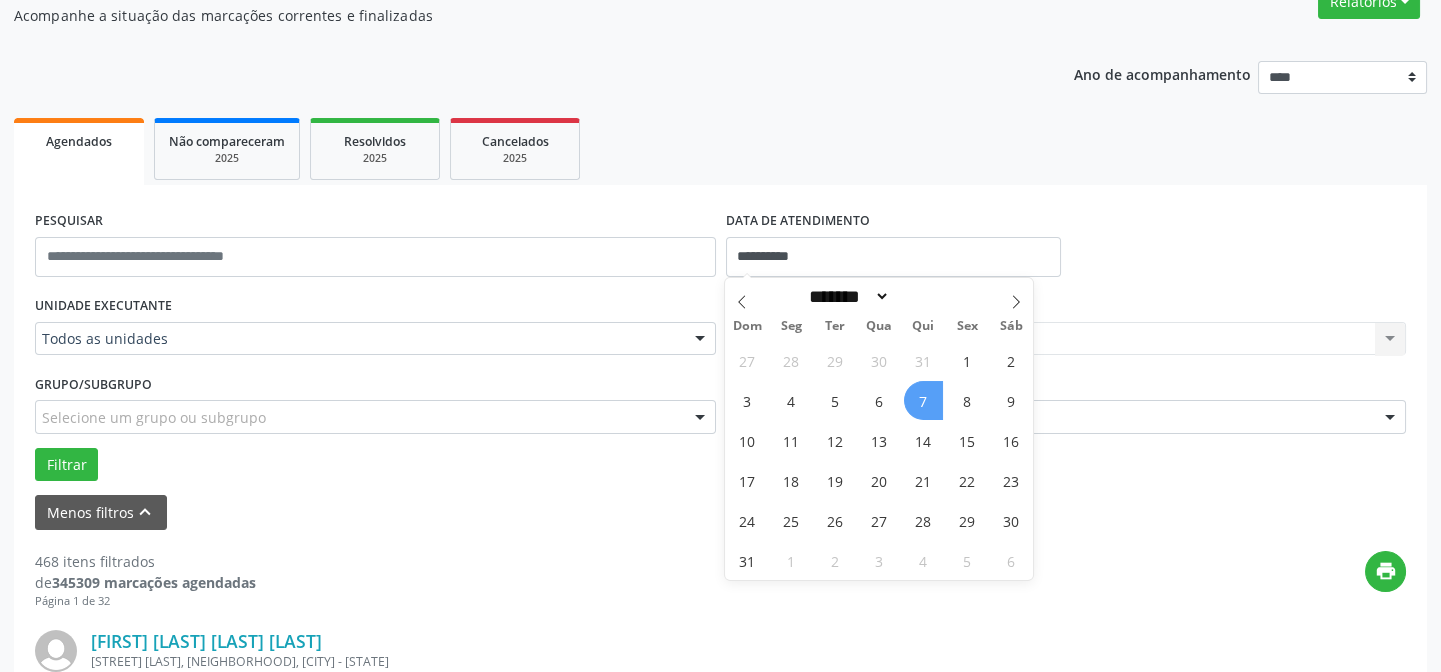 click on "7" at bounding box center [923, 400] 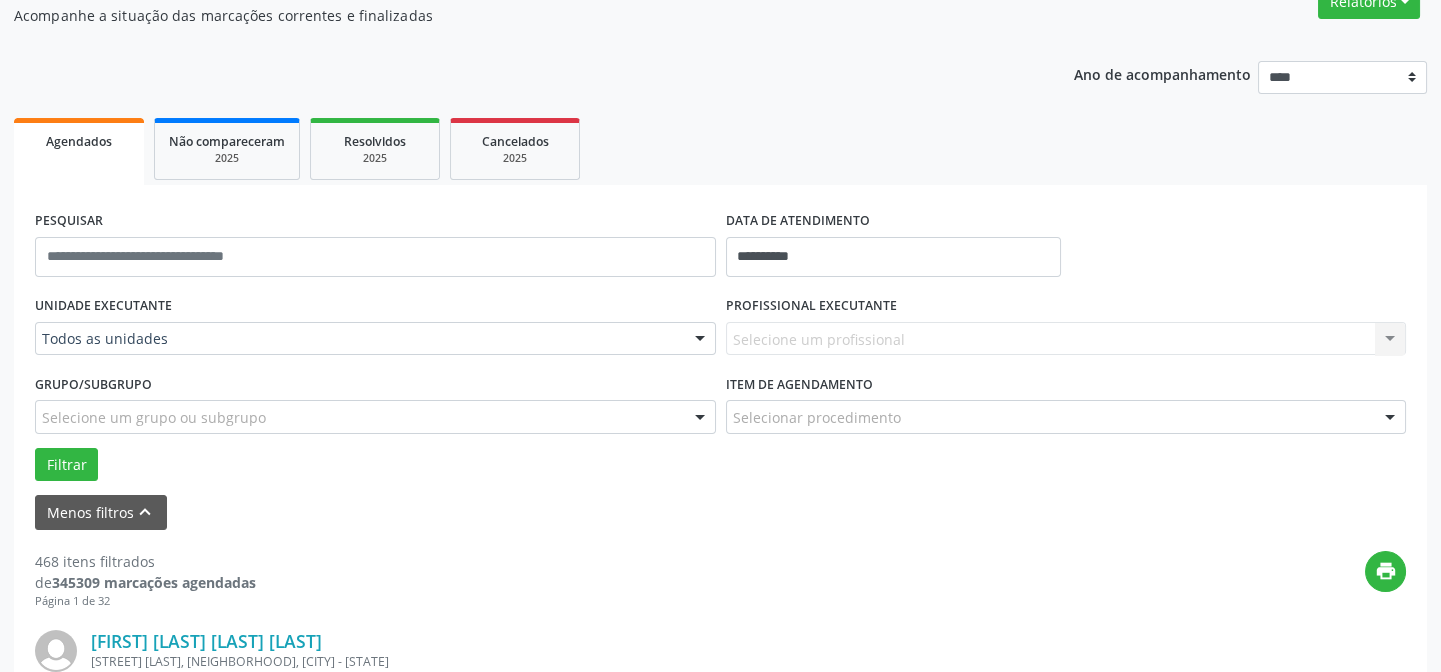 click on "Selecione um profissional
Nenhum resultado encontrado para: "   "
Não há nenhuma opção para ser exibida." at bounding box center [1066, 339] 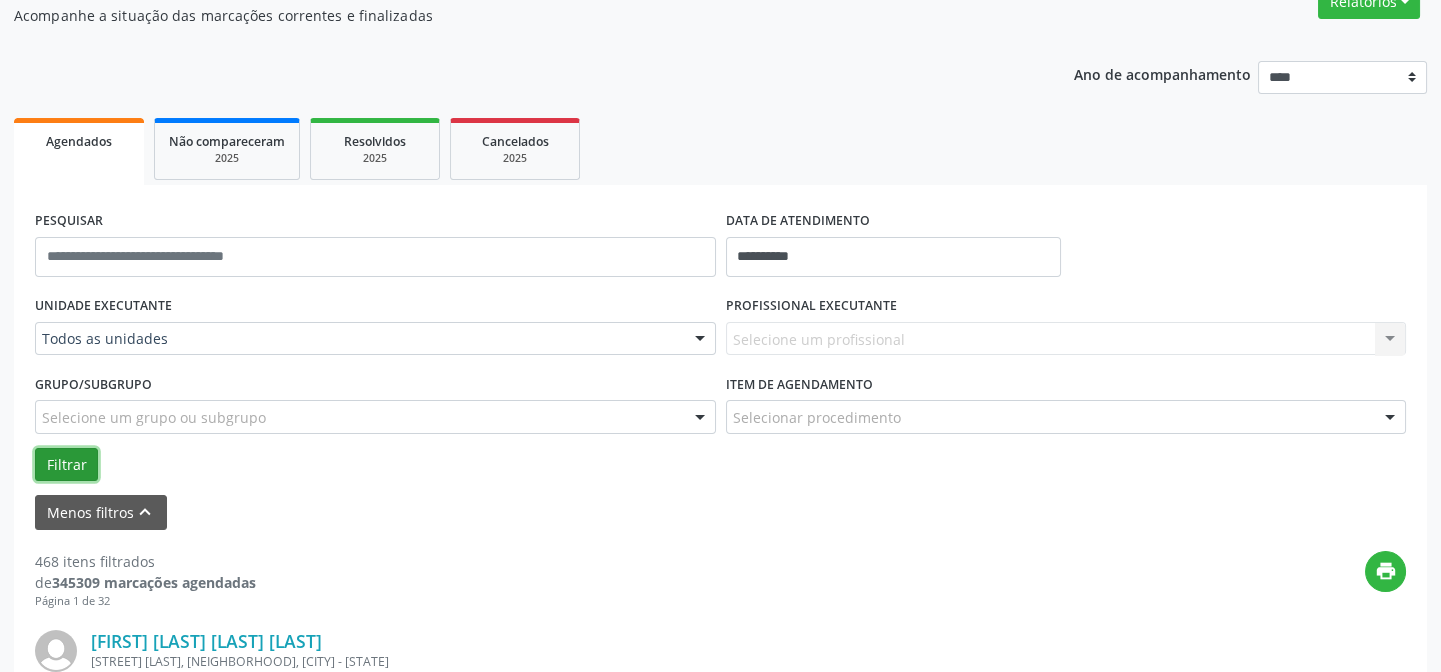 click on "Filtrar" at bounding box center (66, 465) 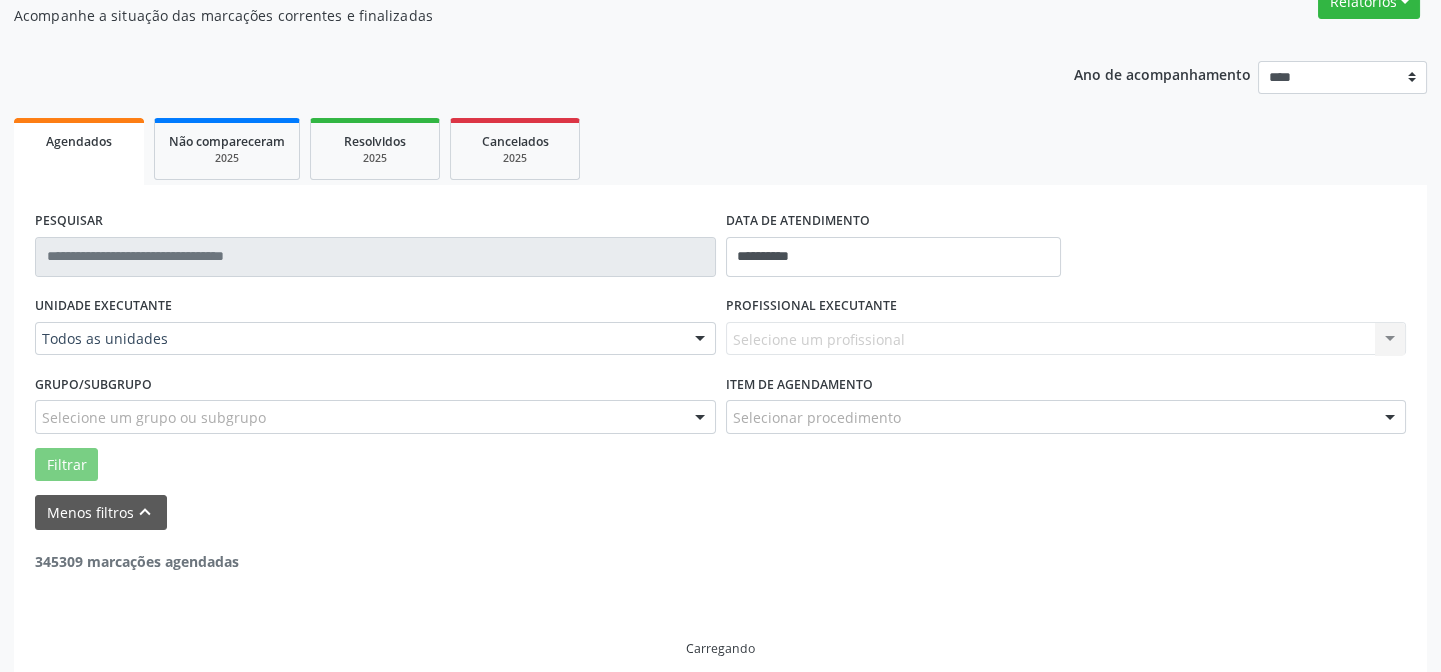 click on "Selecione um profissional
Nenhum resultado encontrado para: "   "
Não há nenhuma opção para ser exibida." at bounding box center (1066, 339) 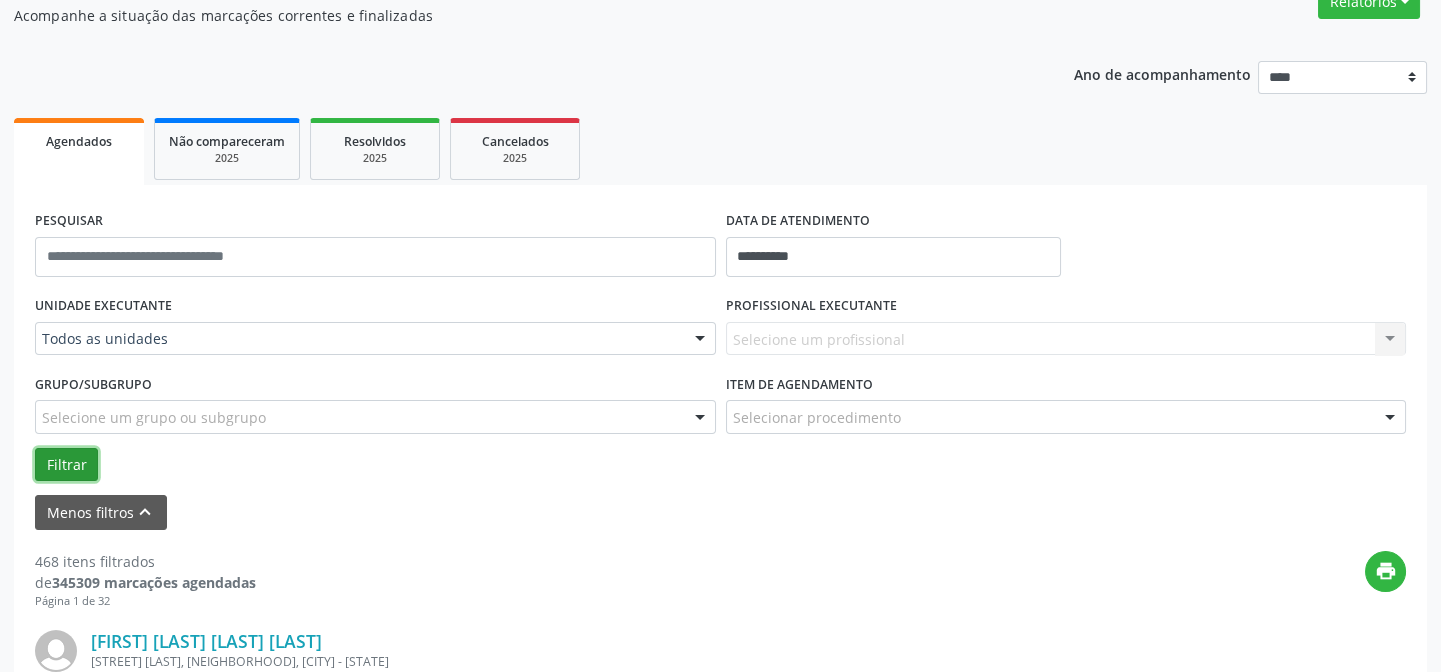 click on "Filtrar" at bounding box center [66, 465] 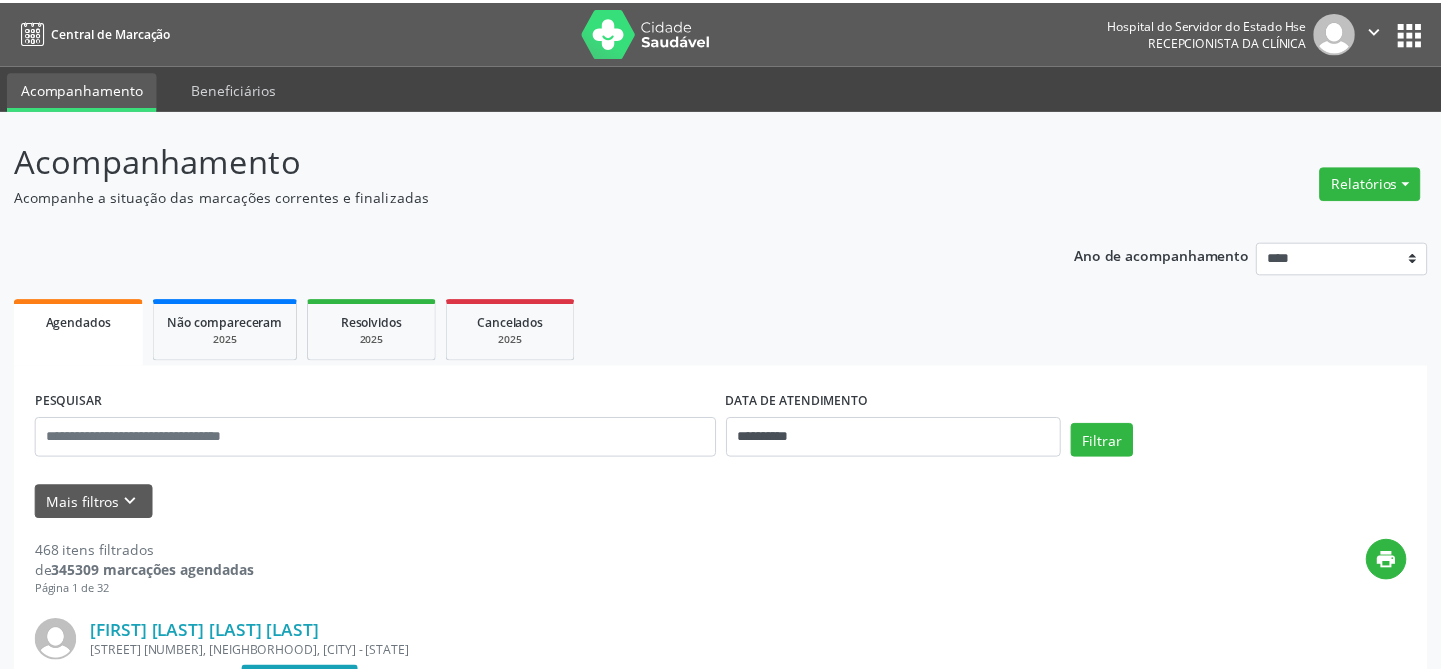 scroll, scrollTop: 0, scrollLeft: 0, axis: both 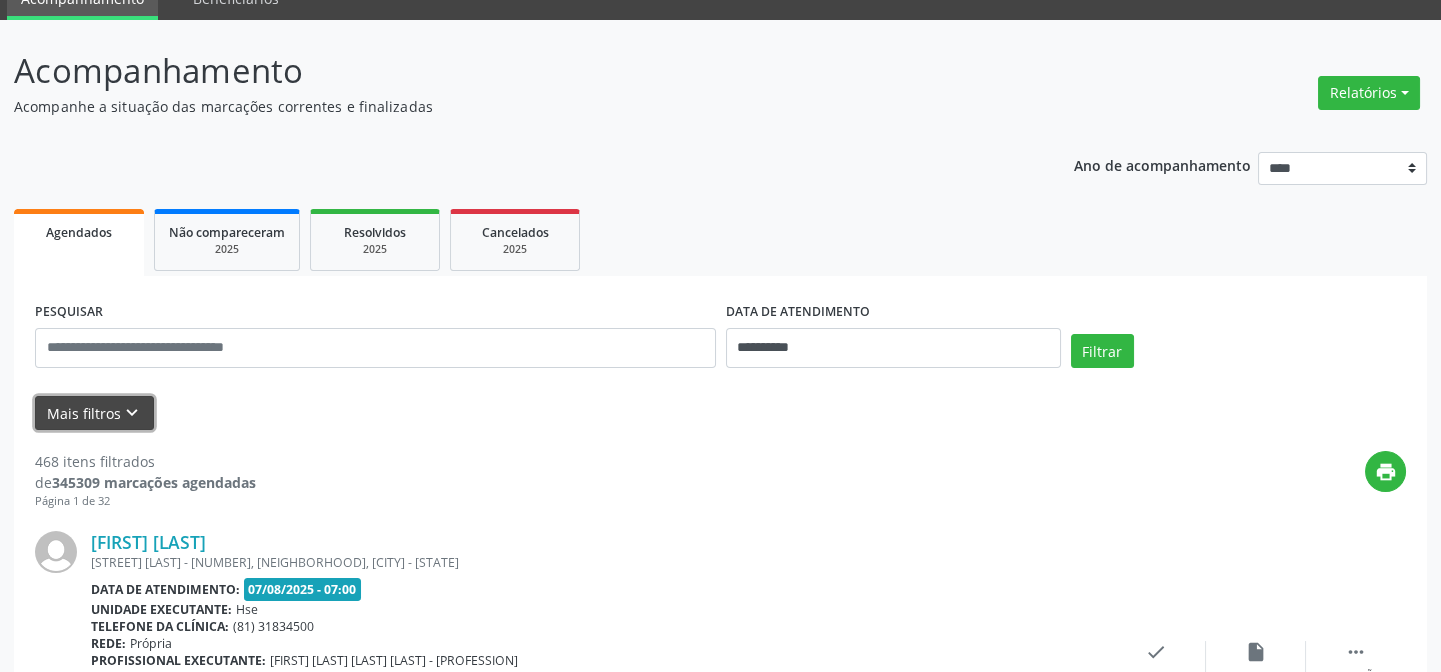 click on "Mais filtros
keyboard_arrow_down" at bounding box center (94, 413) 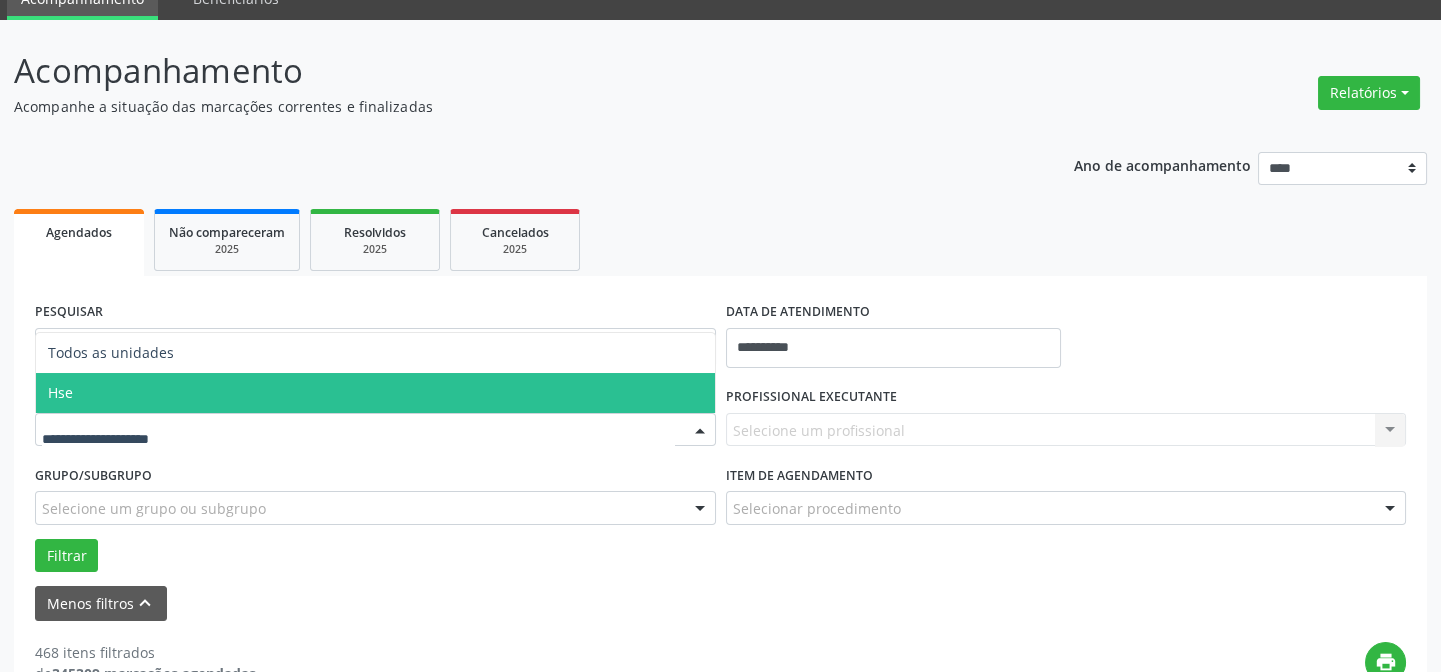 click on "Hse" at bounding box center (375, 393) 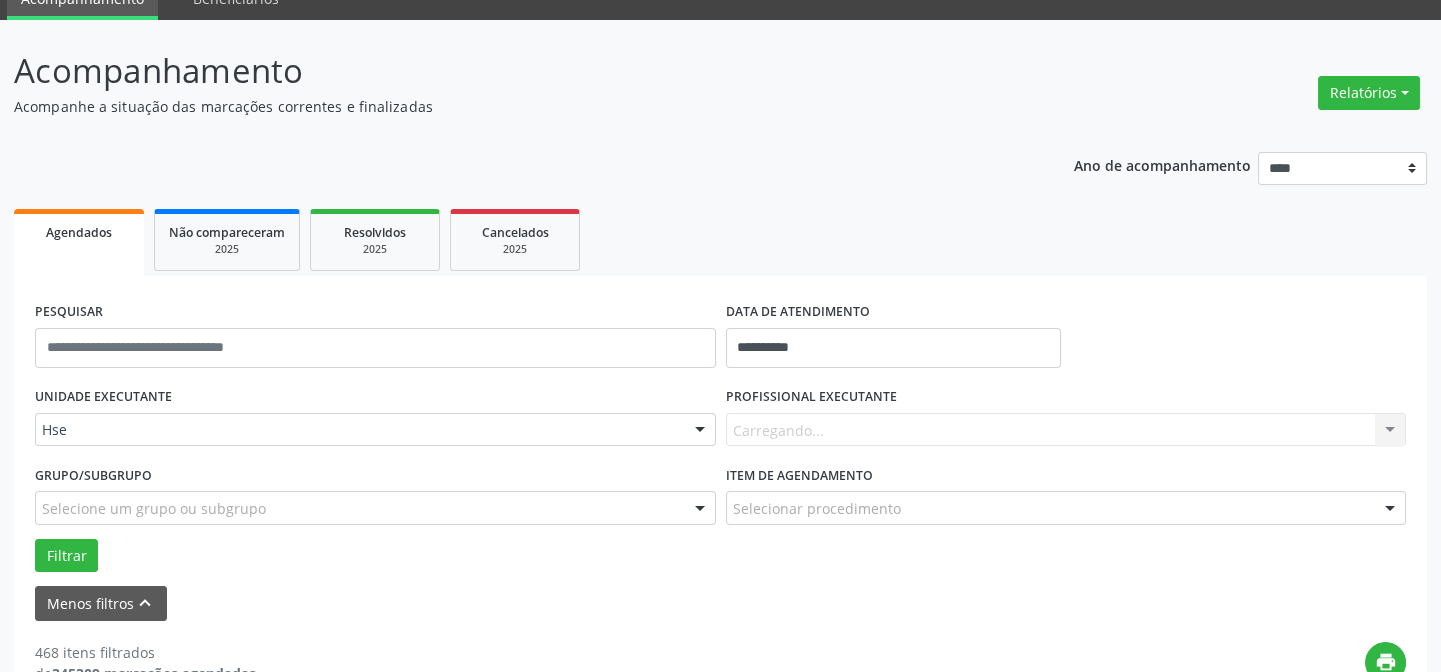 click on "UNIDADE EXECUTANTE
Hse         Todos as unidades   Hse
Nenhum resultado encontrado para: "   "
Não há nenhuma opção para ser exibida." at bounding box center (375, 421) 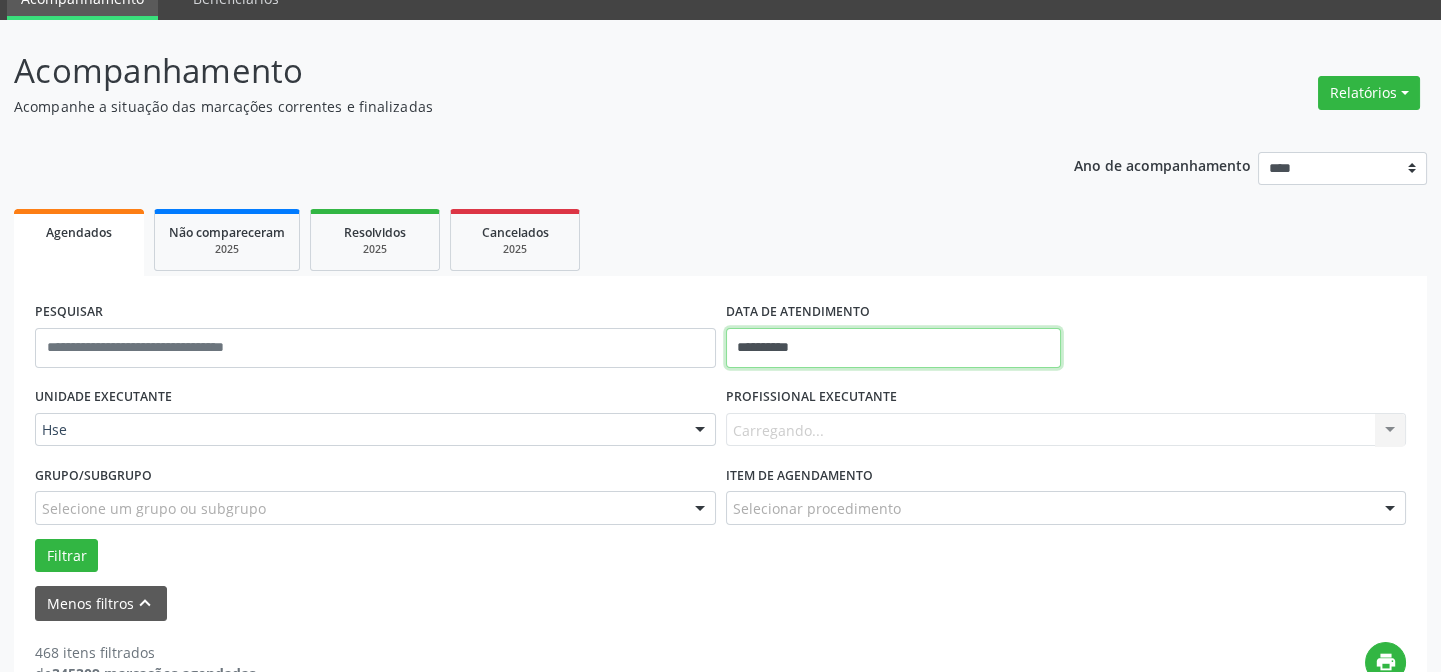 click on "**********" at bounding box center [893, 348] 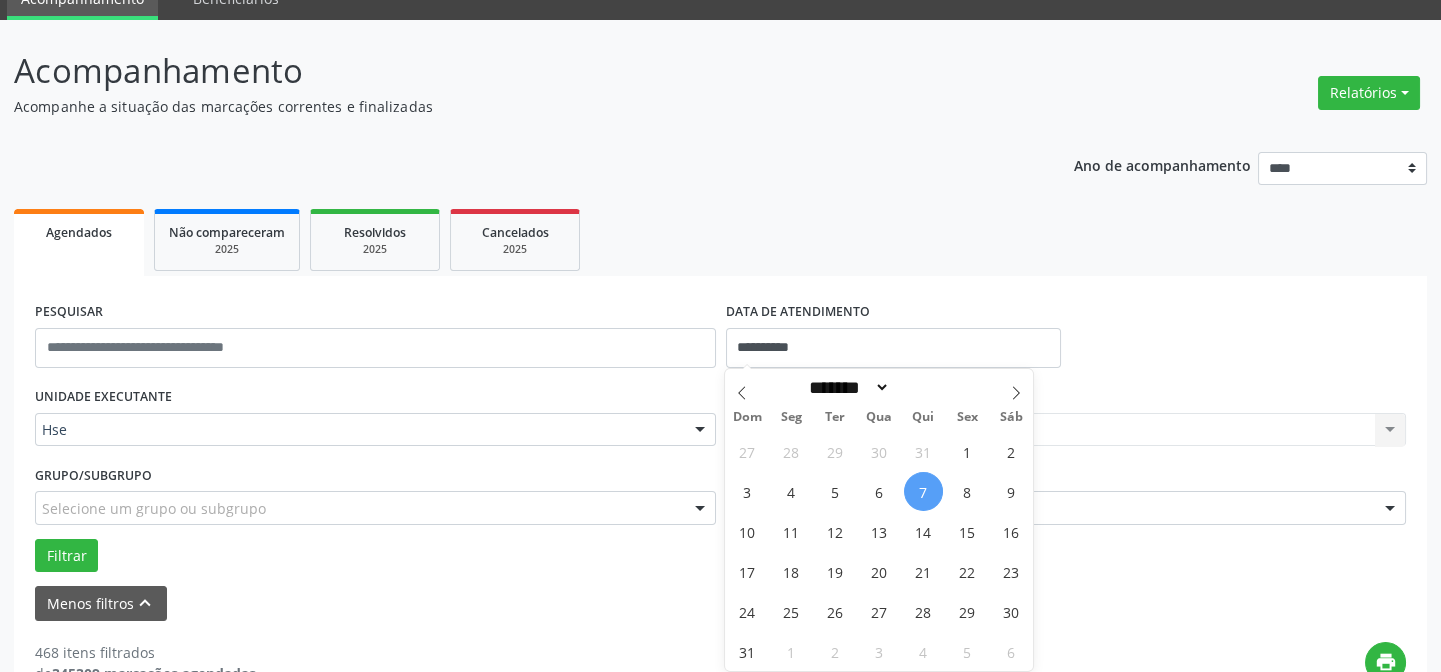 click on "7" at bounding box center (923, 491) 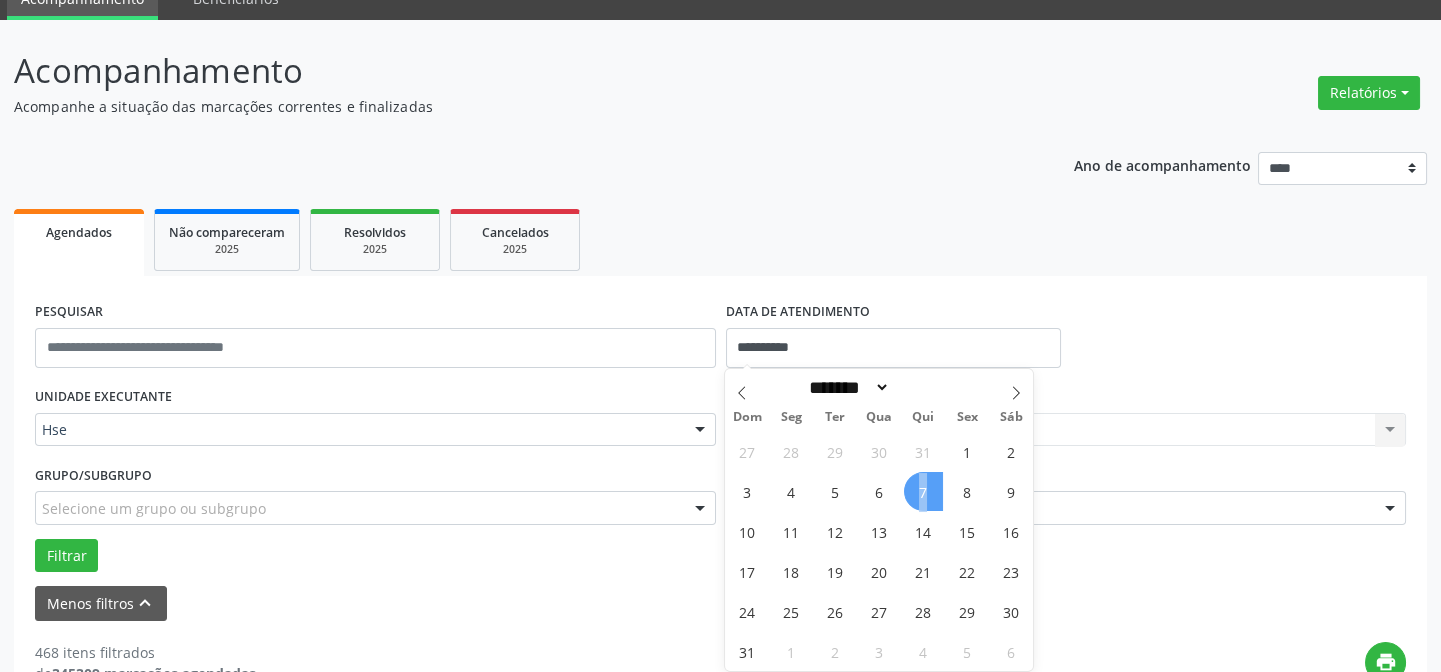 click on "7" at bounding box center [923, 491] 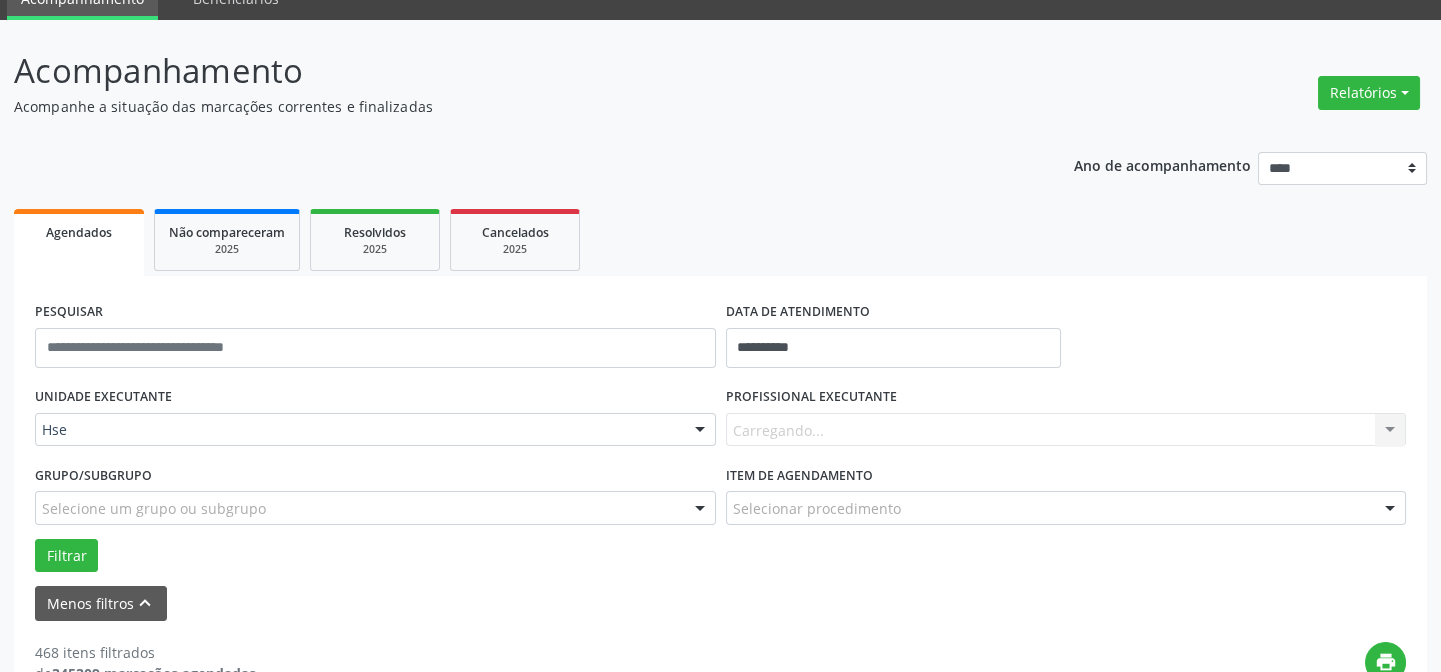 click on "Carregando...
Nenhum resultado encontrado para: "   "
Não há nenhuma opção para ser exibida." at bounding box center (1066, 430) 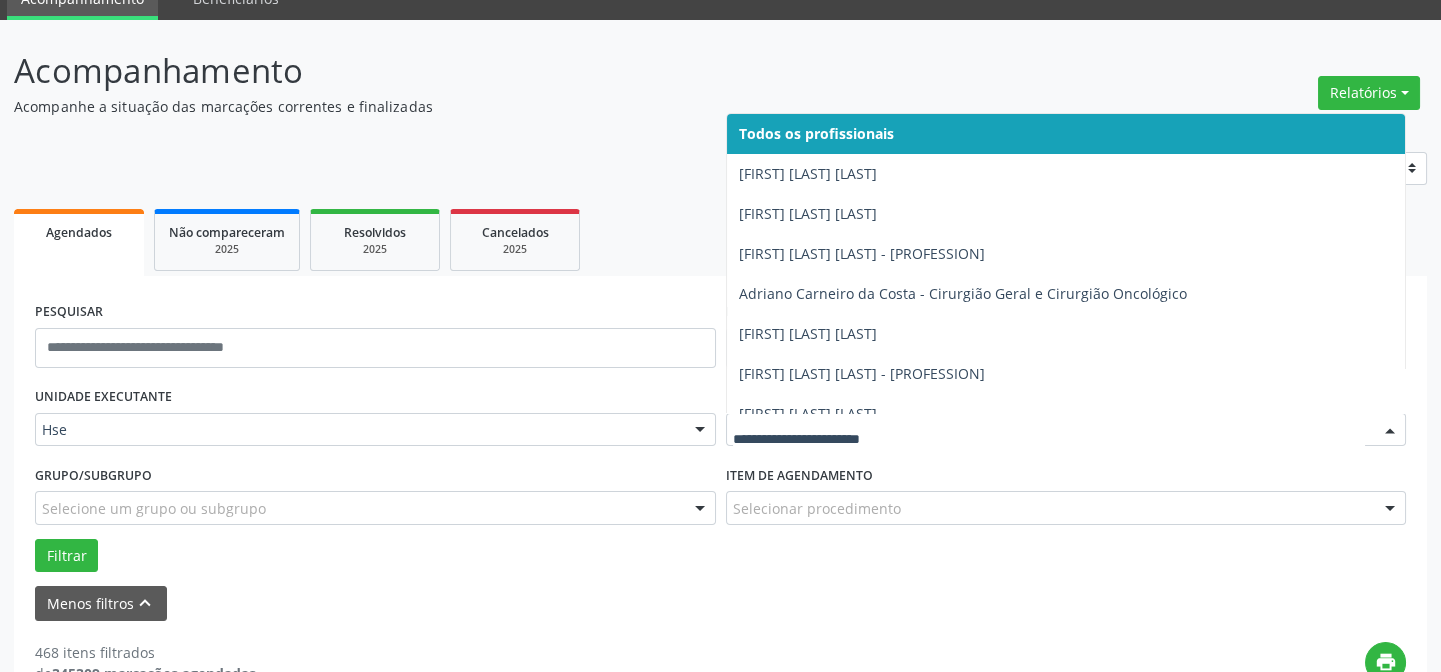click at bounding box center (1390, 431) 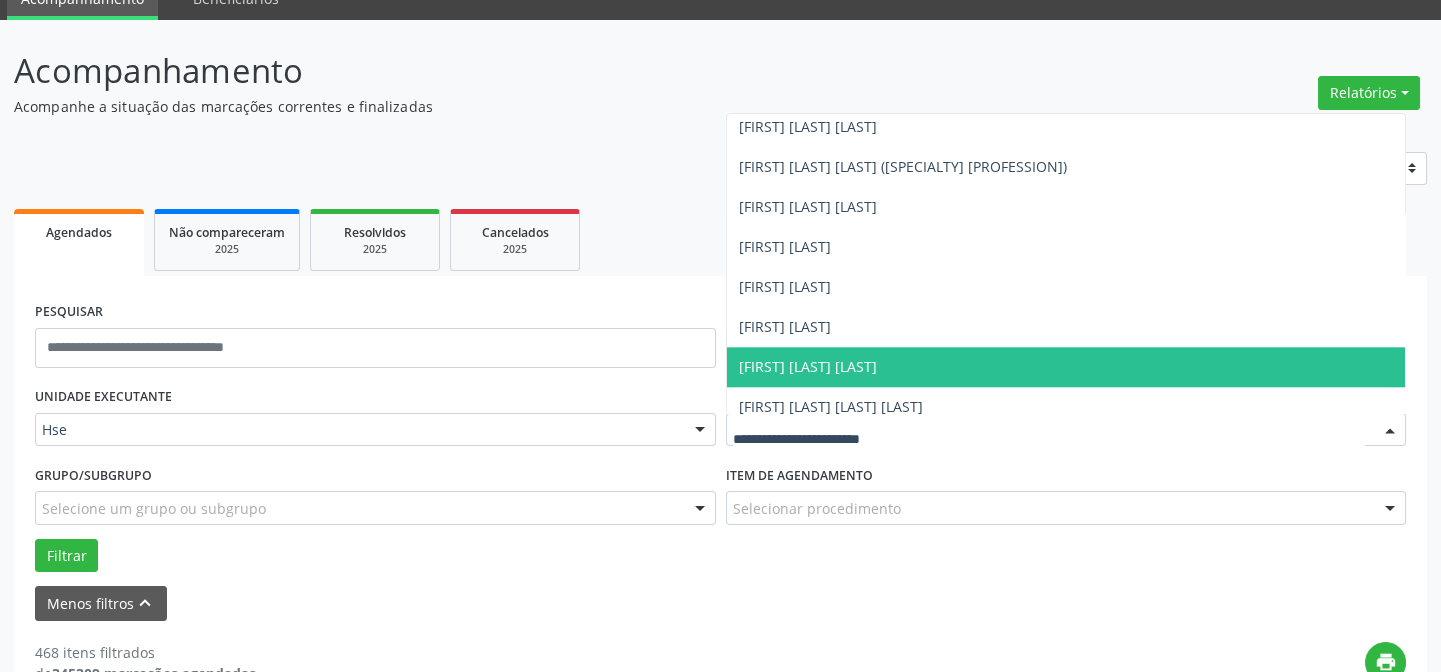 scroll, scrollTop: 5000, scrollLeft: 0, axis: vertical 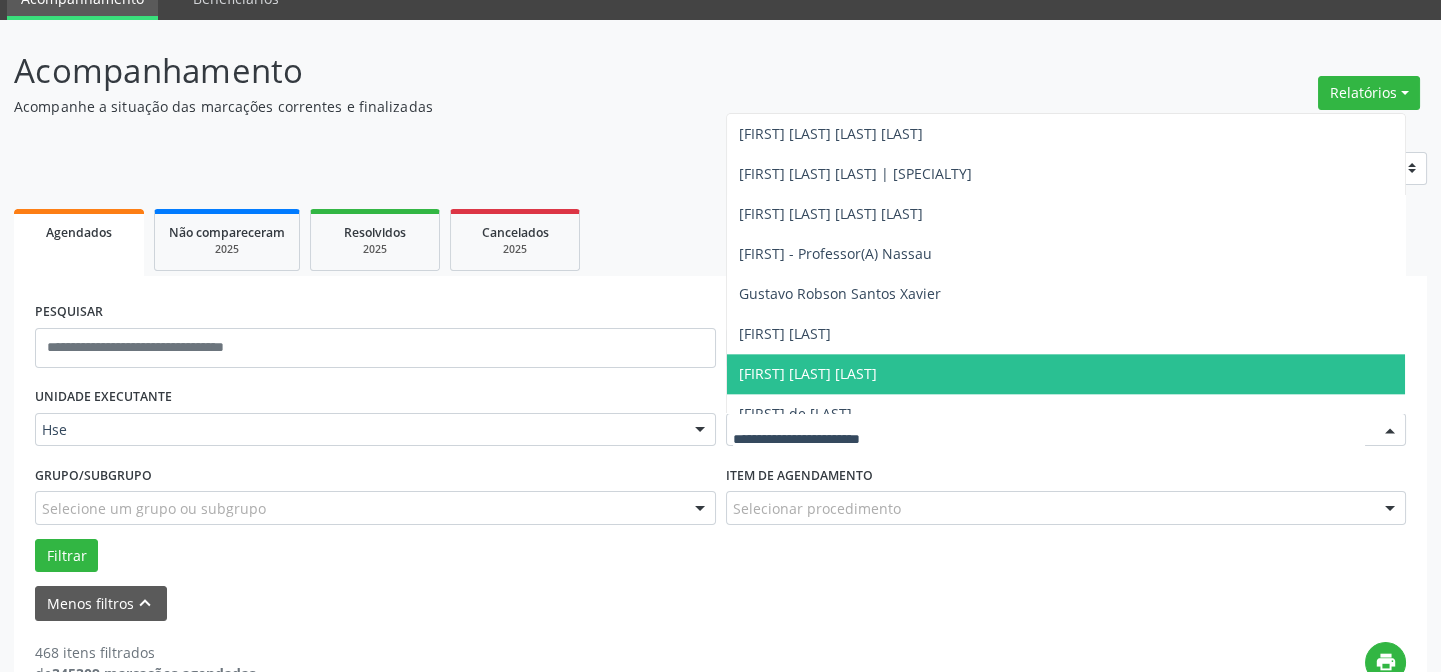 click on "[FIRST] [LAST] [LAST]" at bounding box center (808, 373) 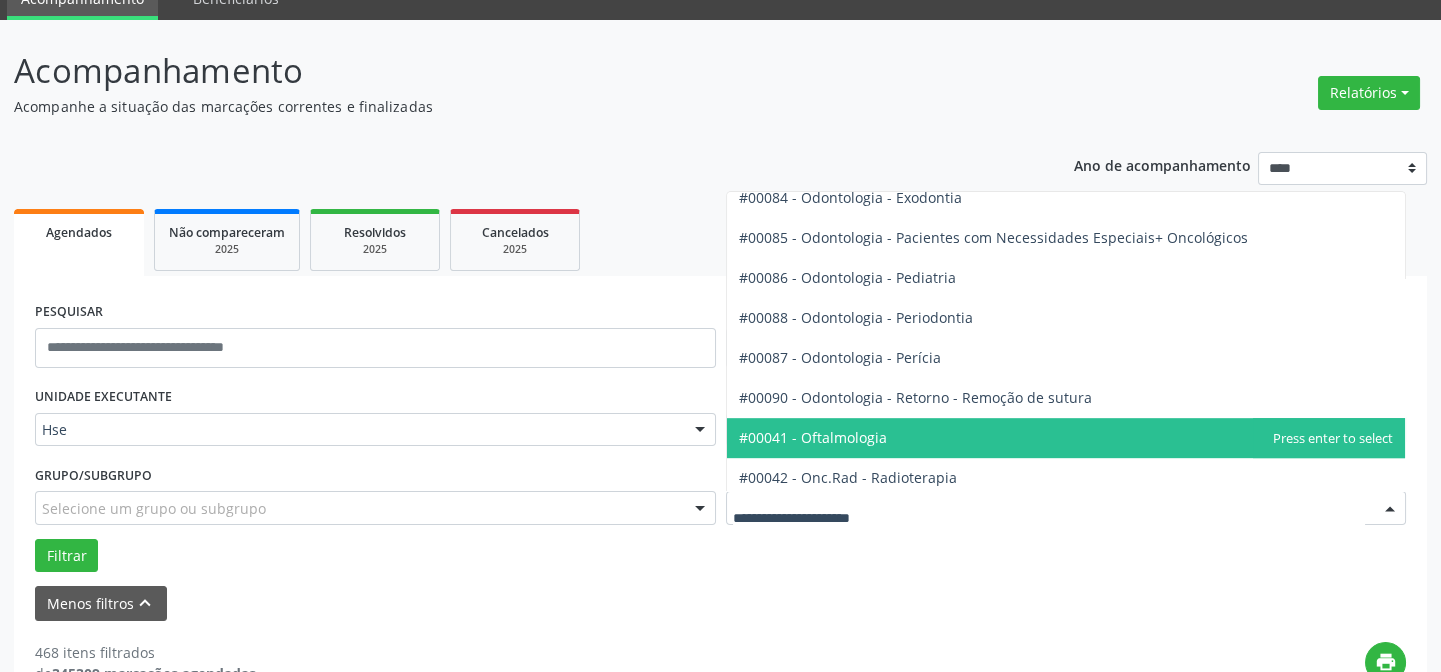 scroll, scrollTop: 2636, scrollLeft: 0, axis: vertical 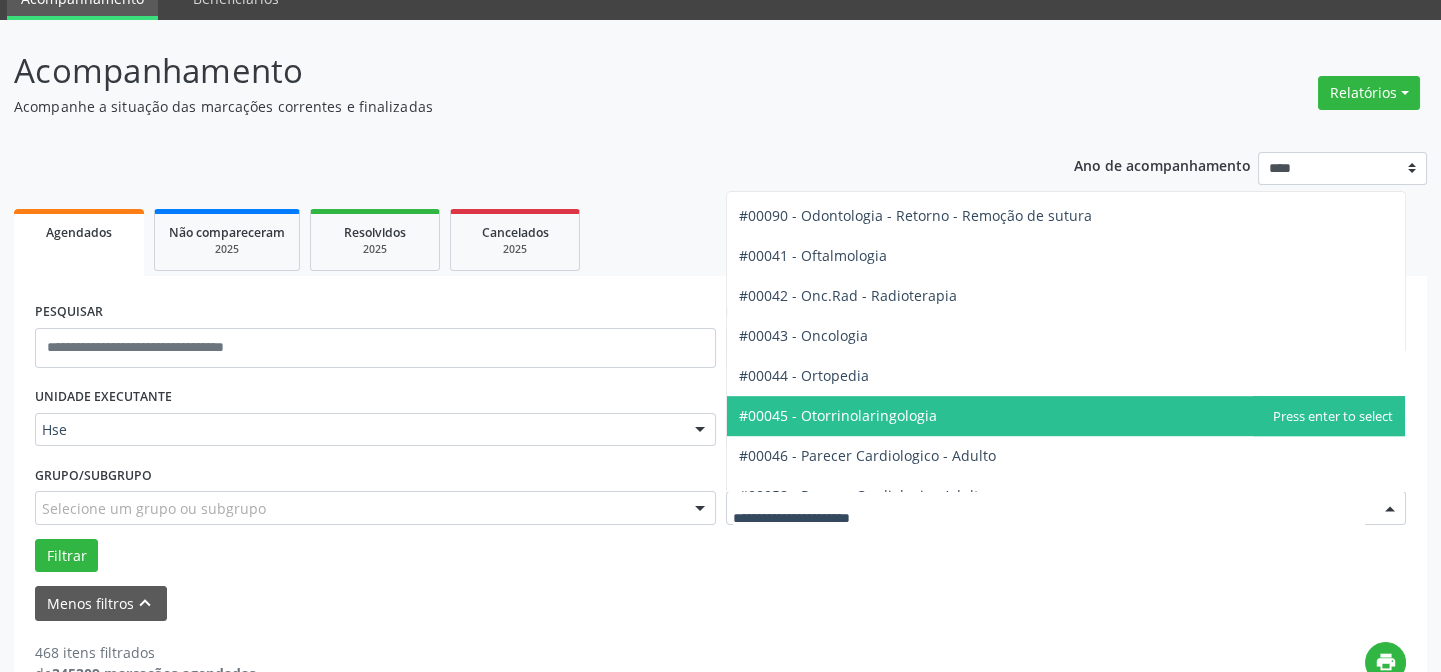 click on "#00045 - Otorrinolaringologia" at bounding box center [838, 415] 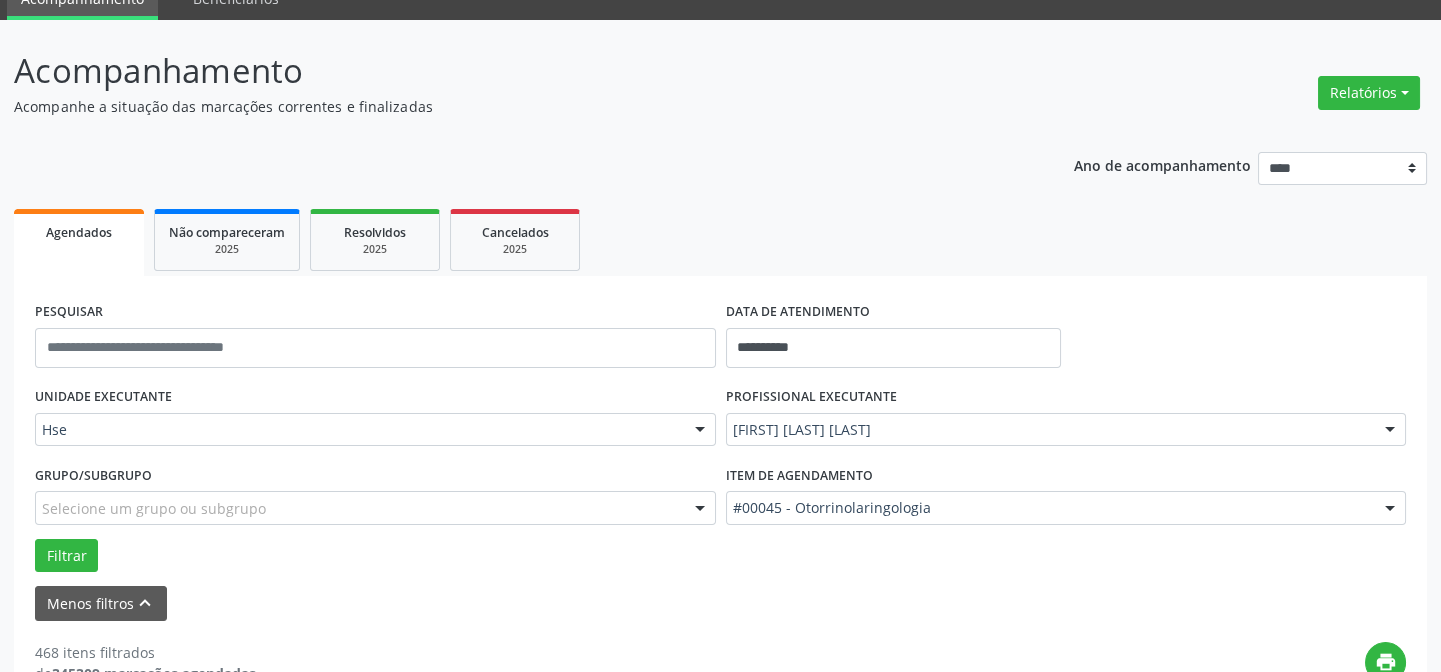 click on "UNIDADE EXECUTANTE
Hse         Todos as unidades   Hse
Nenhum resultado encontrado para: "   "
Não há nenhuma opção para ser exibida.
PROFISSIONAL EXECUTANTE
Hebert Barbosa Ferreira         Todos os profissionais   Adalberto Aguiar Interaminense Junior   Adriana Velozo Goncalves   Adriana Xavier Tavares - Professor(A) Nassau   Adriano Carneiro da Costa - Cirurgião Geral e Cirurgião Oncológico   Alberto Barros Araujo   Alessandra Ferraz de Sa - Professor(A) Nassau   Alex Rodrigues da Cruz   Alex Rodrigues da Cruz - Perícia Neurodivergente   Alexandre Dantas - Professor(A) Nassau | Geral   Alexandre David de Souza   Alexey Alves (Ortopedia Nassau)   Alexey Alves Garcez | Geral, Coluna, Cotovelo, Ombro e Joelho   Aleyde Loureiro   Aline Alves Nunes - Professor(A) Nassau   Allan Vinicius Martins de Barros   Alynne Kelly Ferreira Costa   Amanda Brito Barros   Amanda Vilma Brito Pires do Rego Barros           Ana Karla Lopes" at bounding box center [720, 477] 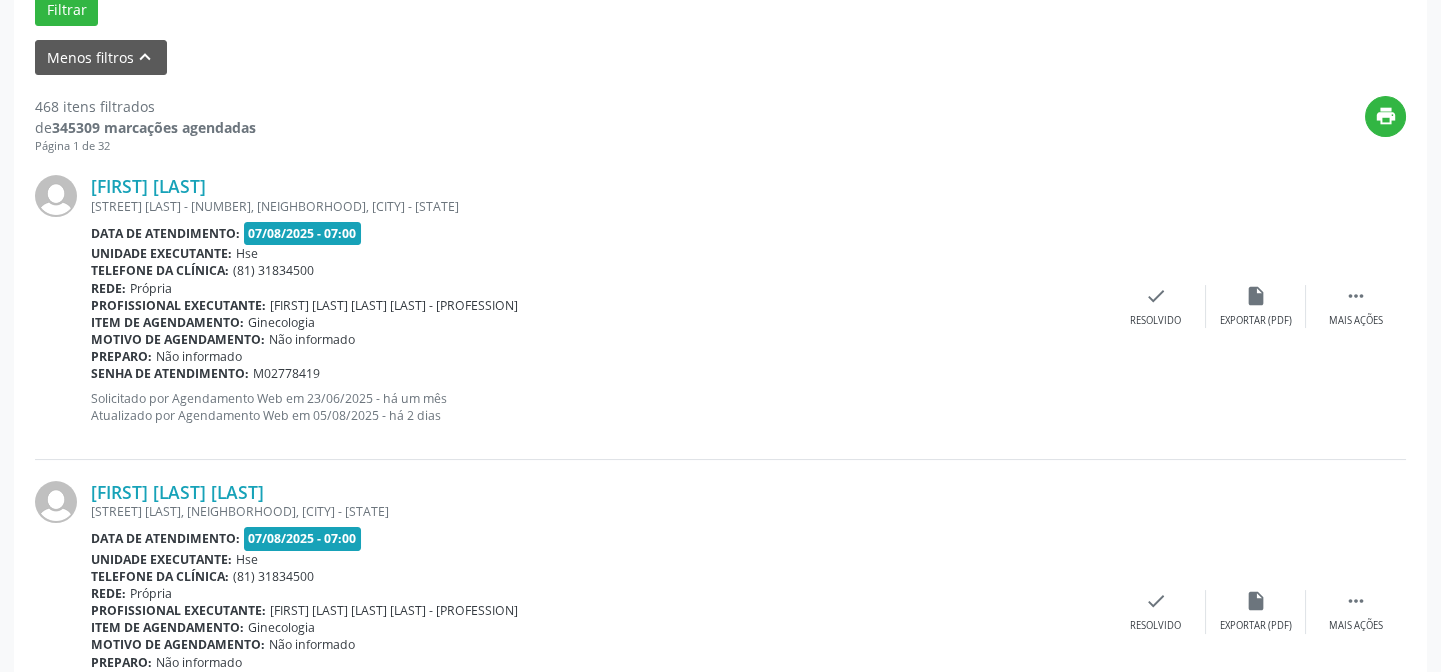 scroll, scrollTop: 181, scrollLeft: 0, axis: vertical 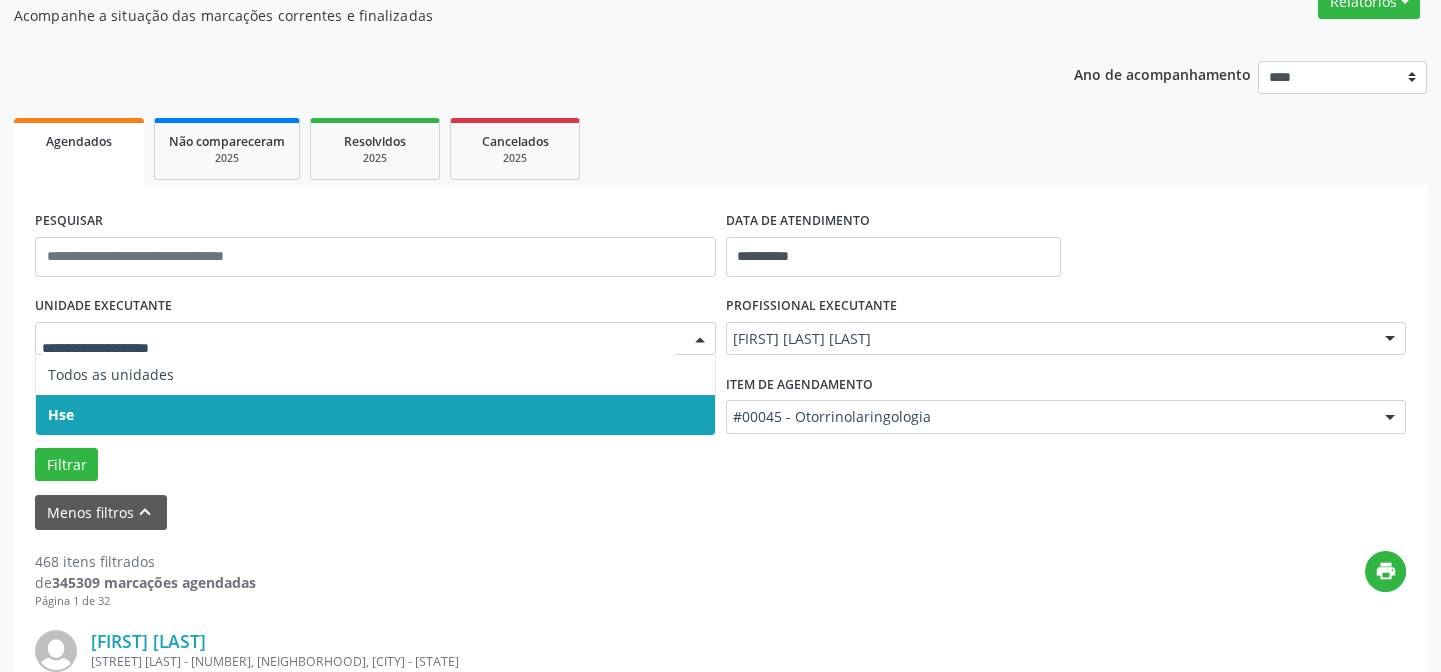 click on "Hse" at bounding box center [375, 415] 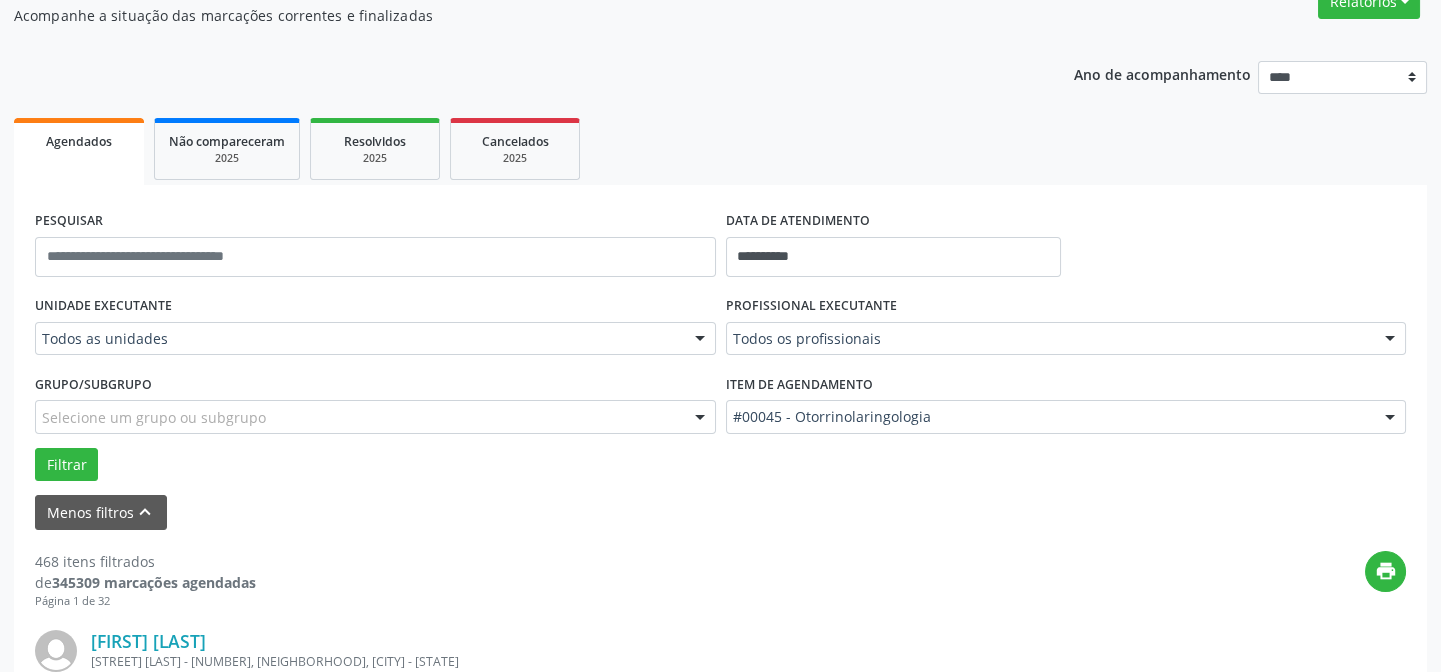 click on "Selecione um grupo ou subgrupo" at bounding box center [375, 417] 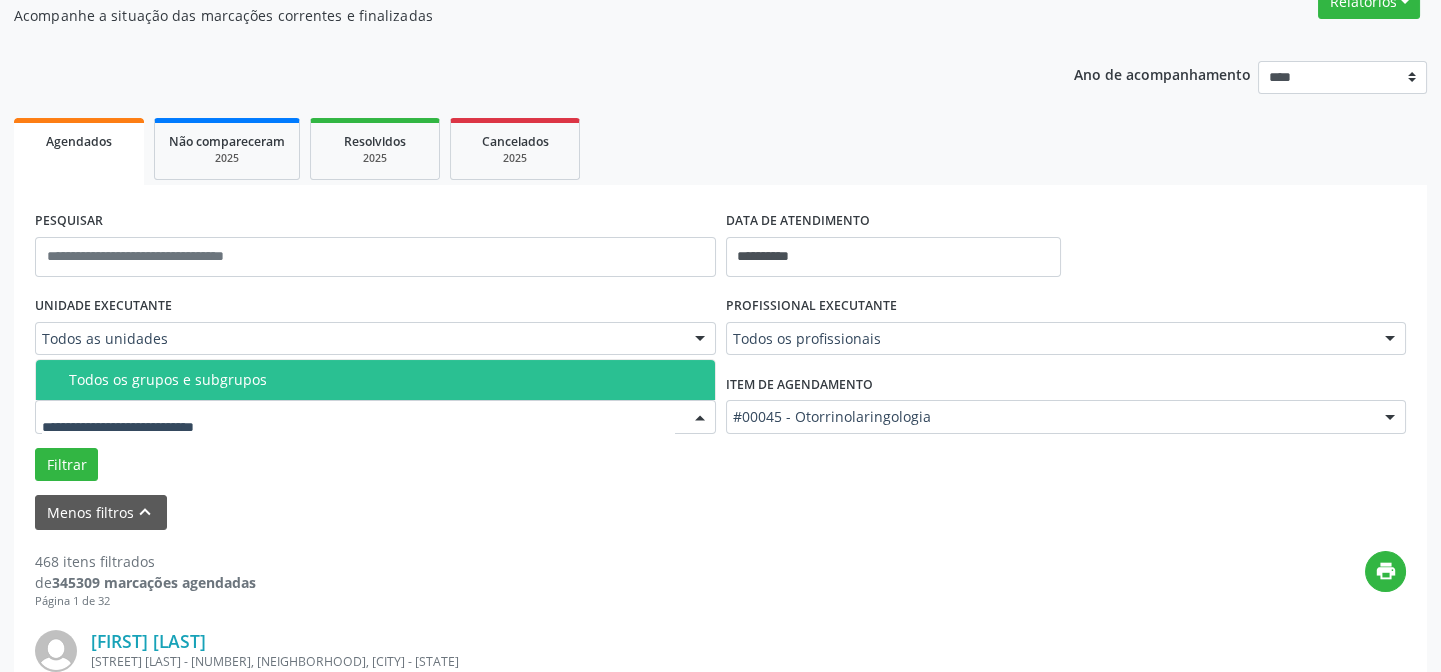 click at bounding box center (358, 427) 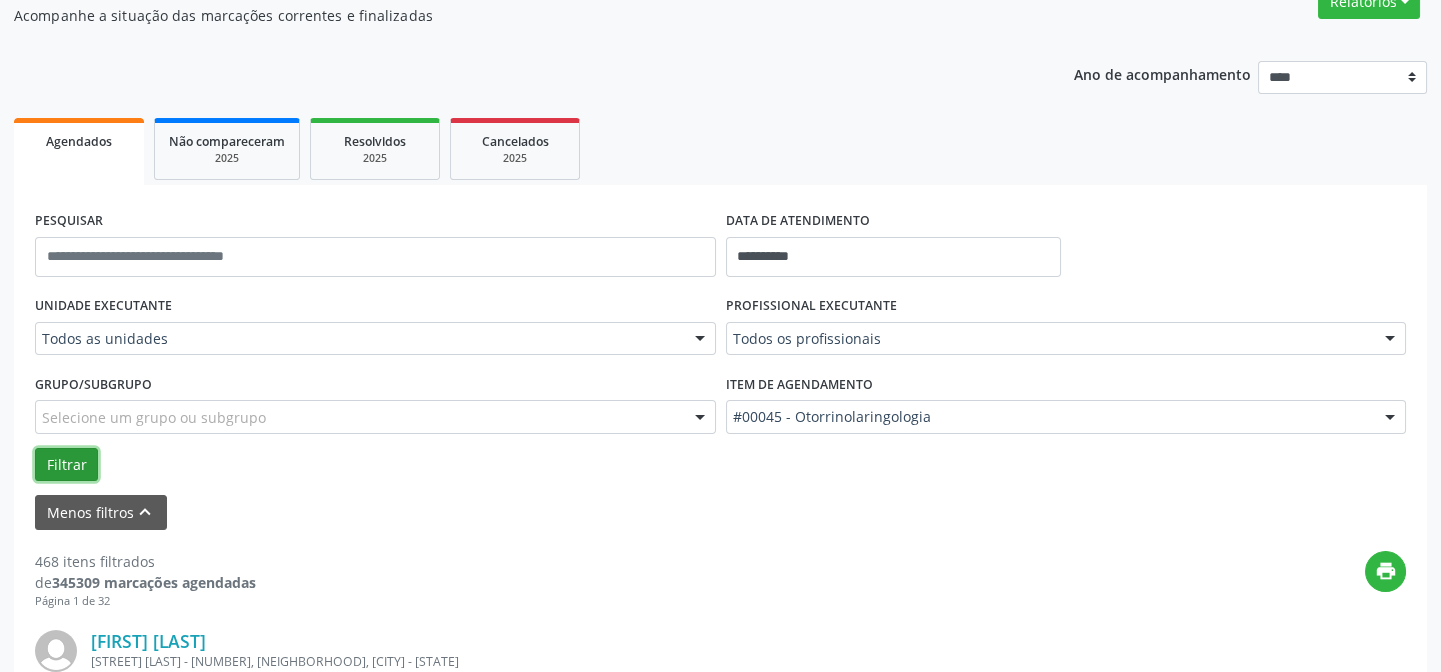 click on "Filtrar" at bounding box center (66, 465) 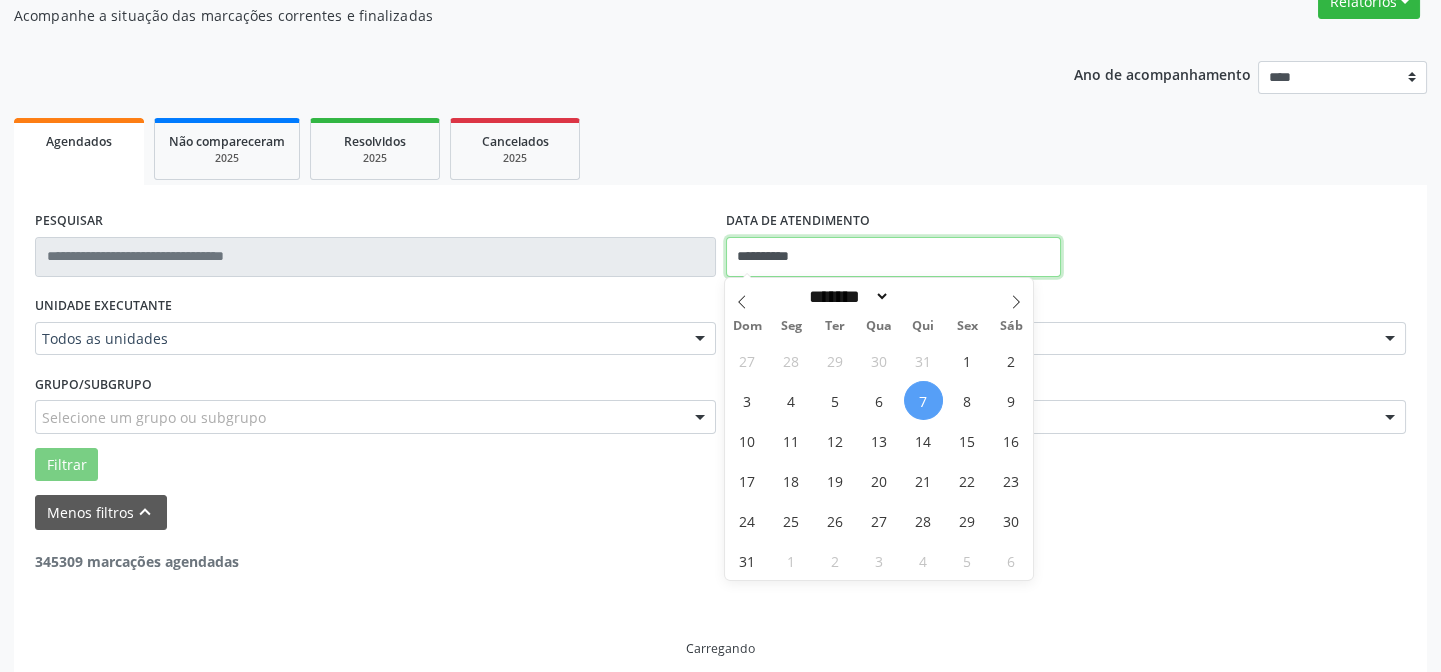 click on "**********" at bounding box center (893, 257) 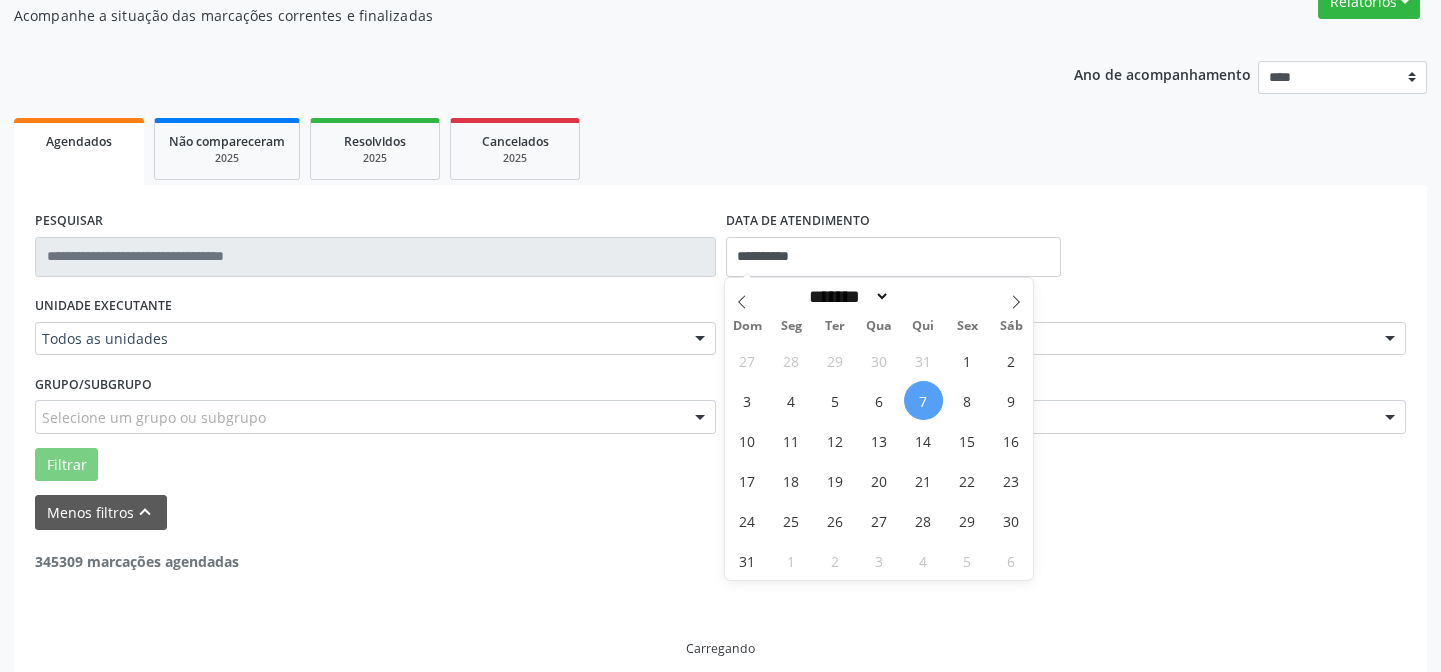 click on "7" at bounding box center [923, 400] 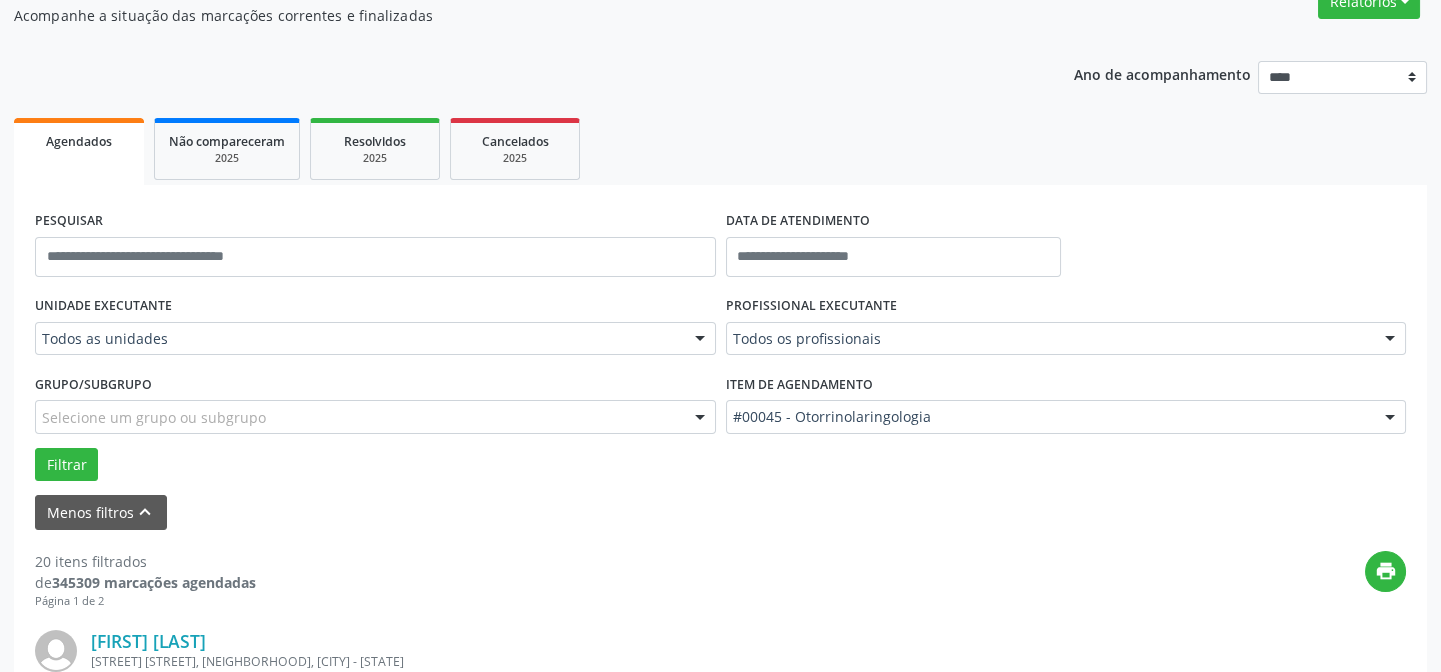 drag, startPoint x: 889, startPoint y: 131, endPoint x: 902, endPoint y: 153, distance: 25.553865 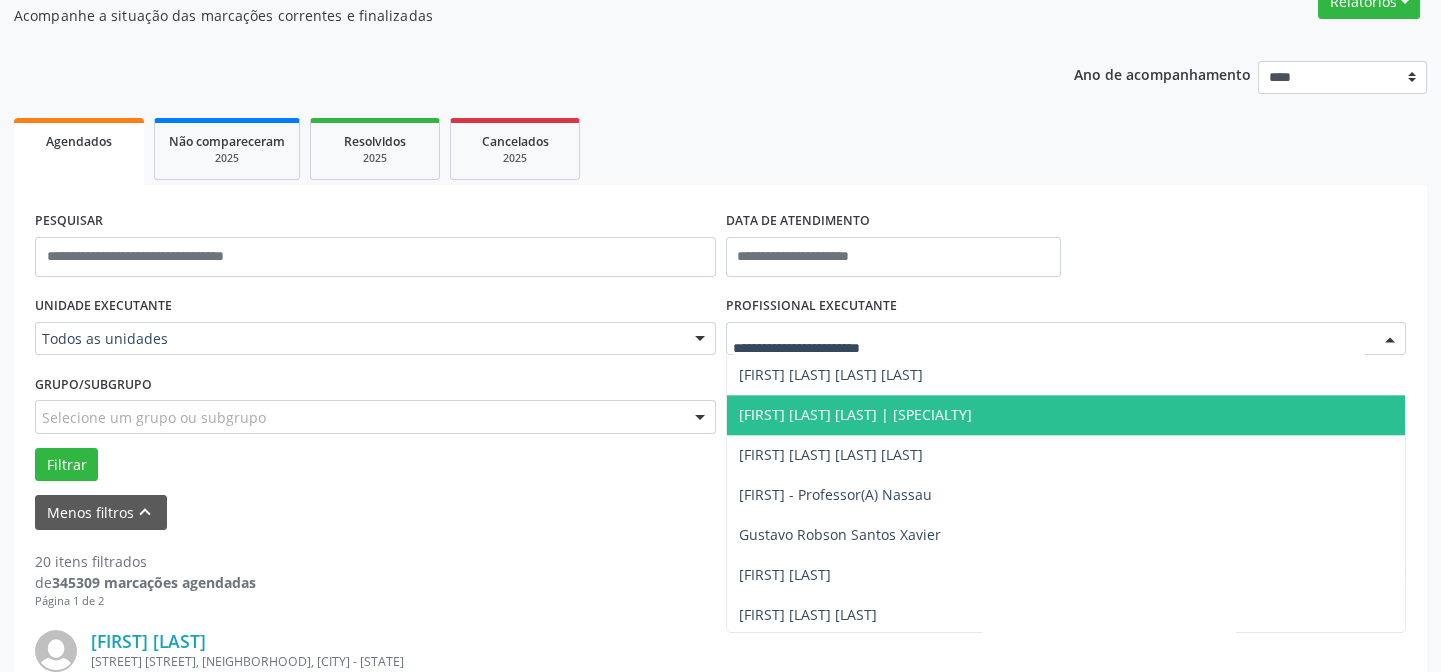scroll, scrollTop: 5181, scrollLeft: 0, axis: vertical 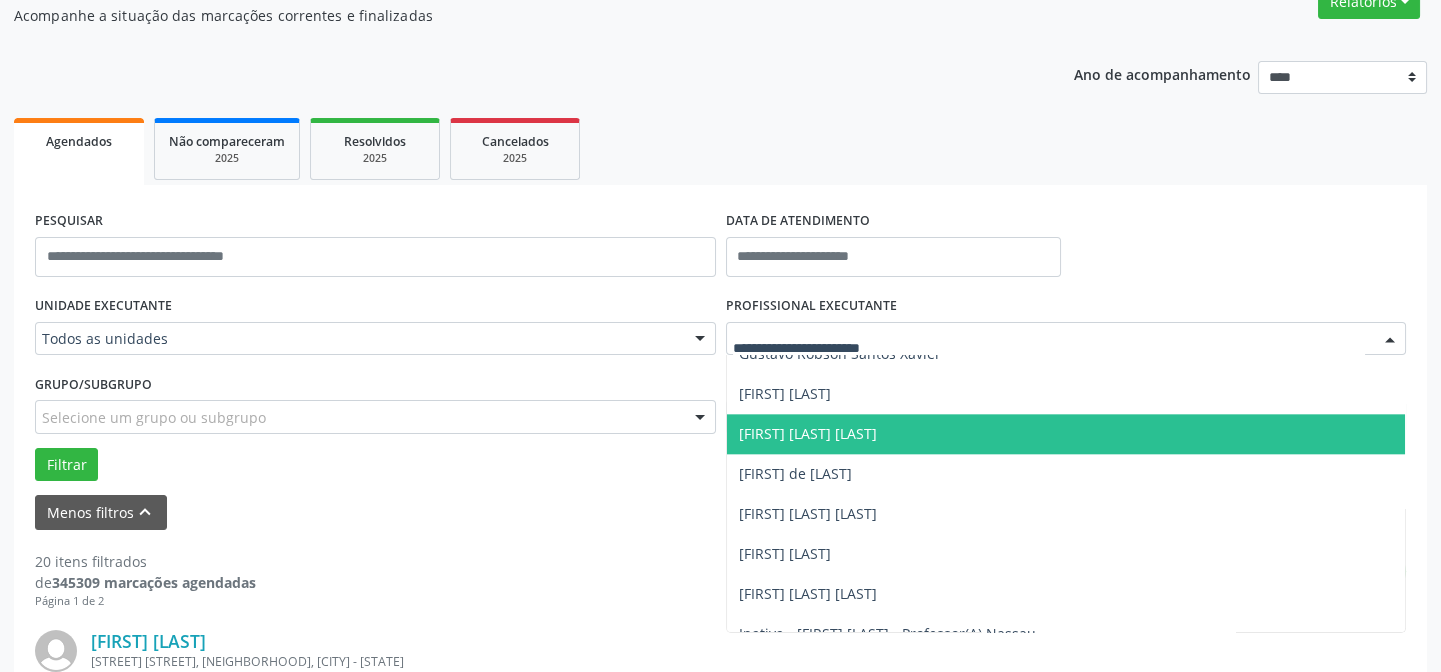 click on "[FIRST] [LAST] [LAST]" at bounding box center (808, 433) 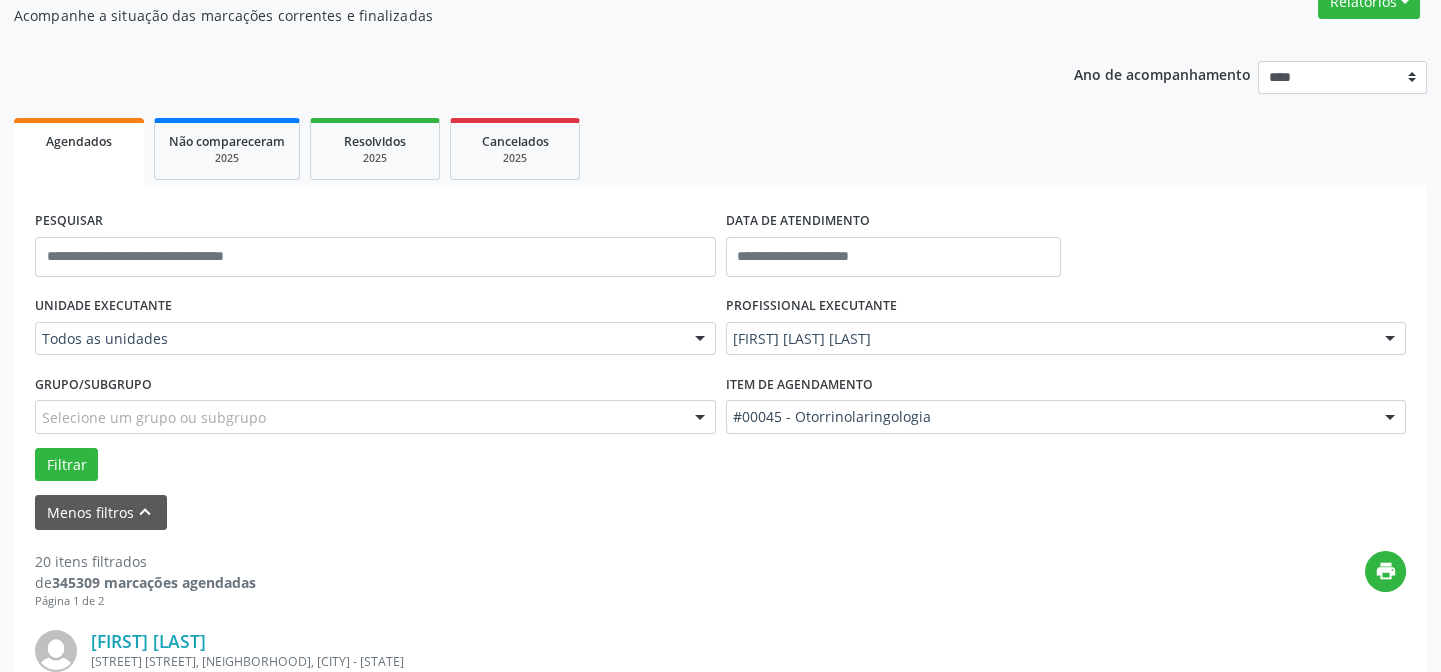 click on "UNIDADE EXECUTANTE
Todos as unidades         Todos as unidades   Hse
Nenhum resultado encontrado para: "   "
Não há nenhuma opção para ser exibida.
PROFISSIONAL EXECUTANTE
[FIRST] [LAST]         Todos os profissionais   [FIRST] [LAST]   [FIRST] [LAST] - Professor(A) Nassau   [FIRST] [LAST] - Cirurgião Geral e Cirurgião Oncológico   [FIRST] [LAST]   [FIRST] [LAST] - Professor(A) Nassau   [FIRST] [LAST]   [FIRST] [LAST] - Perícia Neurodivergente   [FIRST] [LAST] - Professor(A) Nassau | Geral   [FIRST] [LAST]   [FIRST] ([SPECIALTY] Nassau)   [FIRST] [LAST] | Geral, Coluna, Cotovelo, Ombro e Joelho   [FIRST] [LAST]   [FIRST] [LAST] - Professor(A) Nassau   [FIRST] [LAST]   [FIRST] [LAST]   [FIRST] [LAST]" at bounding box center (720, 386) 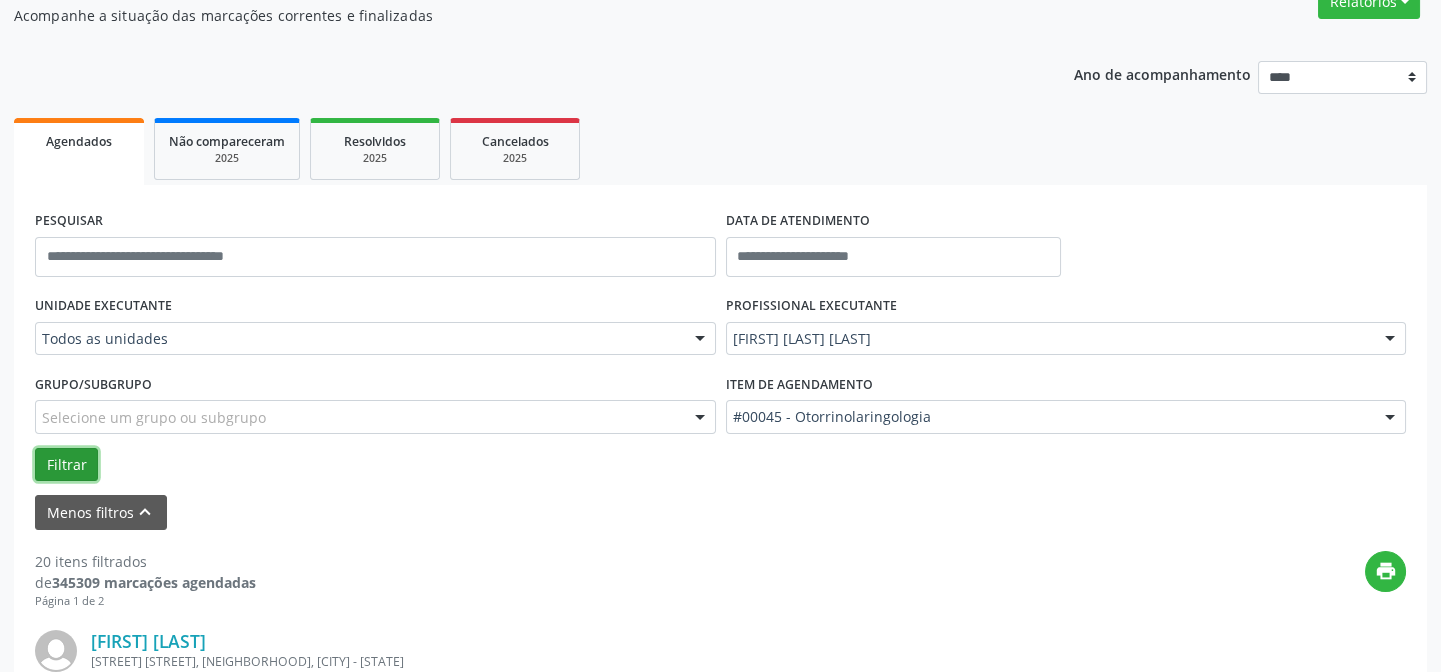click on "Filtrar" at bounding box center [66, 465] 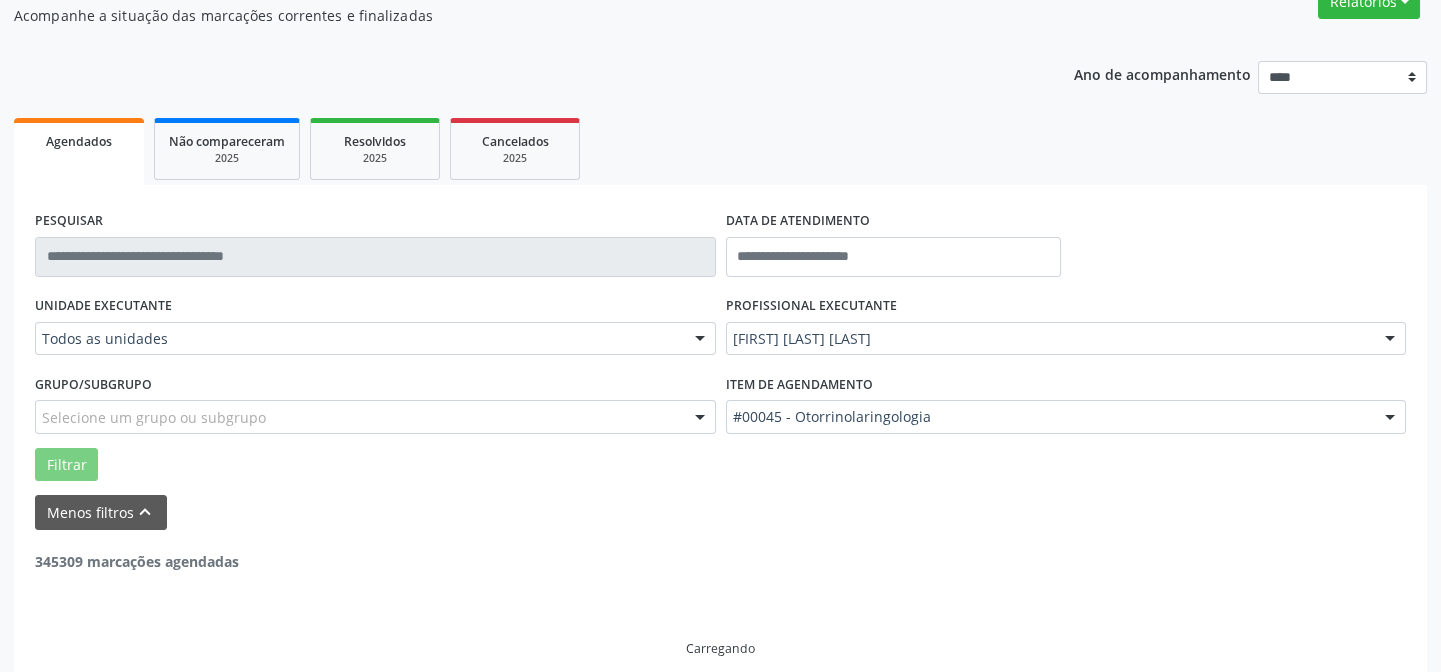 scroll, scrollTop: 200, scrollLeft: 0, axis: vertical 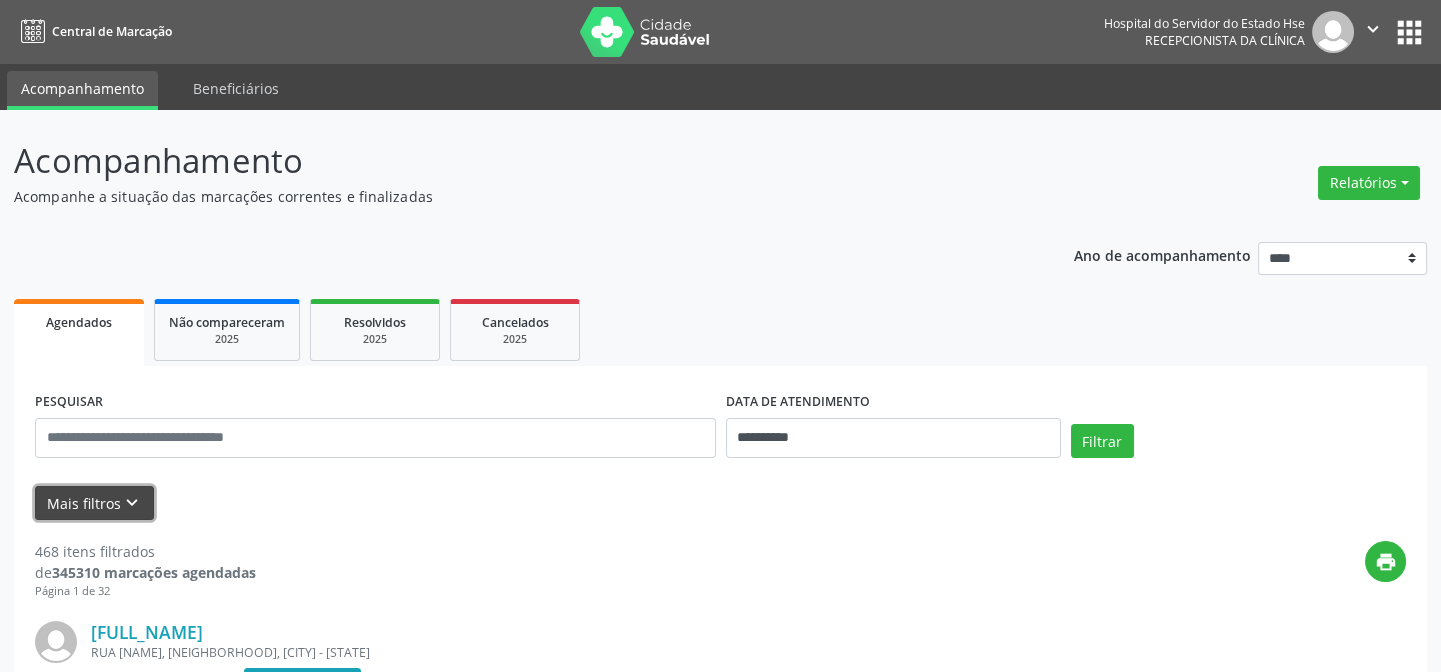click on "Mais filtros
keyboard_arrow_down" at bounding box center [94, 503] 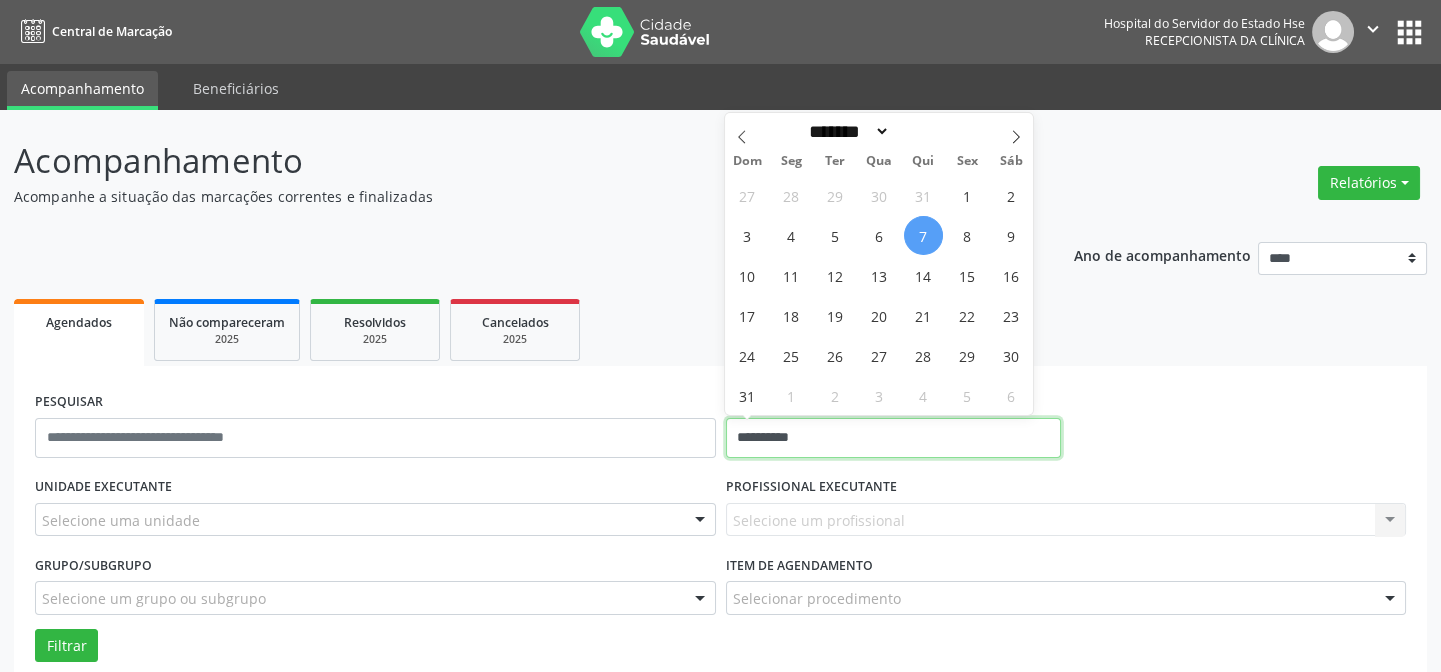 click on "**********" at bounding box center [893, 438] 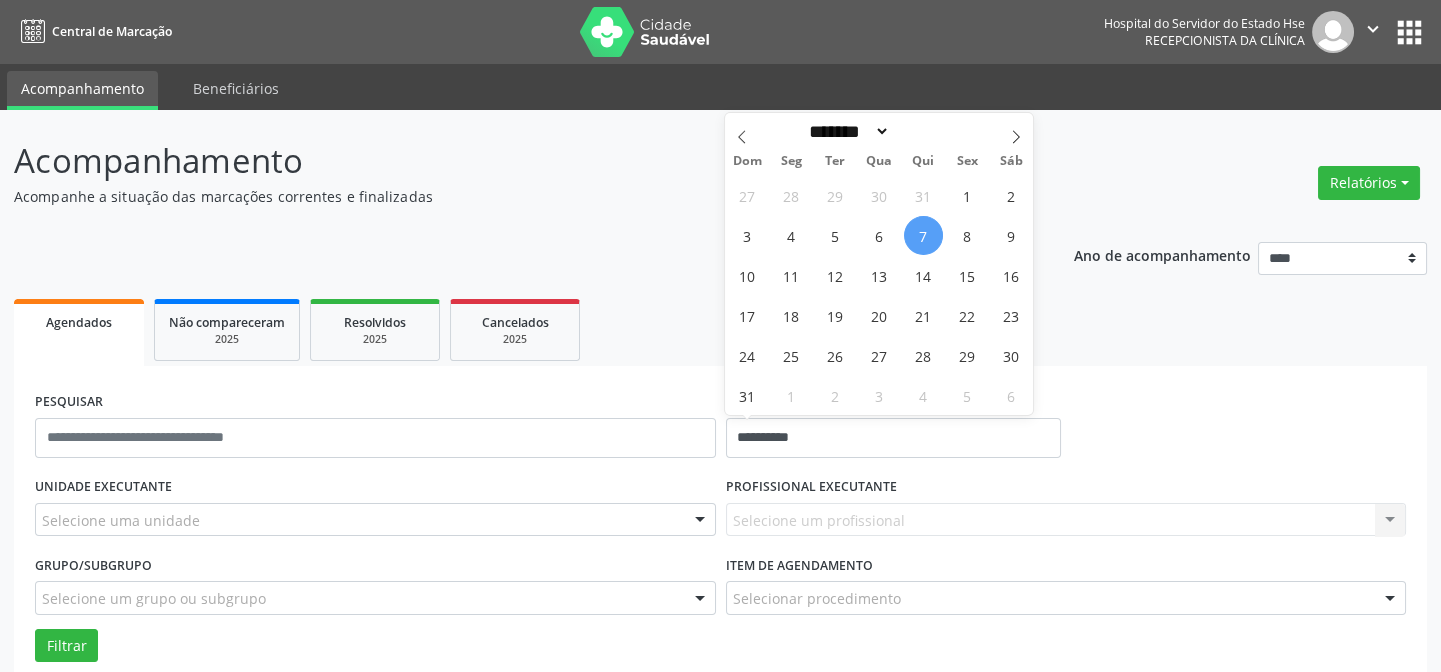 click on "7" at bounding box center (923, 235) 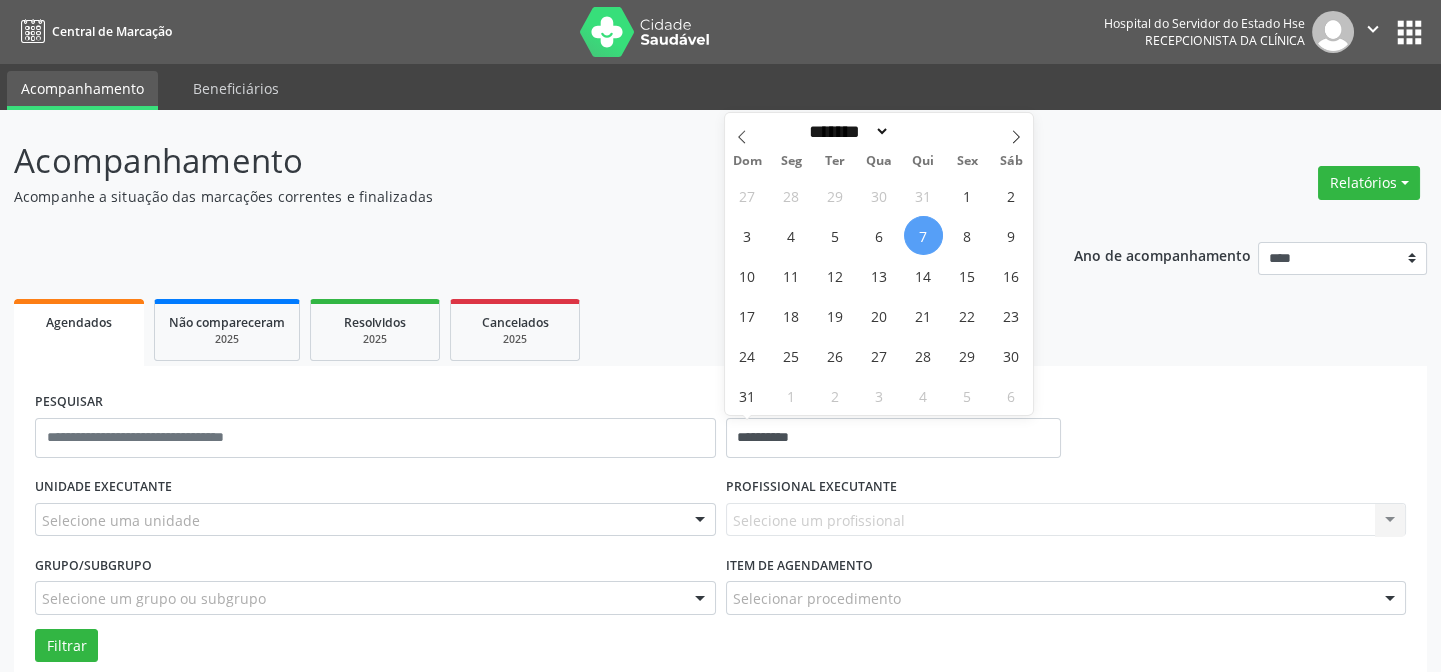 type on "**********" 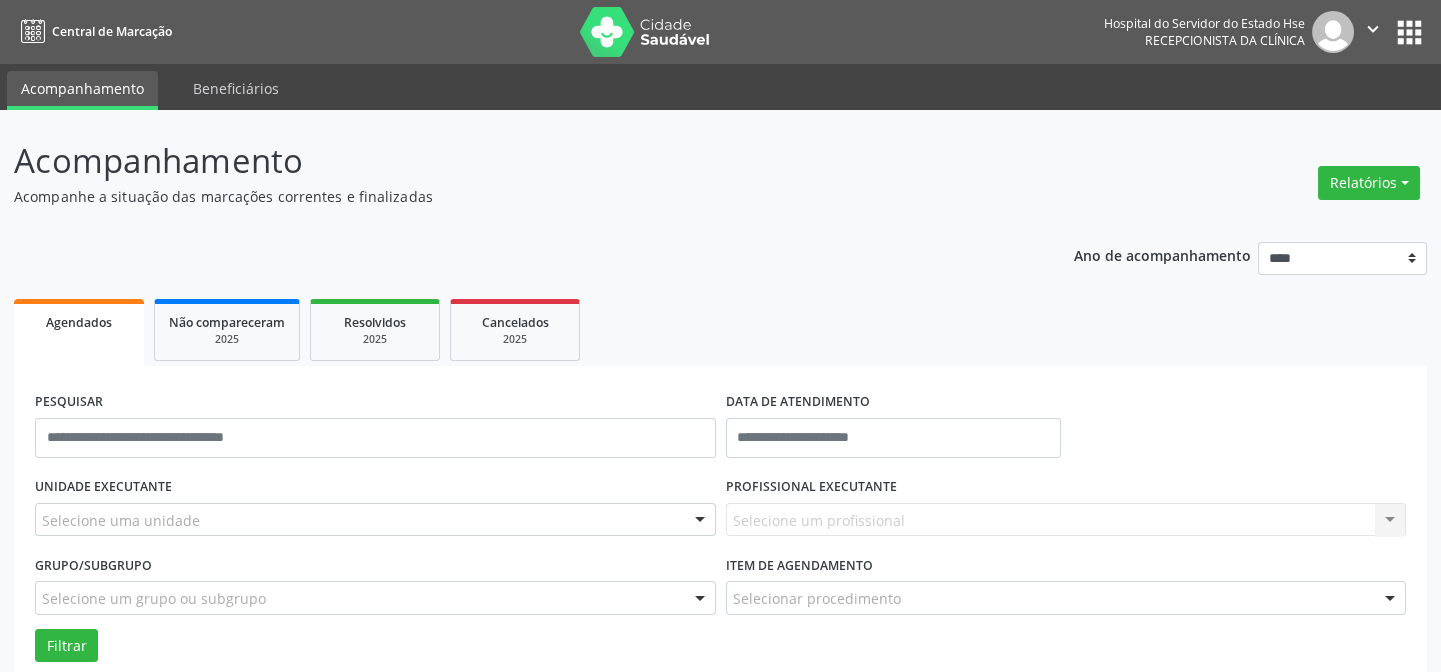 click on "Selecione um profissional
Nenhum resultado encontrado para: "   "
Não há nenhuma opção para ser exibida." at bounding box center [1066, 520] 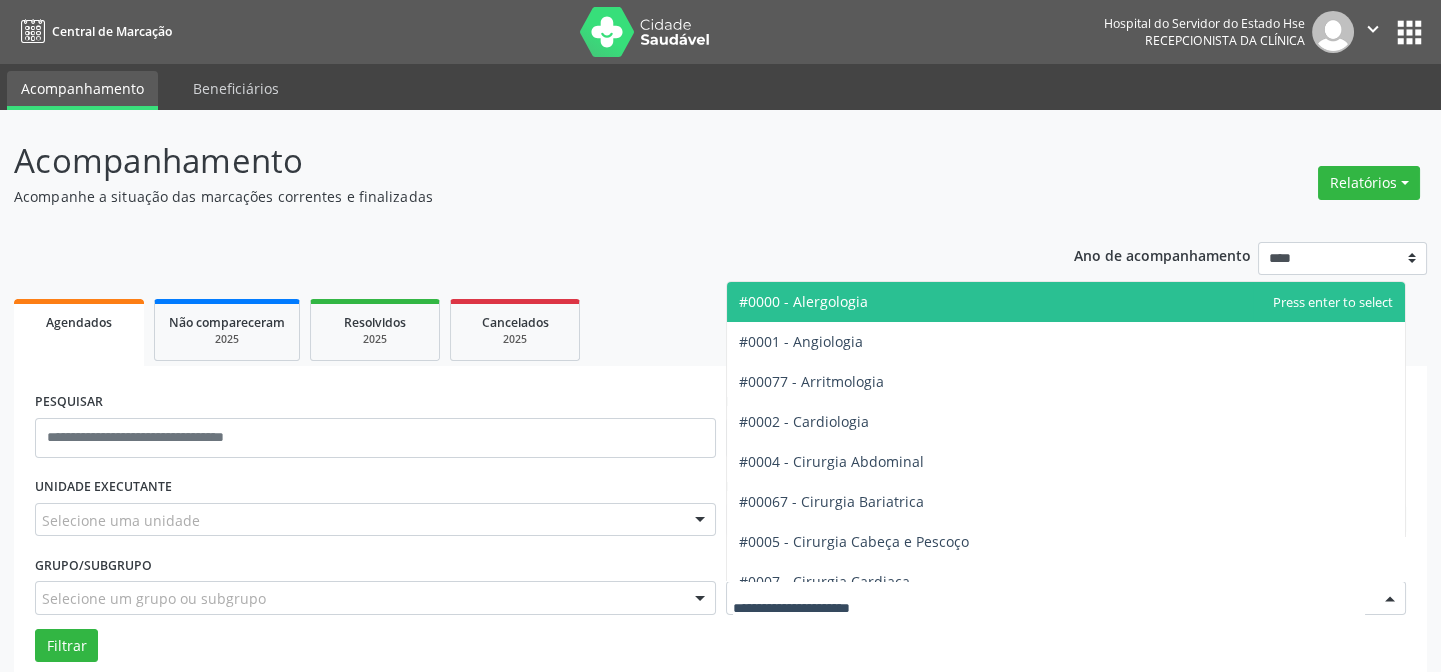 click at bounding box center (1066, 598) 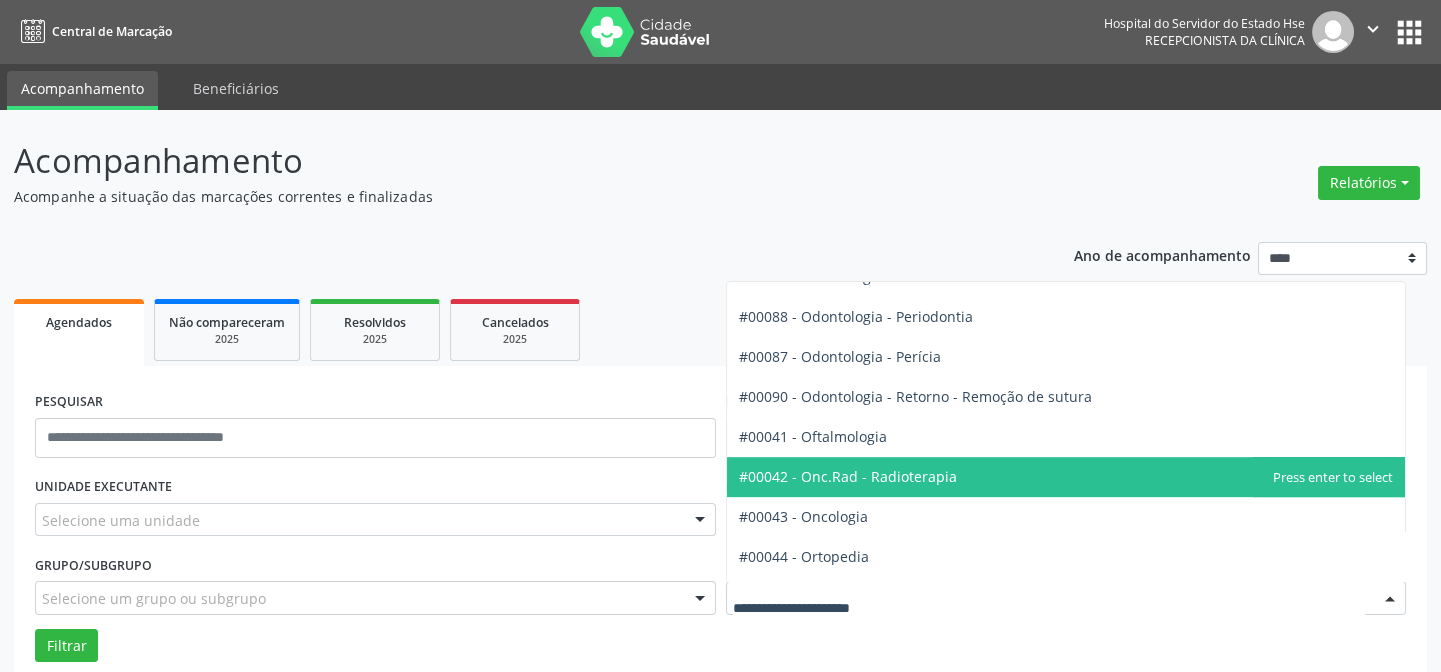 scroll, scrollTop: 2636, scrollLeft: 0, axis: vertical 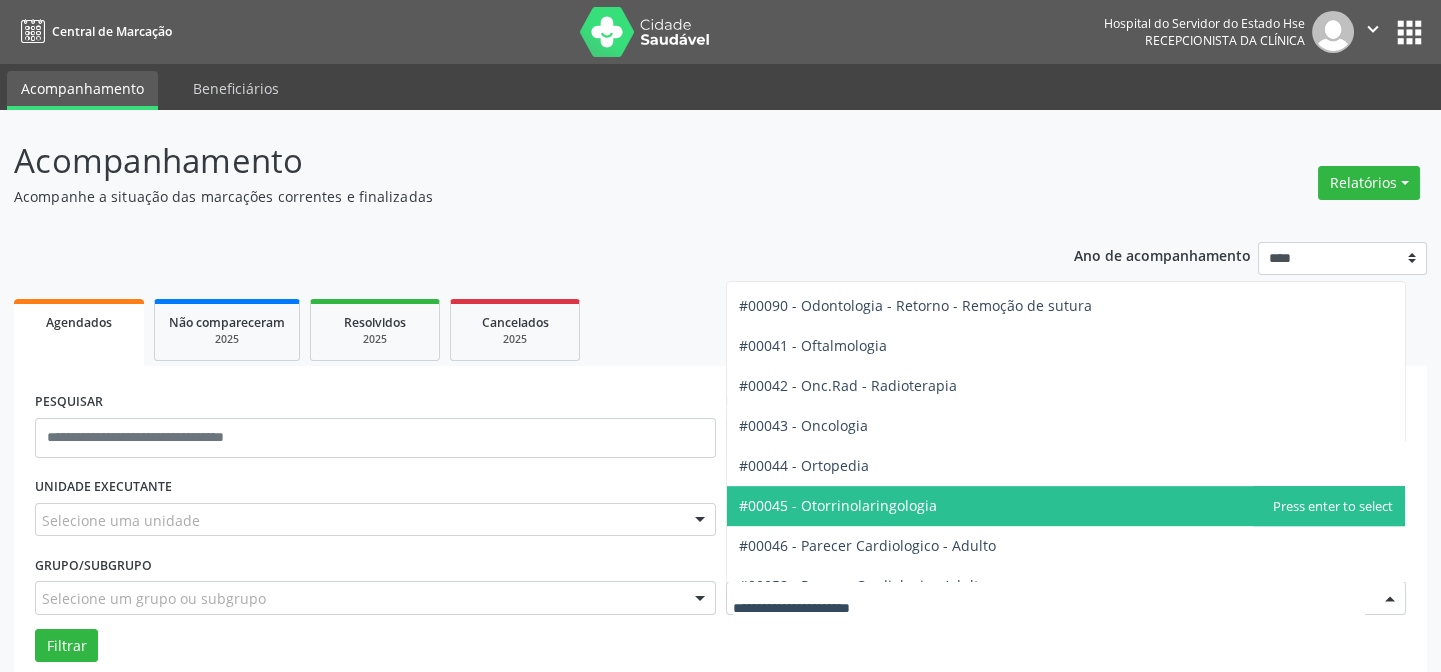 click on "#00045 - Otorrinolaringologia" at bounding box center [1066, 506] 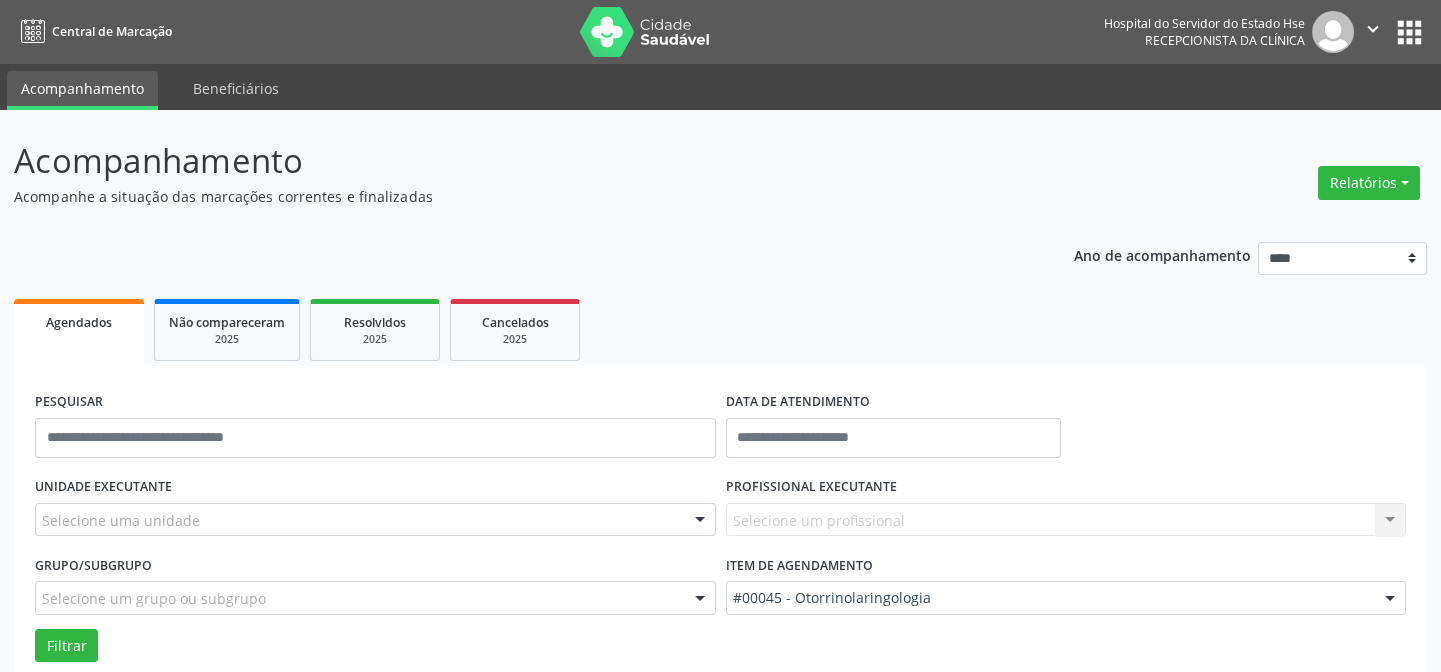click on "UNIDADE EXECUTANTE
Selecione uma unidade
Todos as unidades   Hse
Nenhum resultado encontrado para: "   "
Não há nenhuma opção para ser exibida.
PROFISSIONAL EXECUTANTE
Selecione um profissional
Nenhum resultado encontrado para: "   "
Não há nenhuma opção para ser exibida.
Grupo/Subgrupo
Selecione um grupo ou subgrupo
Todos os grupos e subgrupos
Nenhum resultado encontrado para: "   "
Nenhuma opção encontrada
Item de agendamento
#00045 - Otorrinolaringologia         #0000 - Alergologia   #0001 - Angiologia   #00077 - Arritmologia   #0002 - Cardiologia   #0004 - Cirurgia Abdominal   #00067 - Cirurgia Bariatrica   #0005 - Cirurgia Cabeça e Pescoço   #0007 - Cirurgia Cardiaca   #0008 - Cirurgia Geral" at bounding box center [720, 567] 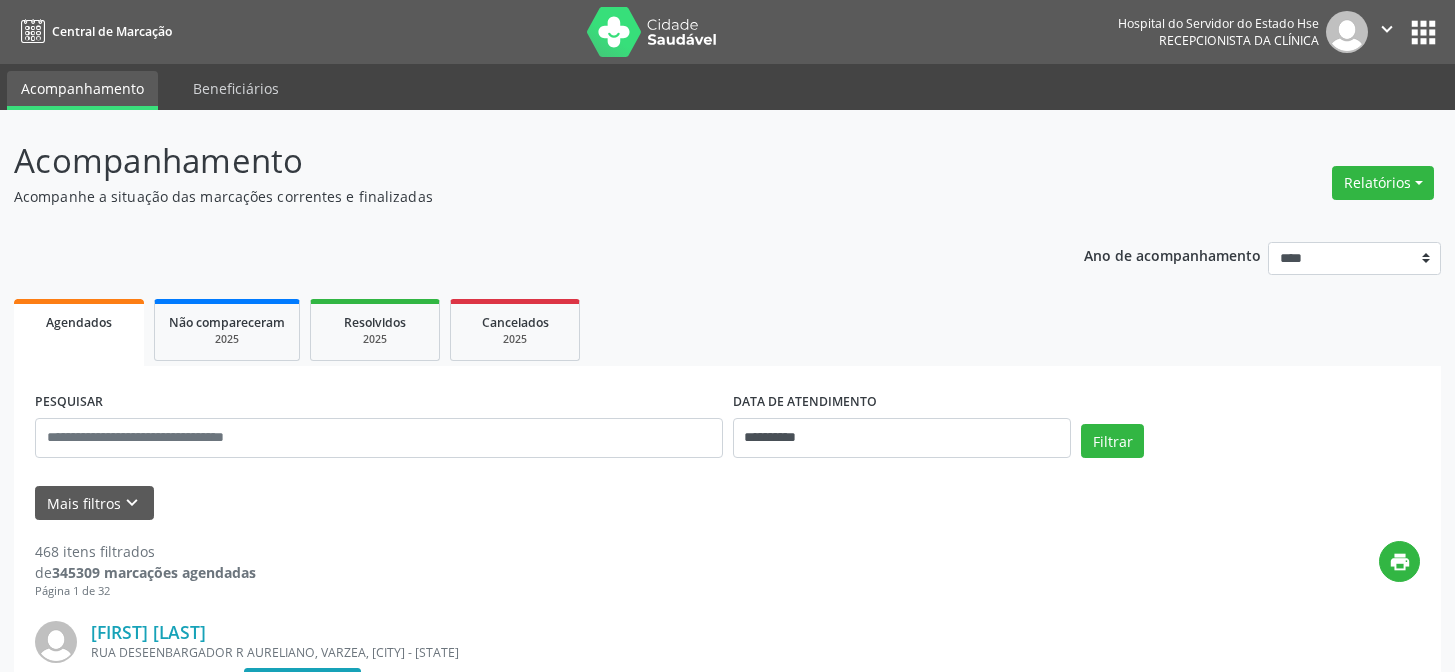 click on "Mais filtros
keyboard_arrow_down" at bounding box center (94, 503) 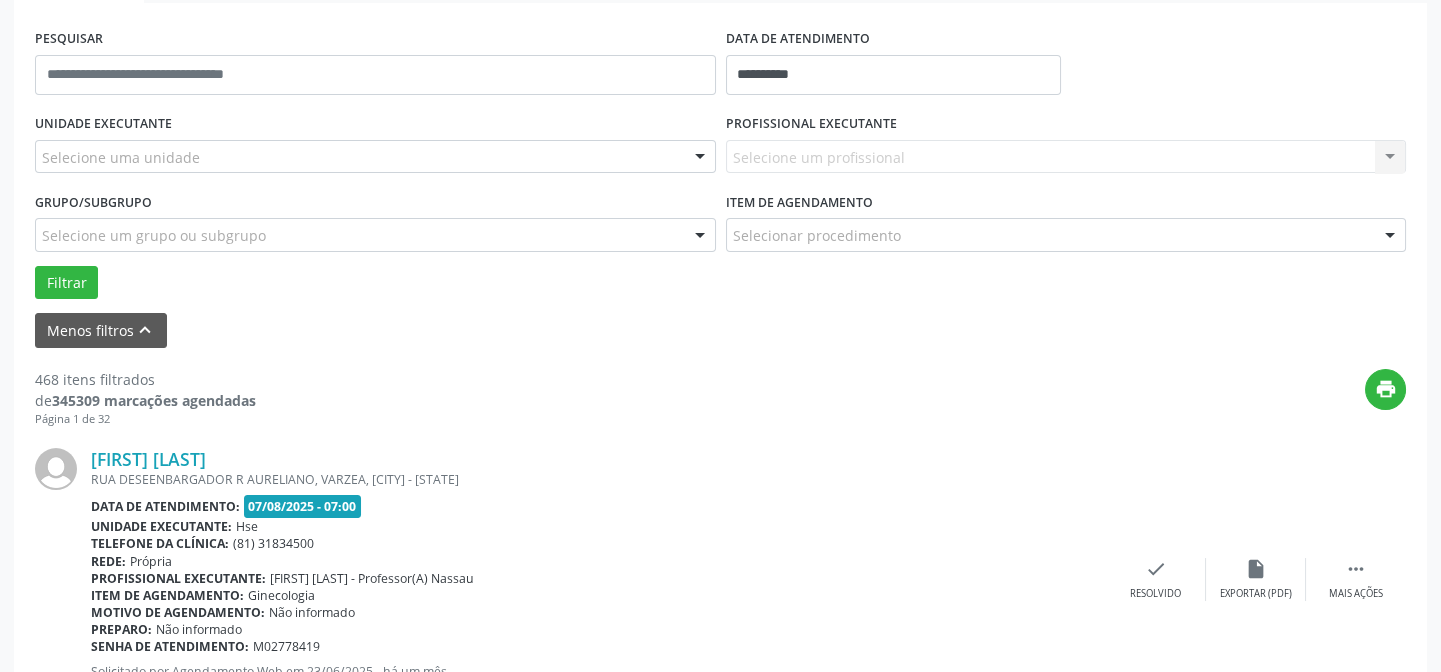 scroll, scrollTop: 181, scrollLeft: 0, axis: vertical 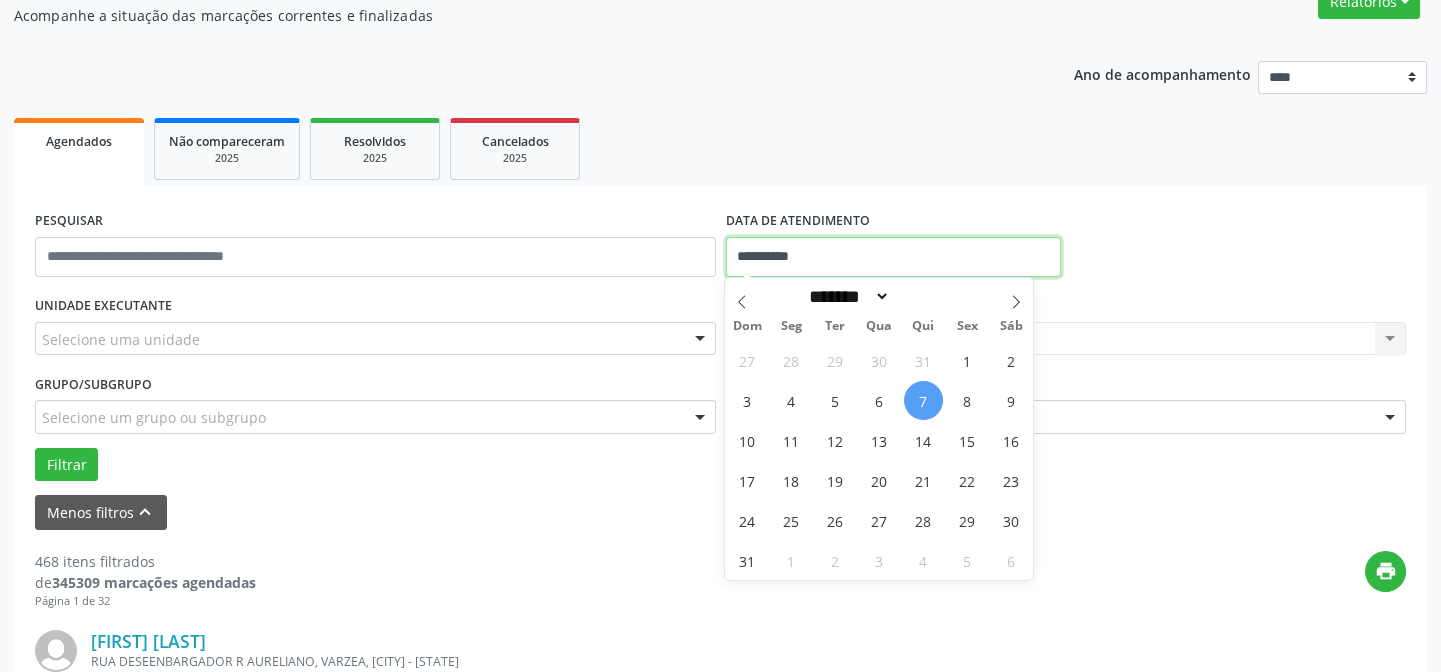 click on "**********" at bounding box center (893, 257) 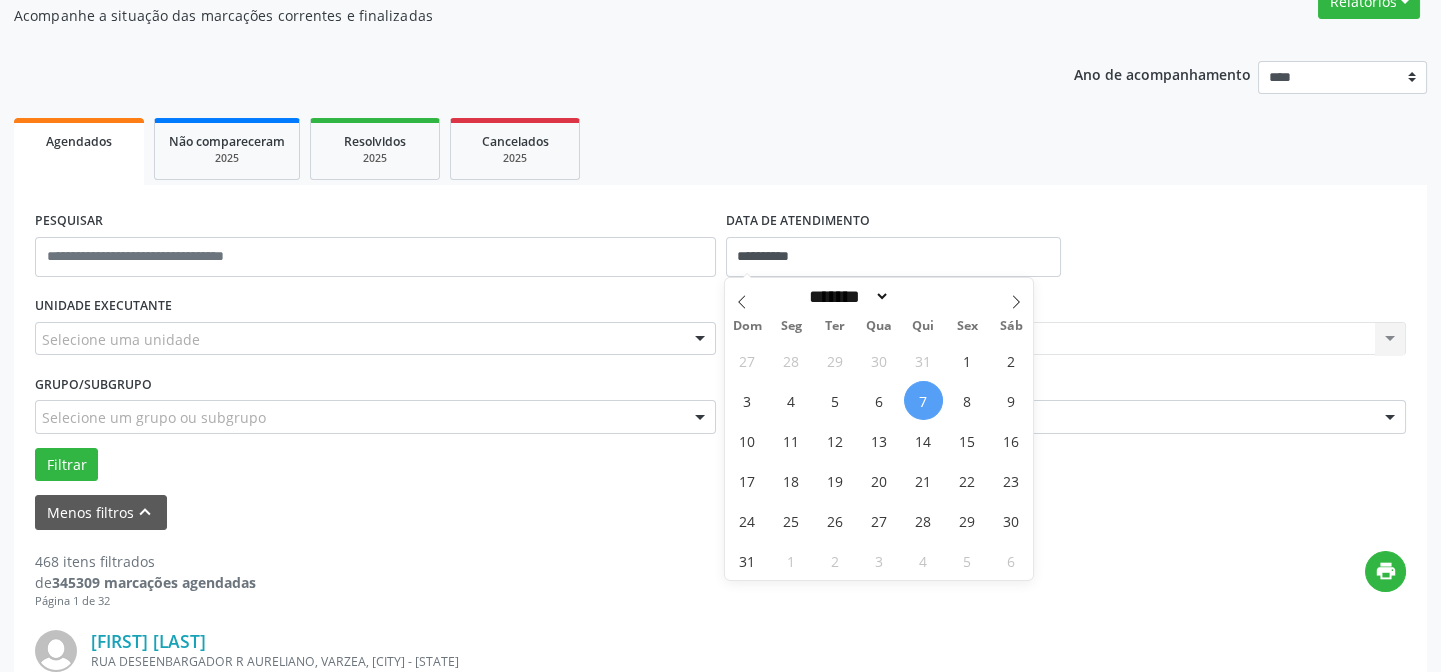 click on "7" at bounding box center [923, 400] 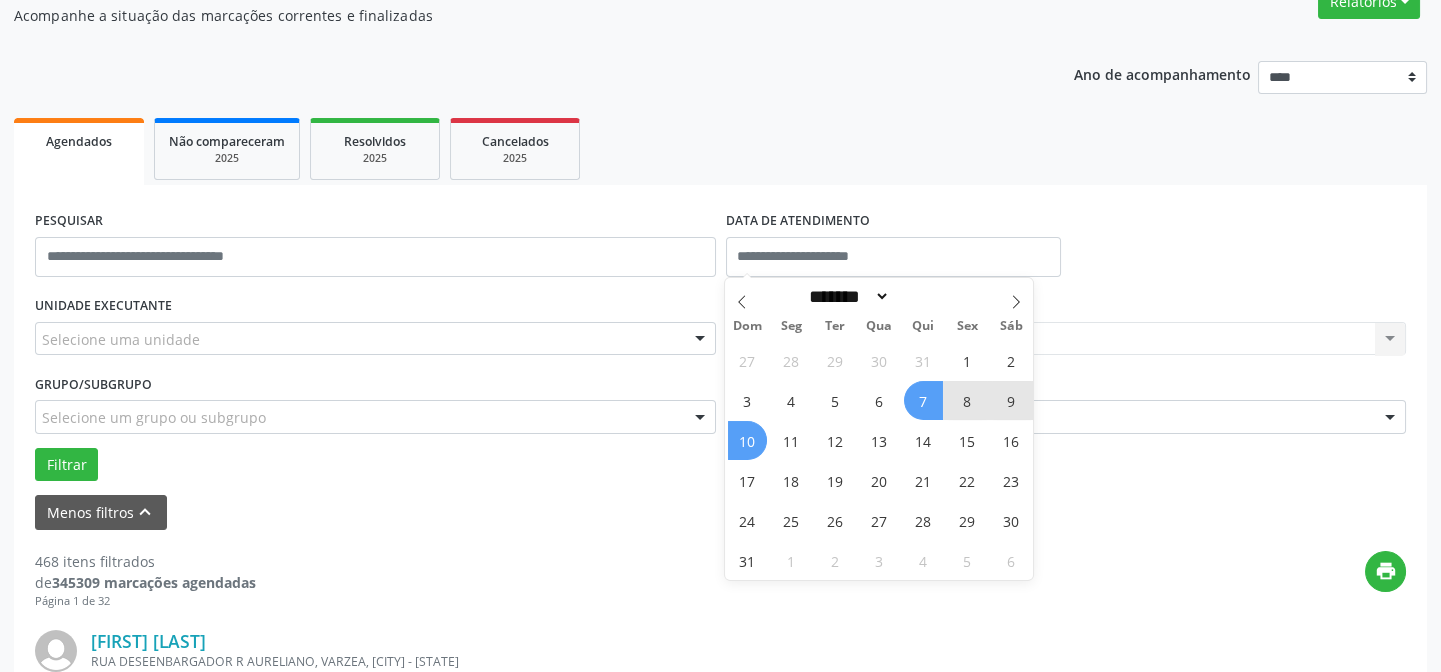 click on "print" at bounding box center [831, 580] 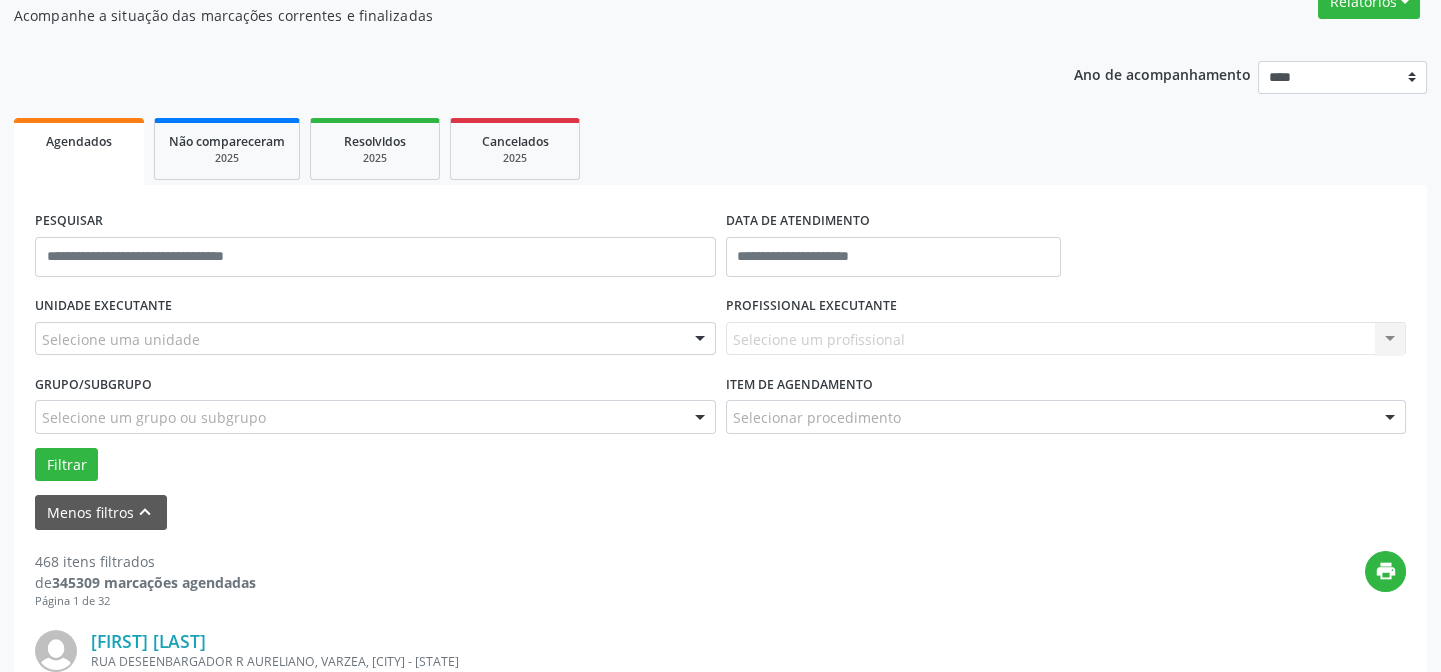 scroll, scrollTop: 90, scrollLeft: 0, axis: vertical 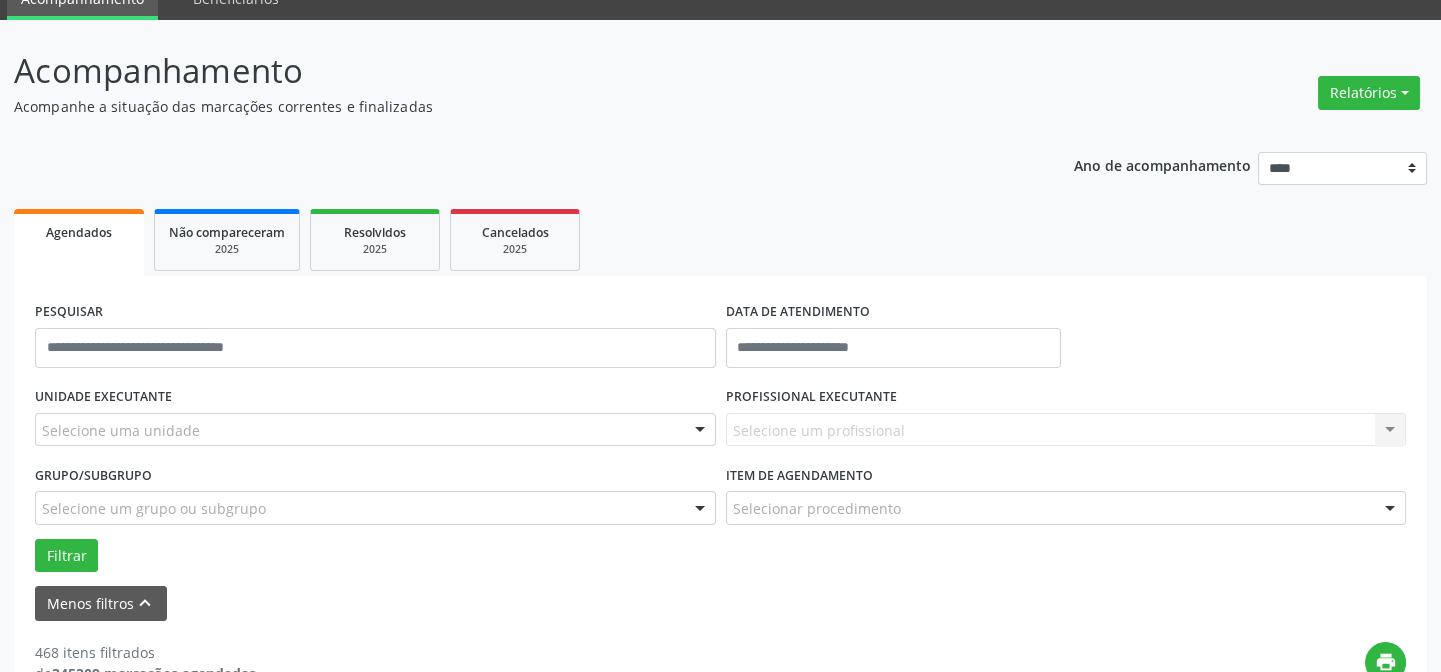 click on "PROFISSIONAL EXECUTANTE" at bounding box center [811, 397] 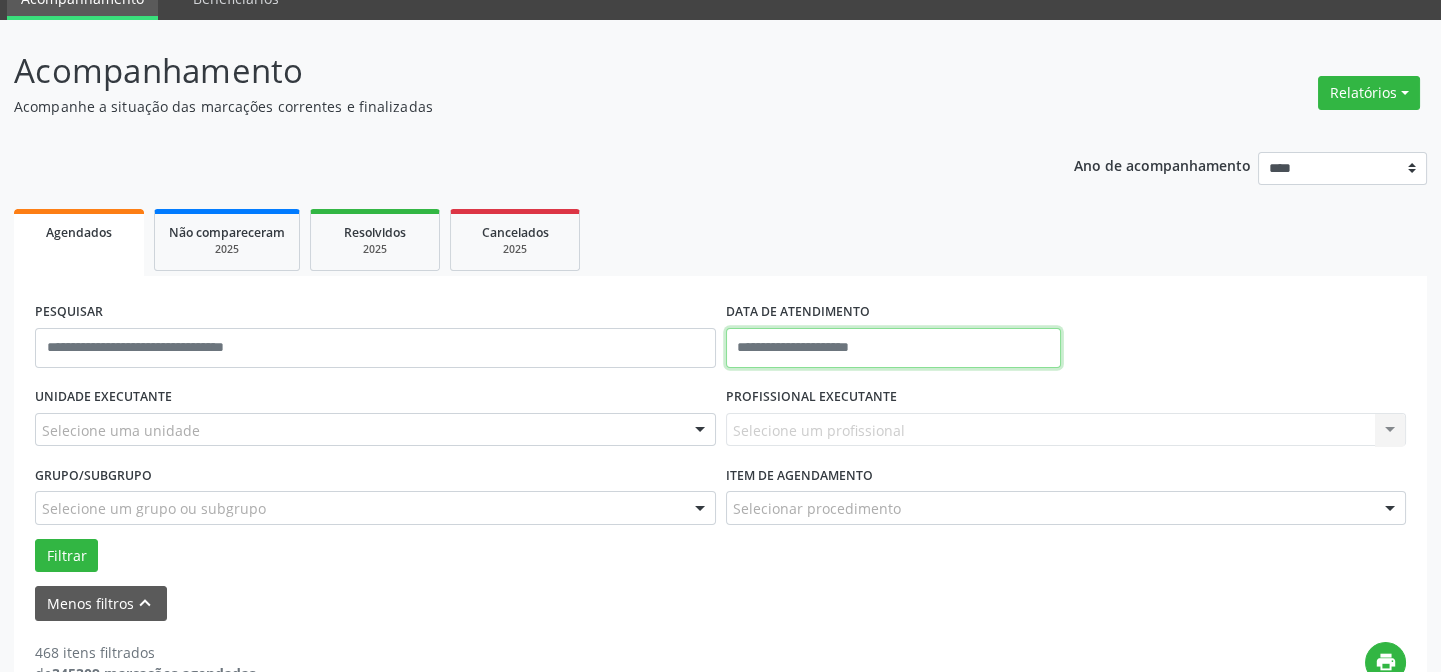 click at bounding box center (893, 348) 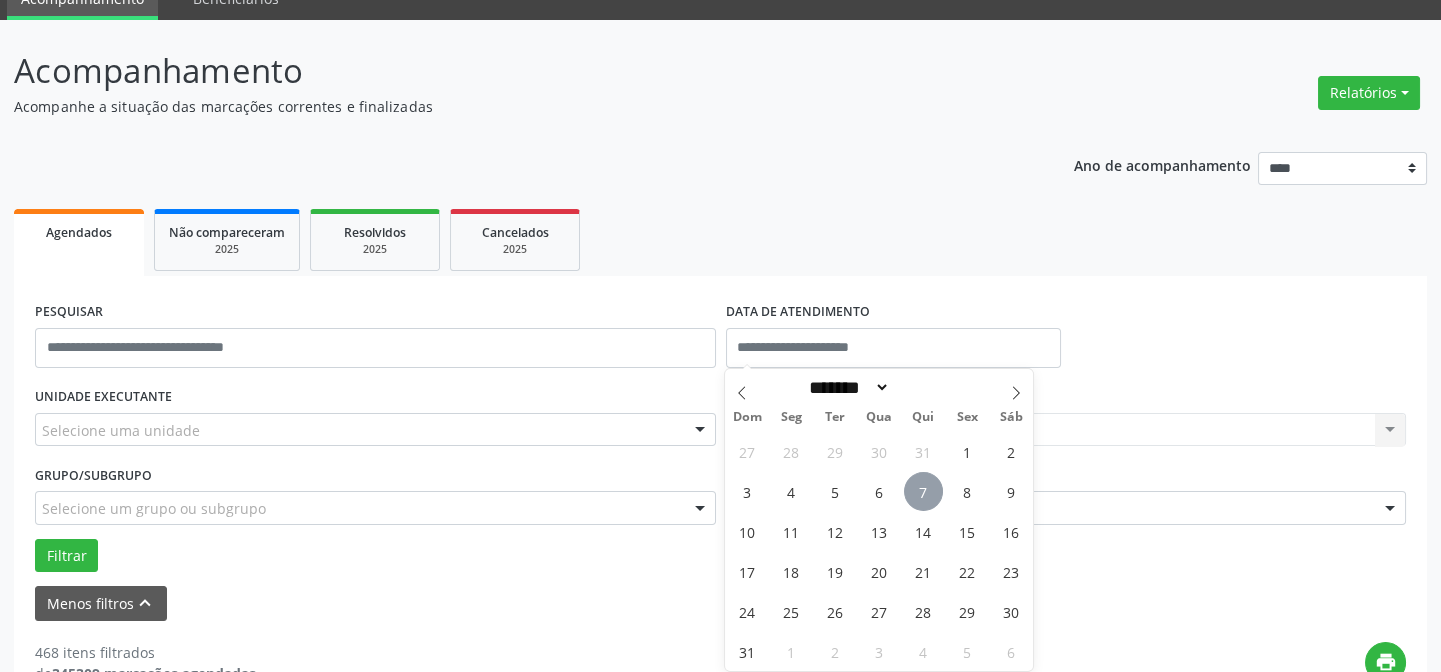 click on "7" at bounding box center [923, 491] 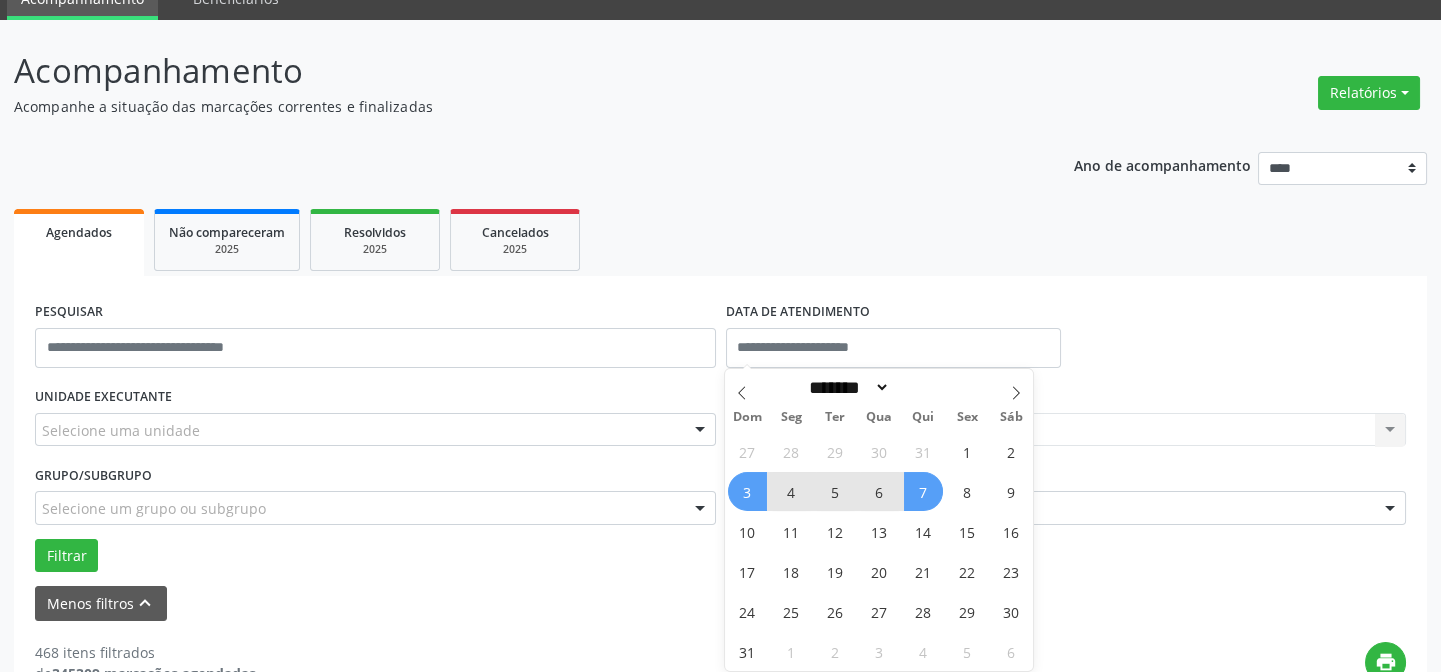 drag, startPoint x: 345, startPoint y: 452, endPoint x: 360, endPoint y: 450, distance: 15.132746 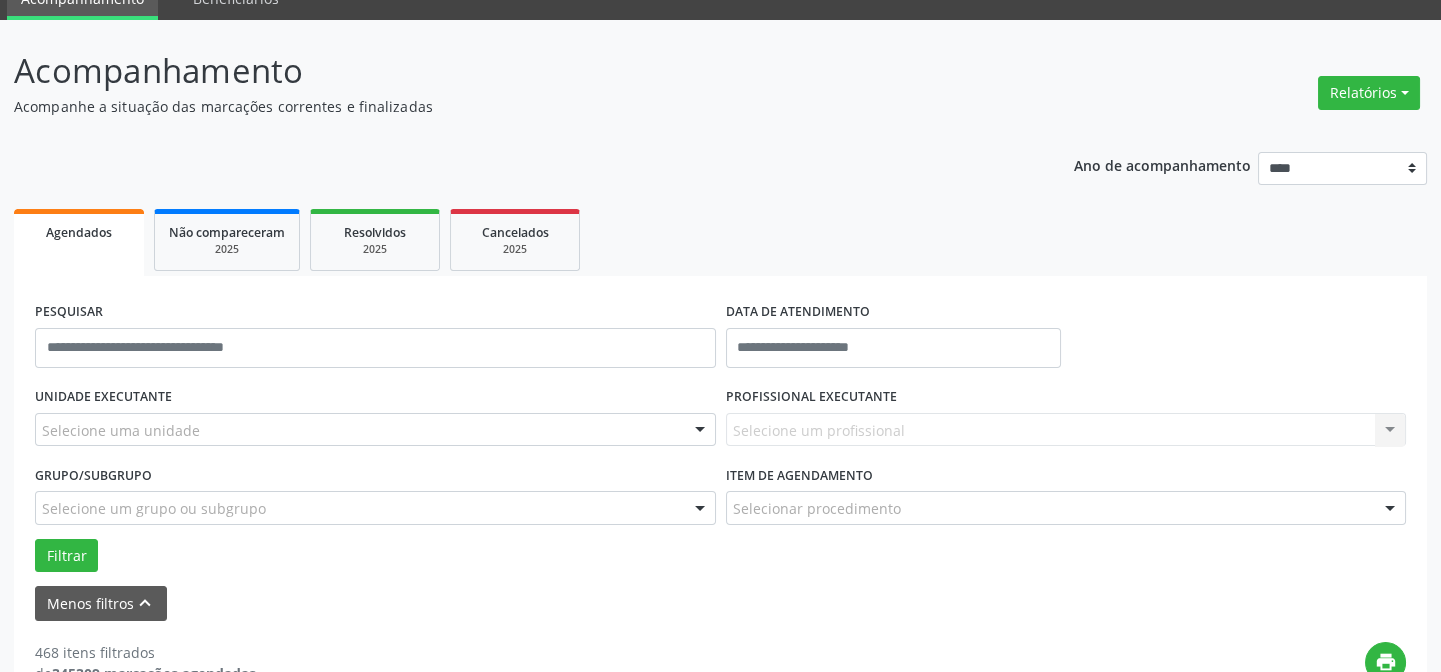 click on "Selecione um profissional
Nenhum resultado encontrado para: "   "
Não há nenhuma opção para ser exibida." at bounding box center (1066, 430) 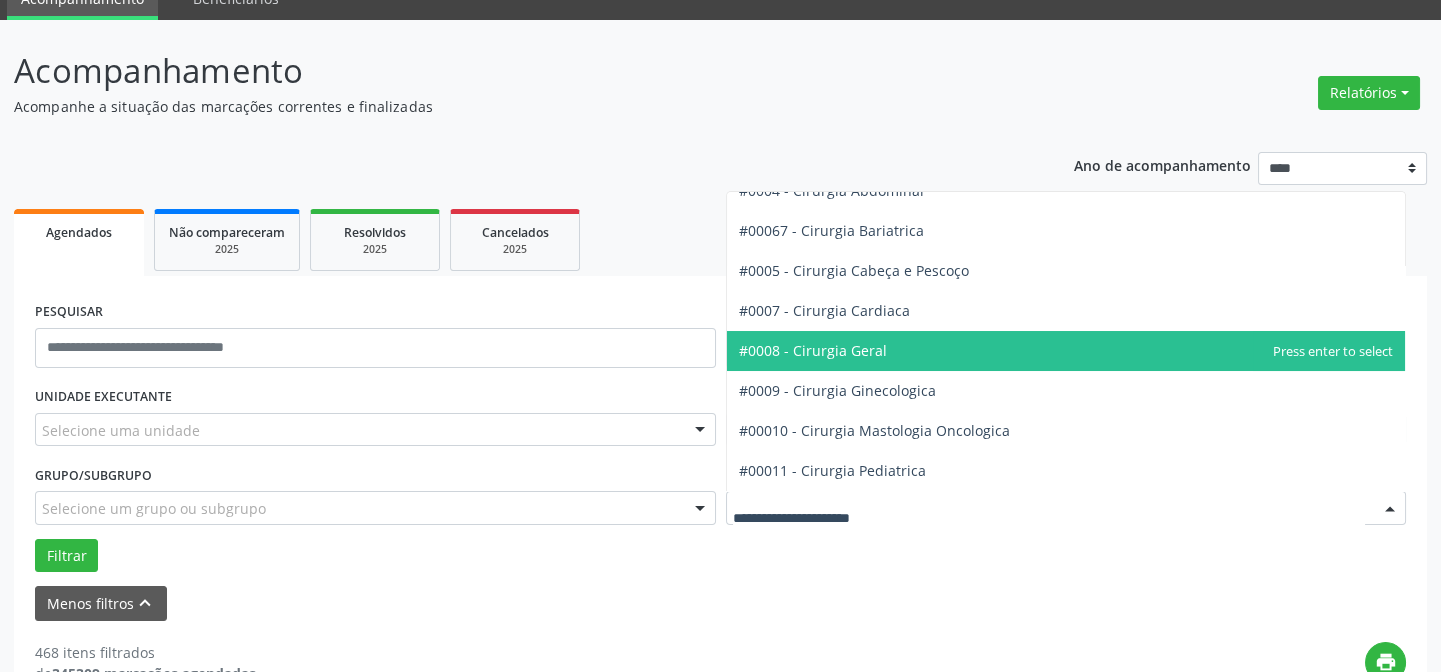 scroll, scrollTop: 454, scrollLeft: 0, axis: vertical 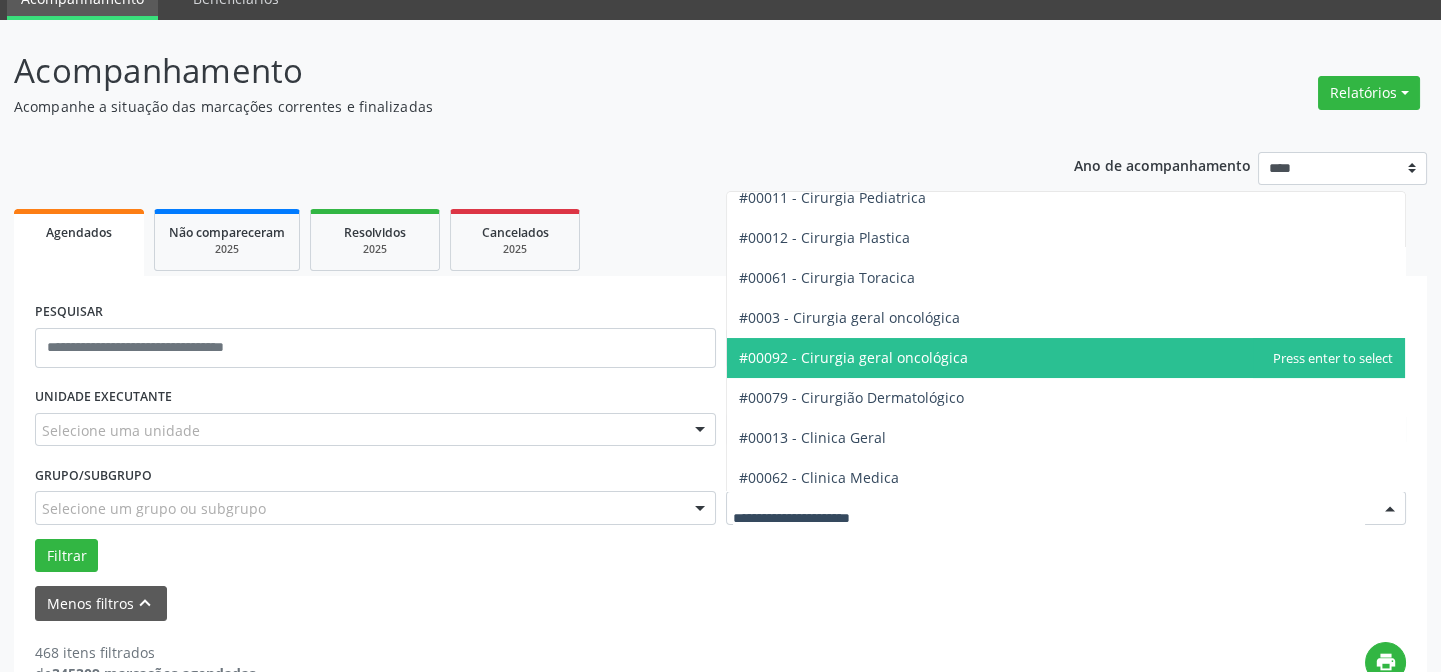 click on "#00092 - Cirurgia geral oncológica" at bounding box center (1066, 358) 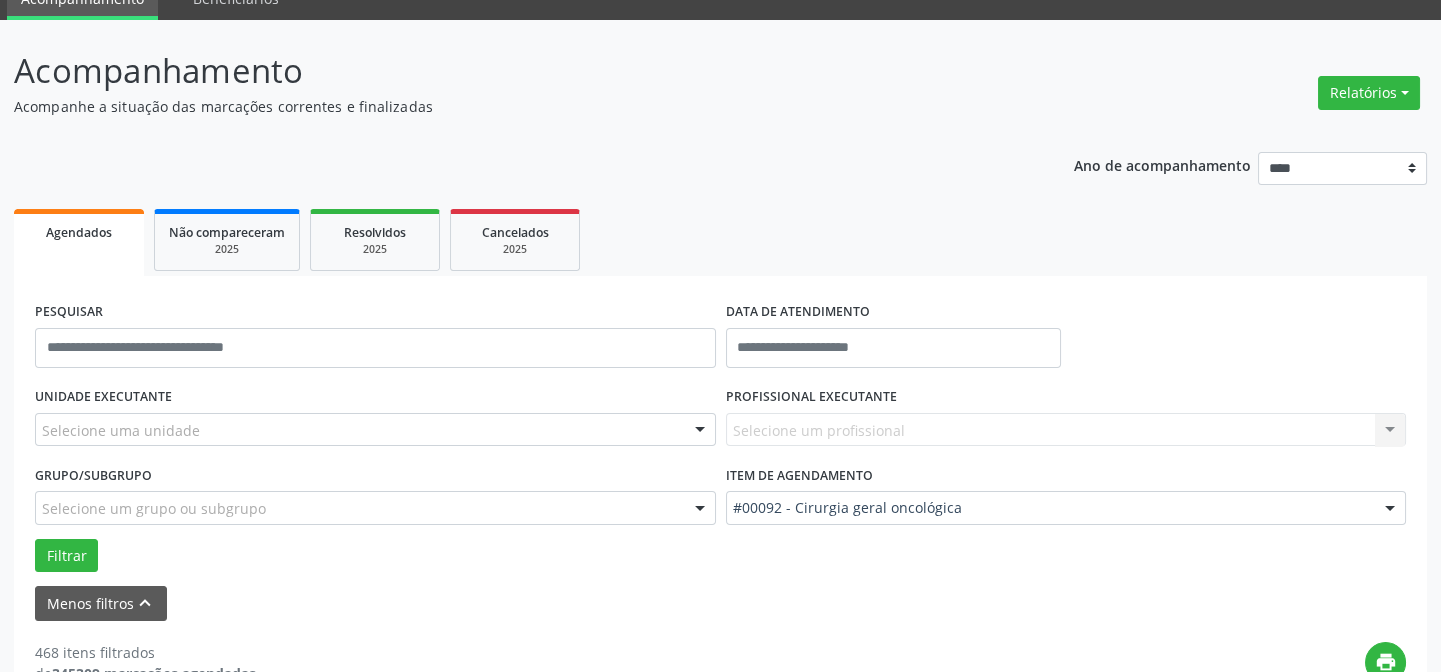 click on "Selecione um profissional
Nenhum resultado encontrado para: "   "
Não há nenhuma opção para ser exibida." at bounding box center [1066, 430] 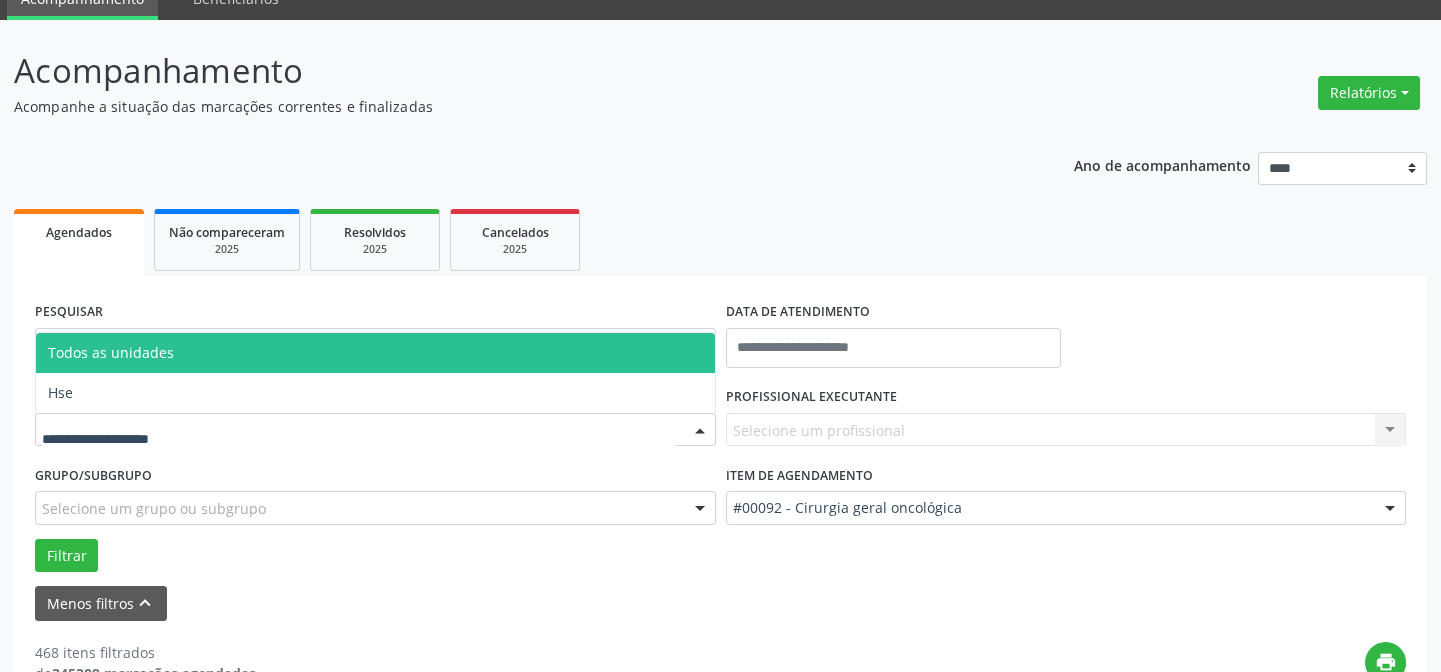 click at bounding box center (375, 430) 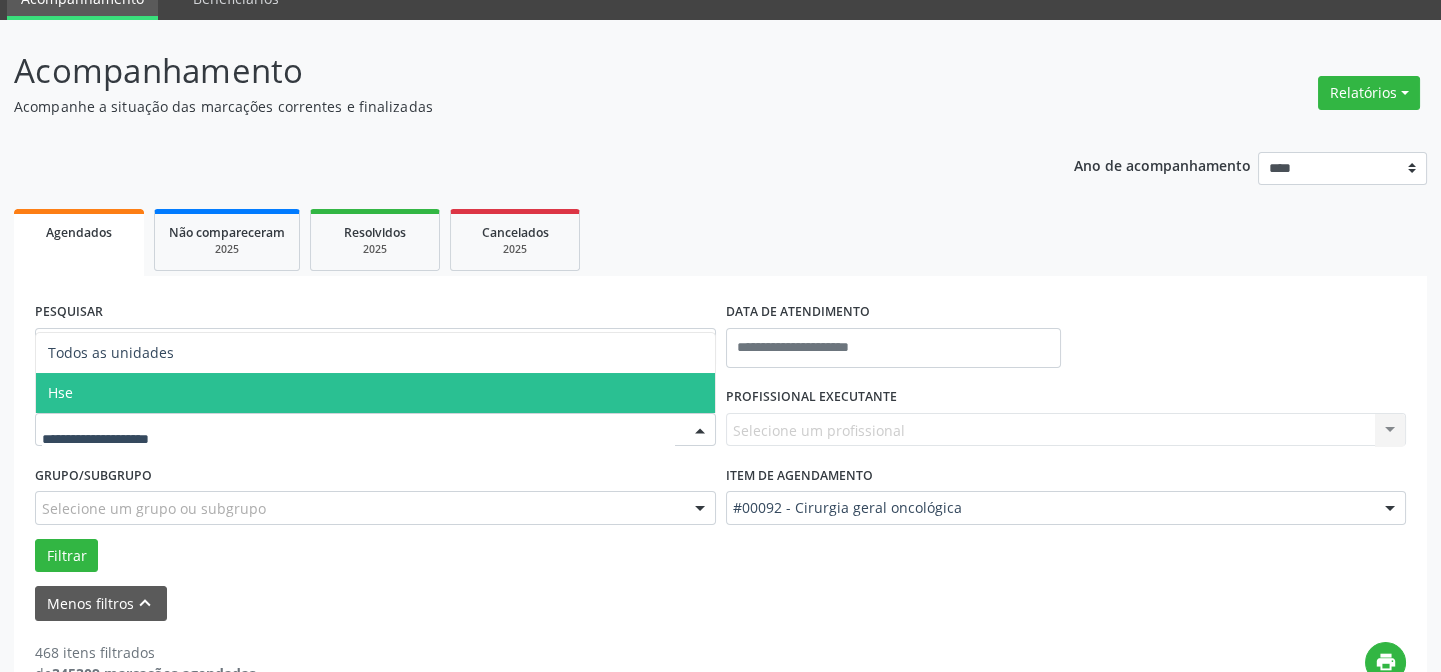 click on "Hse" at bounding box center (375, 393) 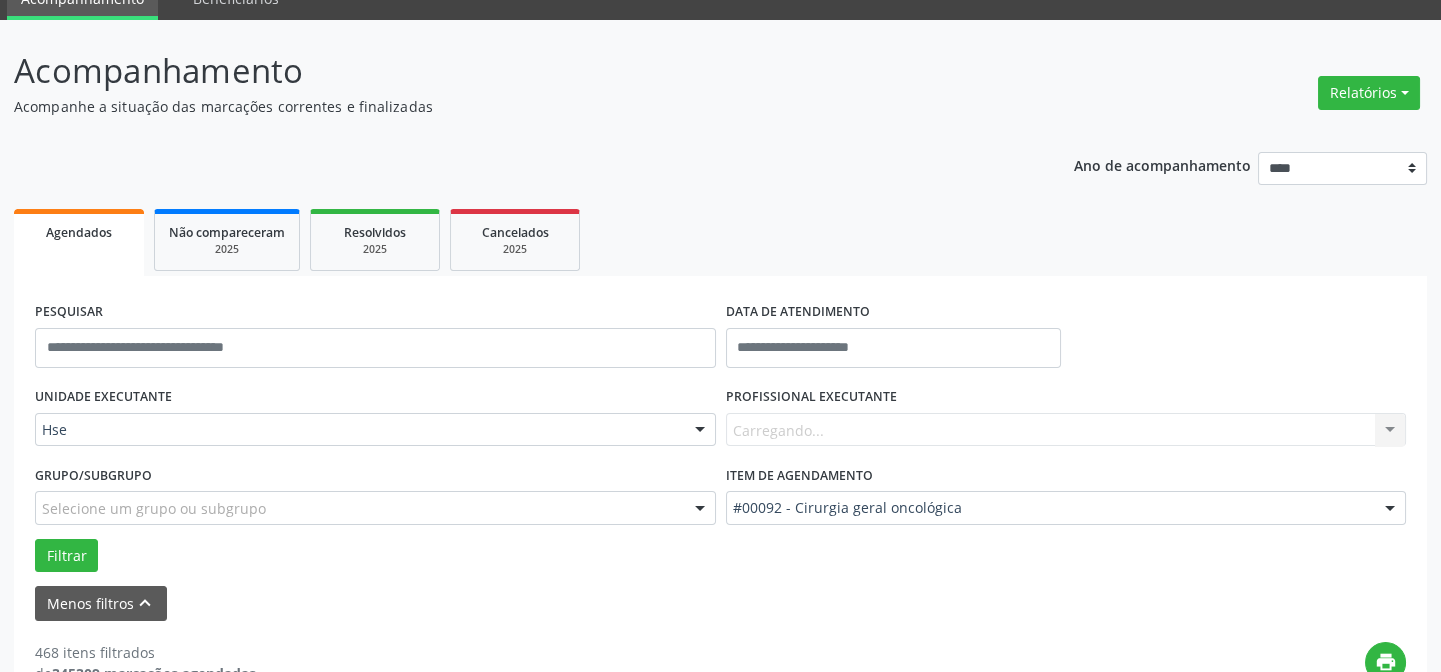 click on "UNIDADE EXECUTANTE
Hse         Todos as unidades   Hse
Nenhum resultado encontrado para: "   "
Não há nenhuma opção para ser exibida." at bounding box center [375, 421] 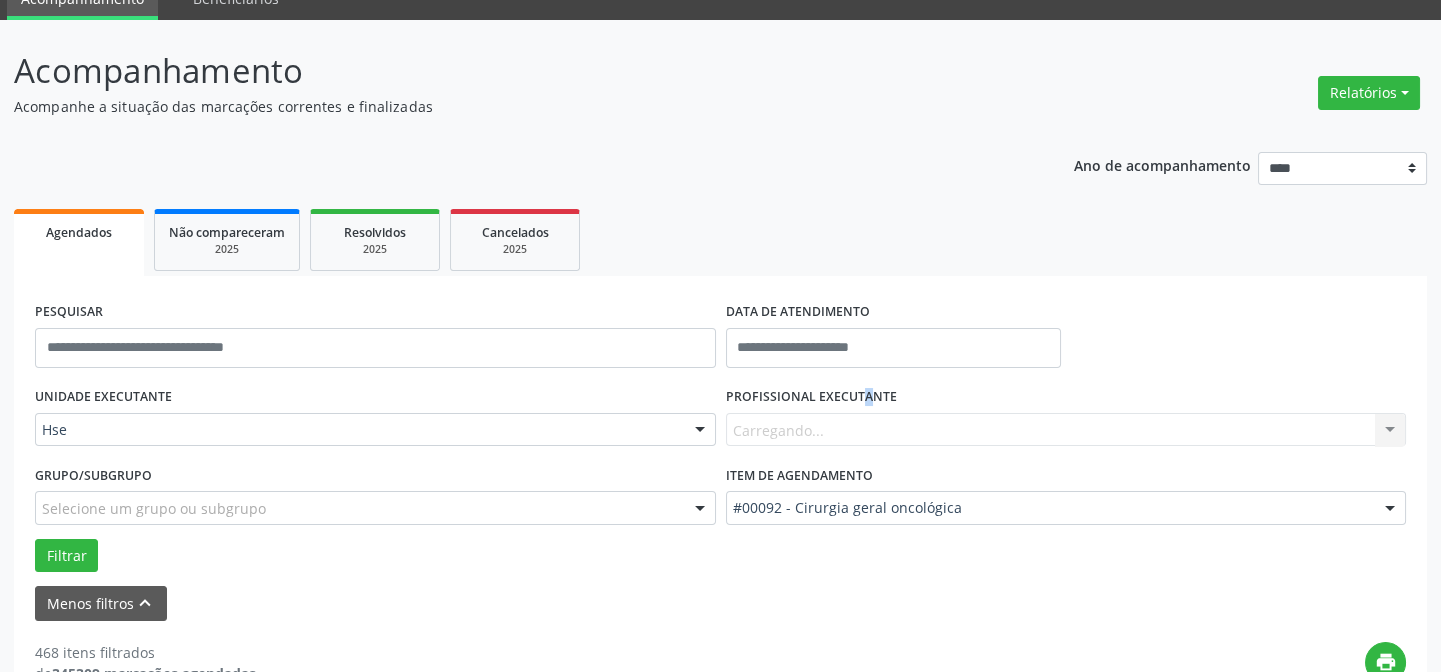 click on "PROFISSIONAL EXECUTANTE" at bounding box center [811, 397] 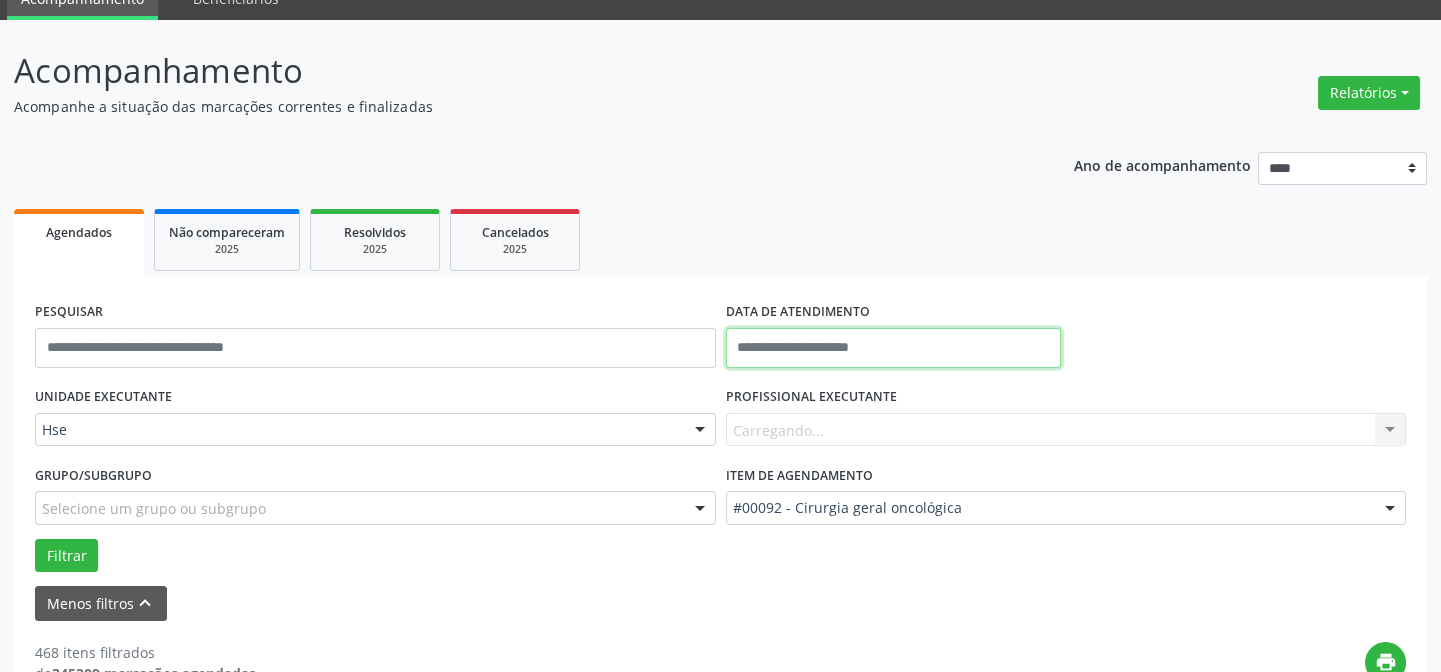 click at bounding box center (893, 348) 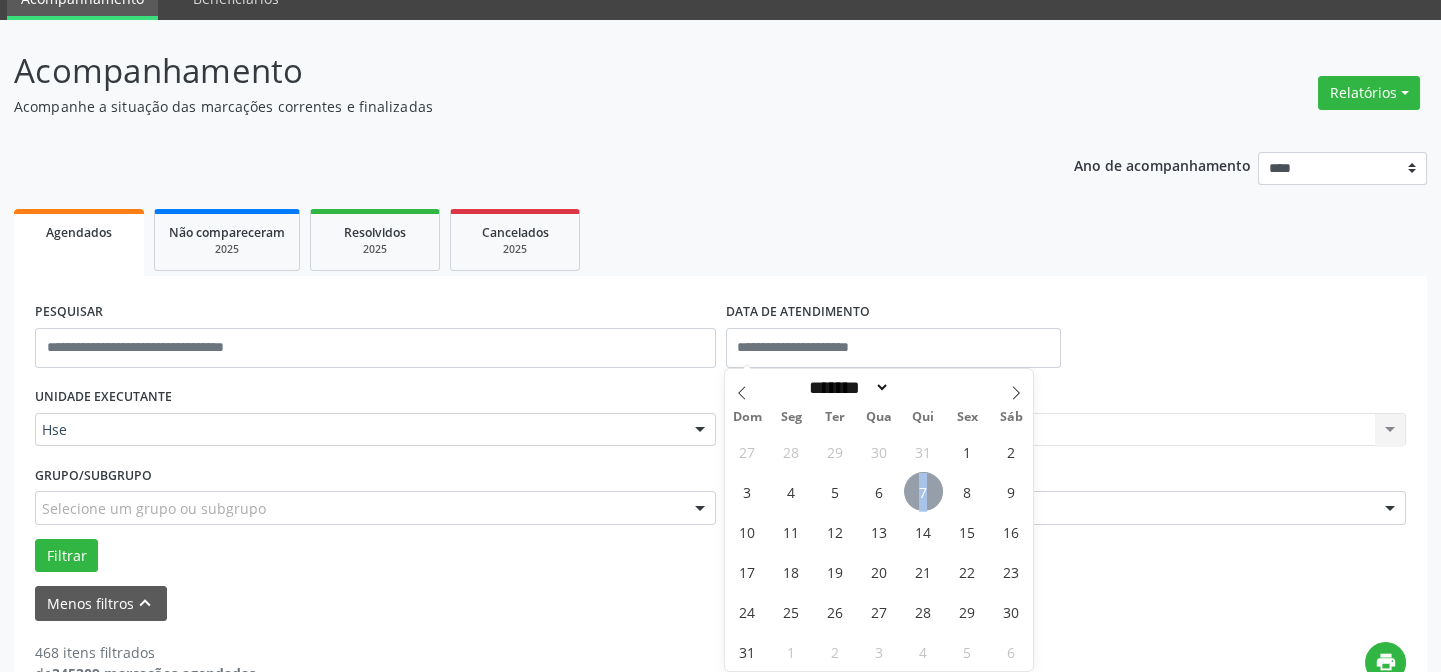click on "7" at bounding box center (923, 491) 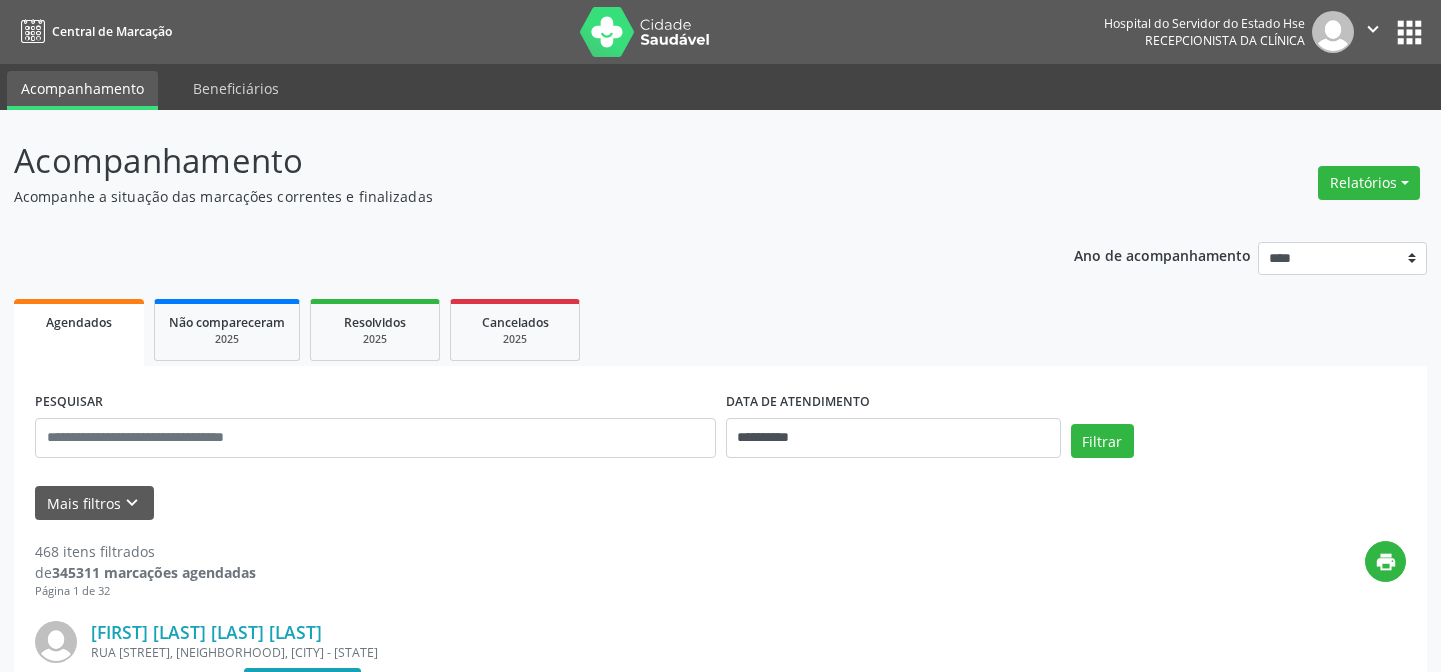 scroll, scrollTop: 0, scrollLeft: 0, axis: both 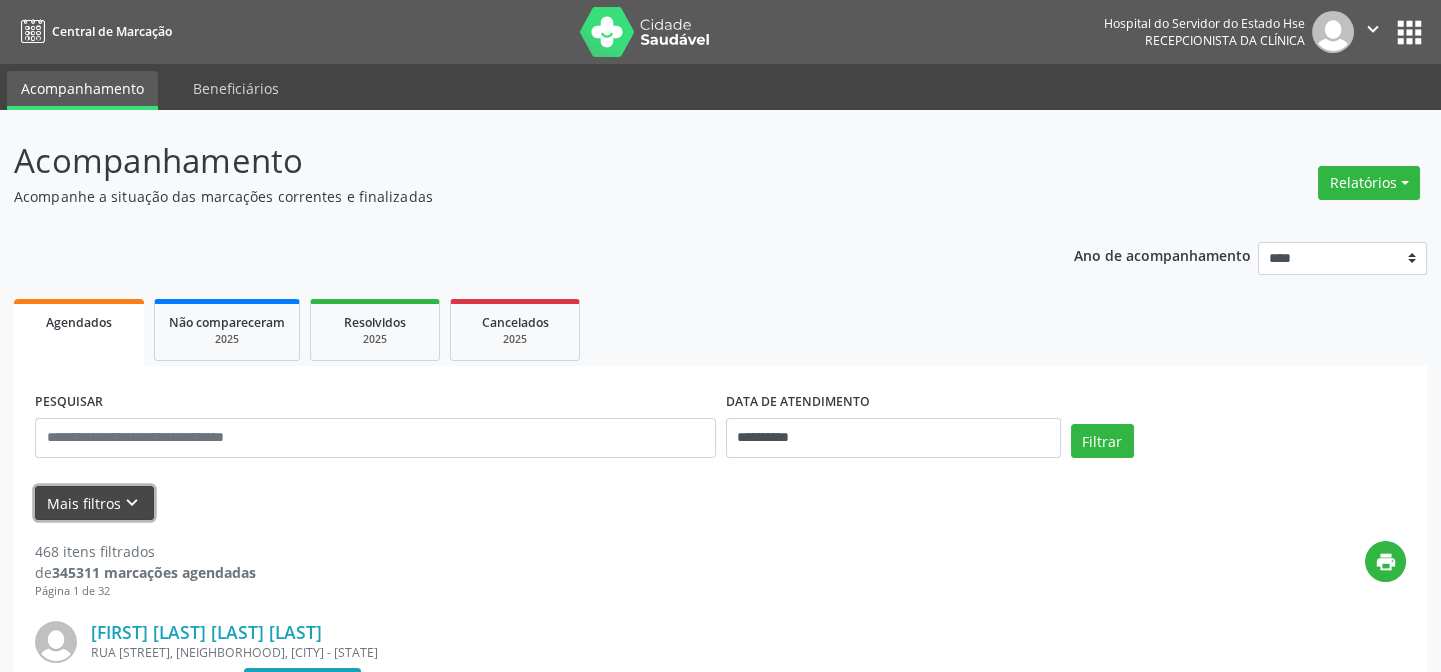 click on "Mais filtros
keyboard_arrow_down" at bounding box center [94, 503] 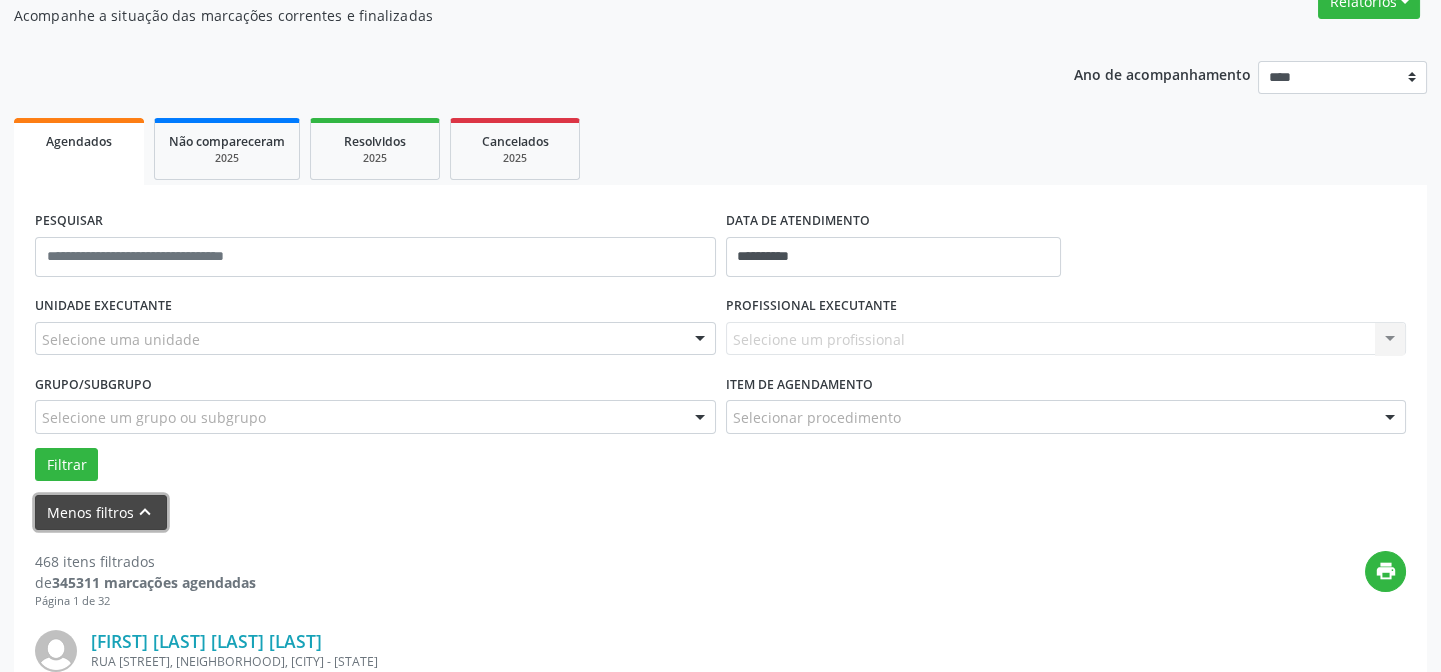 scroll, scrollTop: 272, scrollLeft: 0, axis: vertical 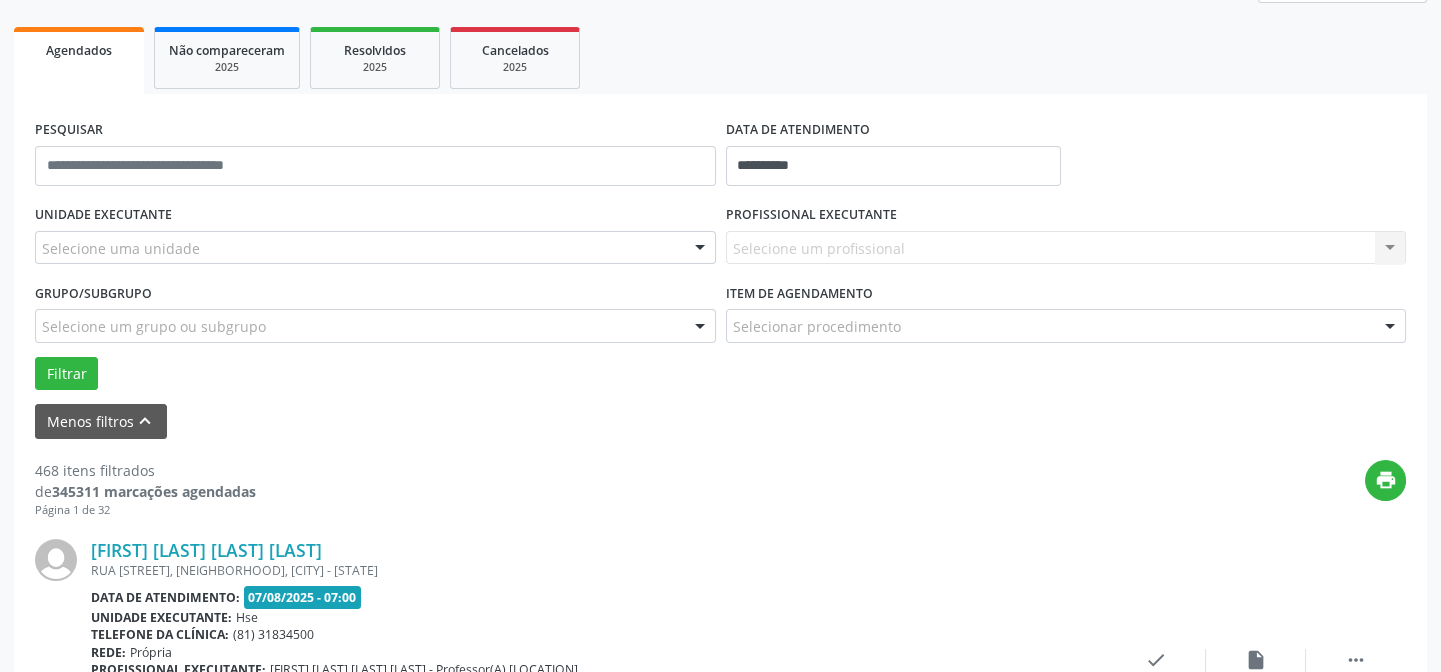 click on "Selecione um profissional
Nenhum resultado encontrado para: "   "
Não há nenhuma opção para ser exibida." at bounding box center (1066, 248) 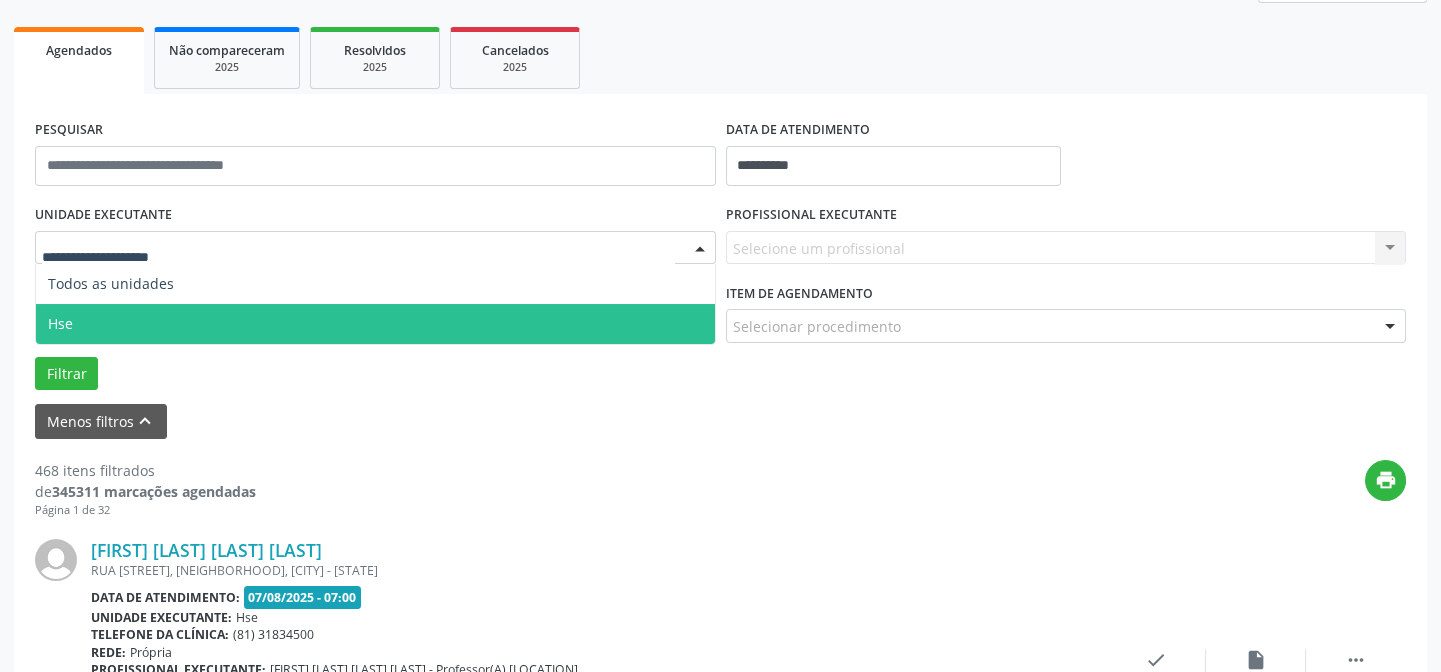 click on "Hse" at bounding box center (375, 324) 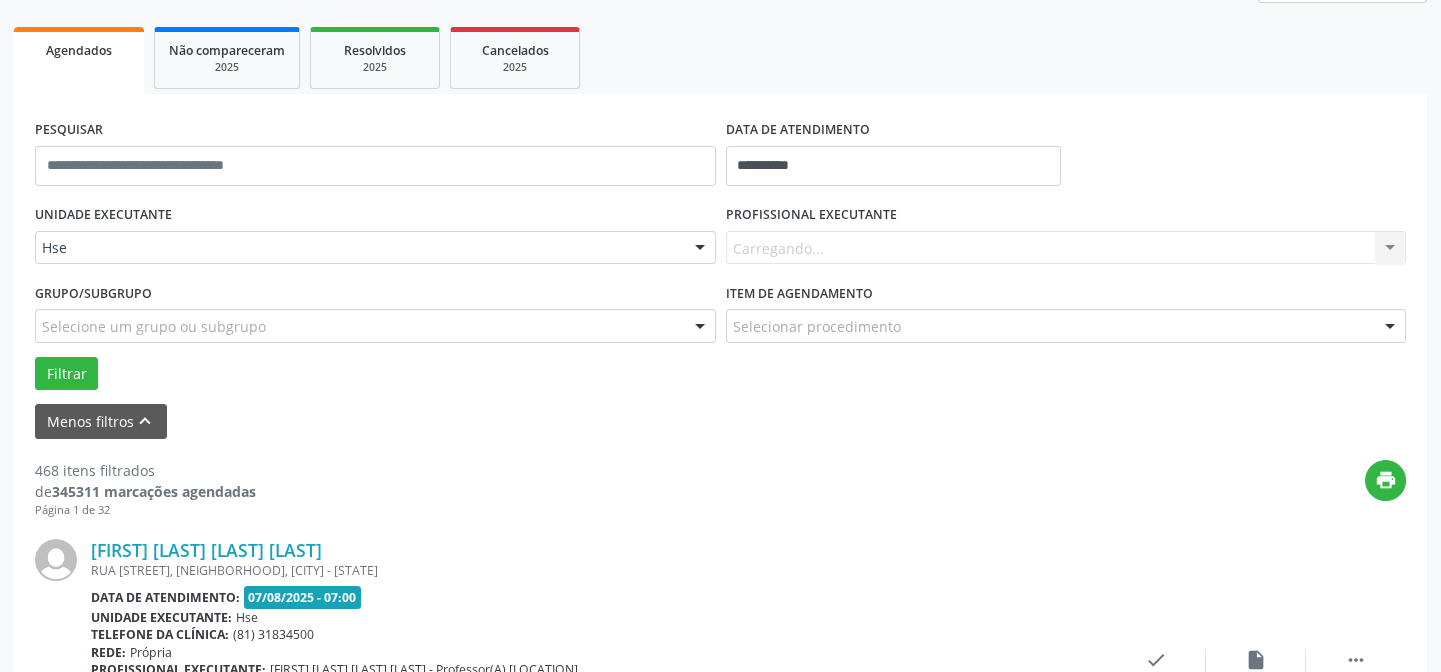 click on "UNIDADE EXECUTANTE
Hse         Todos as unidades   Hse
Nenhum resultado encontrado para: "   "
Não há nenhuma opção para ser exibida.
PROFISSIONAL EXECUTANTE
Carregando...
Nenhum resultado encontrado para: "   "
Não há nenhuma opção para ser exibida.
Grupo/Subgrupo
Selecione um grupo ou subgrupo
Todos os grupos e subgrupos
Nenhum resultado encontrado para: "   "
Nenhuma opção encontrada
Item de agendamento
Selecionar procedimento
#0000 - Alergologia   #0001 - Angiologia   #00077 - Arritmologia   #0002 - Cardiologia   #0004 - Cirurgia Abdominal   #00067 - Cirurgia Bariatrica   #0005 - Cirurgia Cabeça e Pescoço   #0007 - Cirurgia Cardiaca   #0008 - Cirurgia Geral   #0009 - Cirurgia Ginecologica" at bounding box center [720, 295] 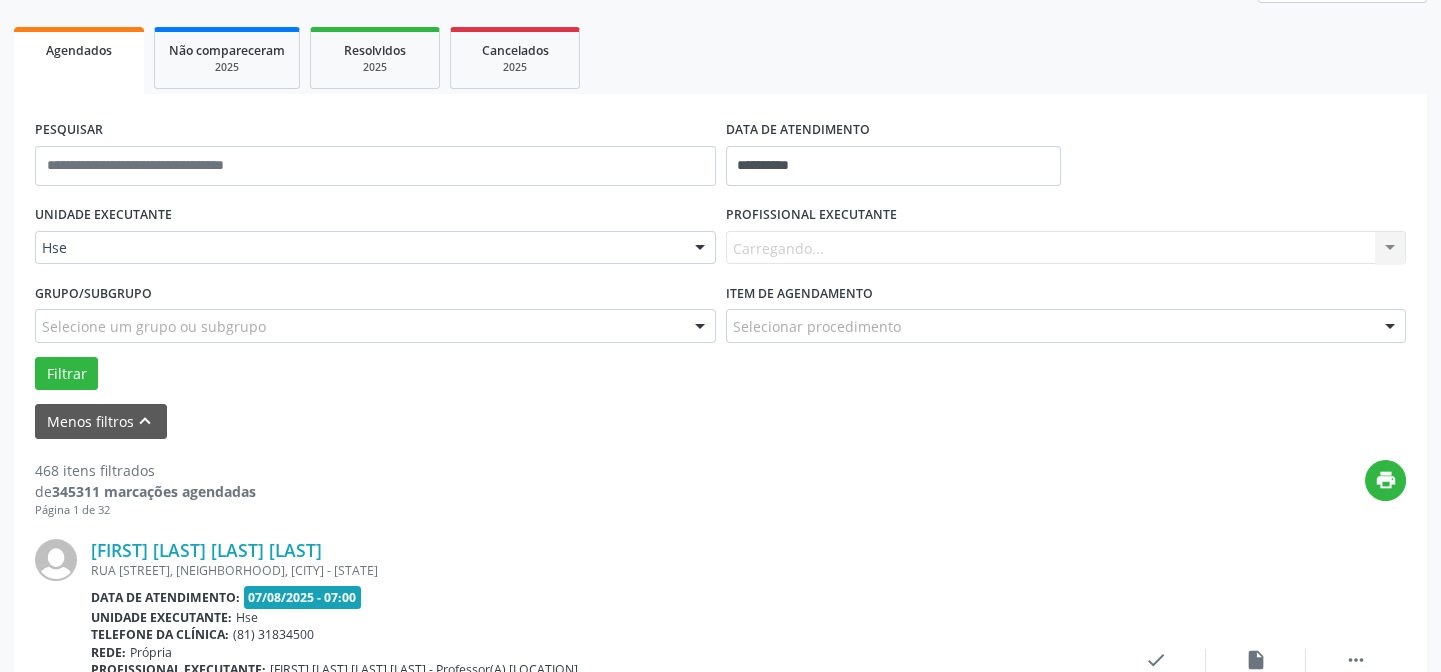 click on "Carregando...
Nenhum resultado encontrado para: "   "
Não há nenhuma opção para ser exibida." at bounding box center [1066, 248] 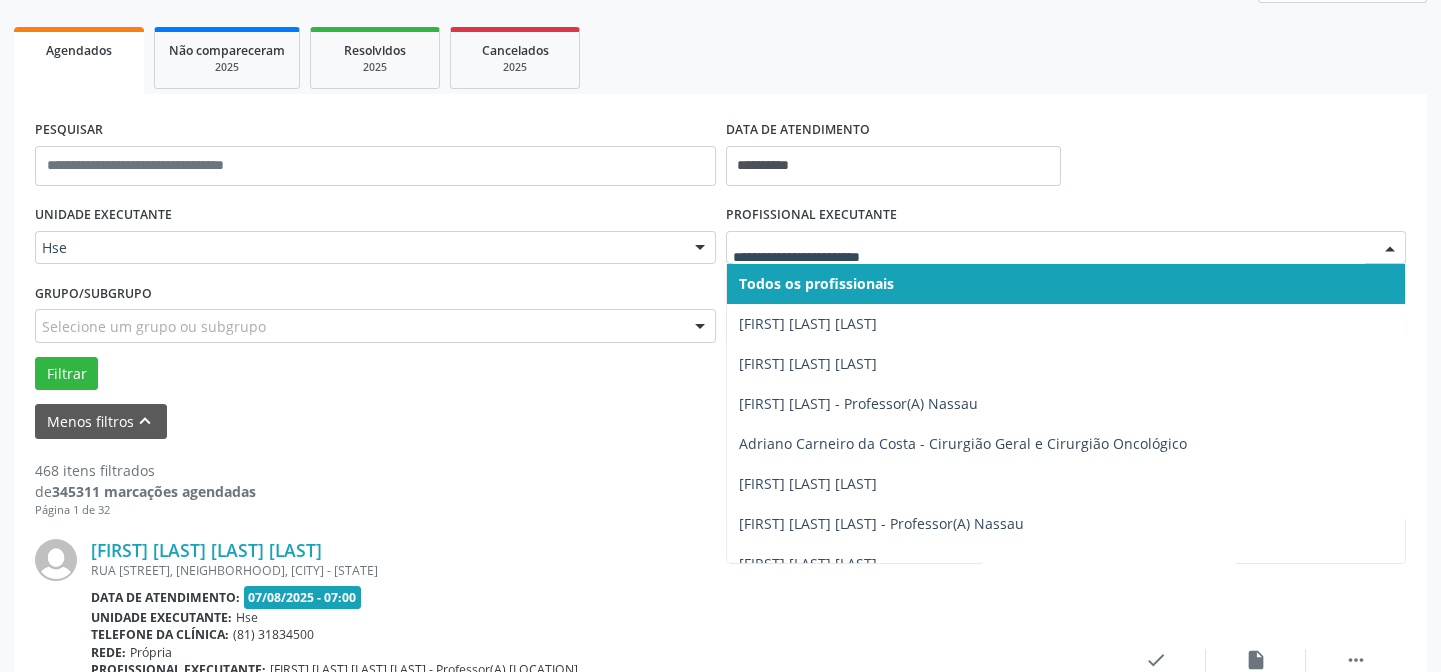 click at bounding box center [1066, 248] 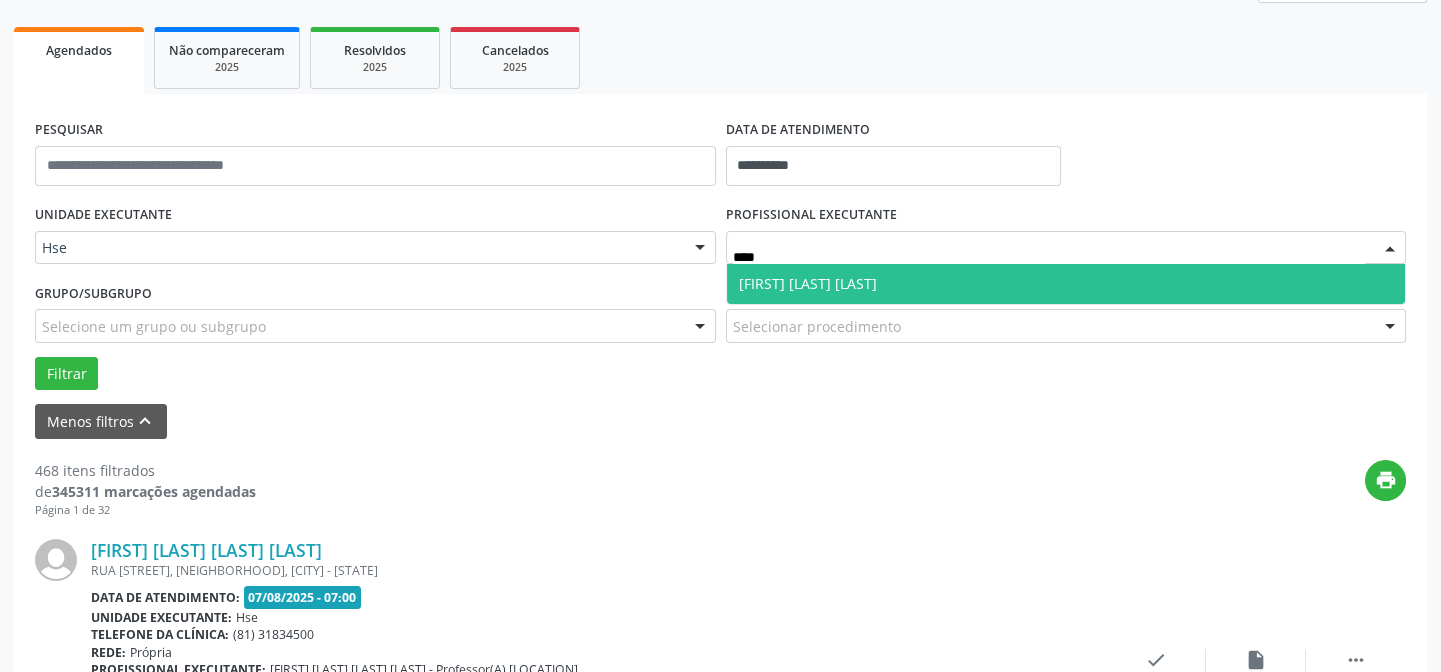 type on "*****" 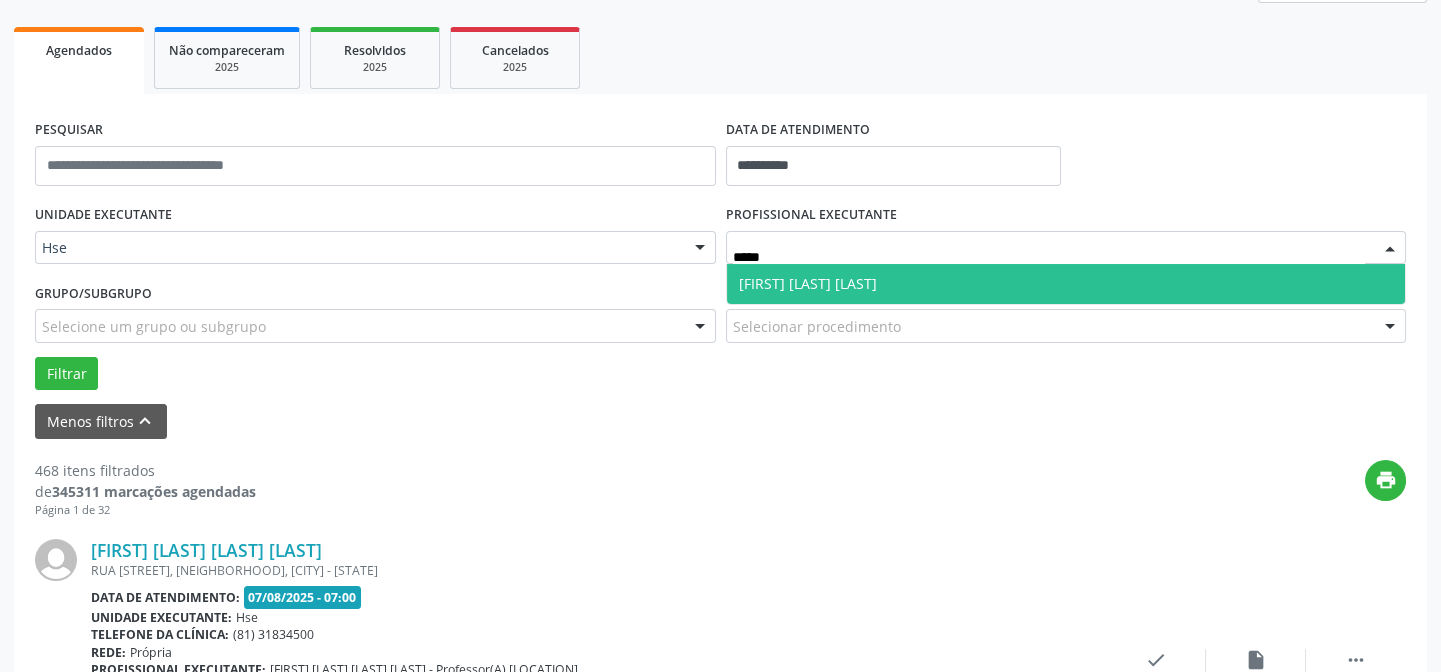 click on "Hebert Barbosa Ferreira" at bounding box center [1066, 284] 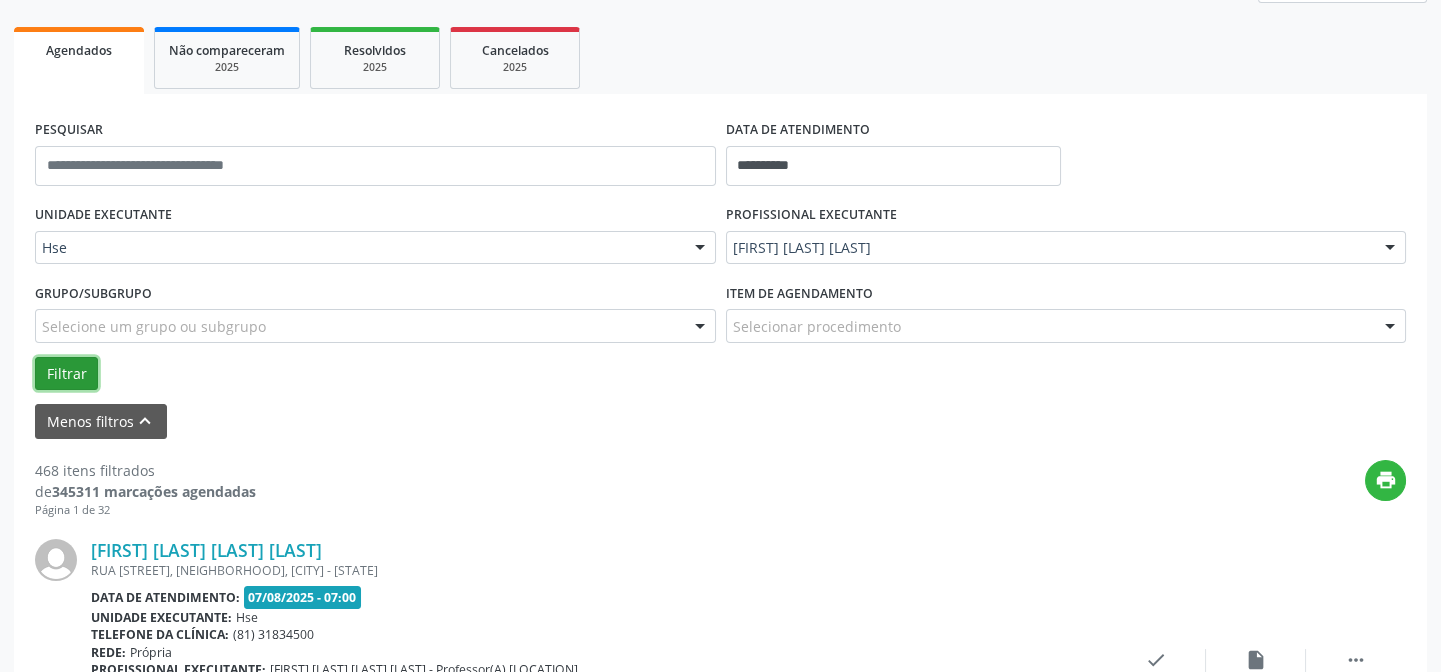 click on "Filtrar" at bounding box center (66, 374) 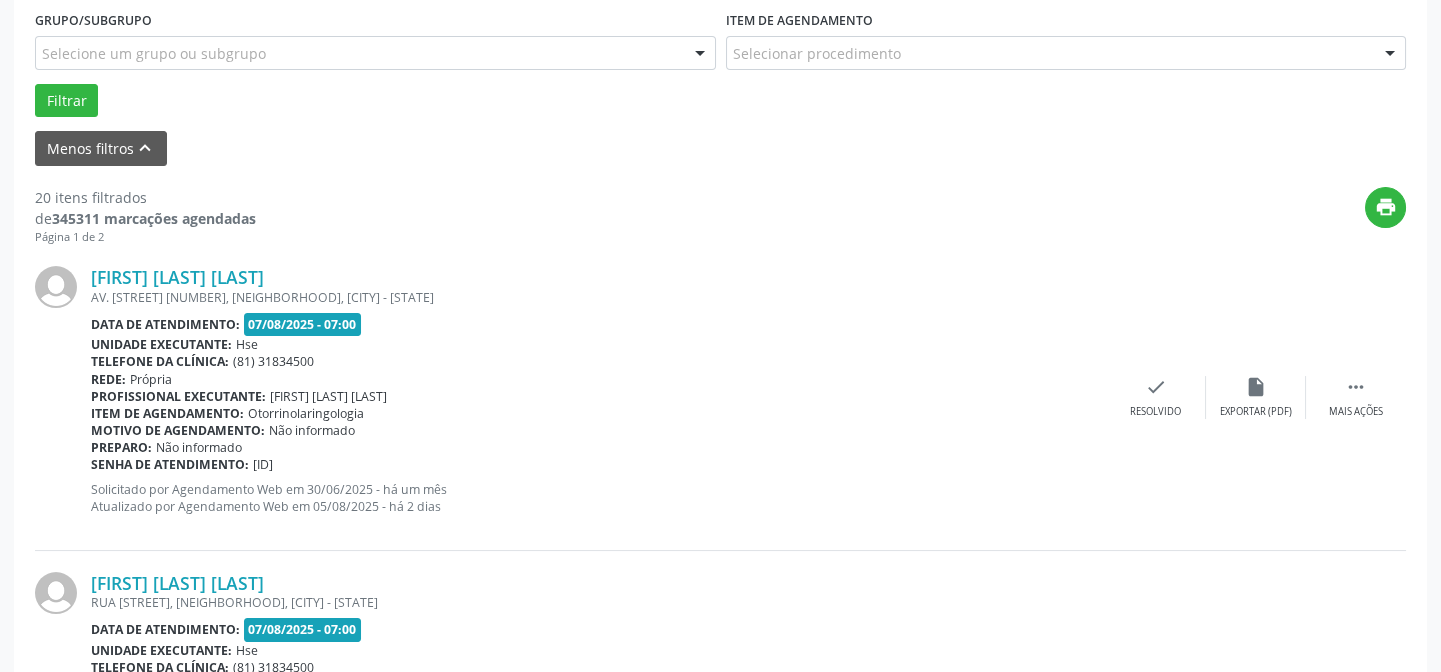 scroll, scrollTop: 636, scrollLeft: 0, axis: vertical 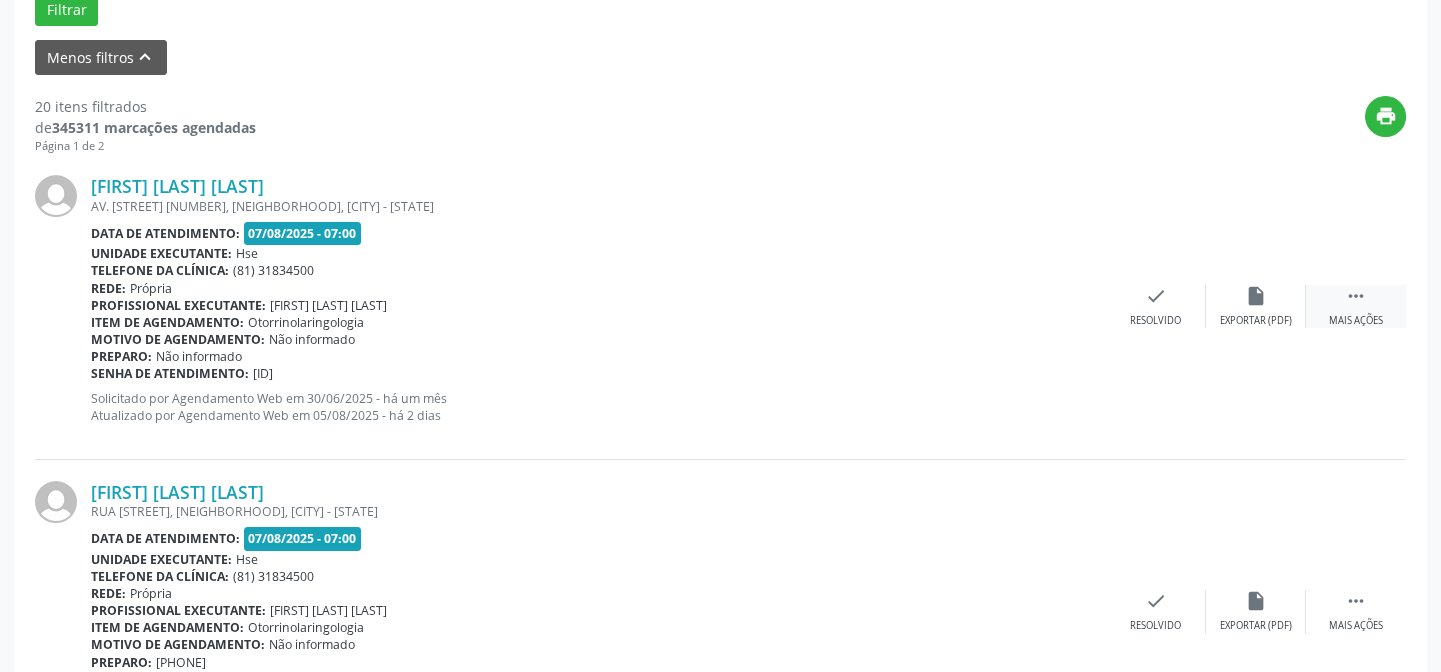 drag, startPoint x: 1355, startPoint y: 298, endPoint x: 1332, endPoint y: 304, distance: 23.769728 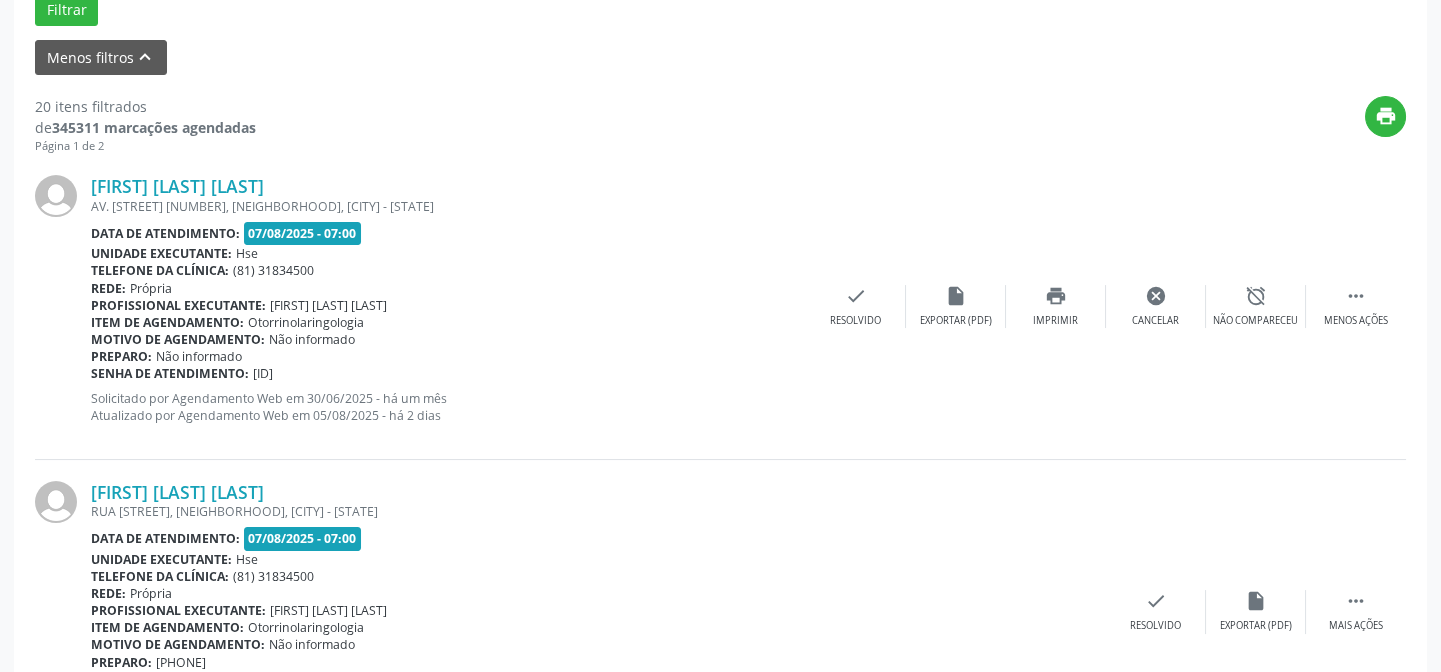 scroll, scrollTop: 454, scrollLeft: 0, axis: vertical 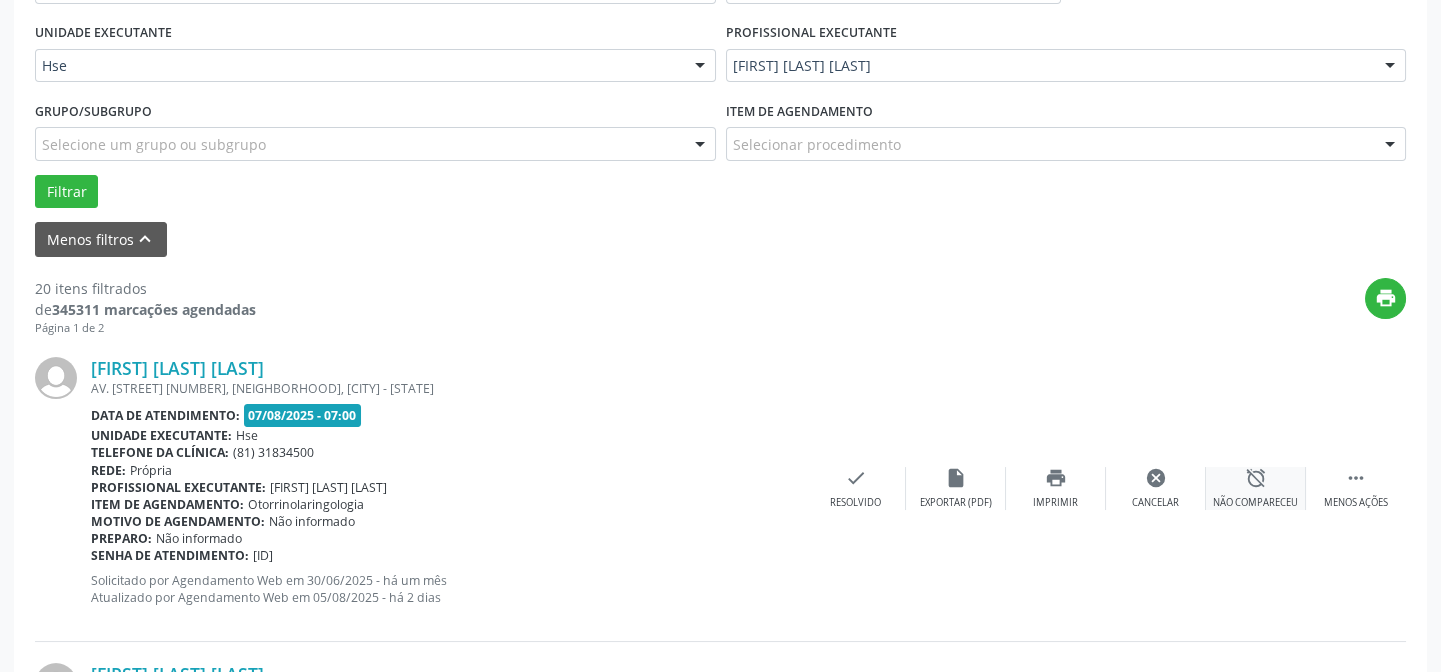 click on "alarm_off" at bounding box center (1256, 478) 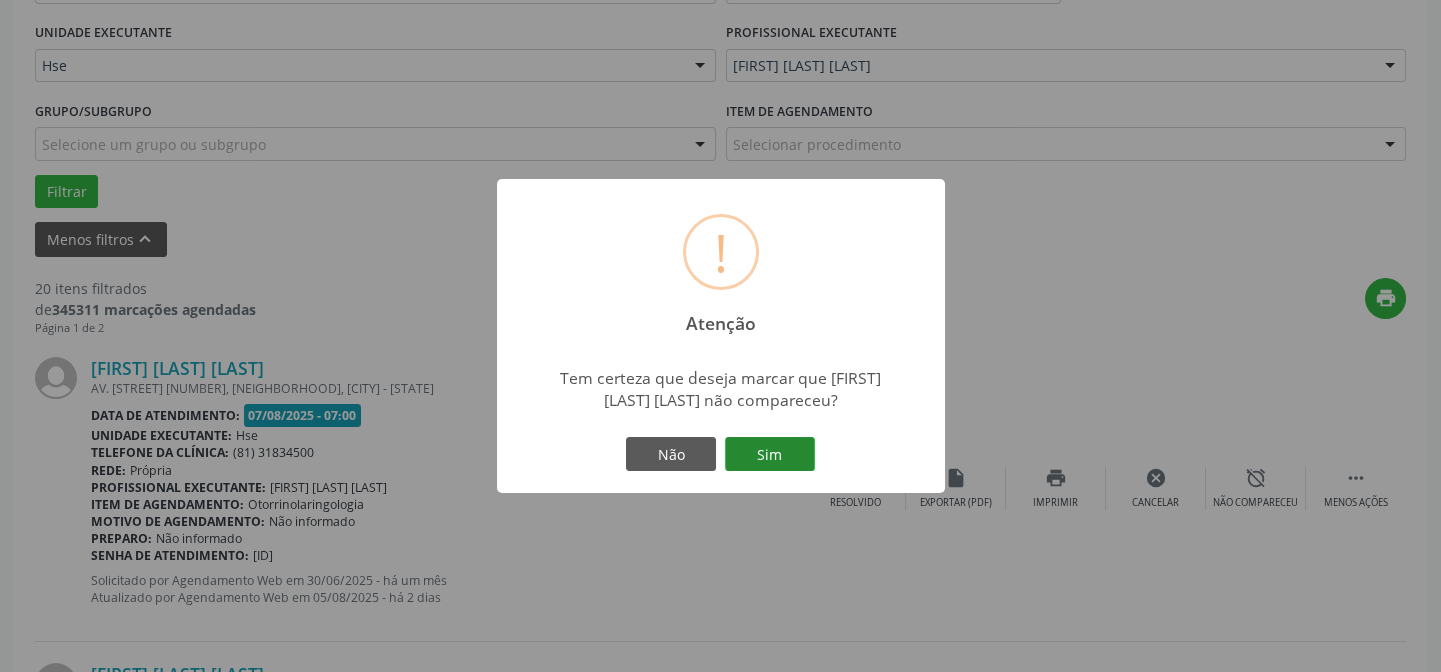 click on "Sim" at bounding box center (770, 454) 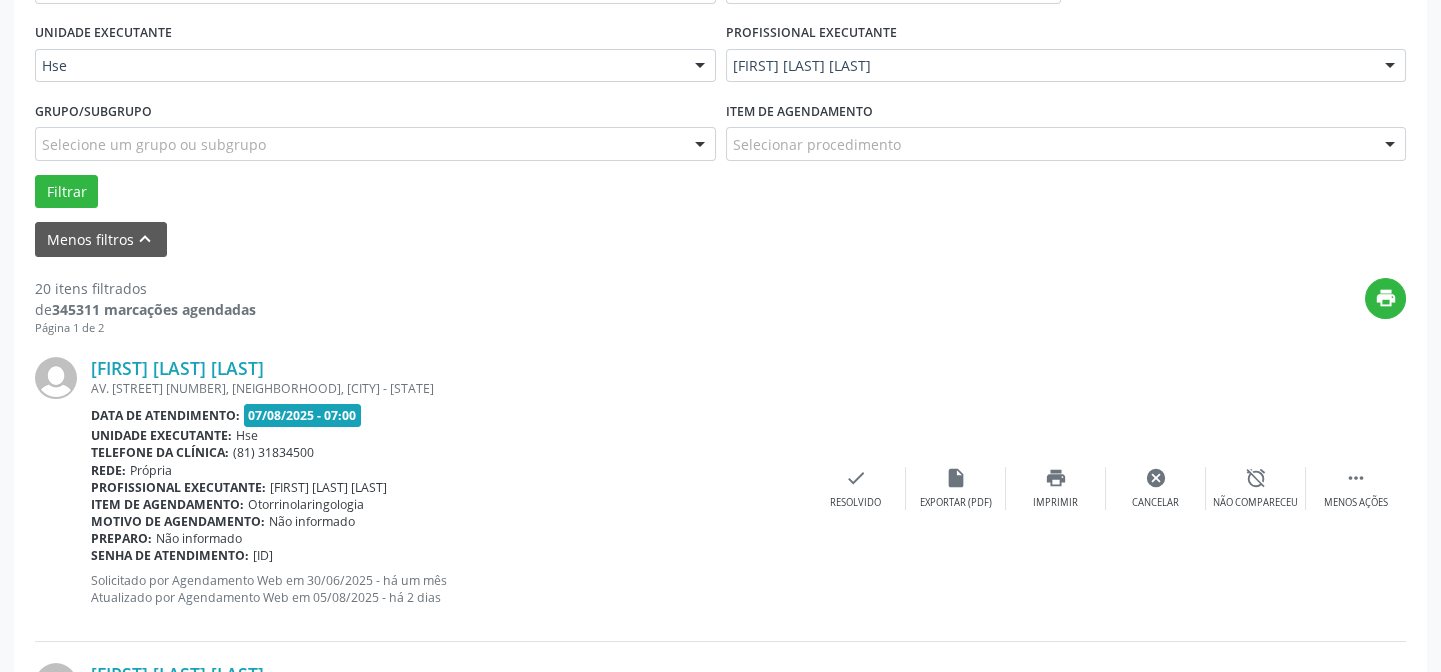 scroll, scrollTop: 200, scrollLeft: 0, axis: vertical 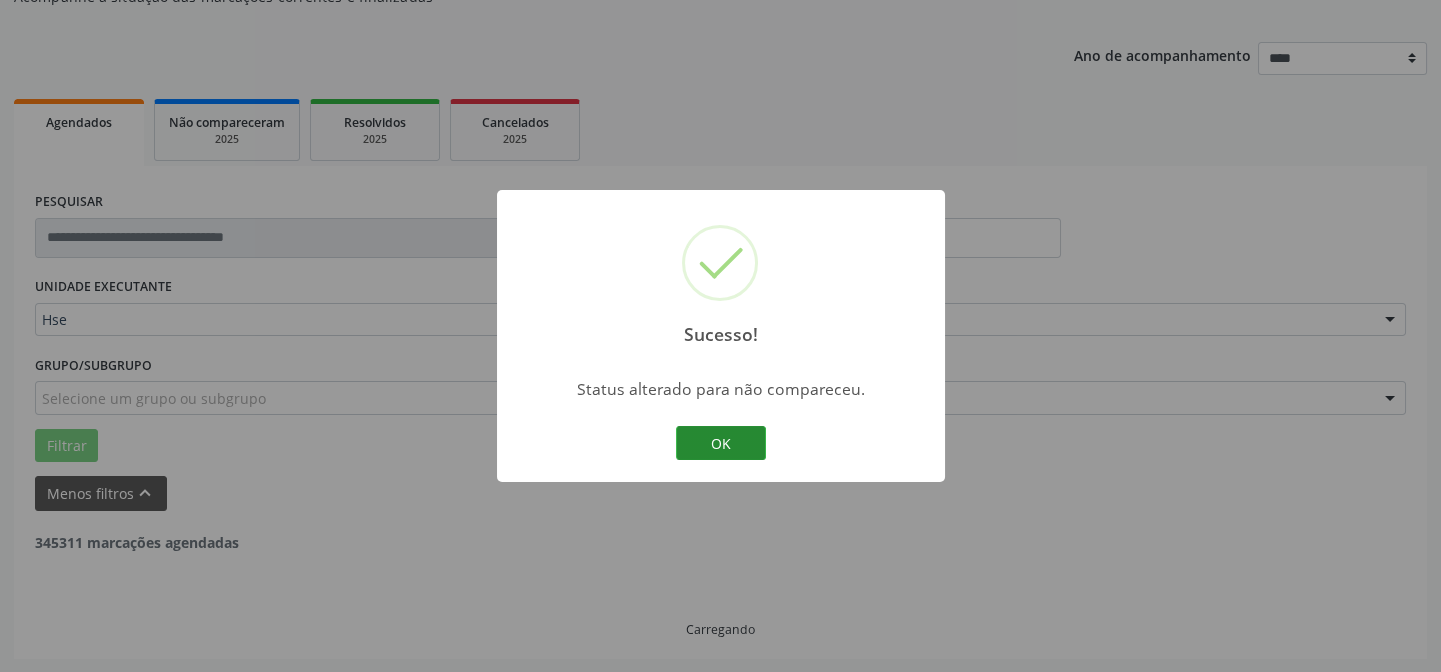 click on "OK" at bounding box center (721, 443) 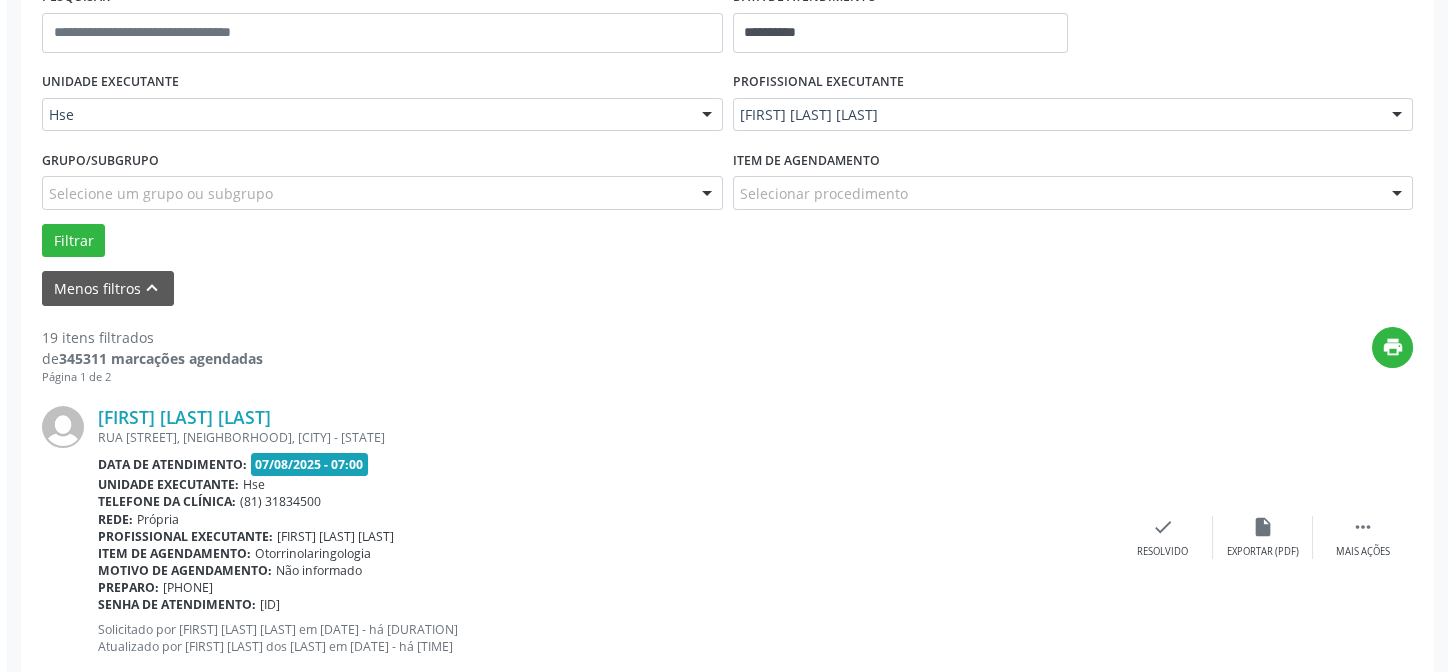 scroll, scrollTop: 587, scrollLeft: 0, axis: vertical 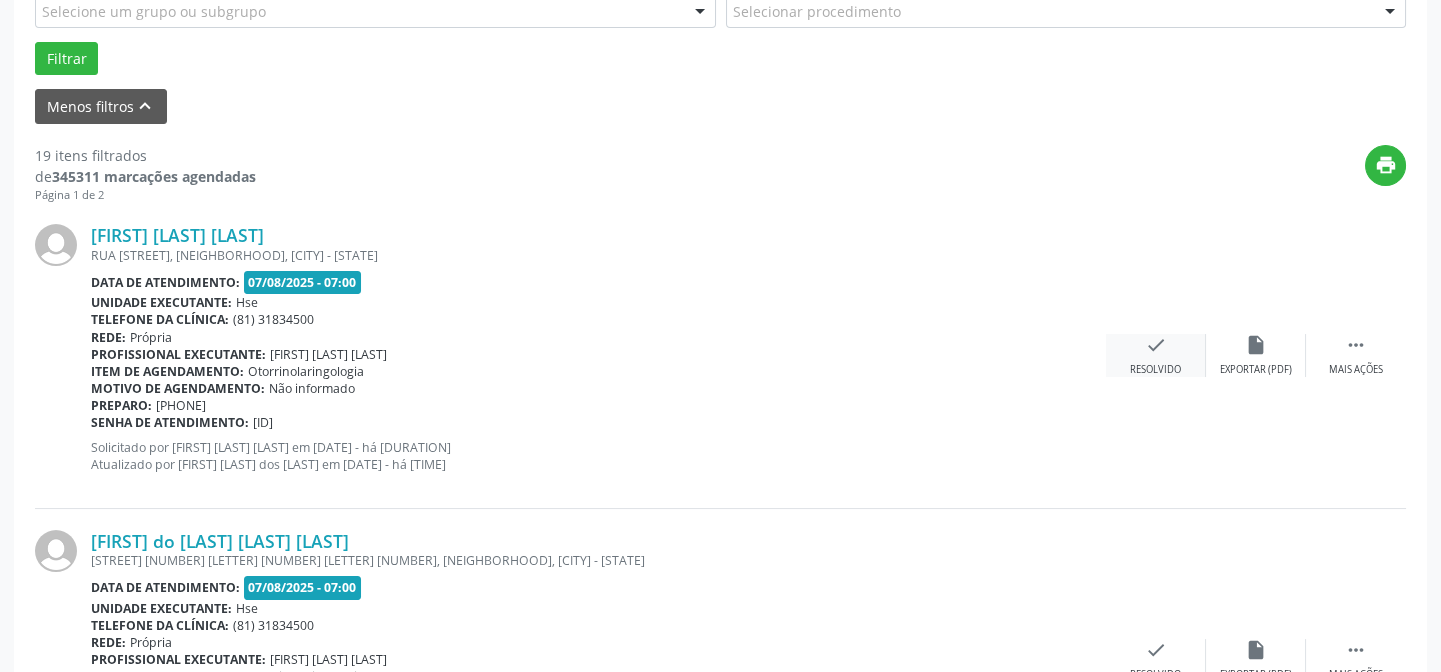 click on "check" at bounding box center (1156, 345) 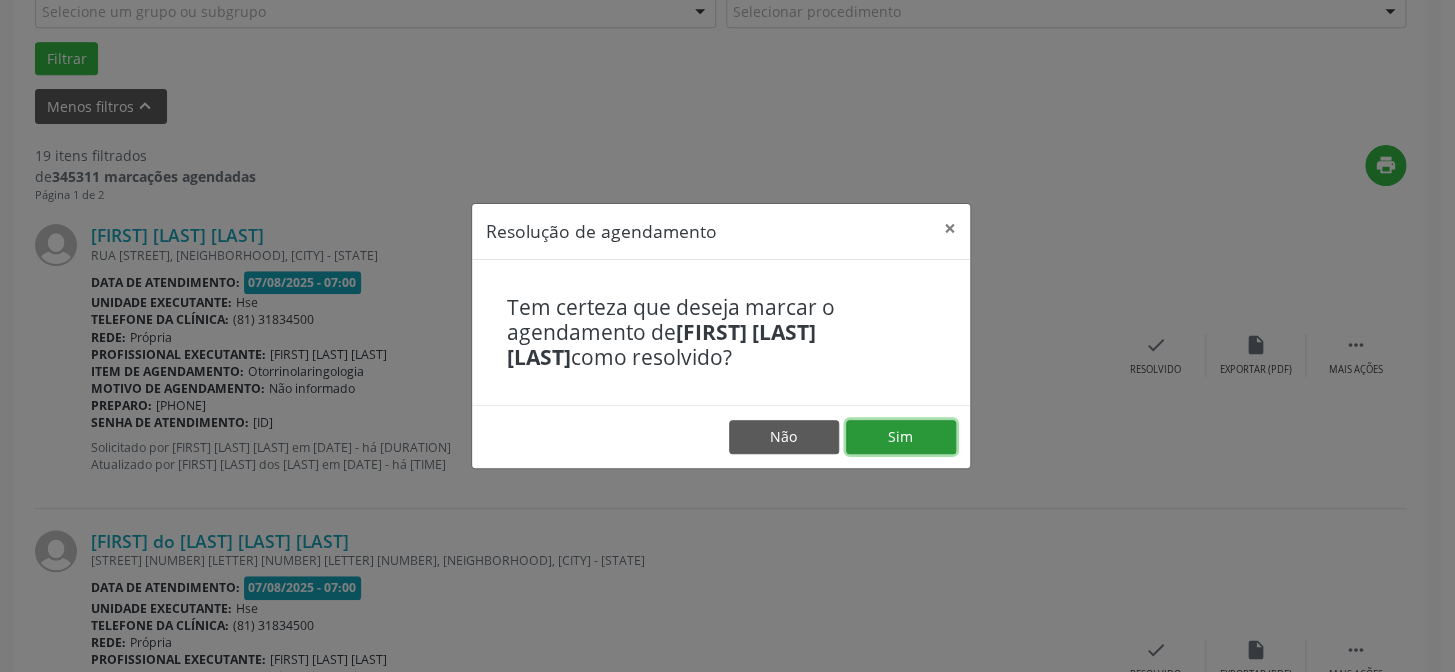 click on "Sim" at bounding box center [901, 437] 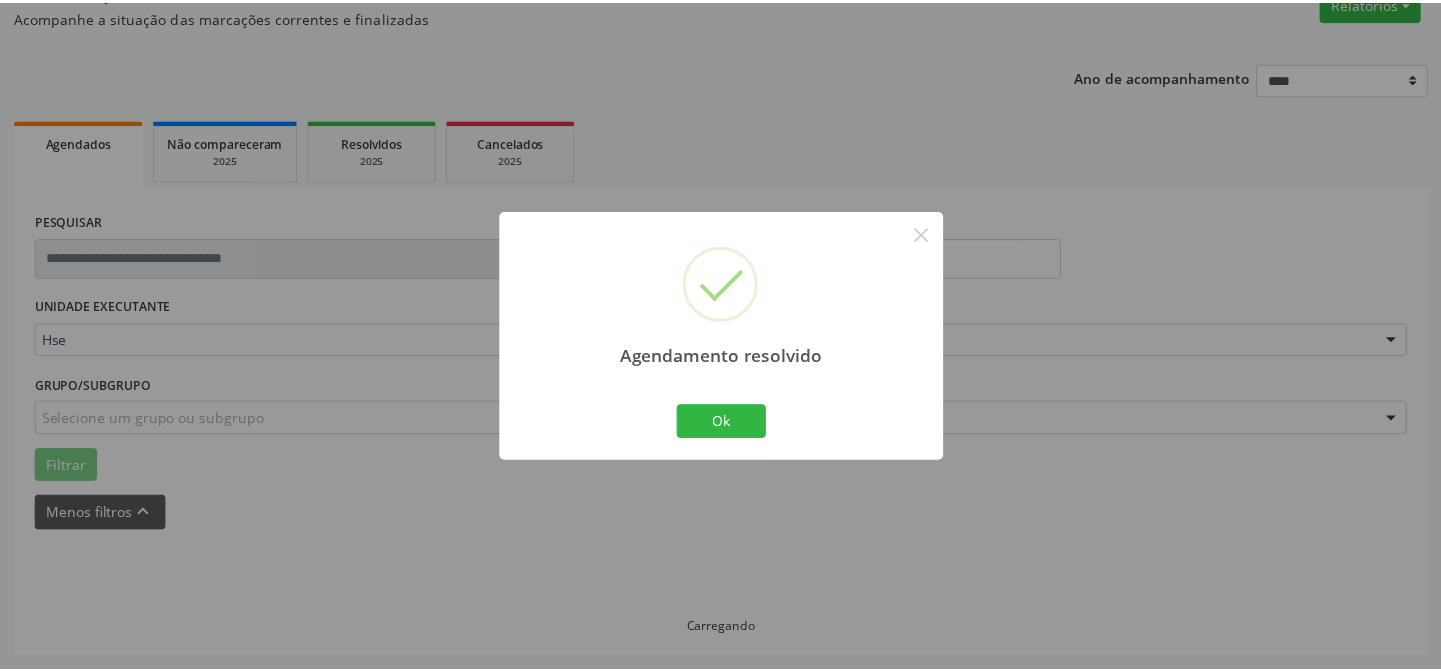 scroll, scrollTop: 179, scrollLeft: 0, axis: vertical 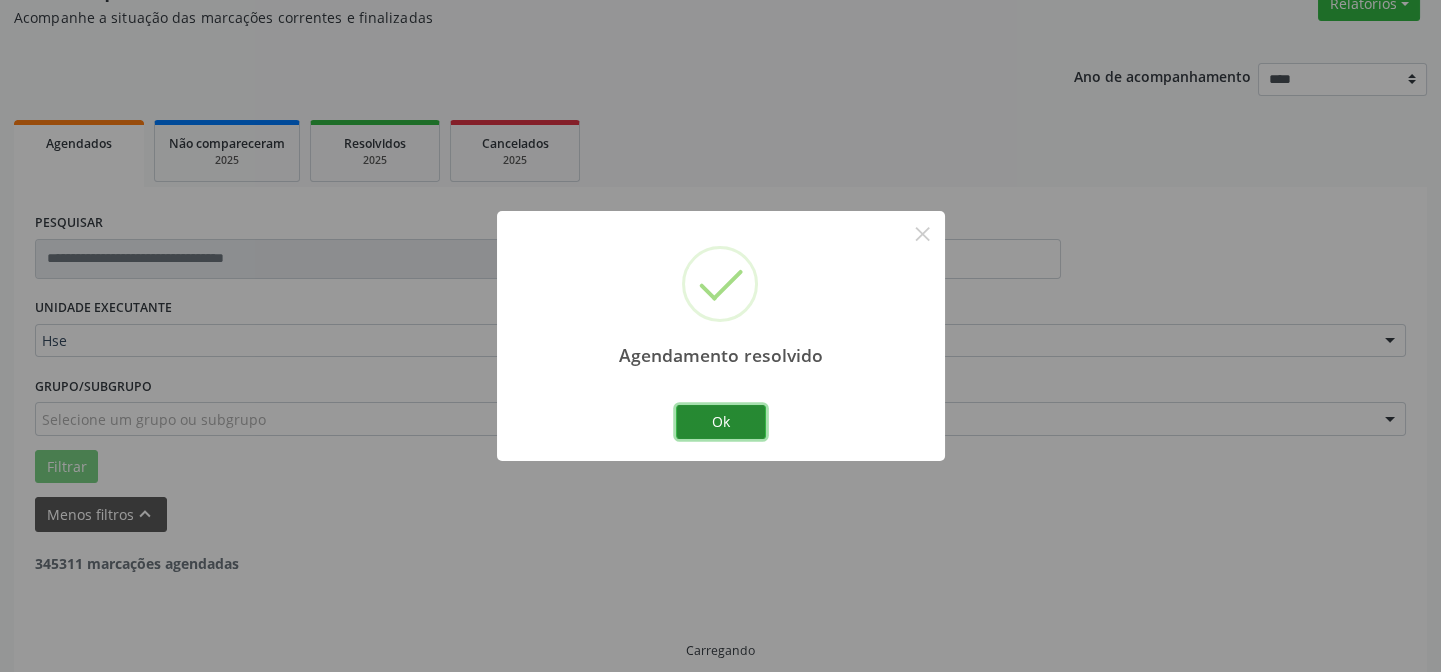 click on "Ok" at bounding box center (721, 422) 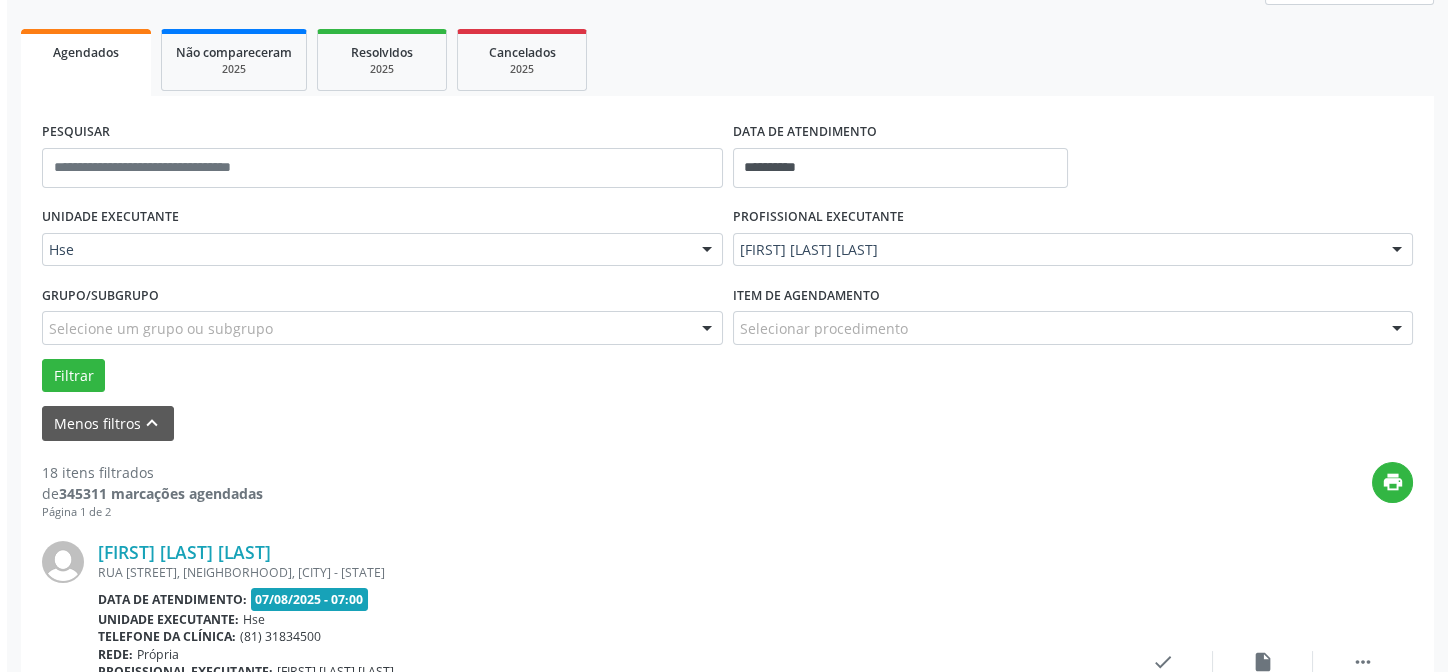scroll, scrollTop: 360, scrollLeft: 0, axis: vertical 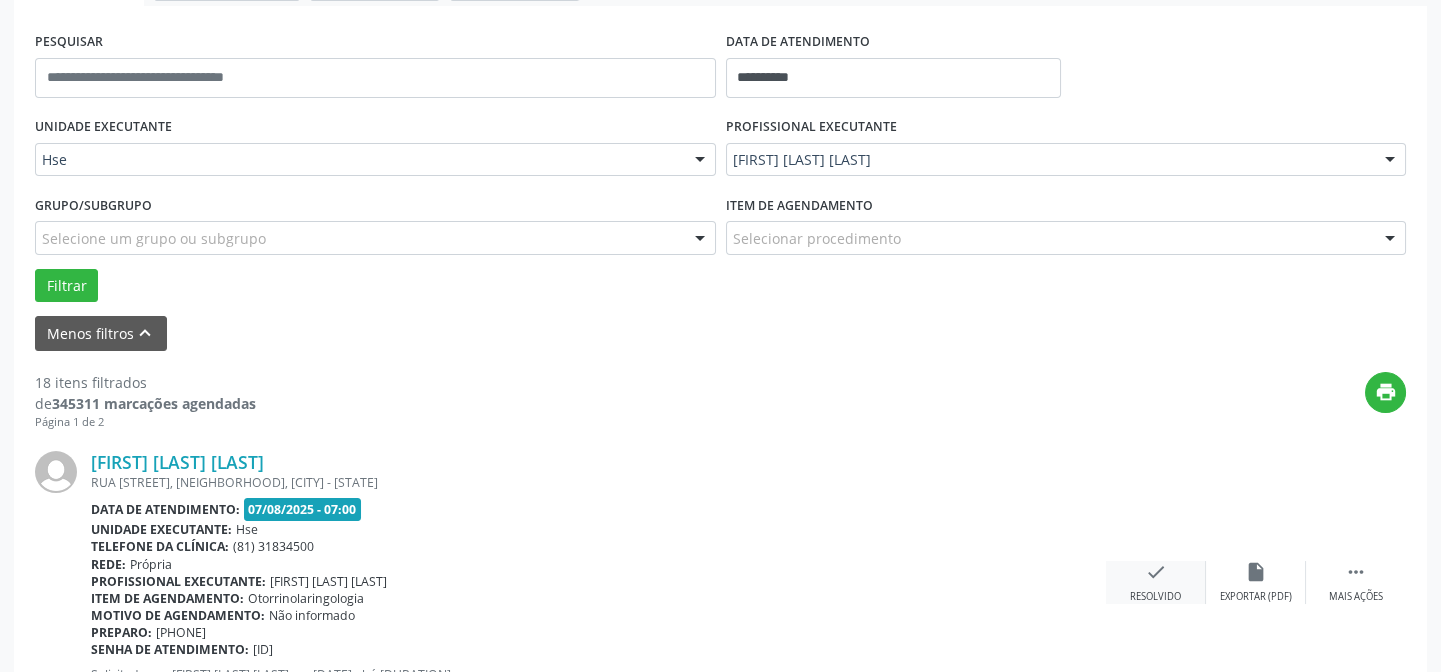 click on "check" at bounding box center [1156, 572] 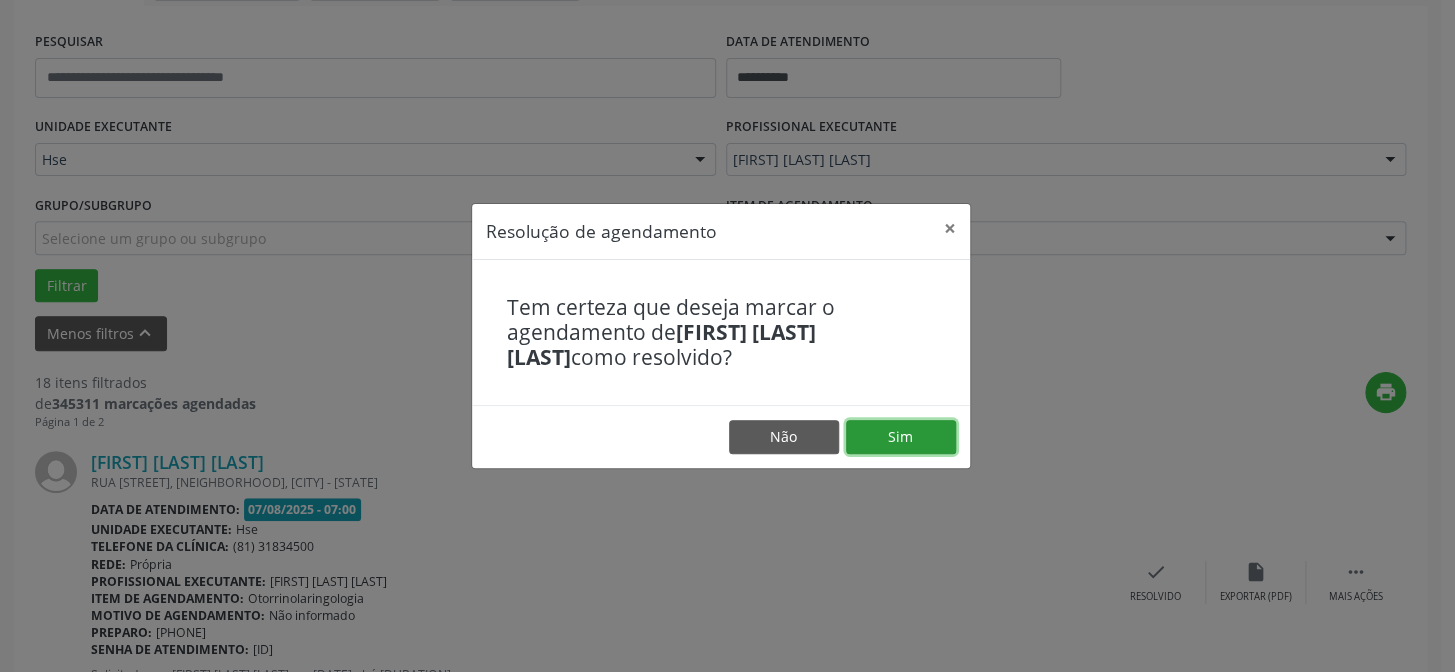 click on "Sim" at bounding box center (901, 437) 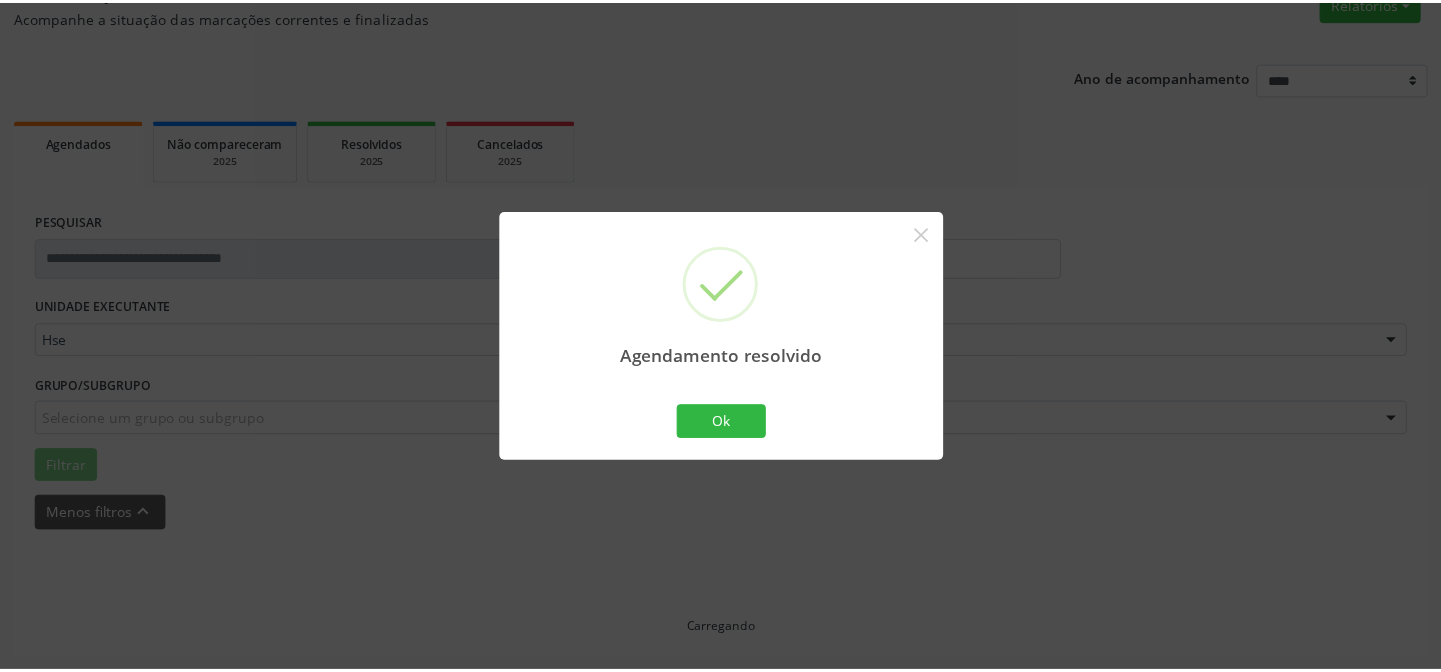 scroll, scrollTop: 179, scrollLeft: 0, axis: vertical 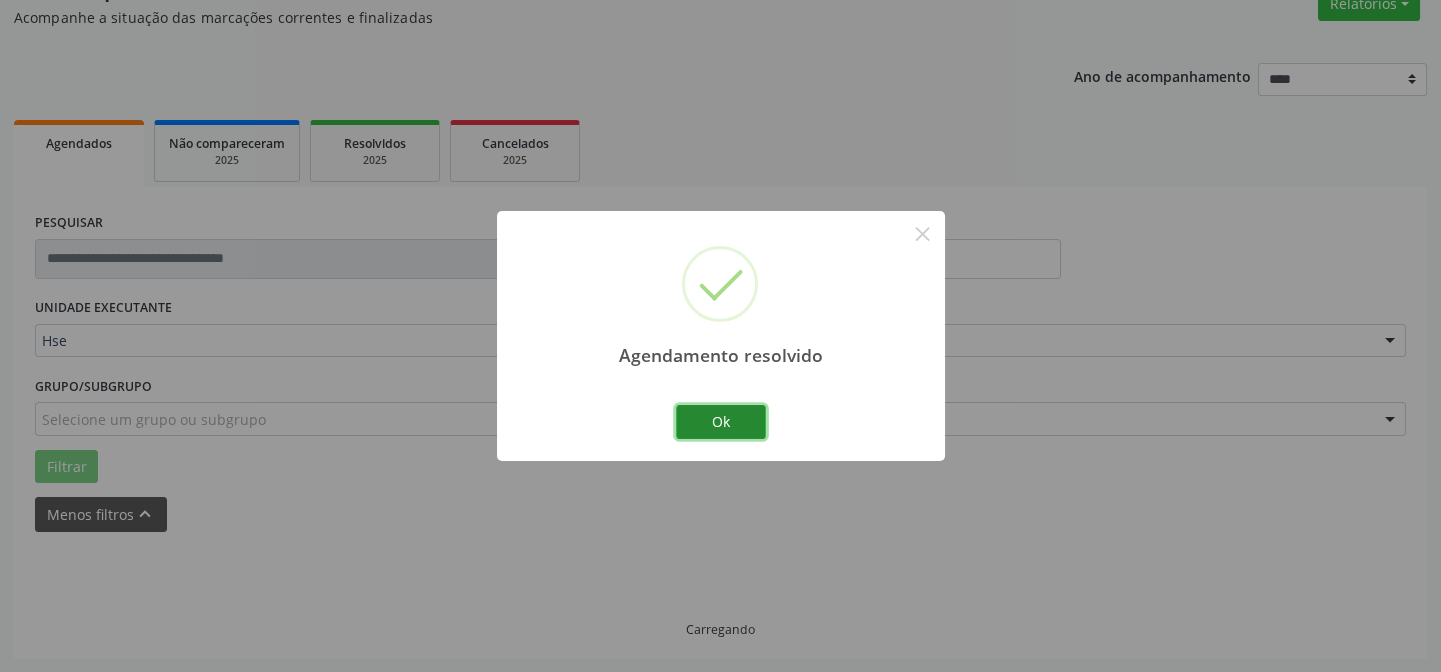 click on "Ok" at bounding box center (721, 422) 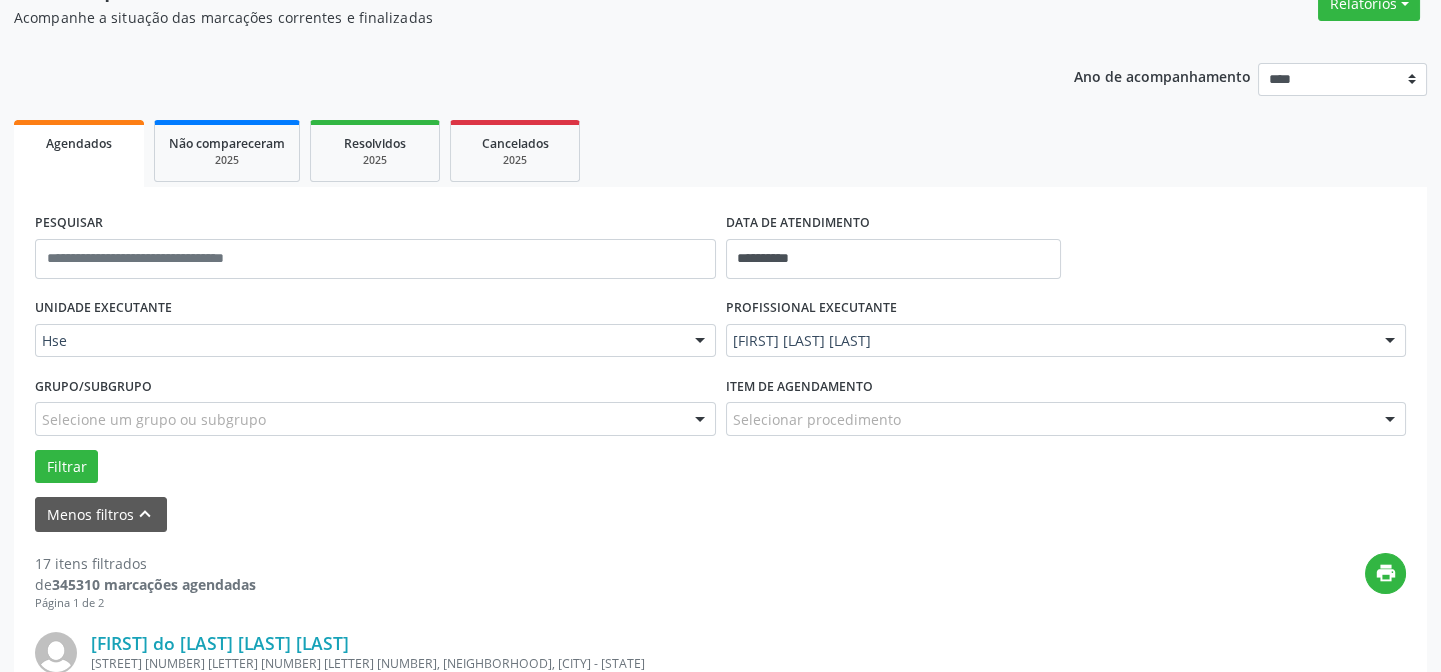 scroll, scrollTop: 451, scrollLeft: 0, axis: vertical 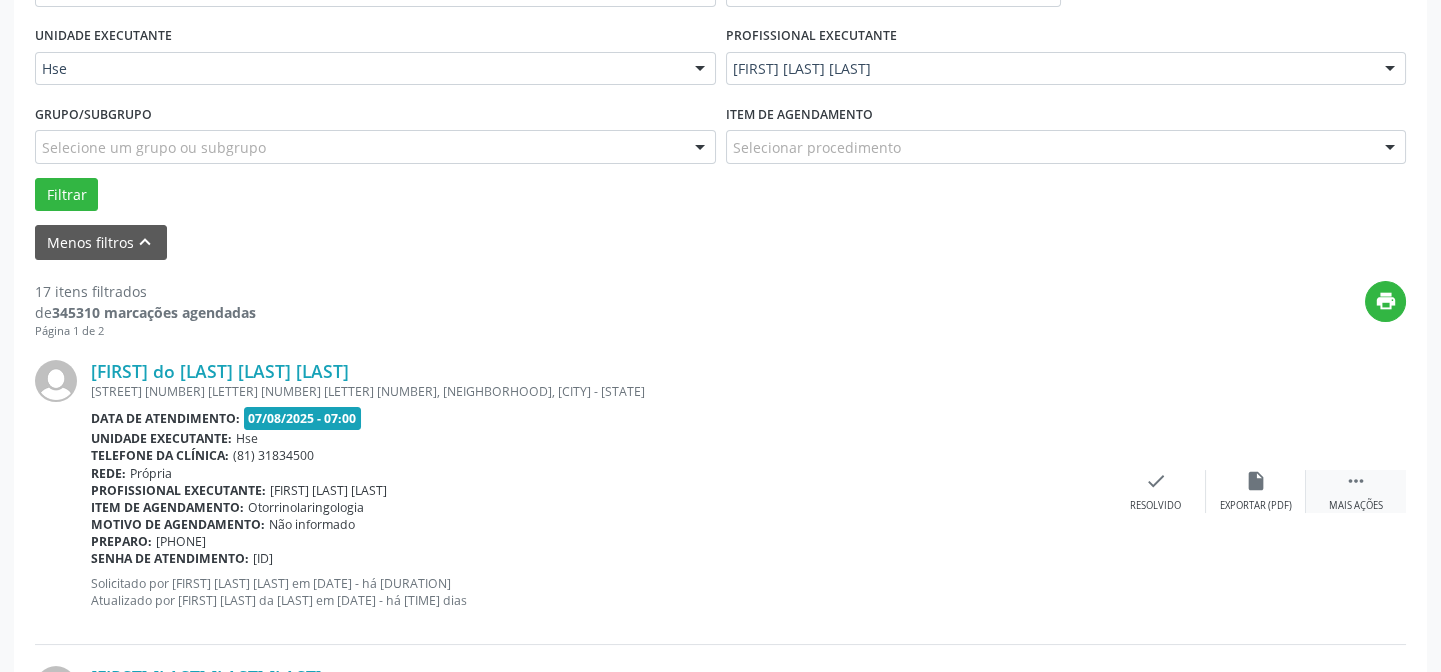 click on "" at bounding box center [1356, 481] 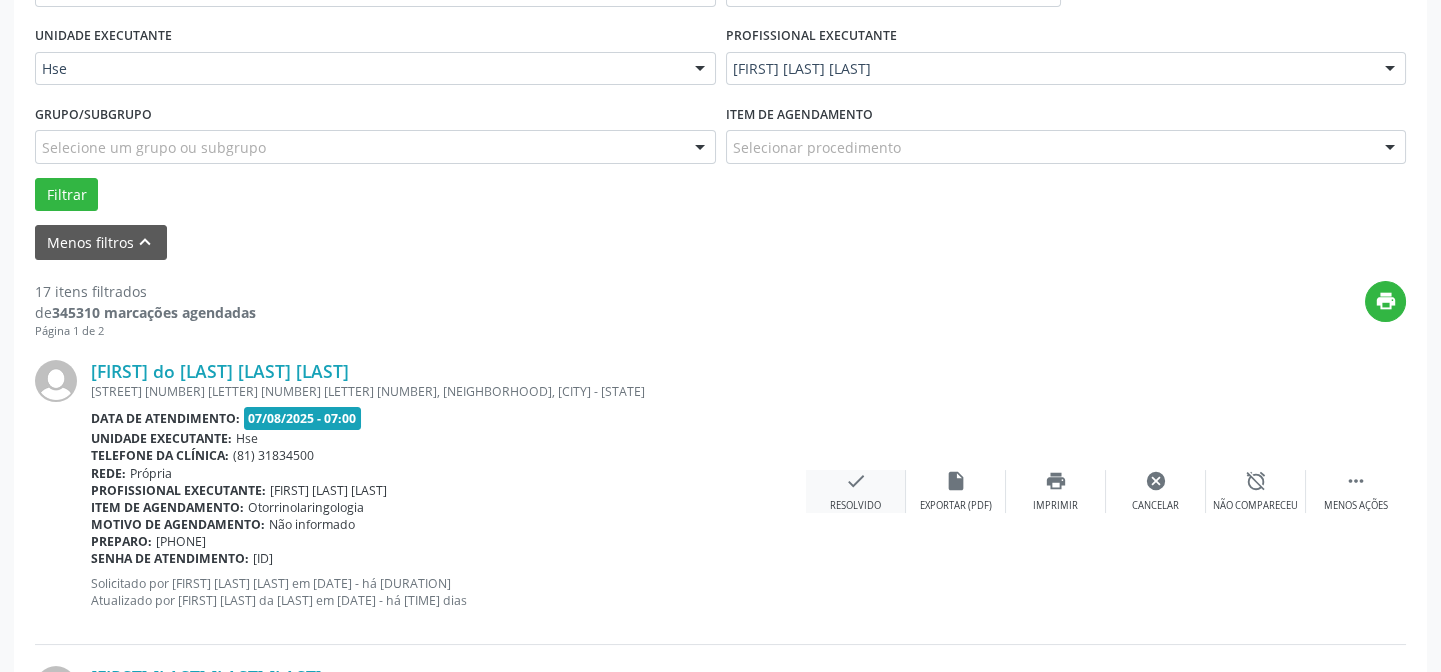 click on "check" at bounding box center [856, 481] 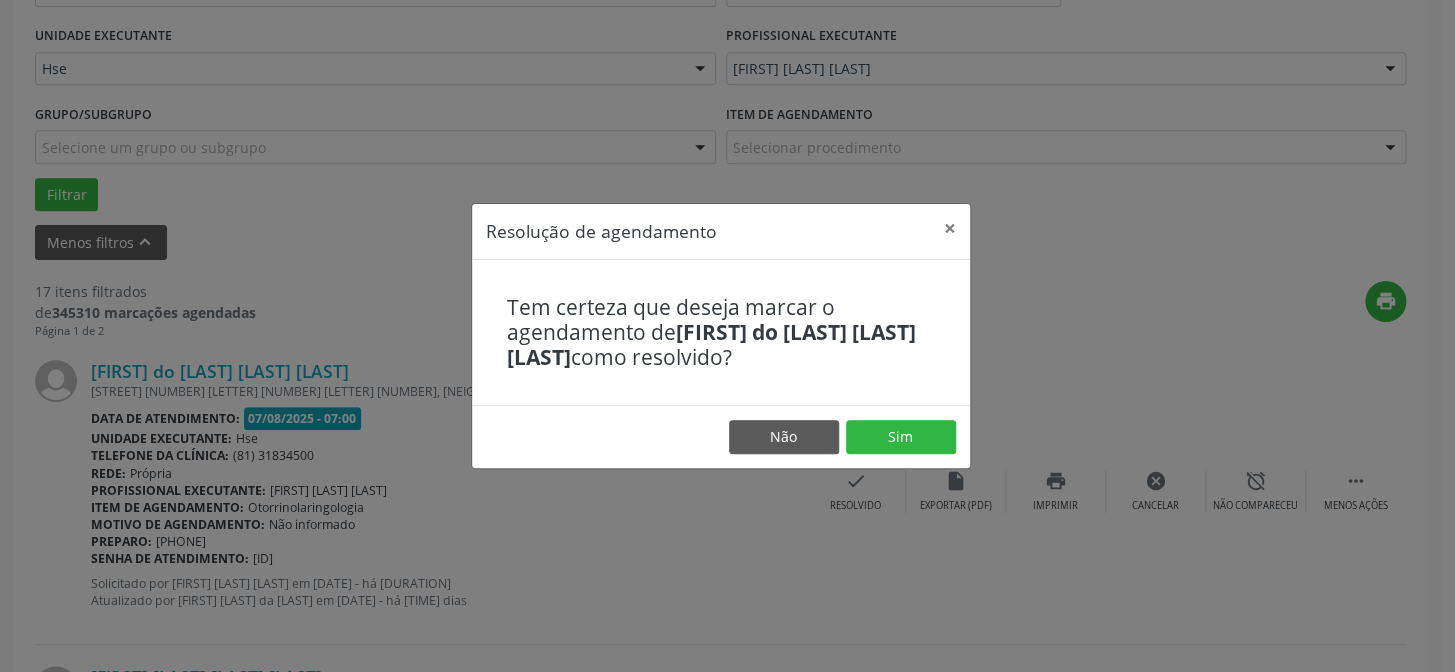 click on "Resolução de agendamento ×
Tem certeza que deseja marcar o agendamento de  Maria do Carmo Silva dos Santos  como resolvido?
Não Sim" at bounding box center (727, 336) 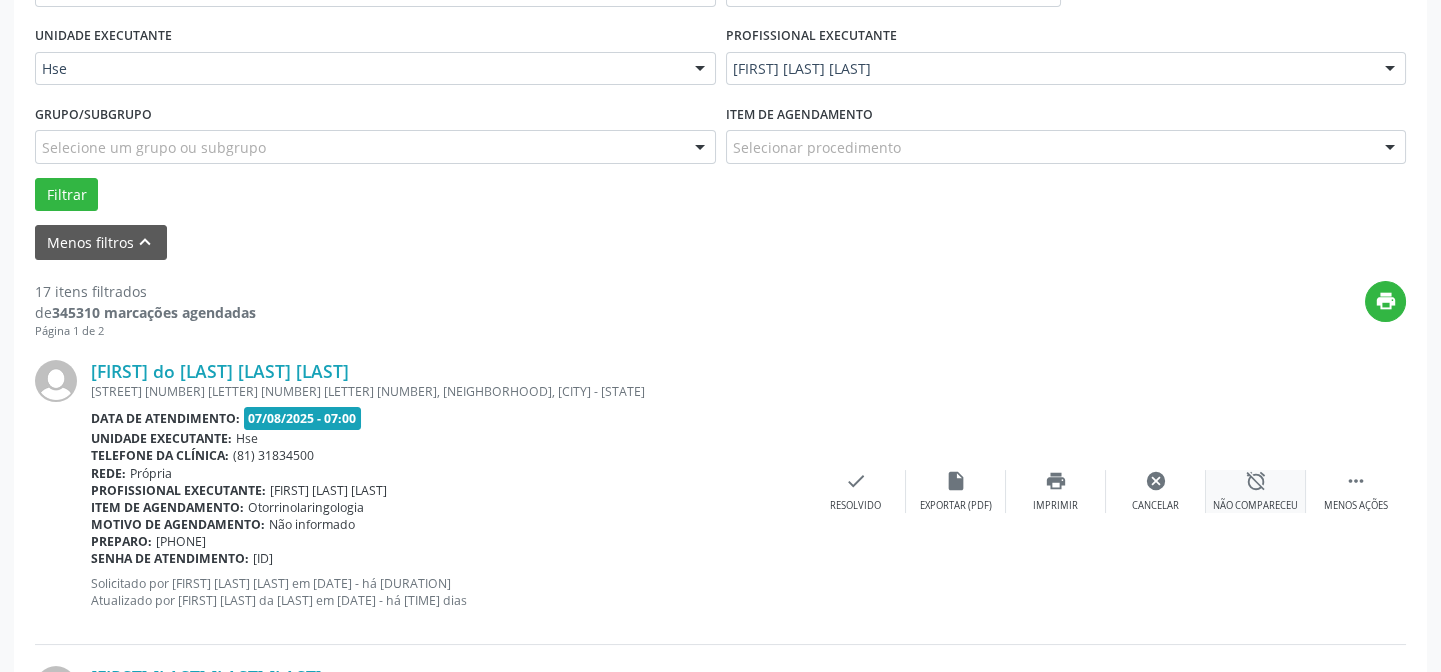 click on "alarm_off" at bounding box center [1256, 481] 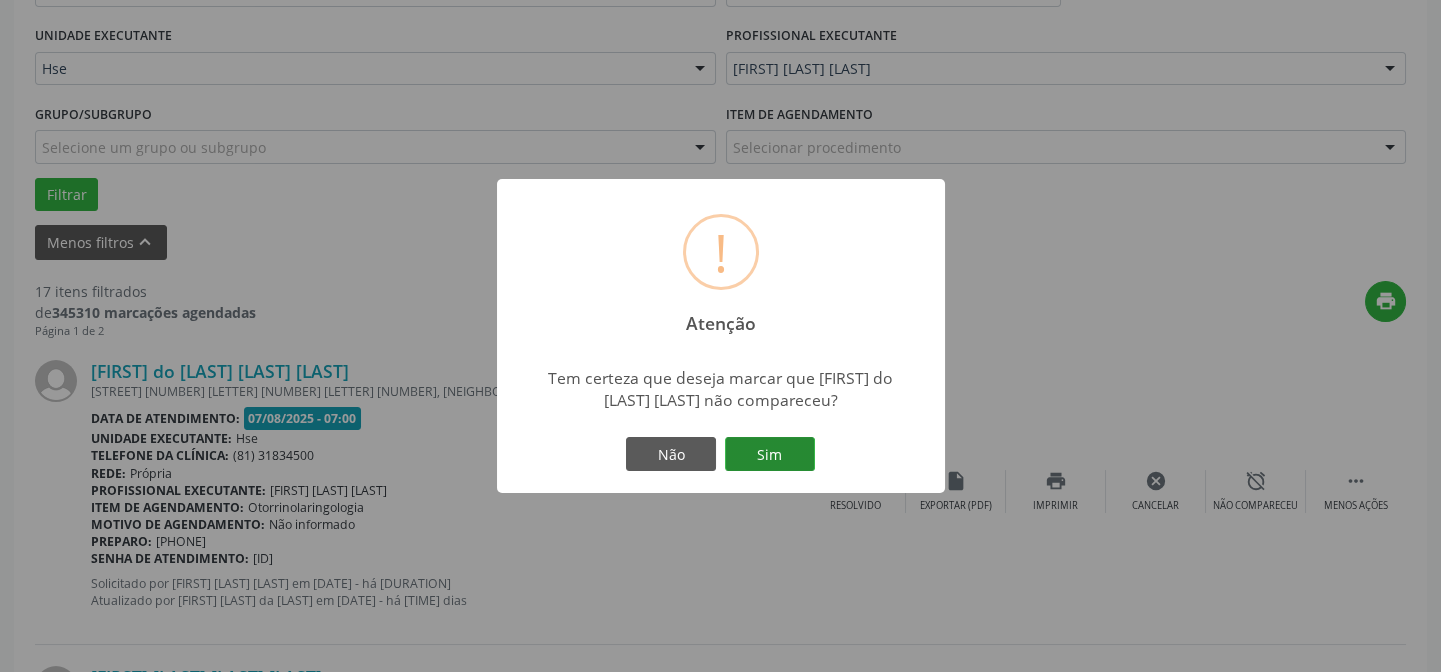 click on "Sim" at bounding box center [770, 454] 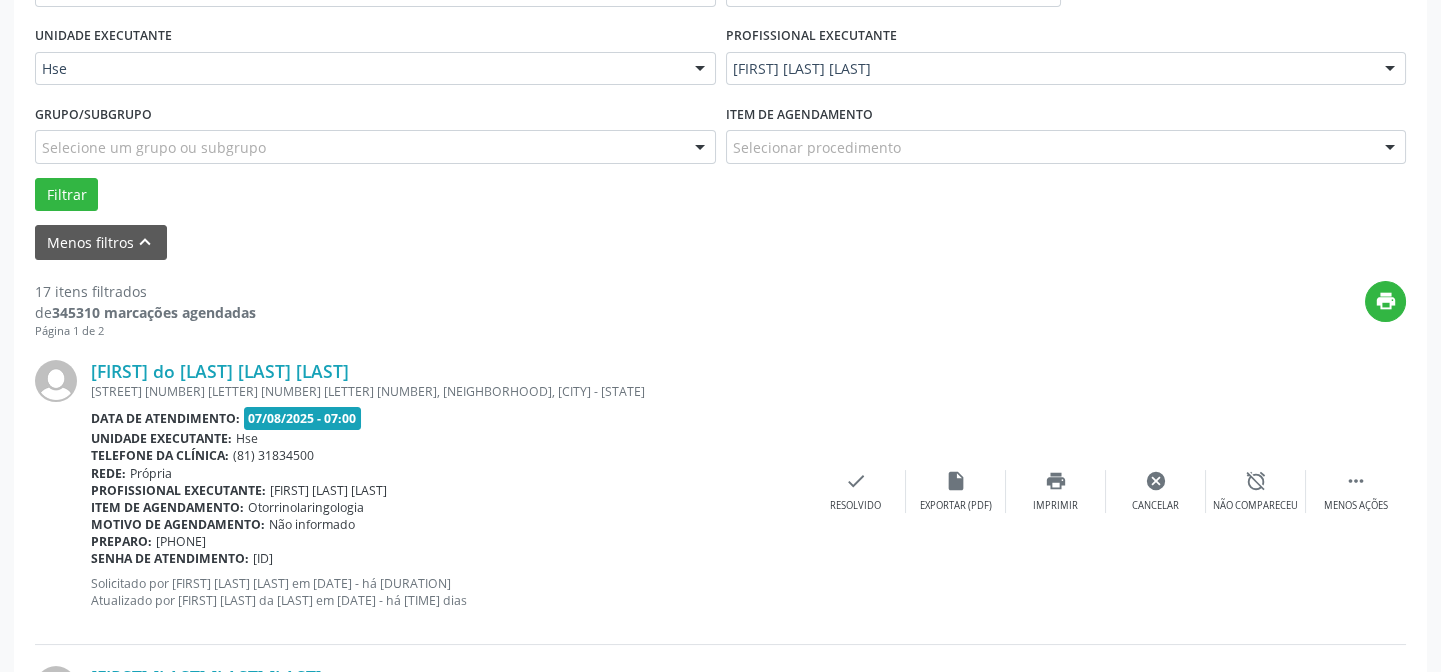 scroll, scrollTop: 200, scrollLeft: 0, axis: vertical 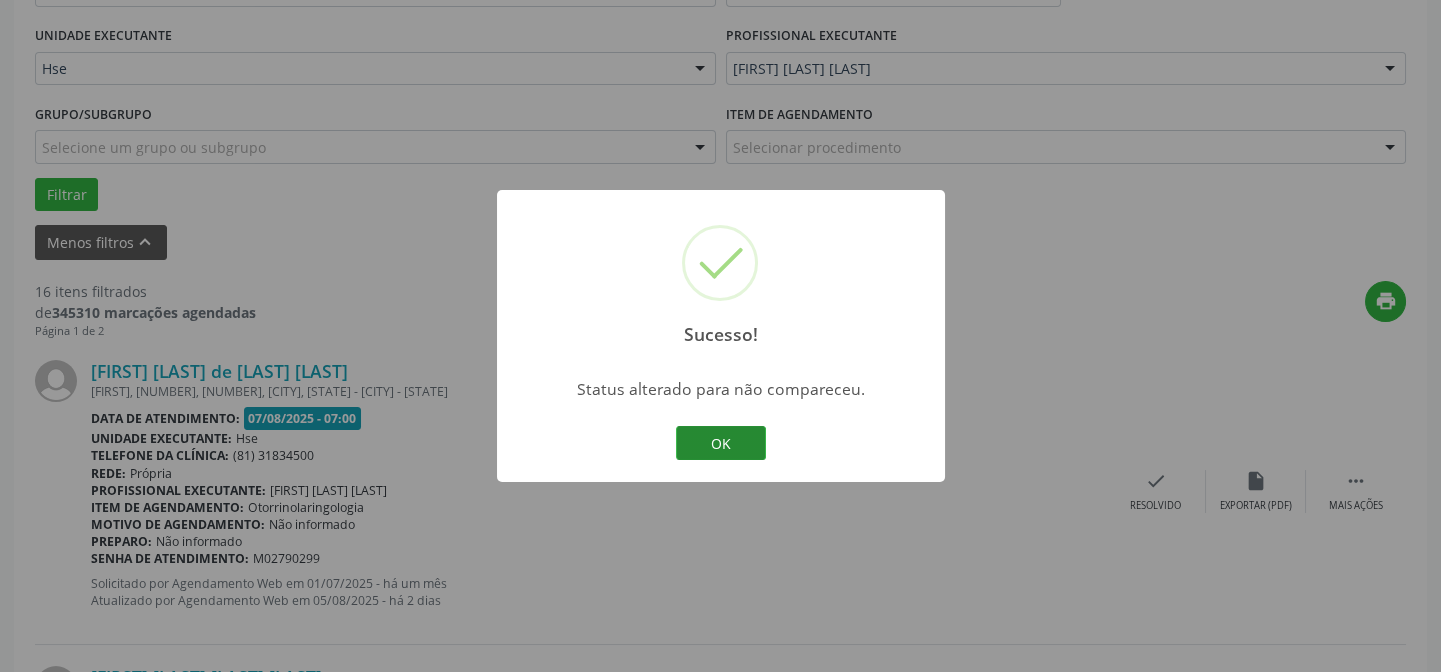 drag, startPoint x: 711, startPoint y: 438, endPoint x: 725, endPoint y: 430, distance: 16.124516 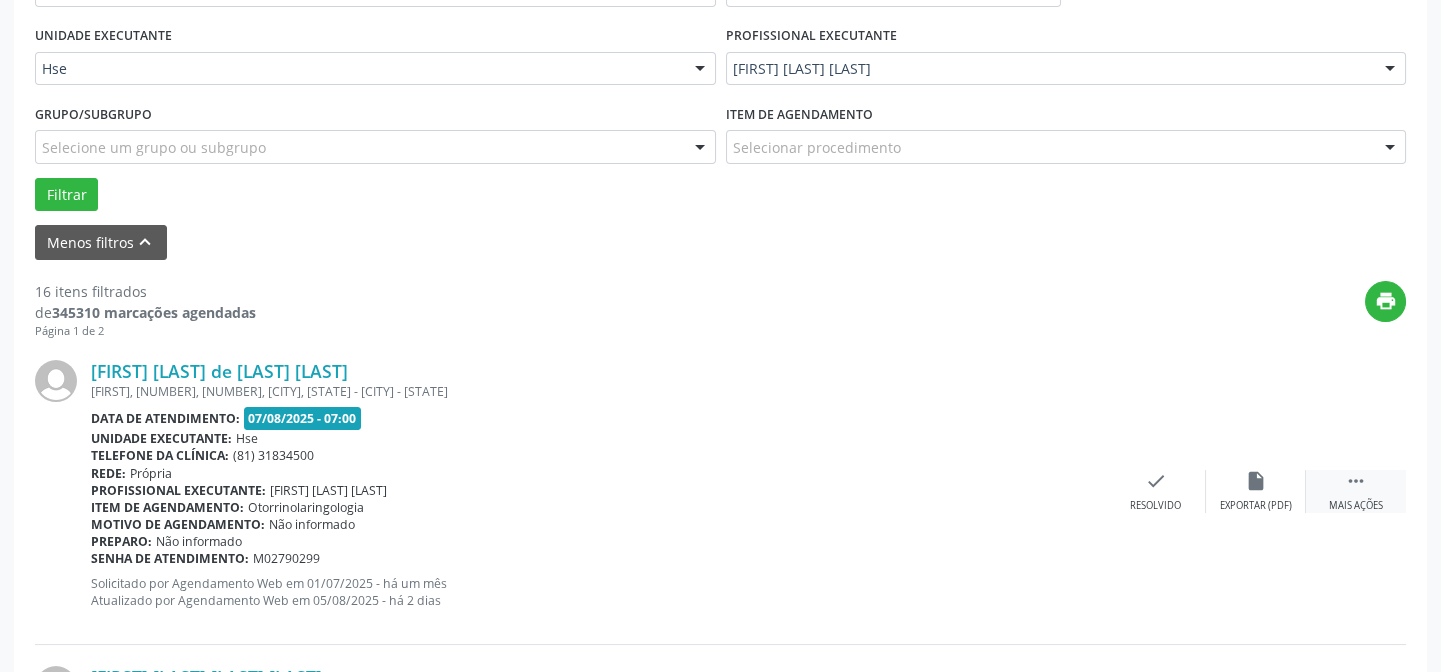 click on "" at bounding box center (1356, 481) 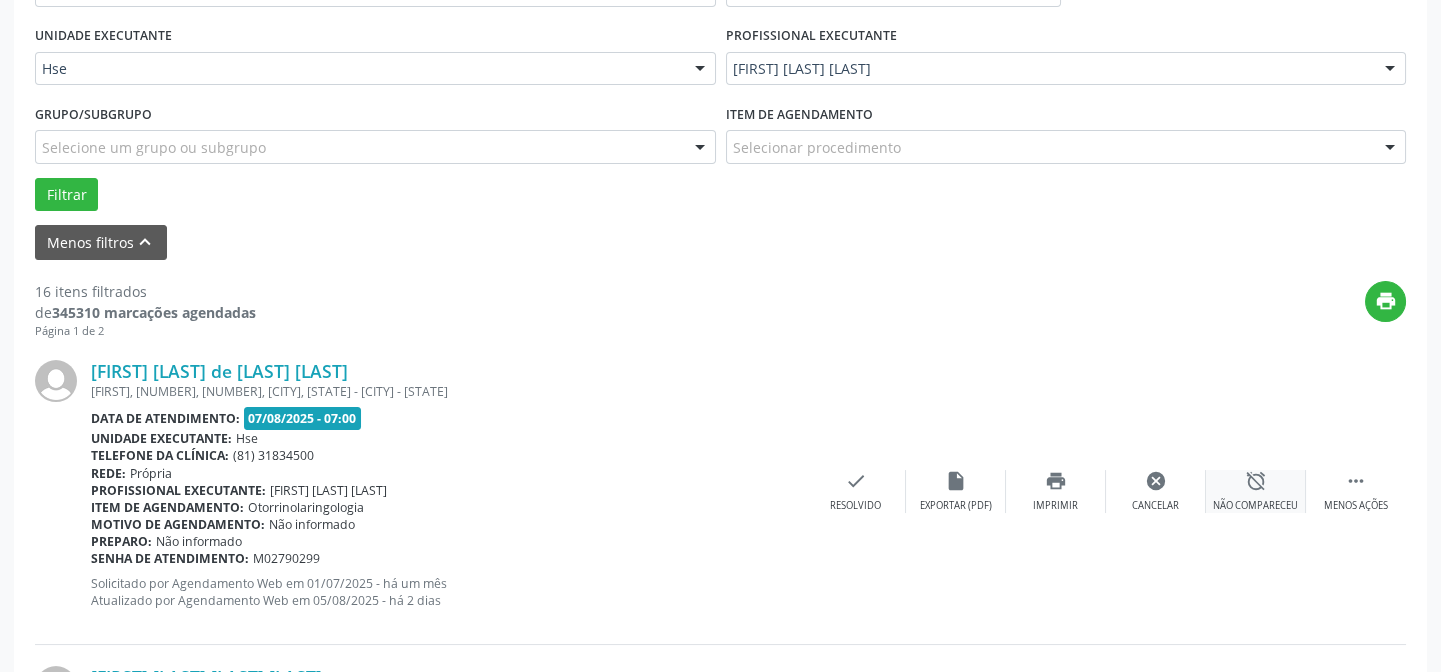 click on "alarm_off" at bounding box center [1256, 481] 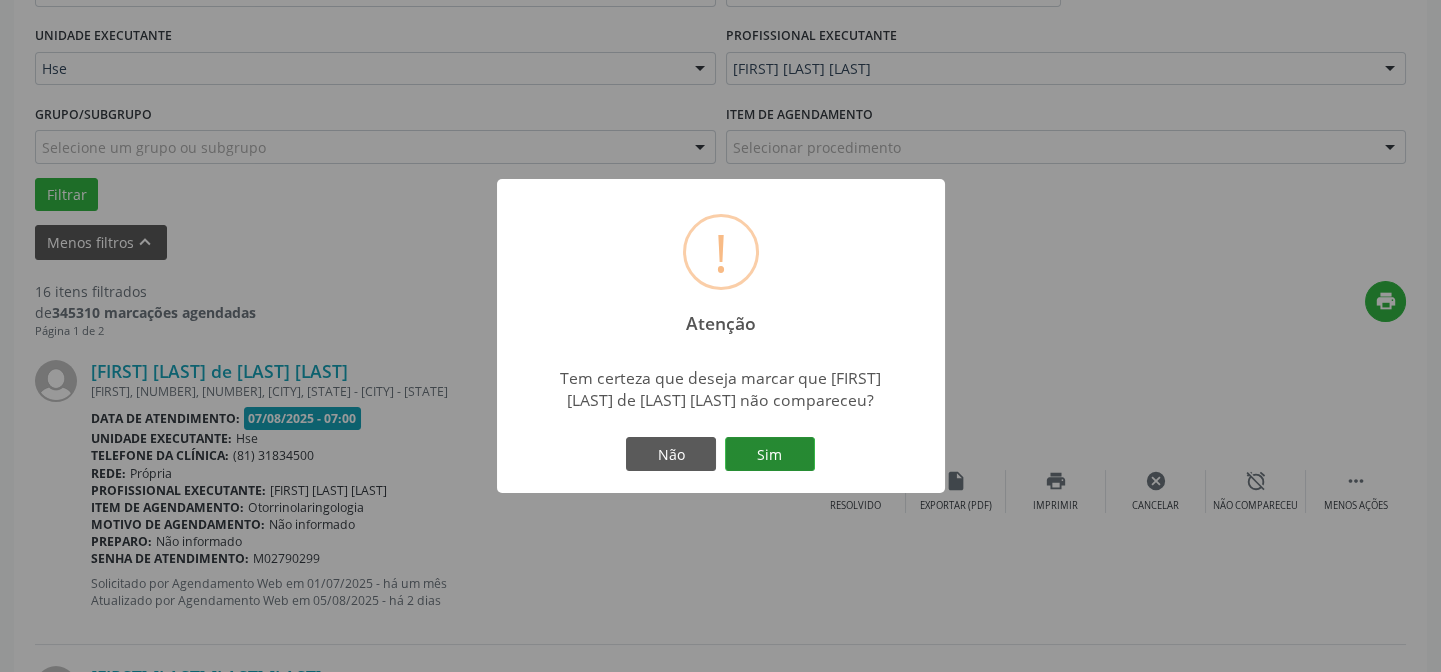 click on "Sim" at bounding box center (770, 454) 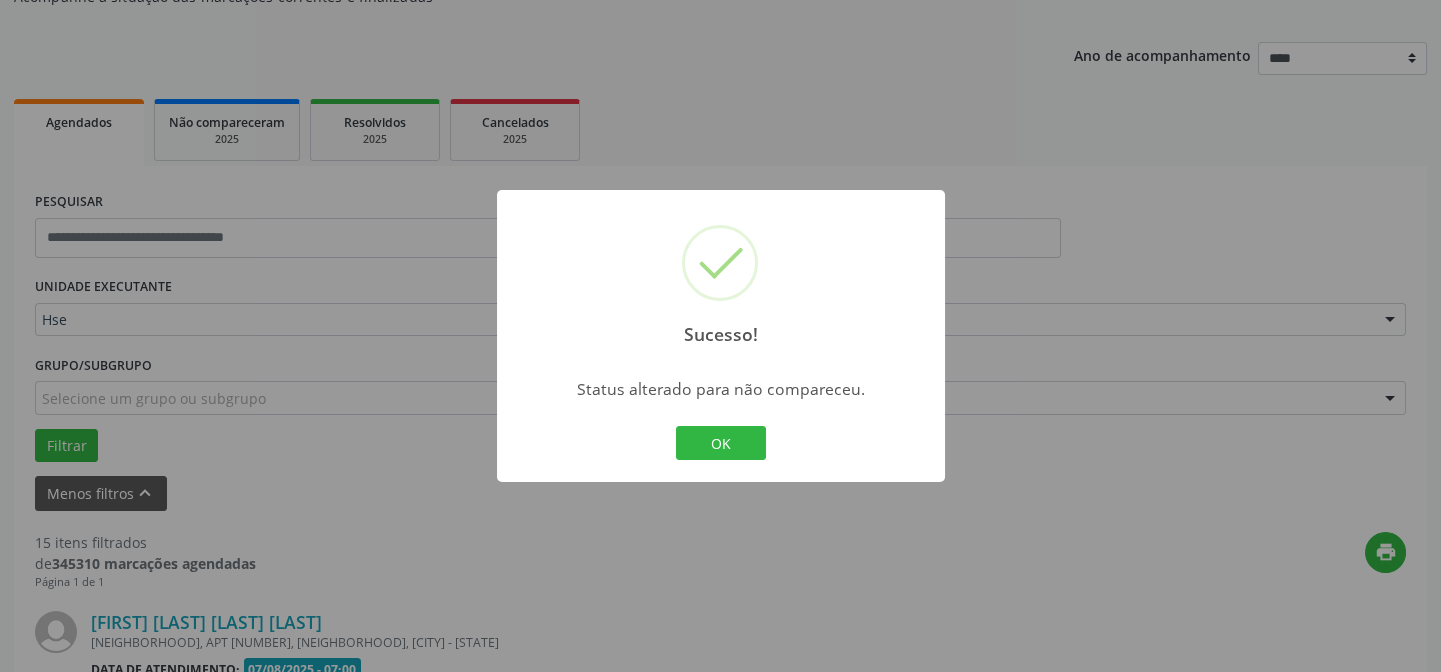 scroll, scrollTop: 451, scrollLeft: 0, axis: vertical 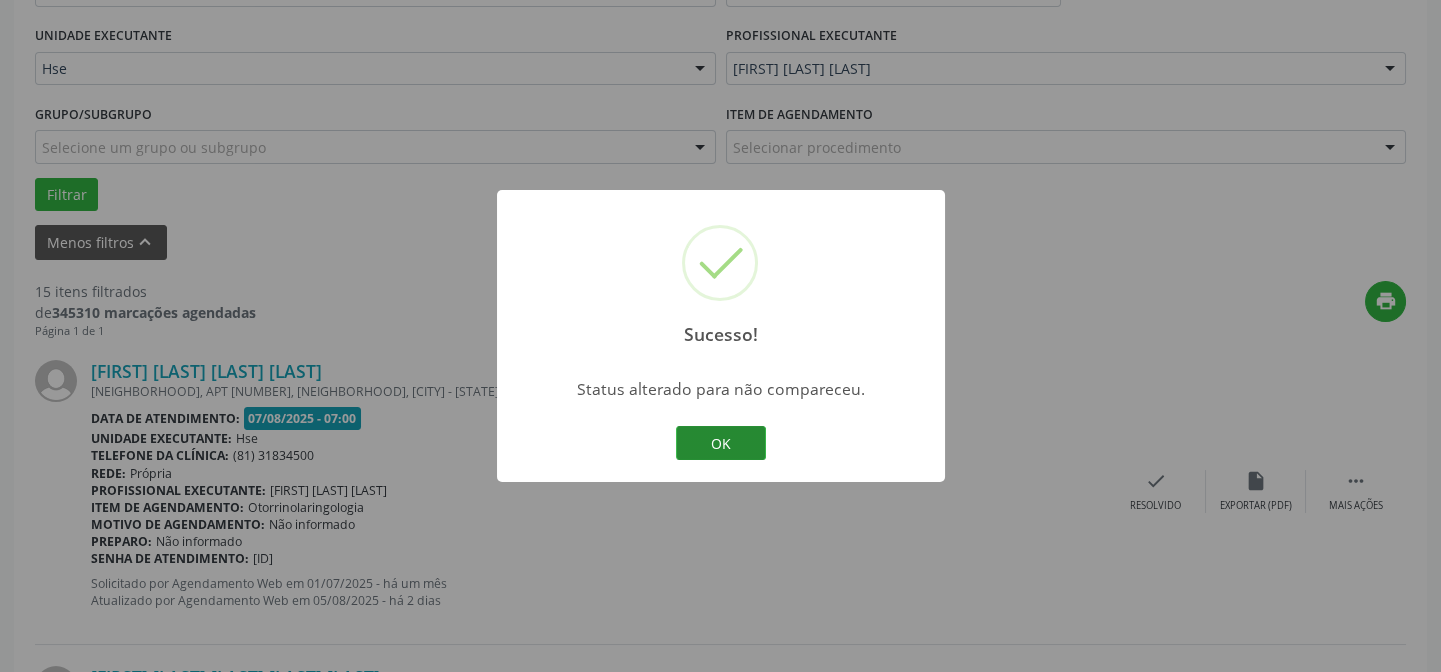 click on "OK" at bounding box center [721, 443] 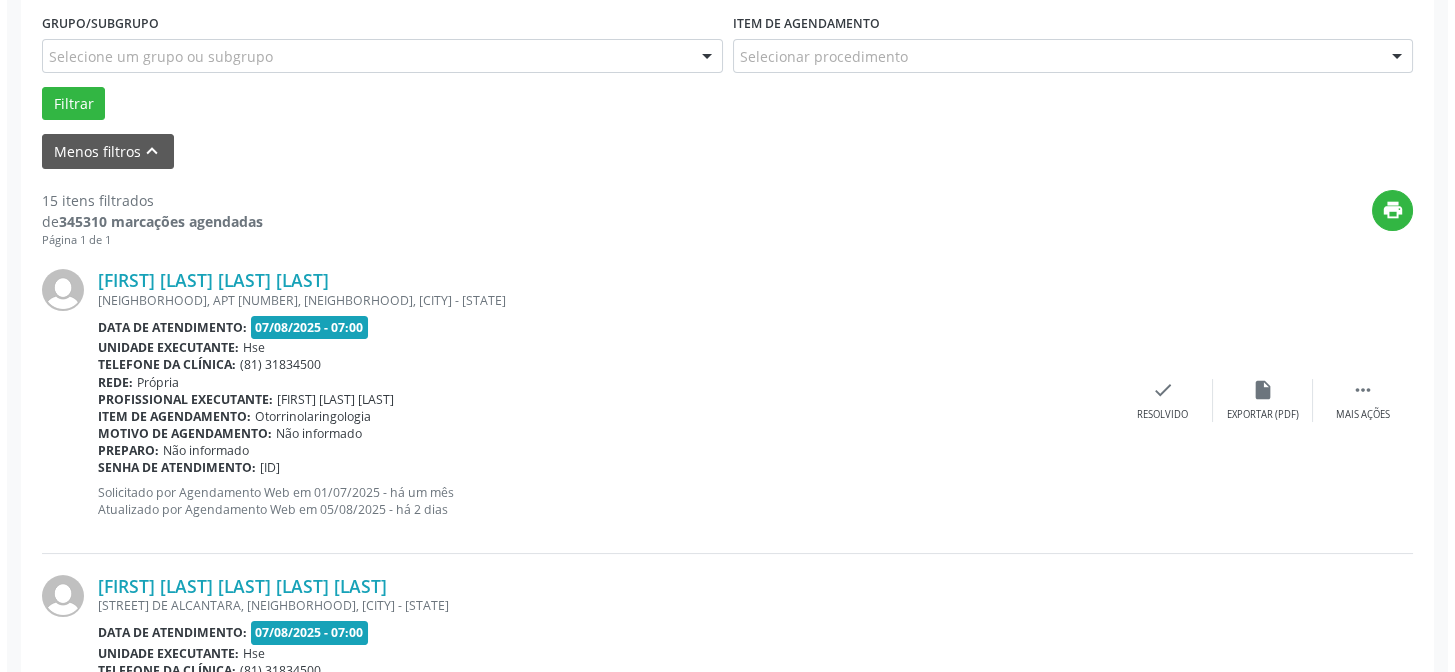 scroll, scrollTop: 360, scrollLeft: 0, axis: vertical 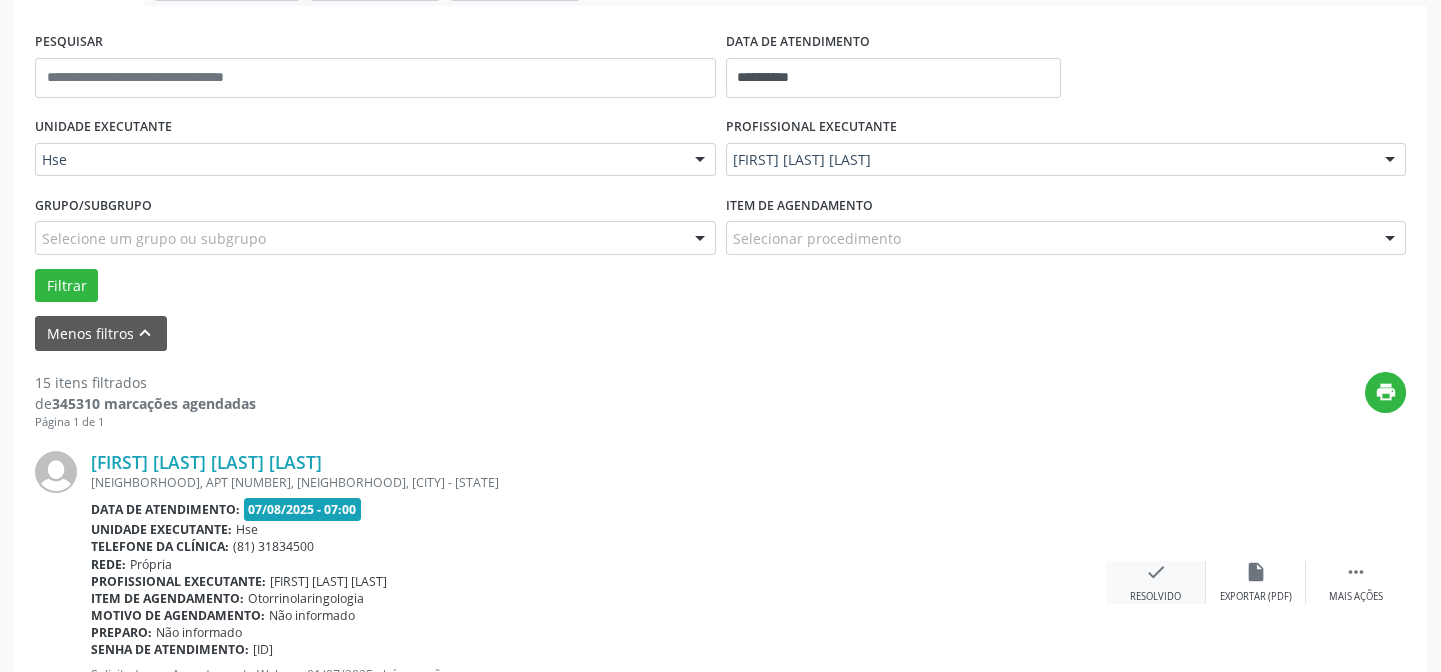 click on "check" at bounding box center (1156, 572) 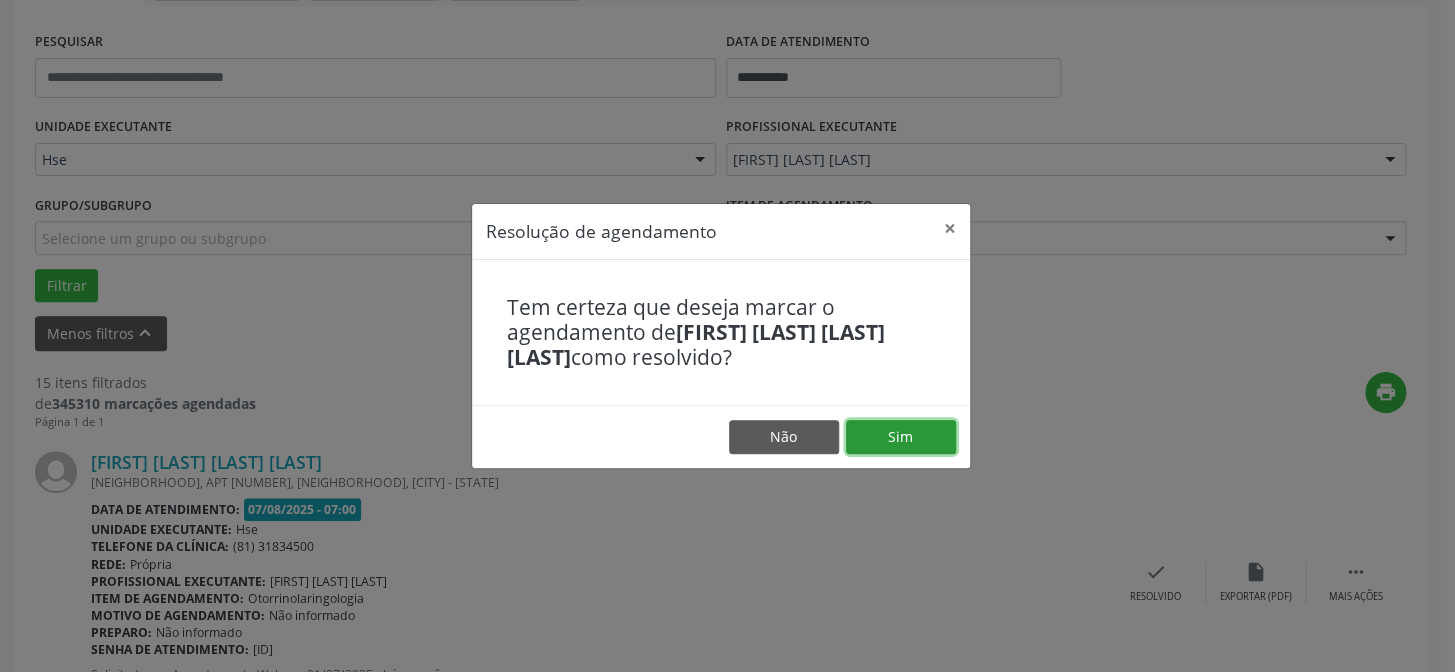 click on "Sim" at bounding box center [901, 437] 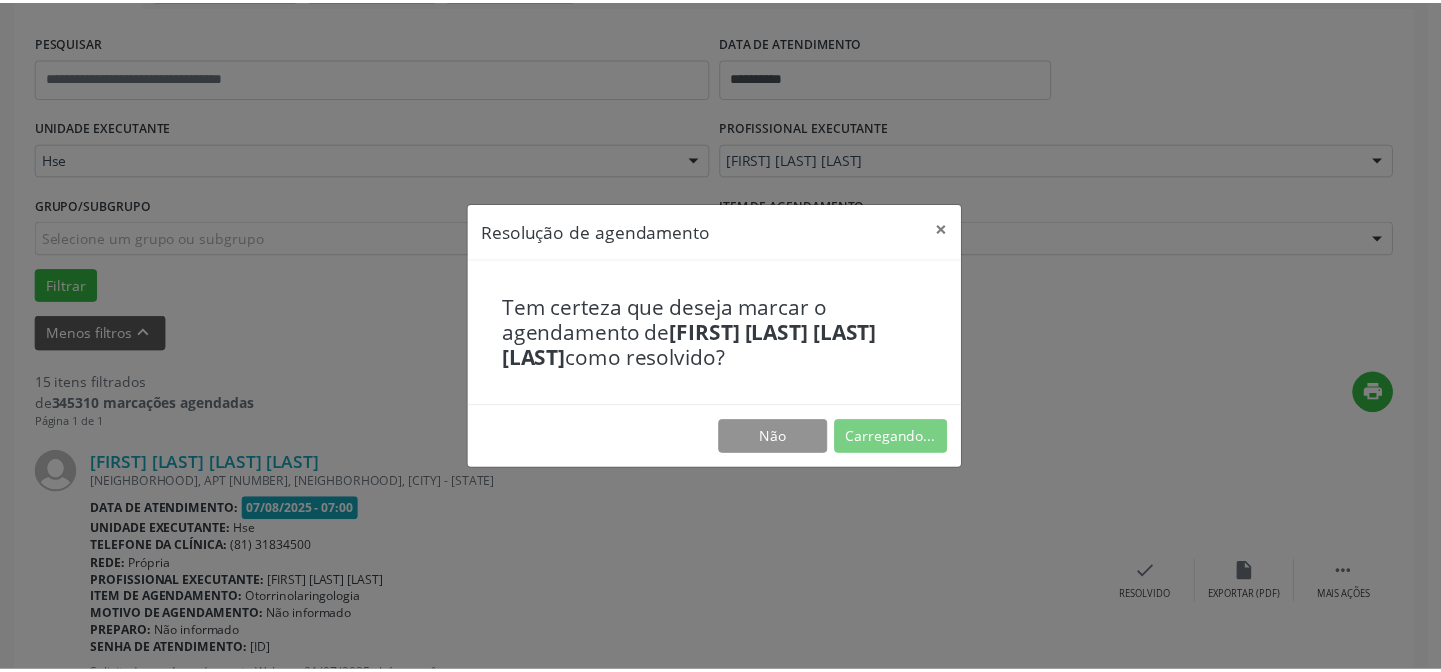 scroll, scrollTop: 179, scrollLeft: 0, axis: vertical 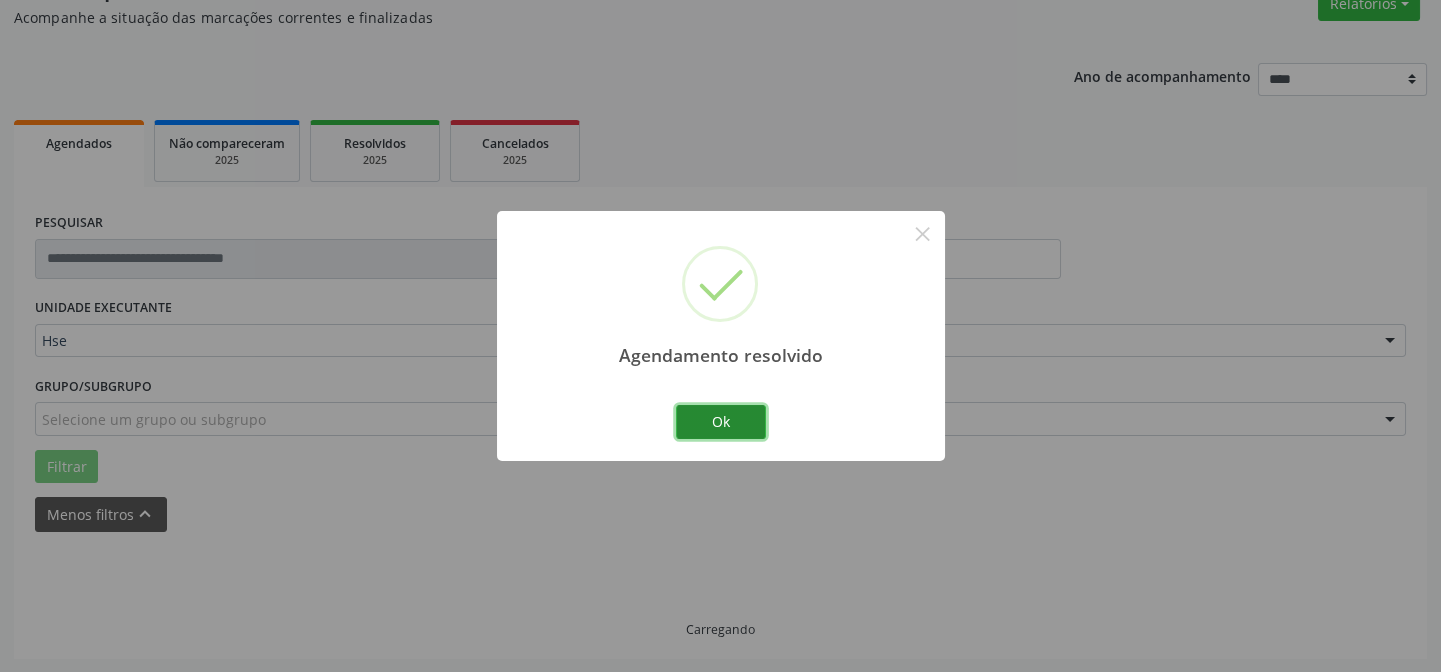 click on "Ok" at bounding box center [721, 422] 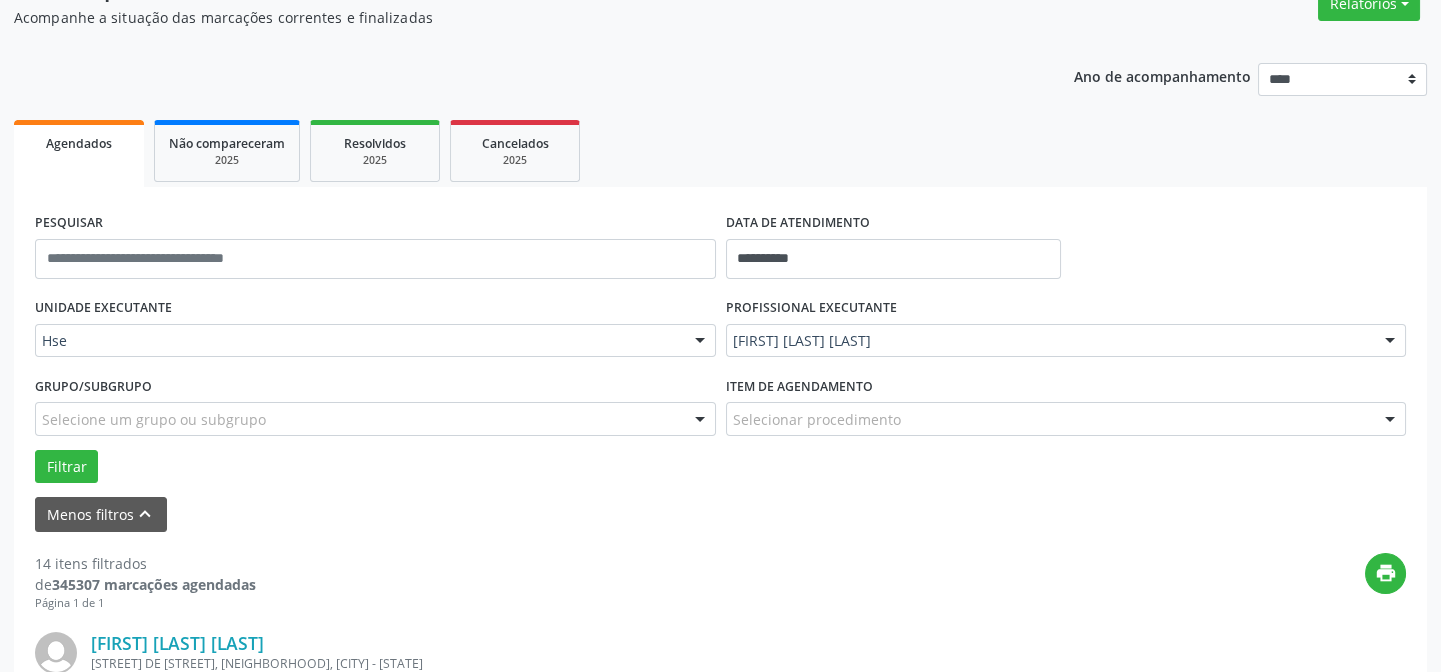 scroll, scrollTop: 451, scrollLeft: 0, axis: vertical 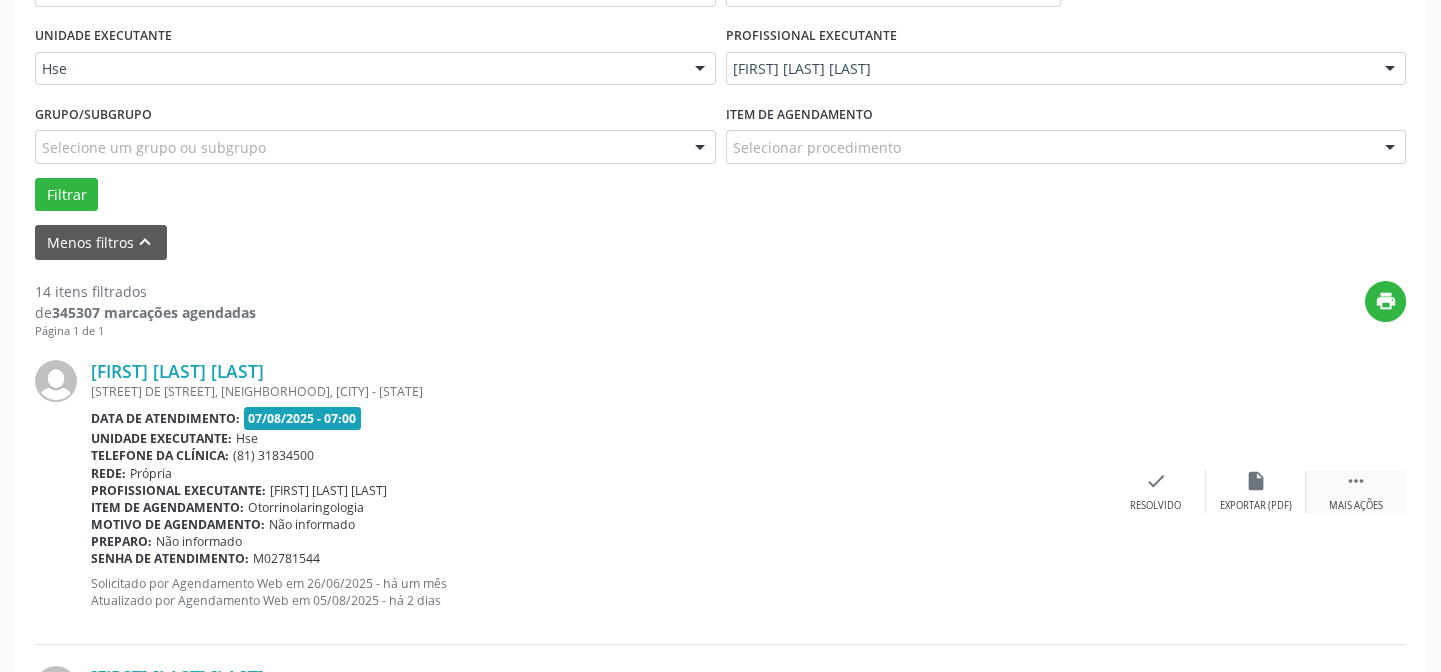 click on "" at bounding box center (1356, 481) 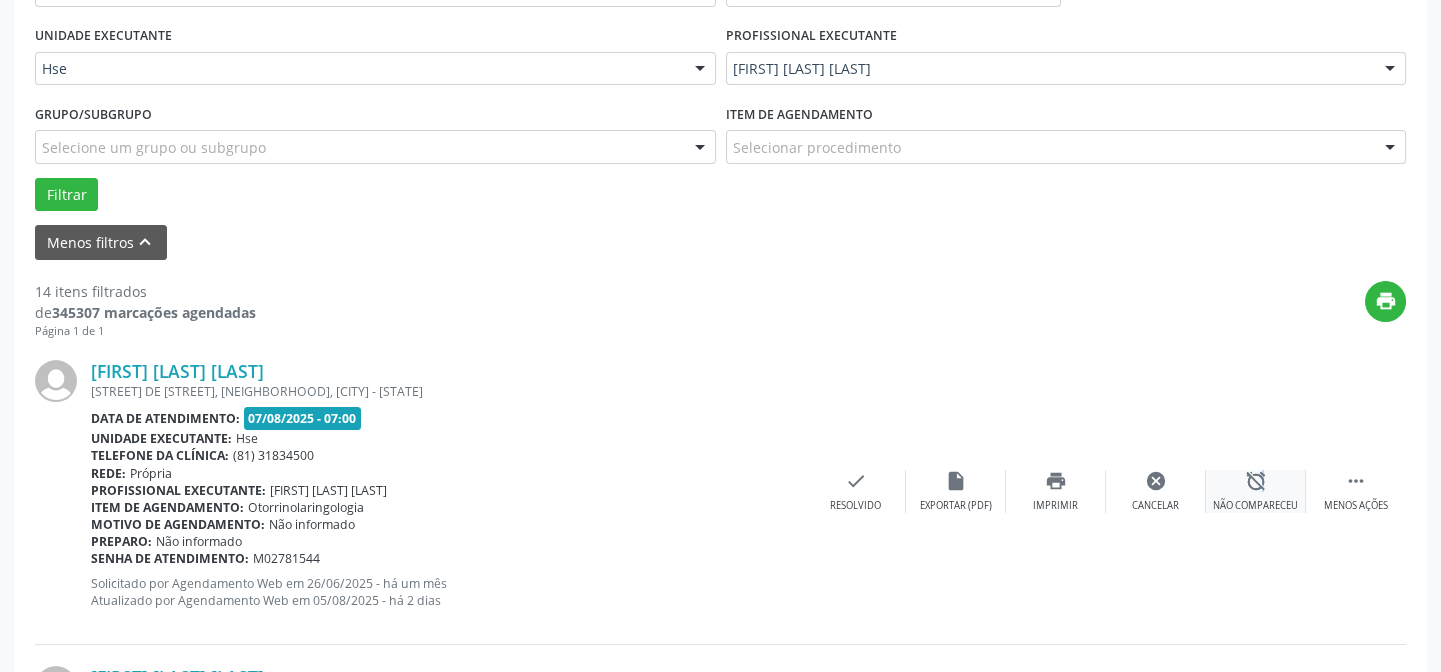 click on "alarm_off" at bounding box center (1256, 481) 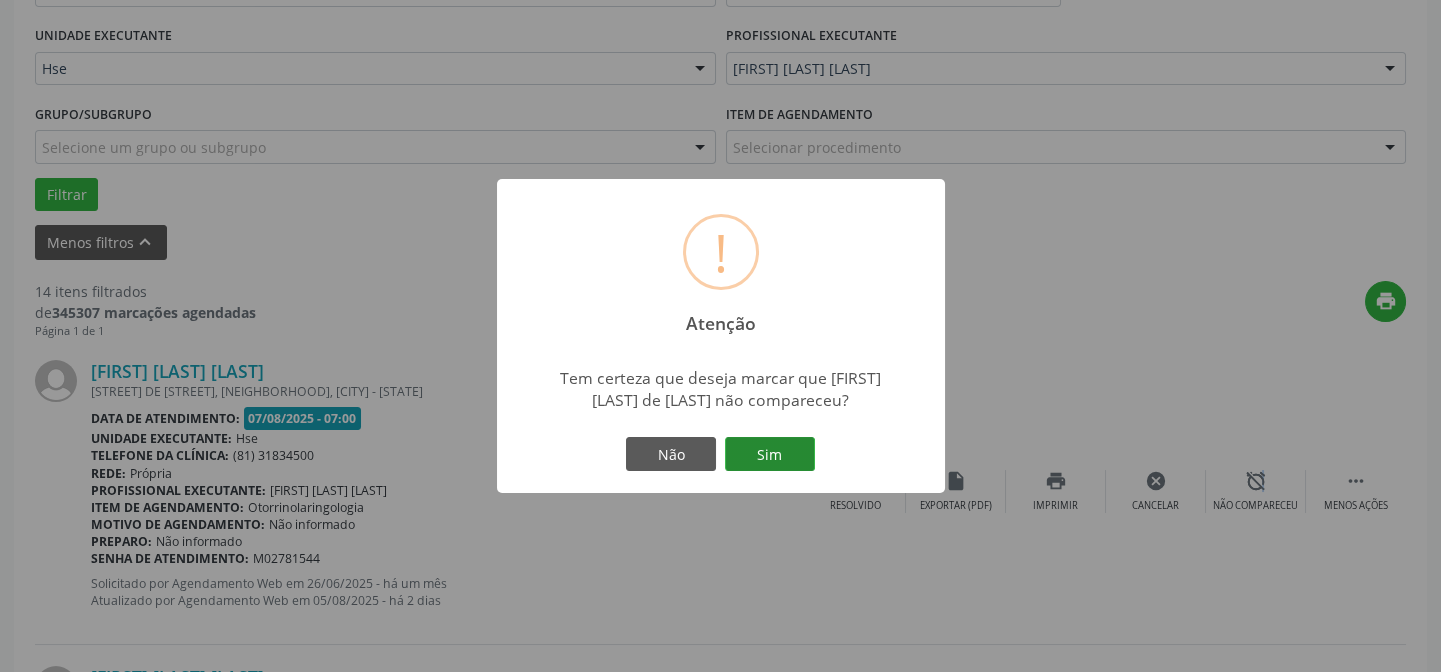 click on "Sim" at bounding box center (770, 454) 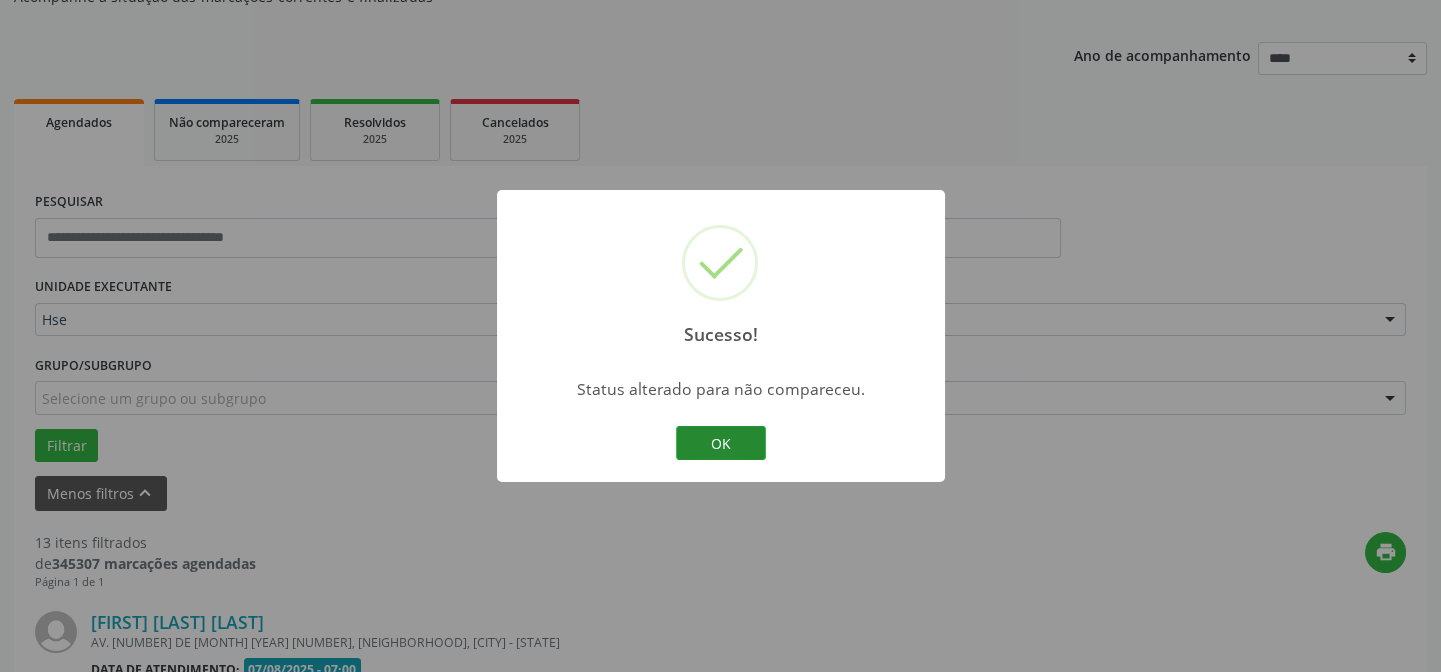 scroll, scrollTop: 451, scrollLeft: 0, axis: vertical 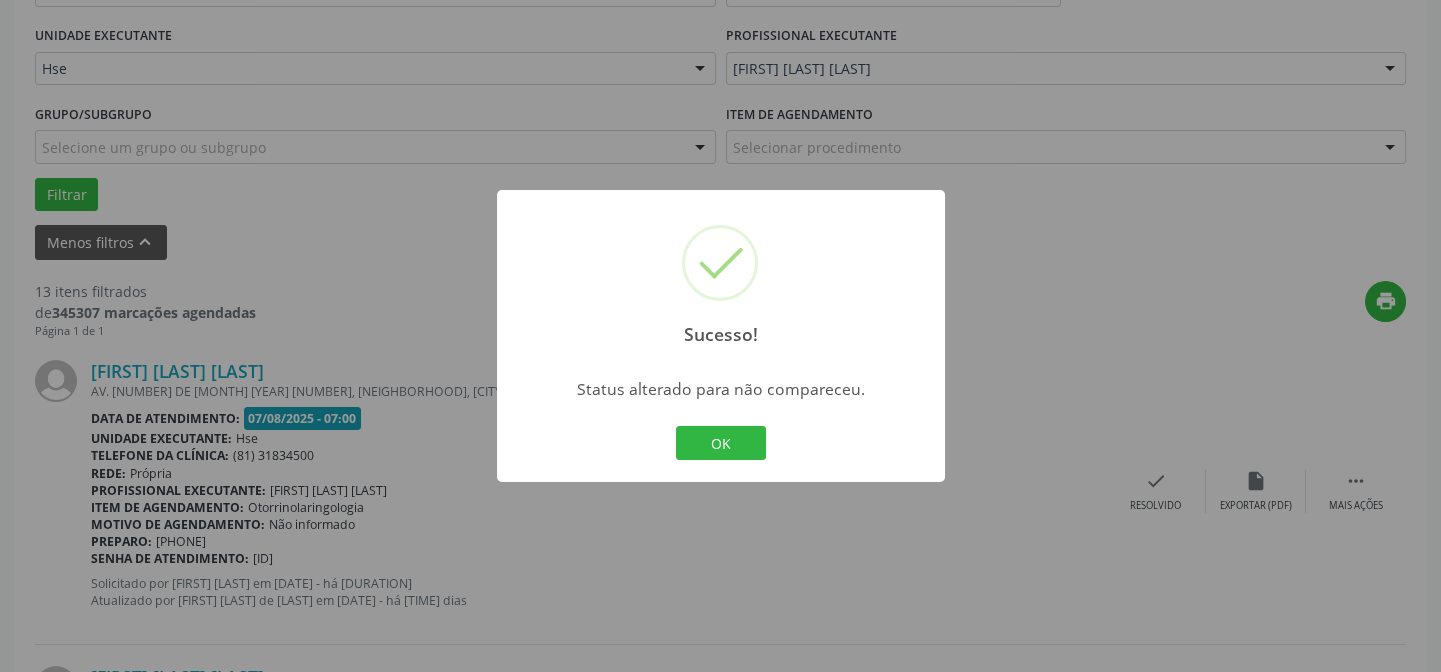 click on "OK" at bounding box center (721, 443) 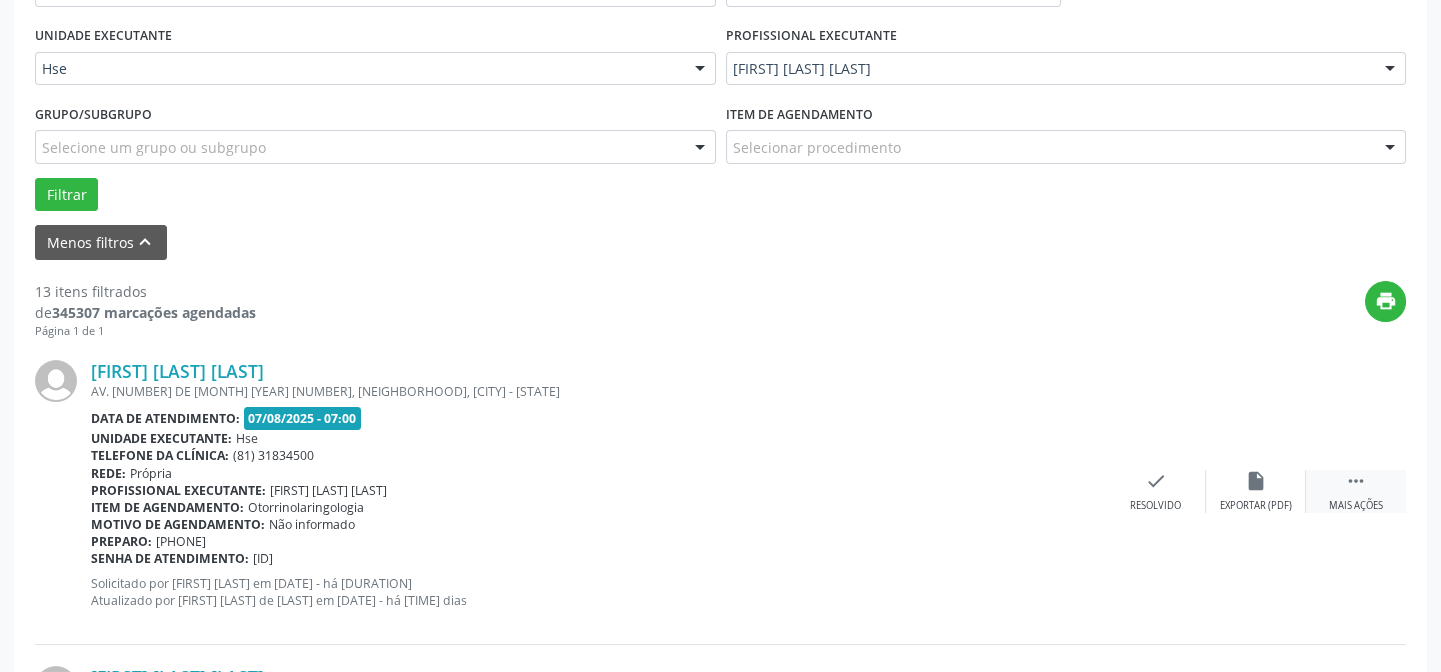 click on "
Mais ações" at bounding box center (1356, 491) 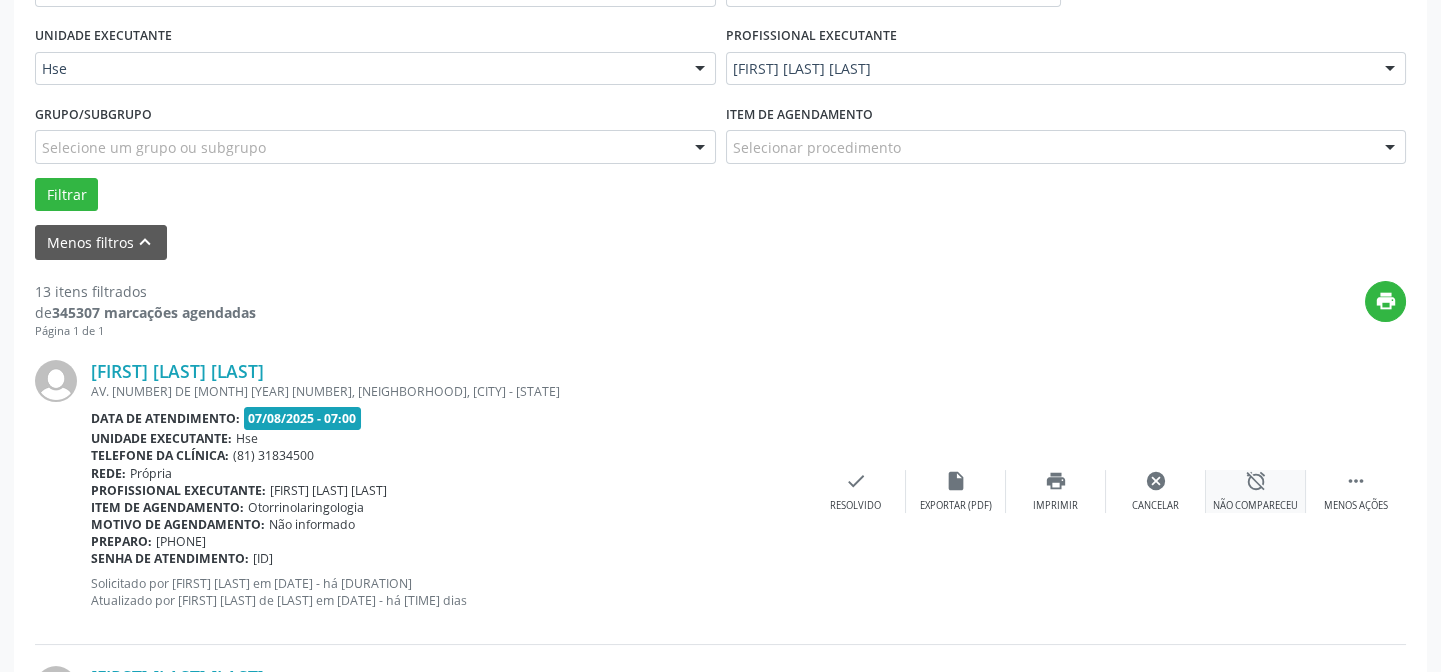 click on "alarm_off" at bounding box center (1256, 481) 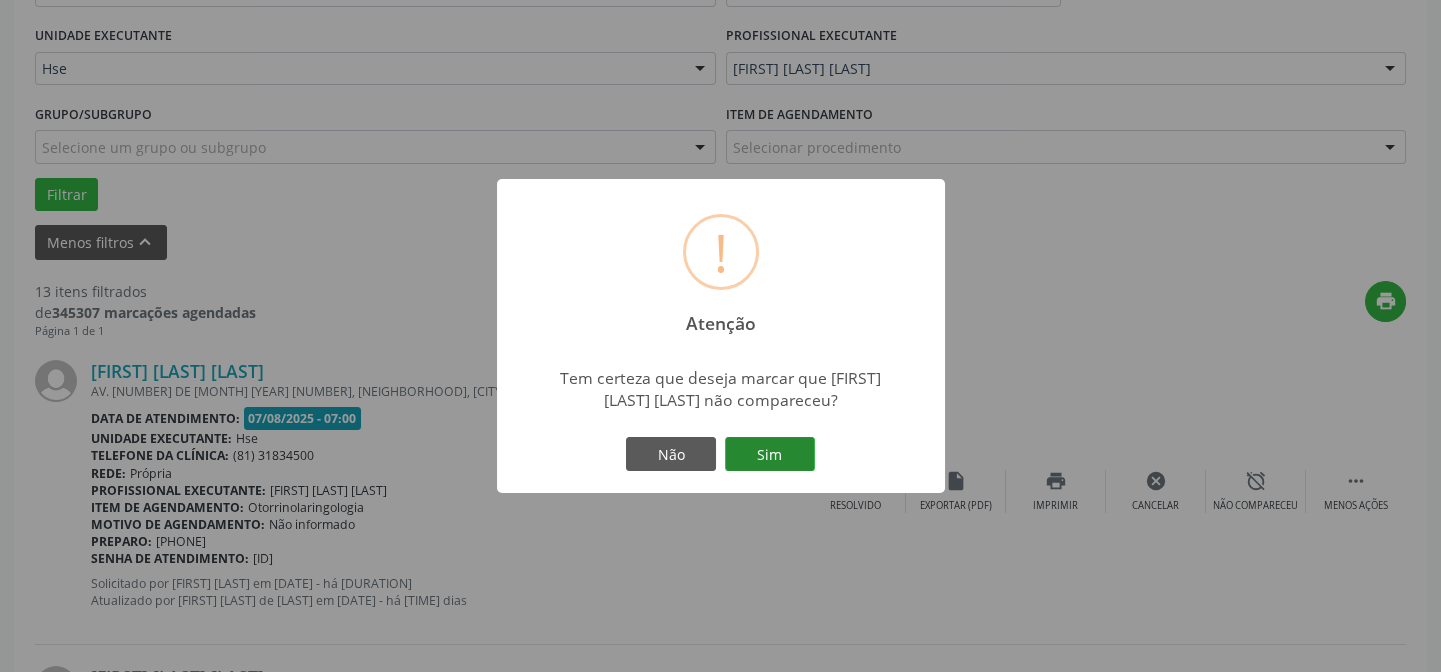 click on "Sim" at bounding box center [770, 454] 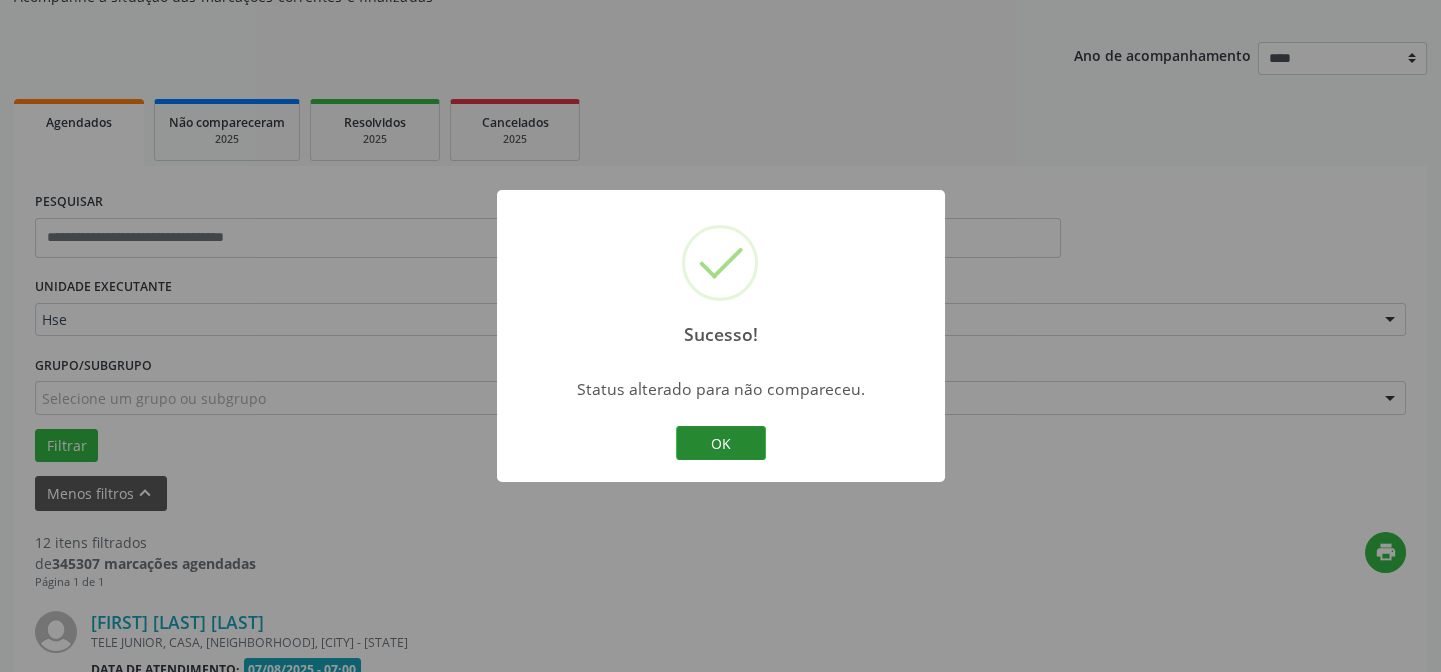 scroll, scrollTop: 451, scrollLeft: 0, axis: vertical 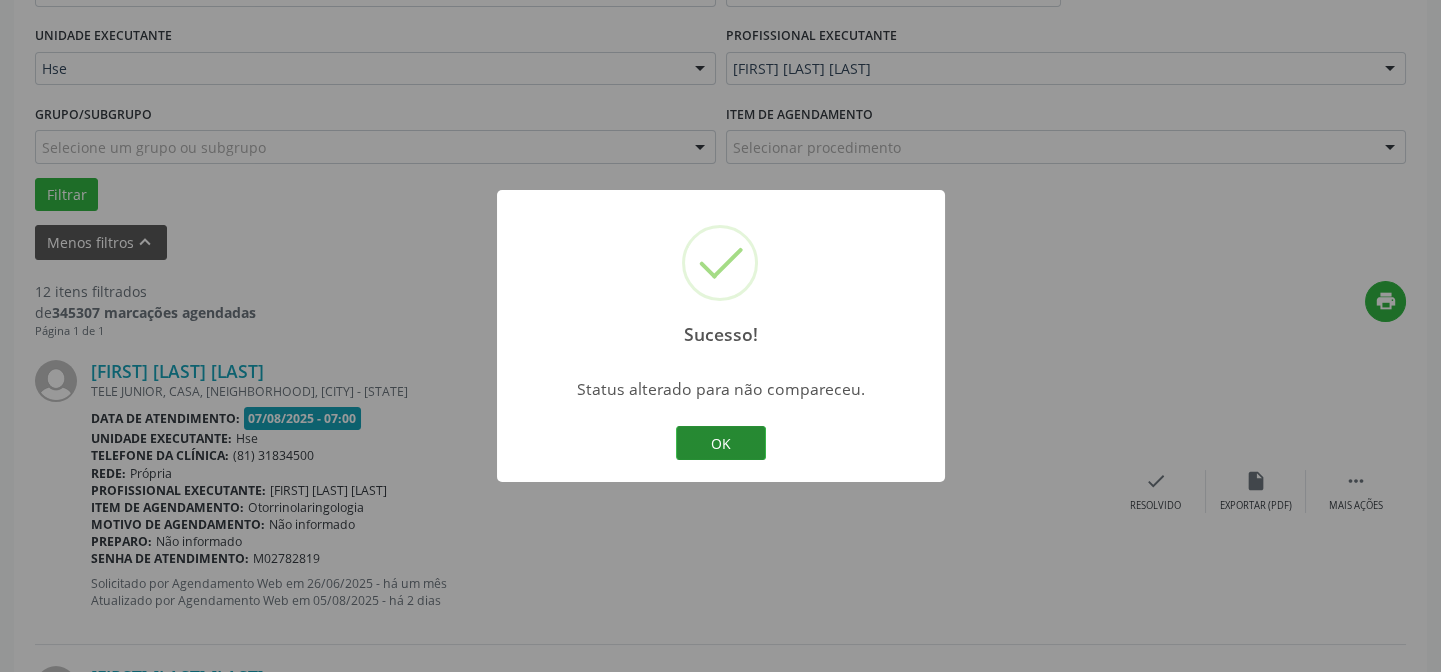 click on "OK" at bounding box center [721, 443] 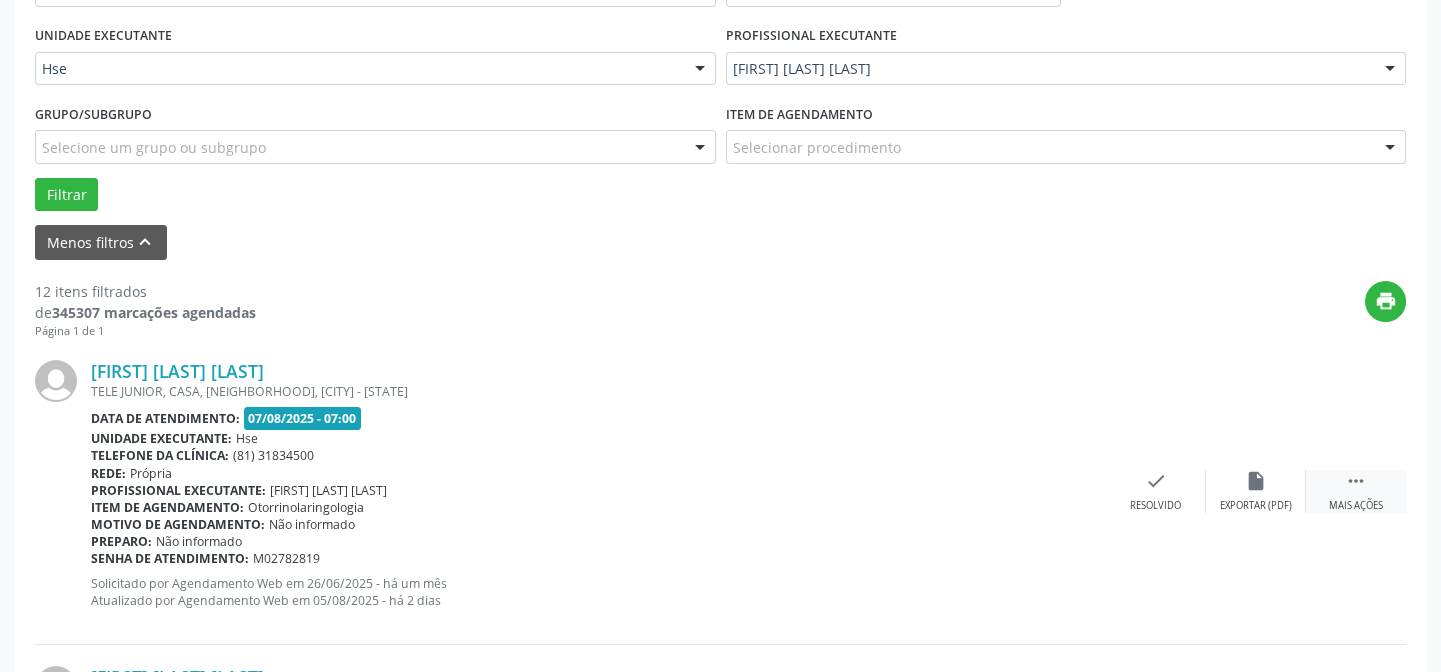 click on "" at bounding box center (1356, 481) 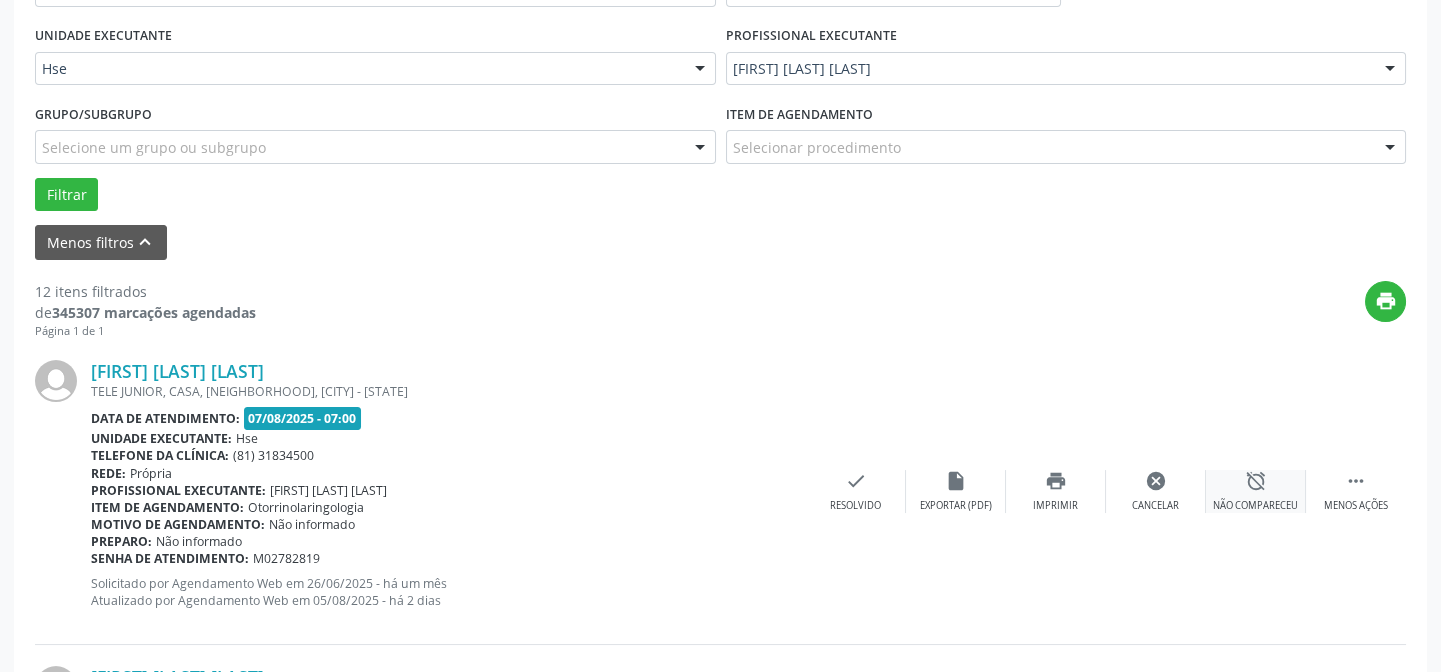click on "alarm_off" at bounding box center [1256, 481] 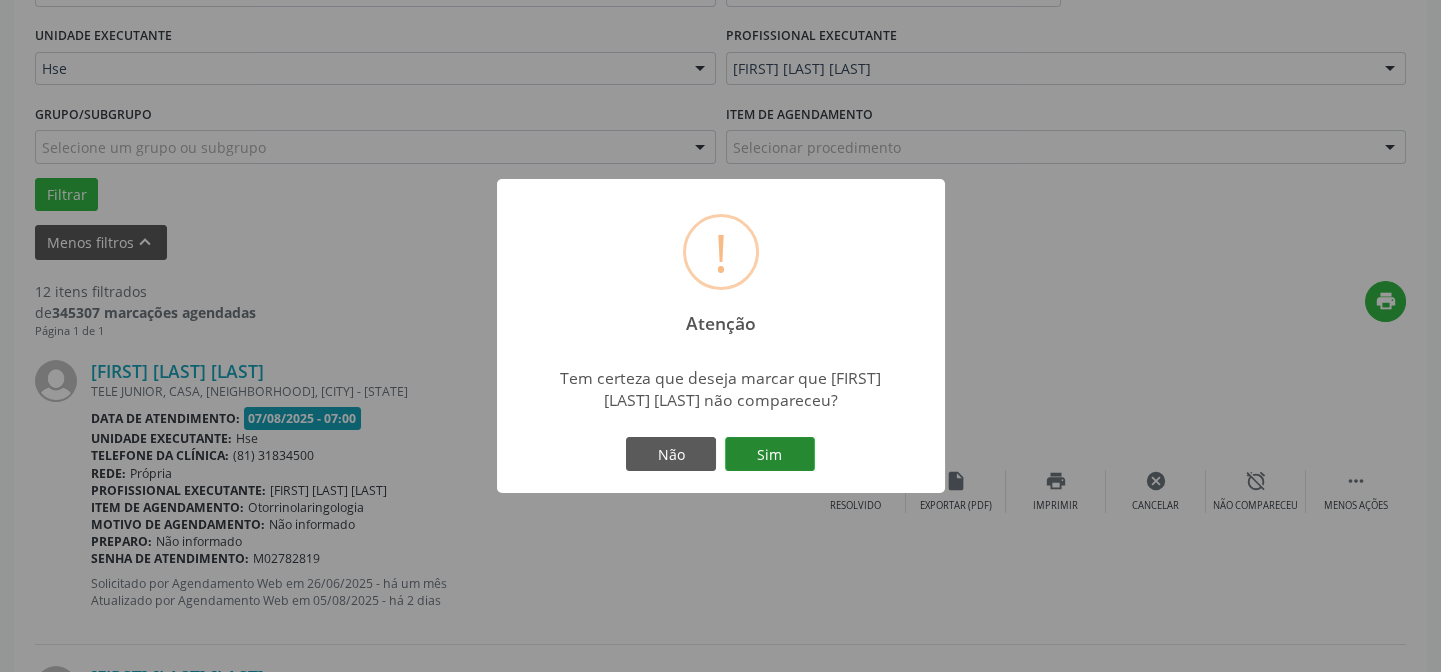 click on "Sim" at bounding box center (770, 454) 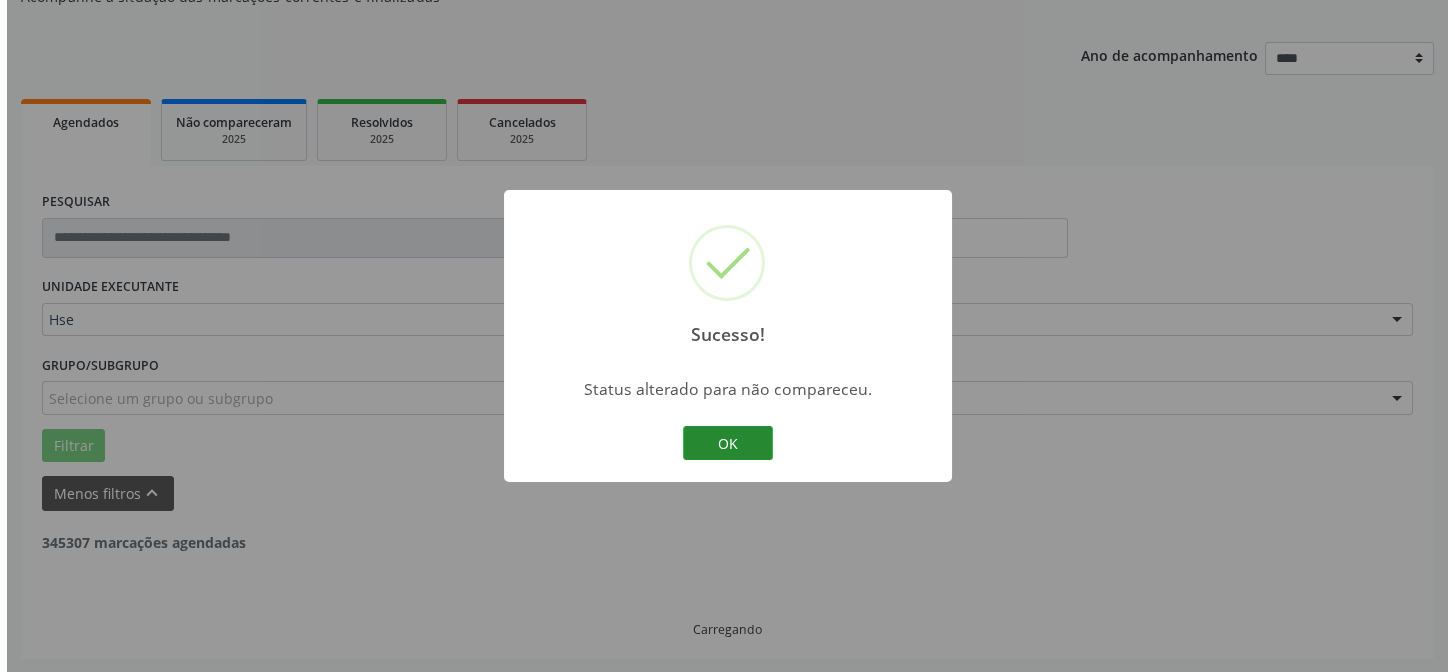 scroll, scrollTop: 451, scrollLeft: 0, axis: vertical 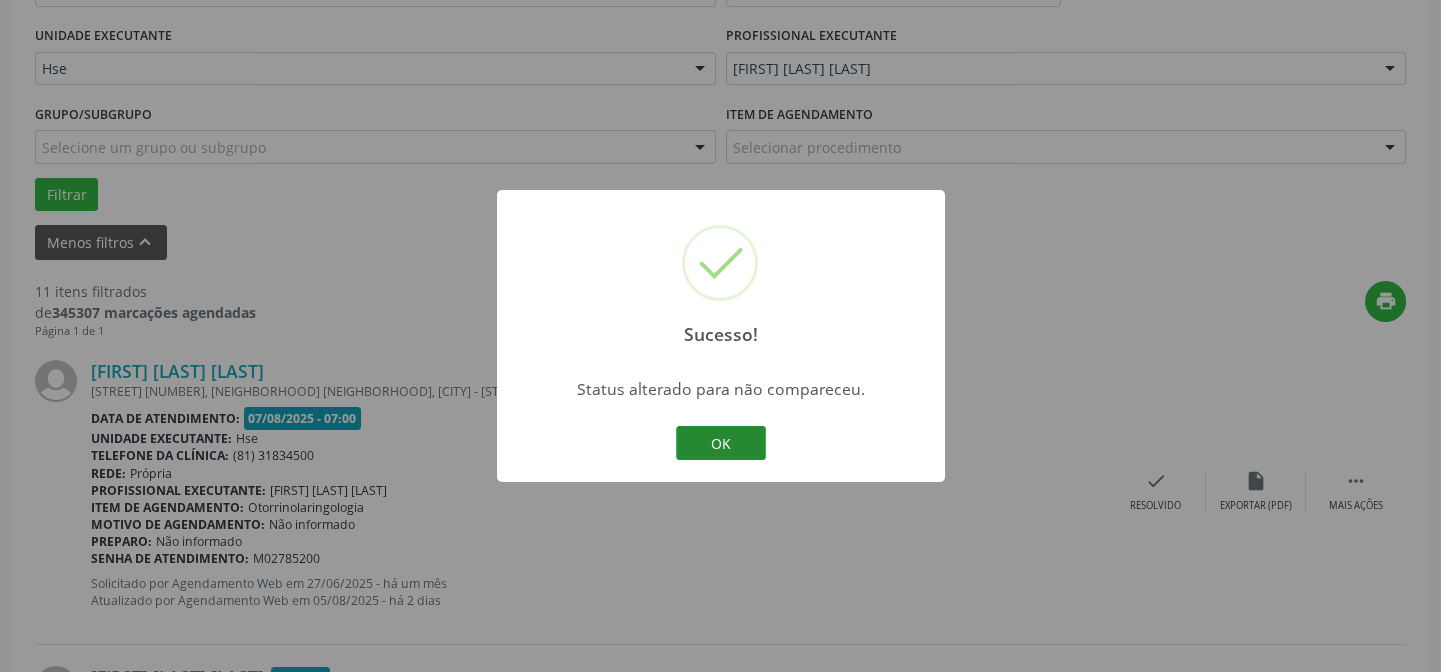click on "OK" at bounding box center (721, 443) 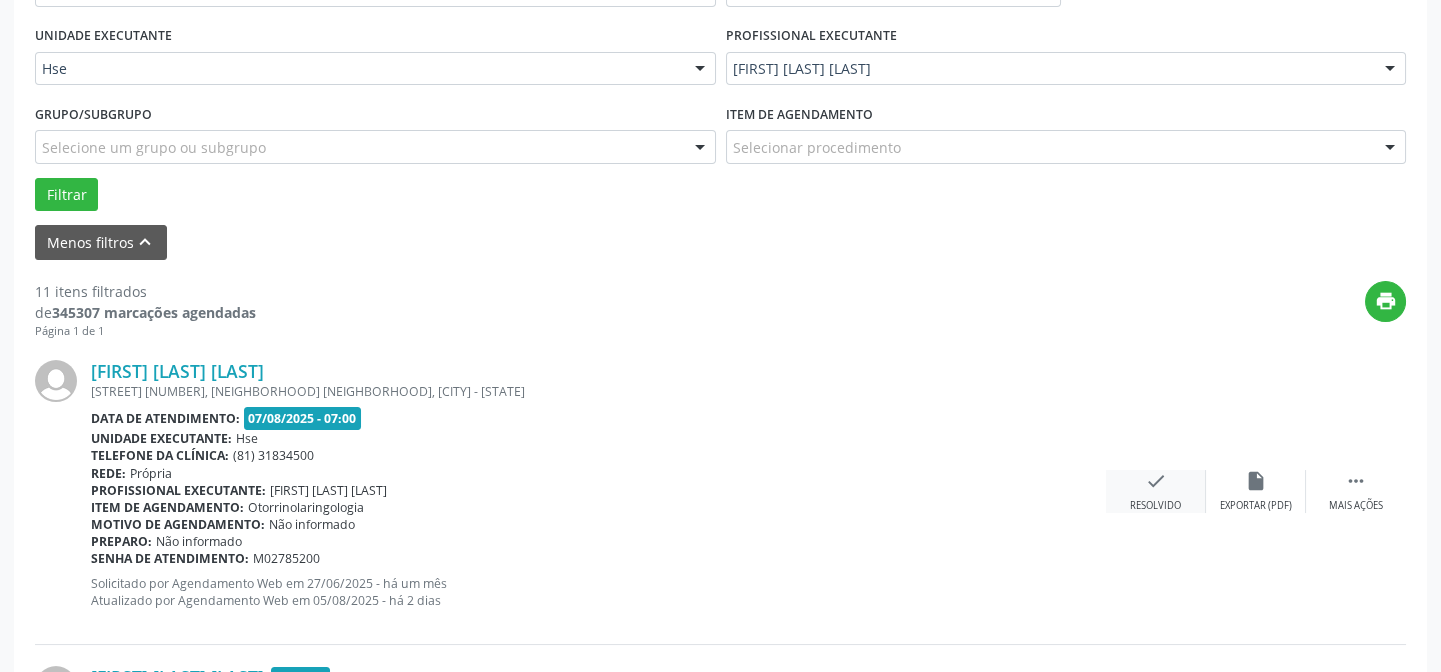 click on "check" at bounding box center [1156, 481] 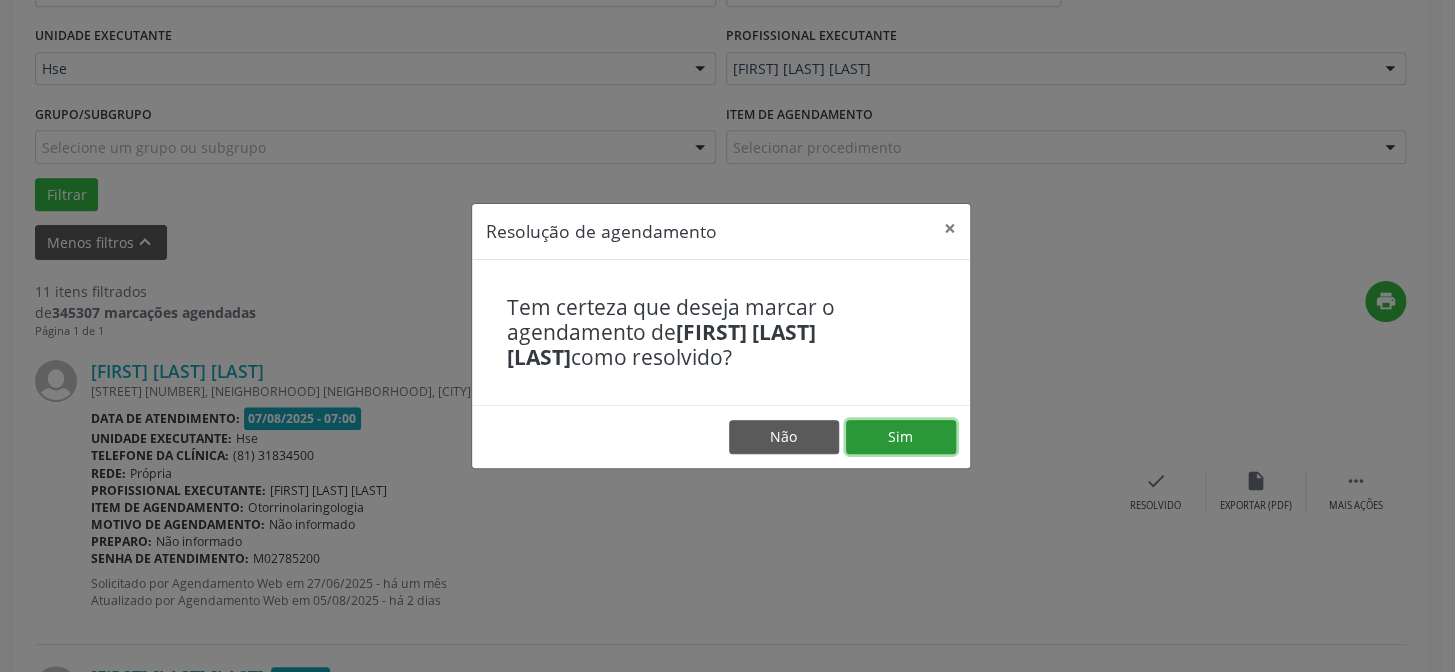 click on "Sim" at bounding box center (901, 437) 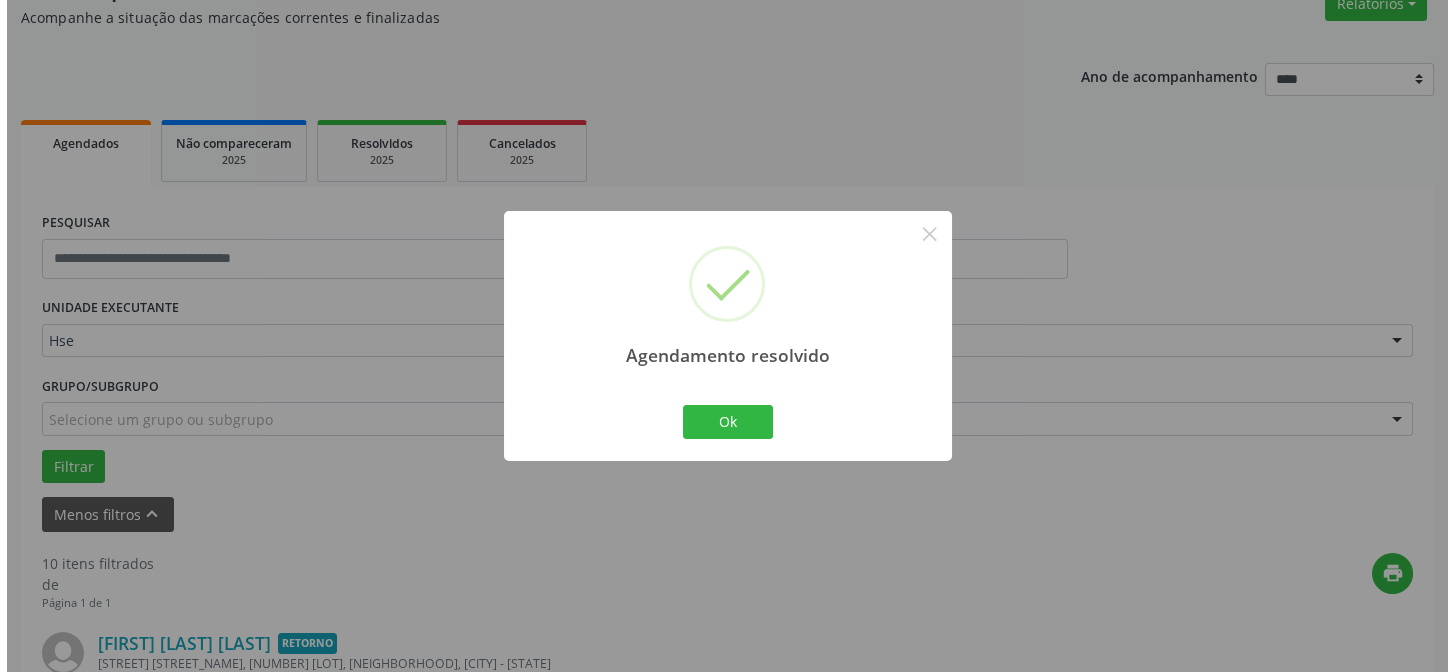 scroll, scrollTop: 451, scrollLeft: 0, axis: vertical 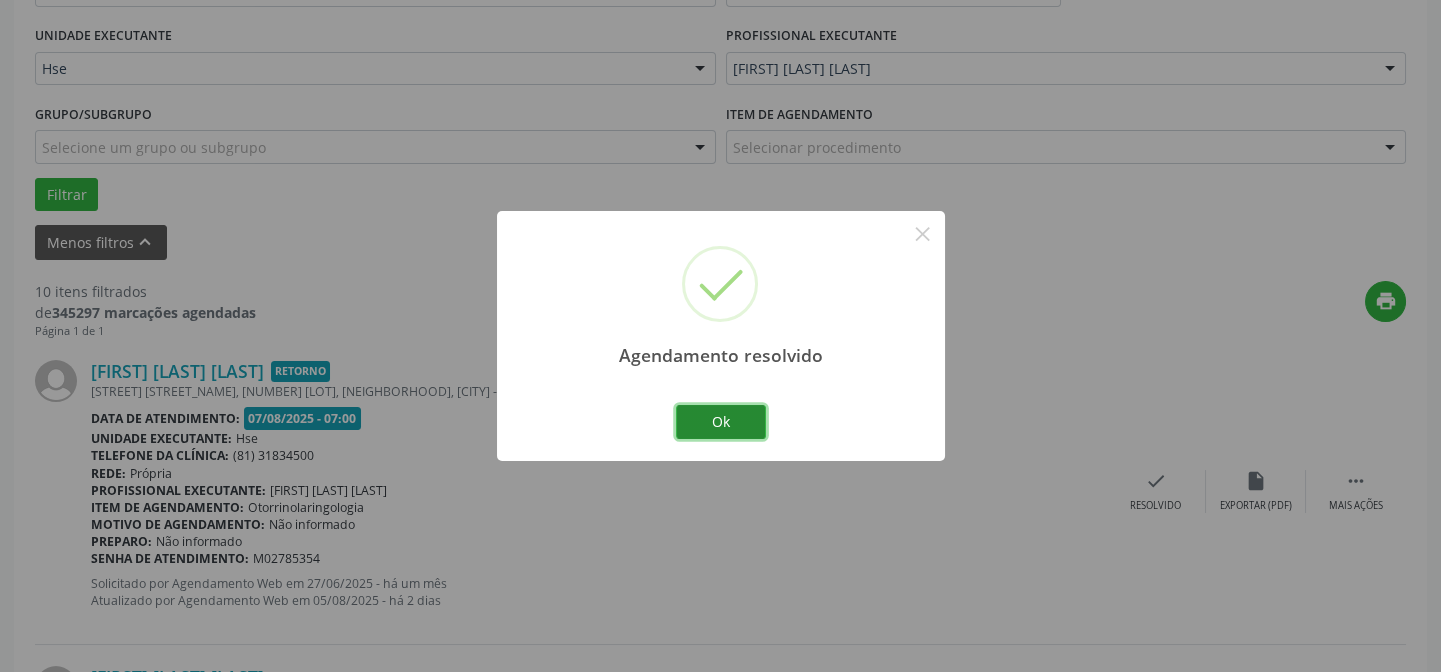 click on "Ok" at bounding box center (721, 422) 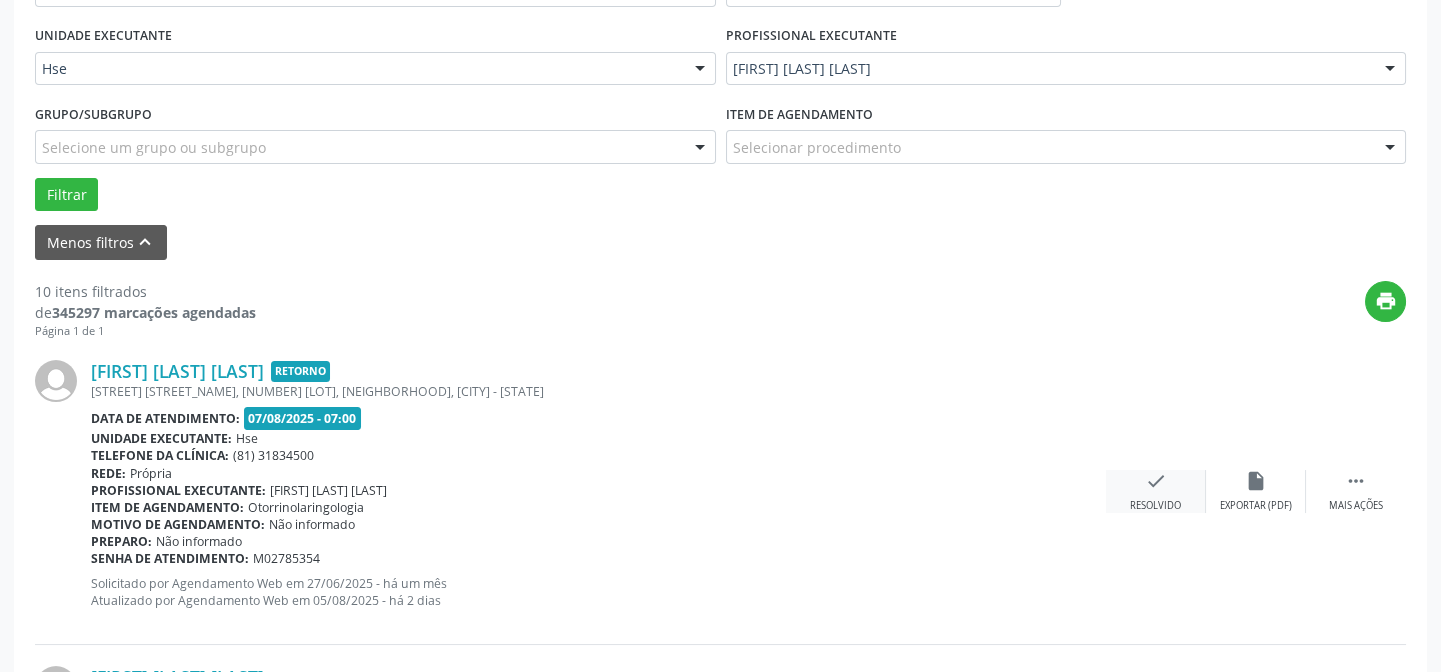 click on "check" at bounding box center [1156, 481] 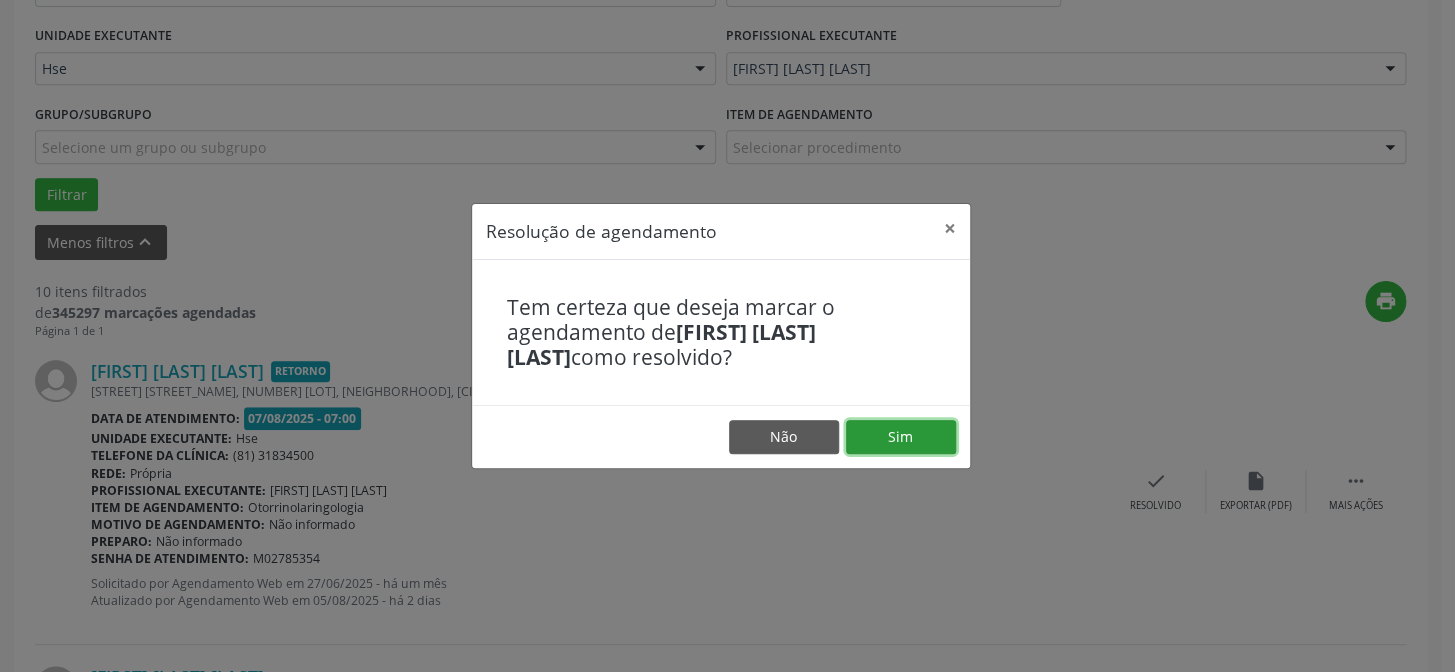 click on "Sim" at bounding box center [901, 437] 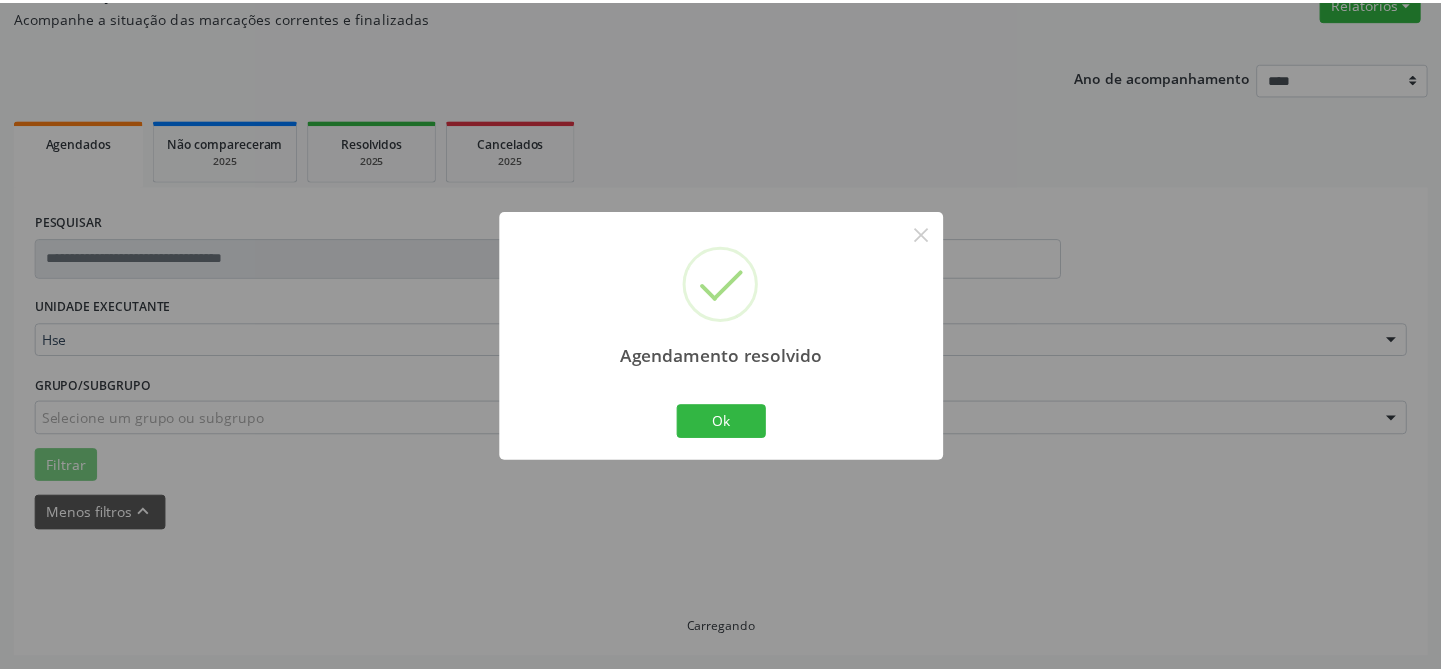 scroll, scrollTop: 179, scrollLeft: 0, axis: vertical 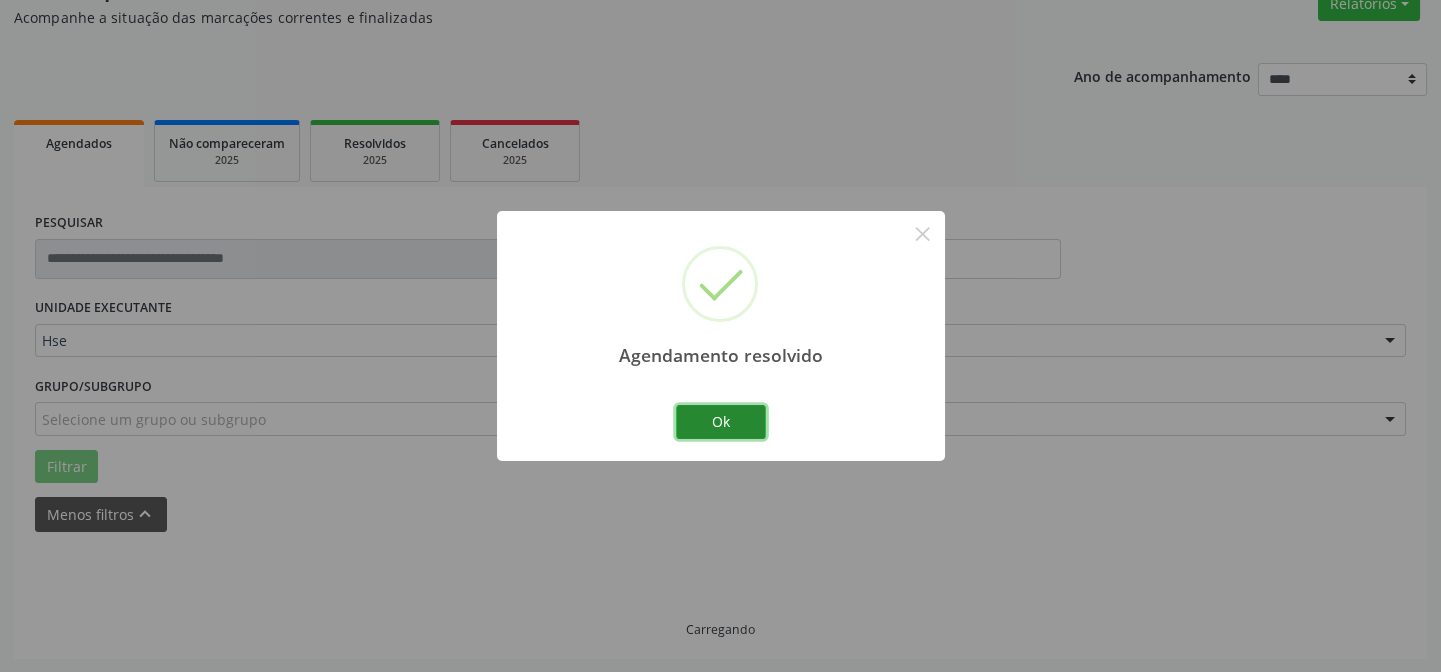 click on "Ok" at bounding box center (721, 422) 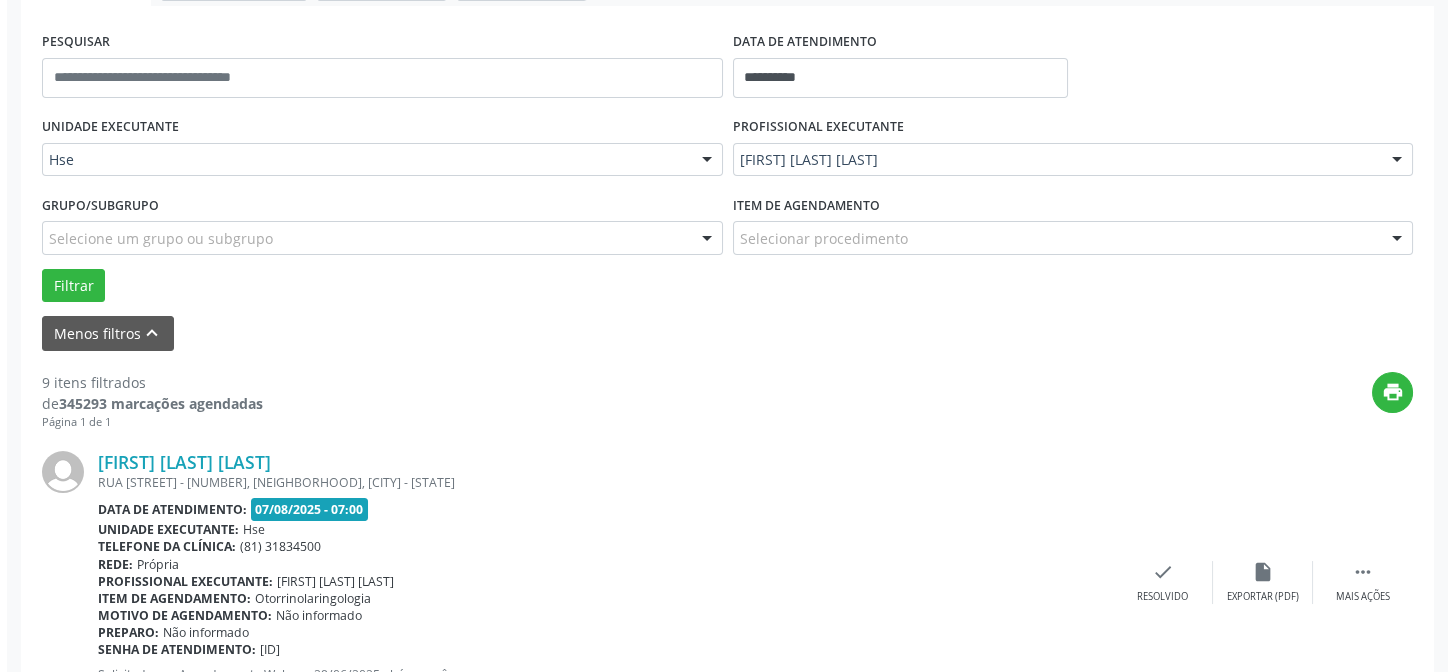 scroll, scrollTop: 451, scrollLeft: 0, axis: vertical 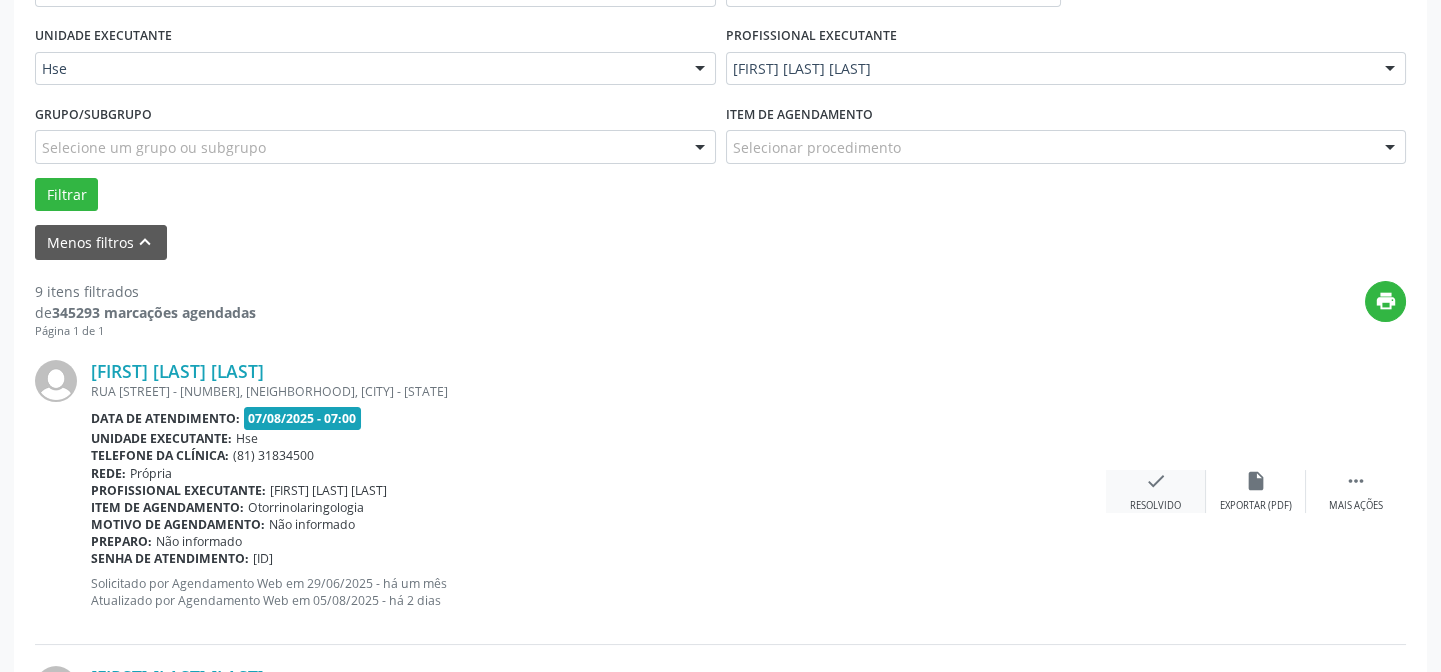 click on "check" at bounding box center [1156, 481] 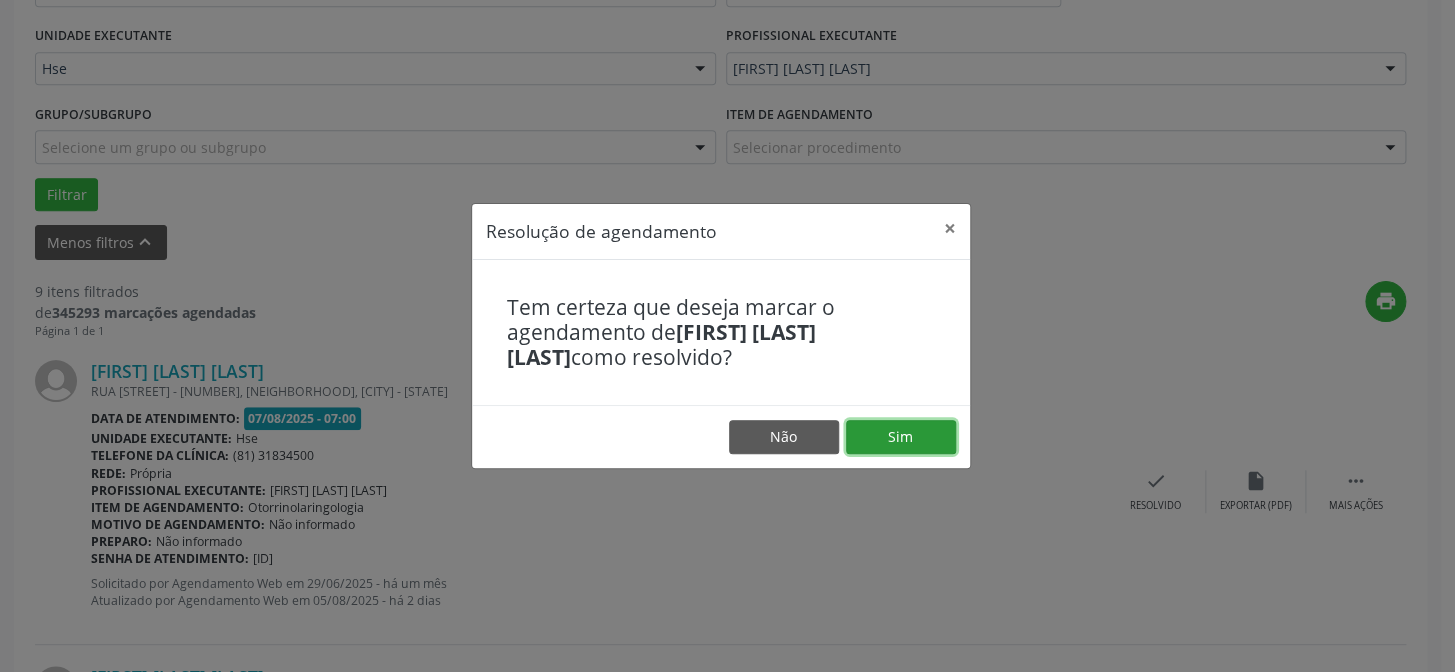 click on "Sim" at bounding box center [901, 437] 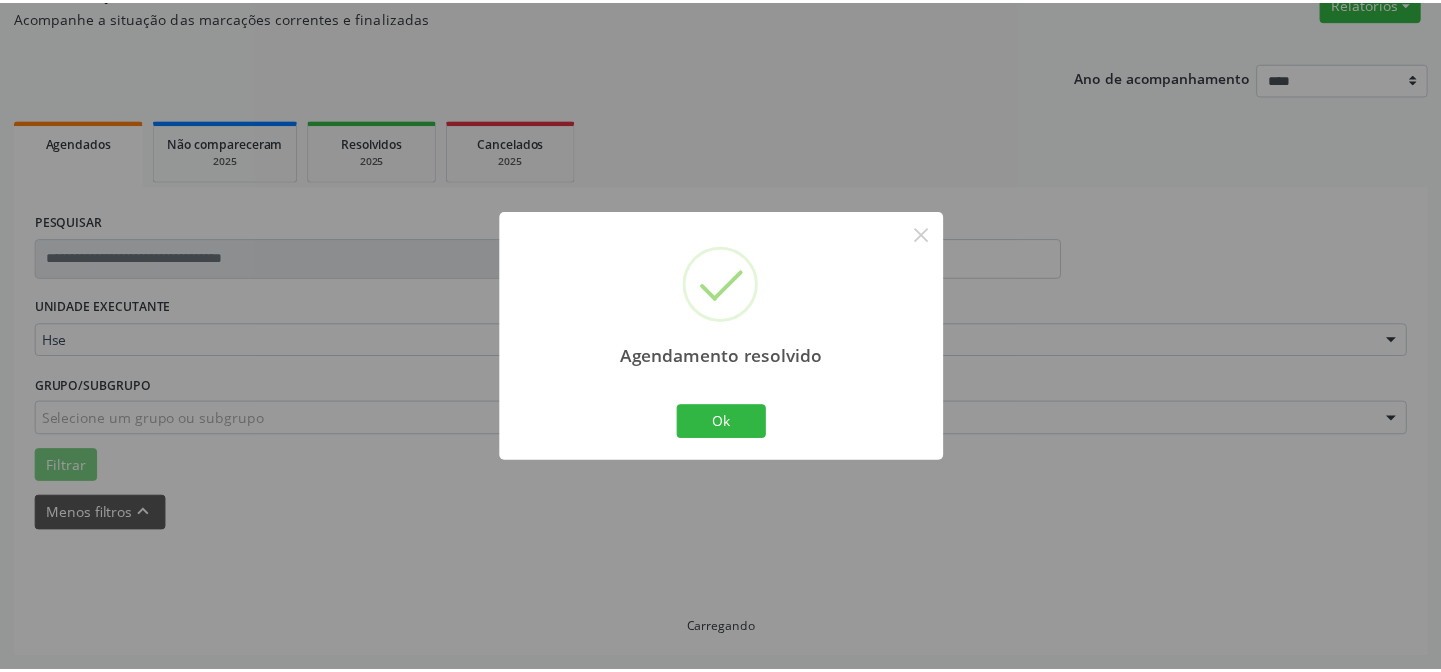 scroll, scrollTop: 179, scrollLeft: 0, axis: vertical 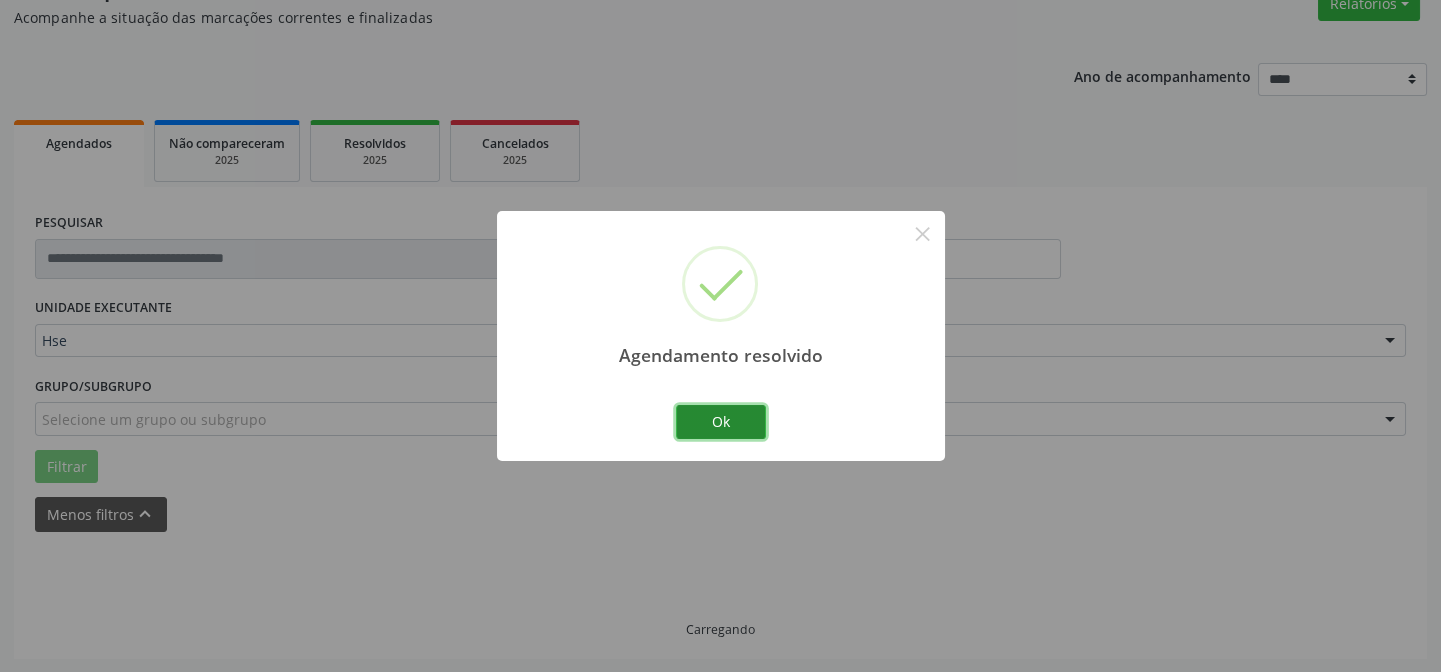 click on "Ok" at bounding box center [721, 422] 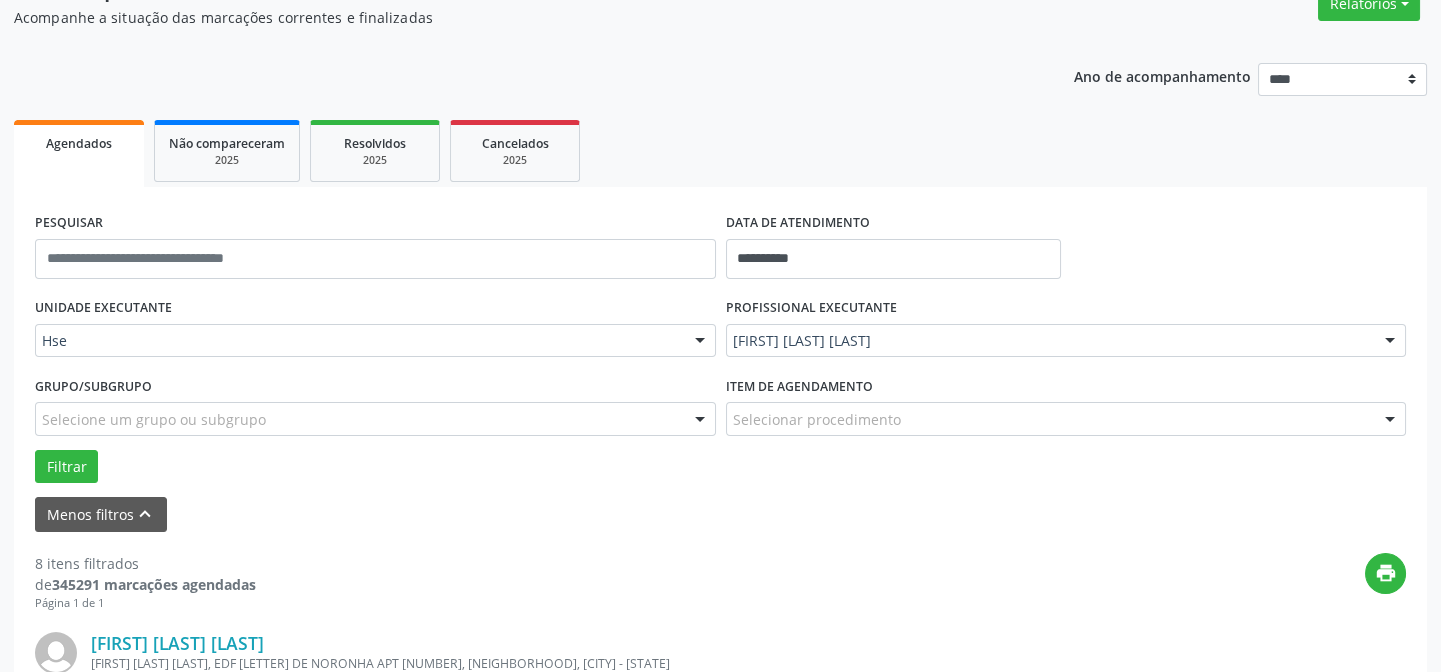 scroll, scrollTop: 451, scrollLeft: 0, axis: vertical 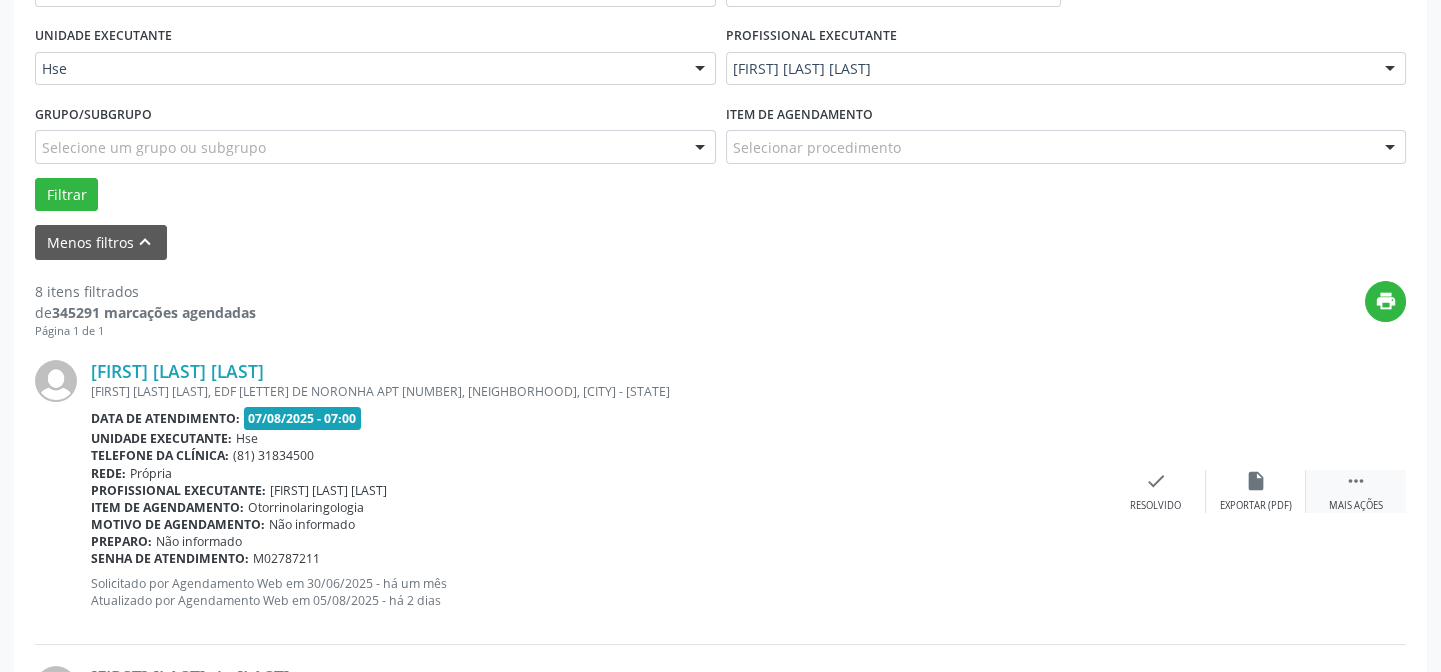 drag, startPoint x: 1358, startPoint y: 471, endPoint x: 1355, endPoint y: 492, distance: 21.213203 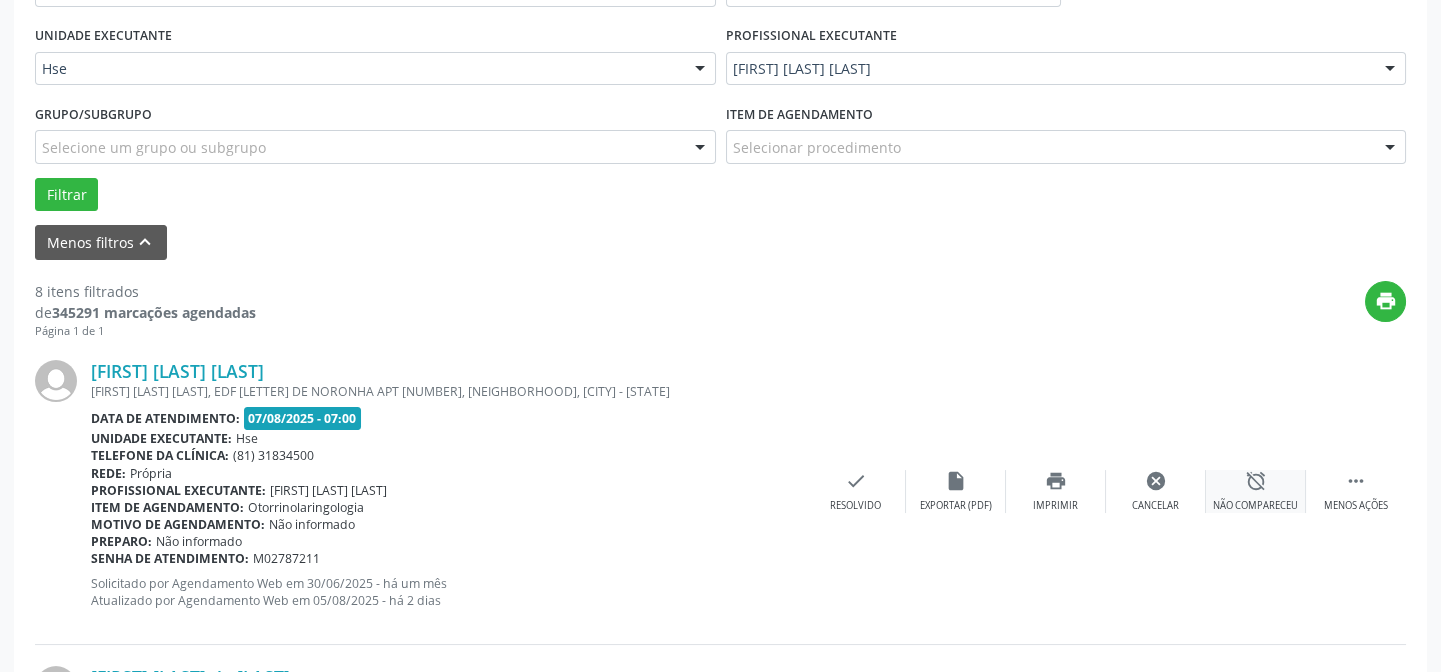 click on "alarm_off" at bounding box center [1256, 481] 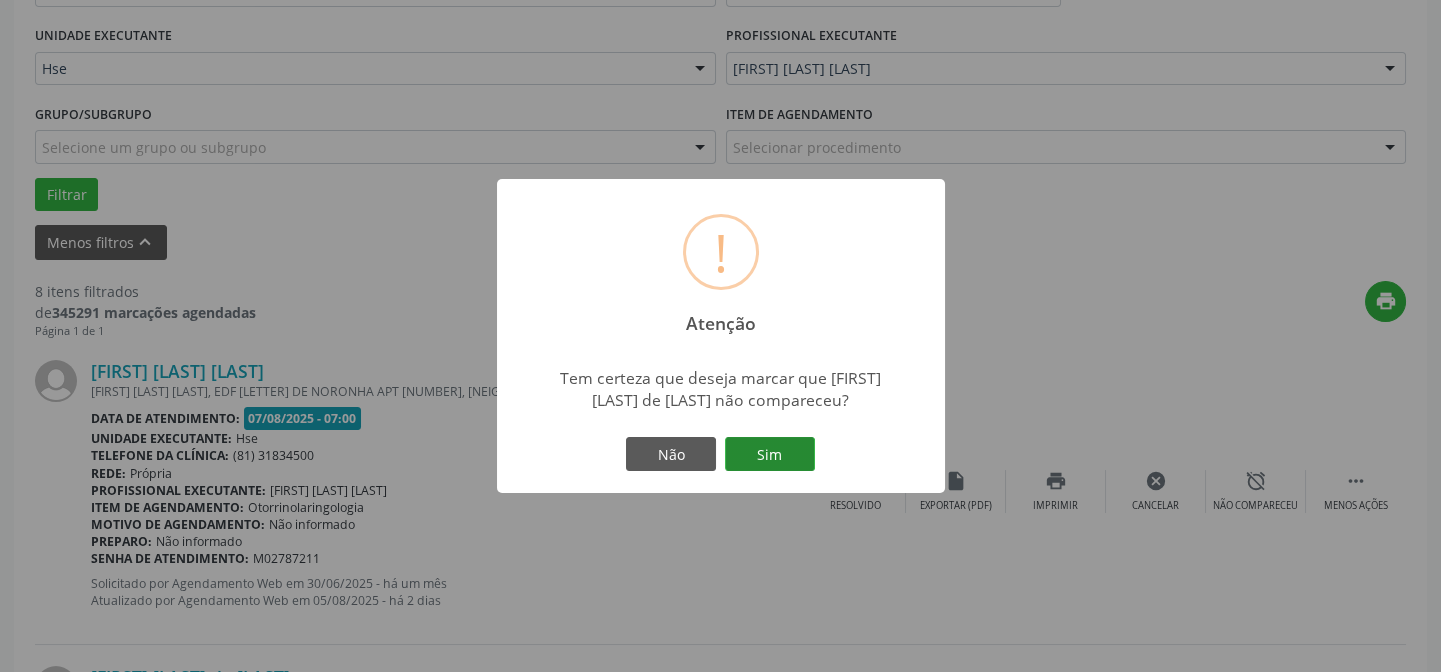 click on "Sim" at bounding box center (770, 454) 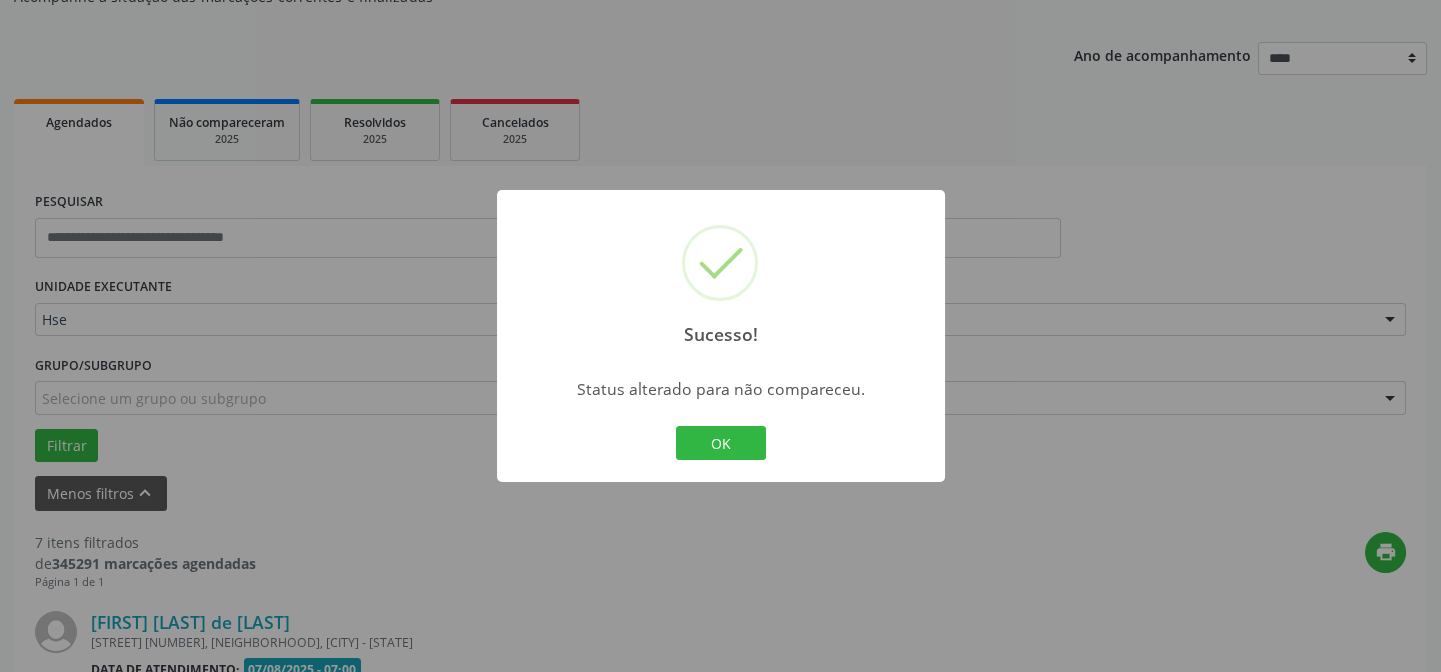 scroll, scrollTop: 633, scrollLeft: 0, axis: vertical 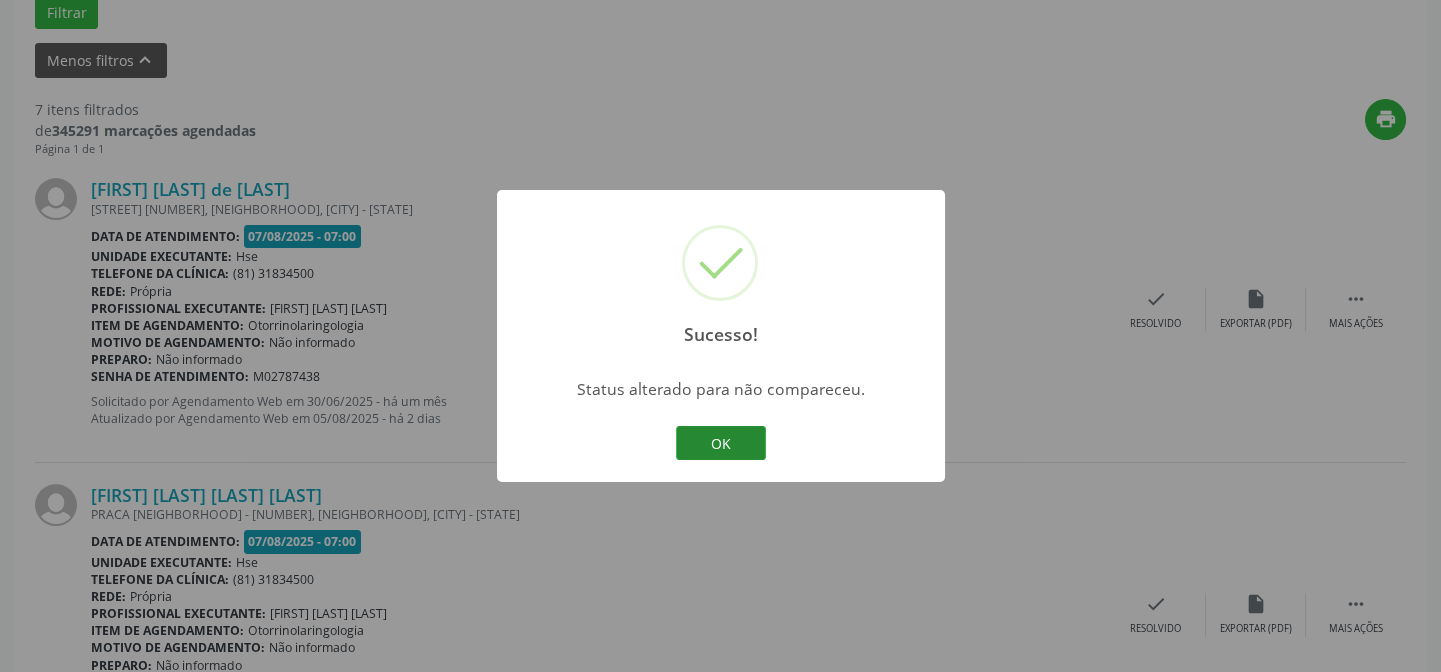 click on "OK" at bounding box center [721, 443] 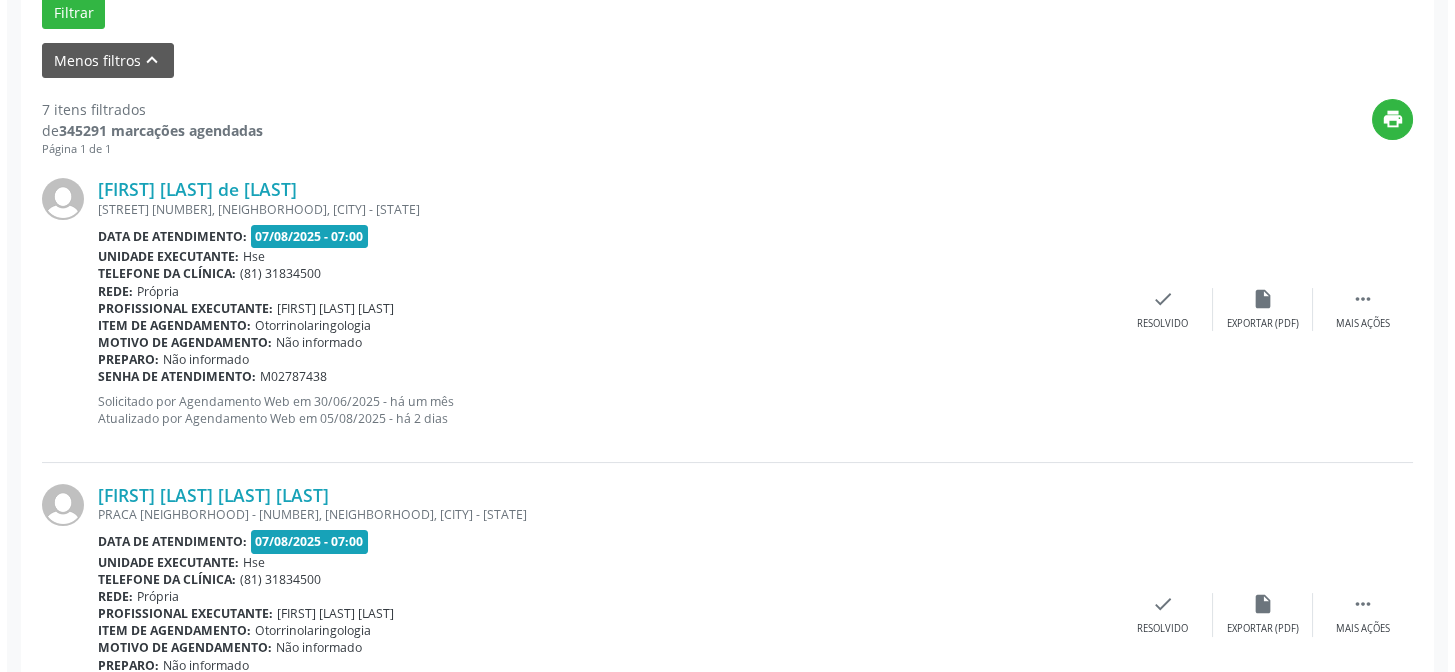 scroll, scrollTop: 542, scrollLeft: 0, axis: vertical 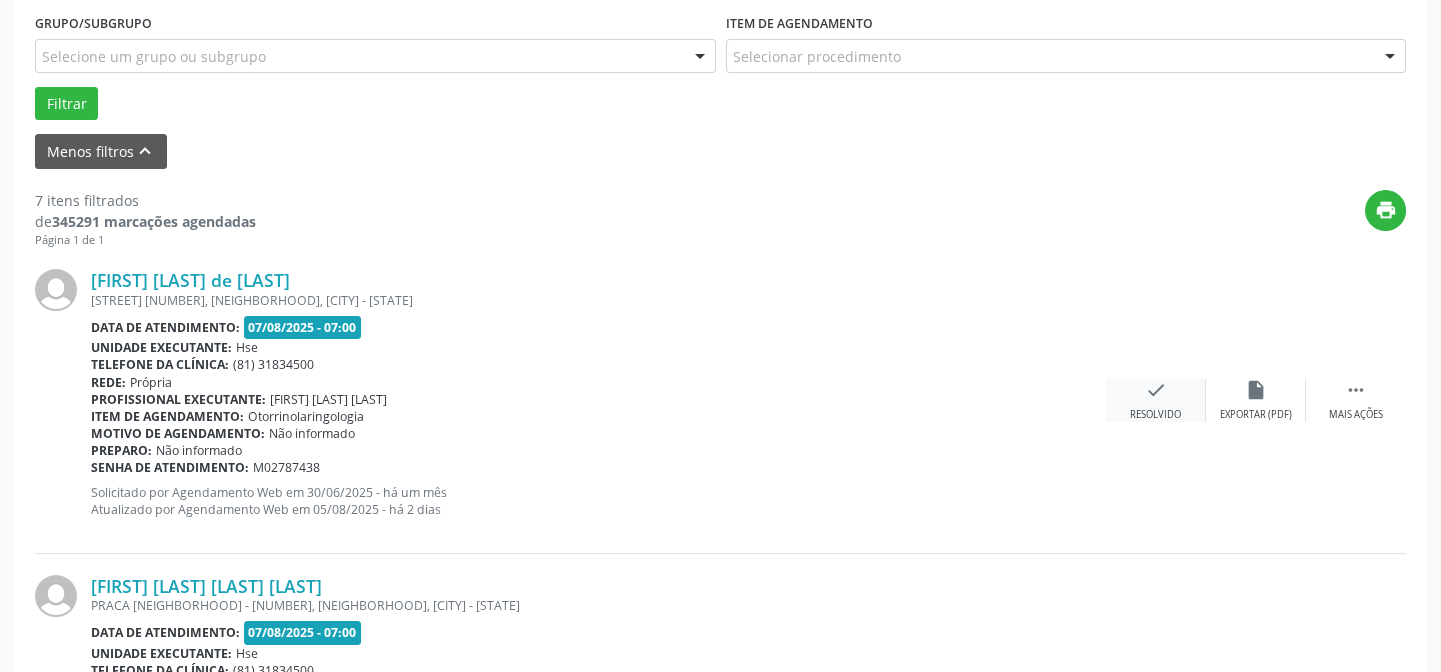click on "check" at bounding box center [1156, 390] 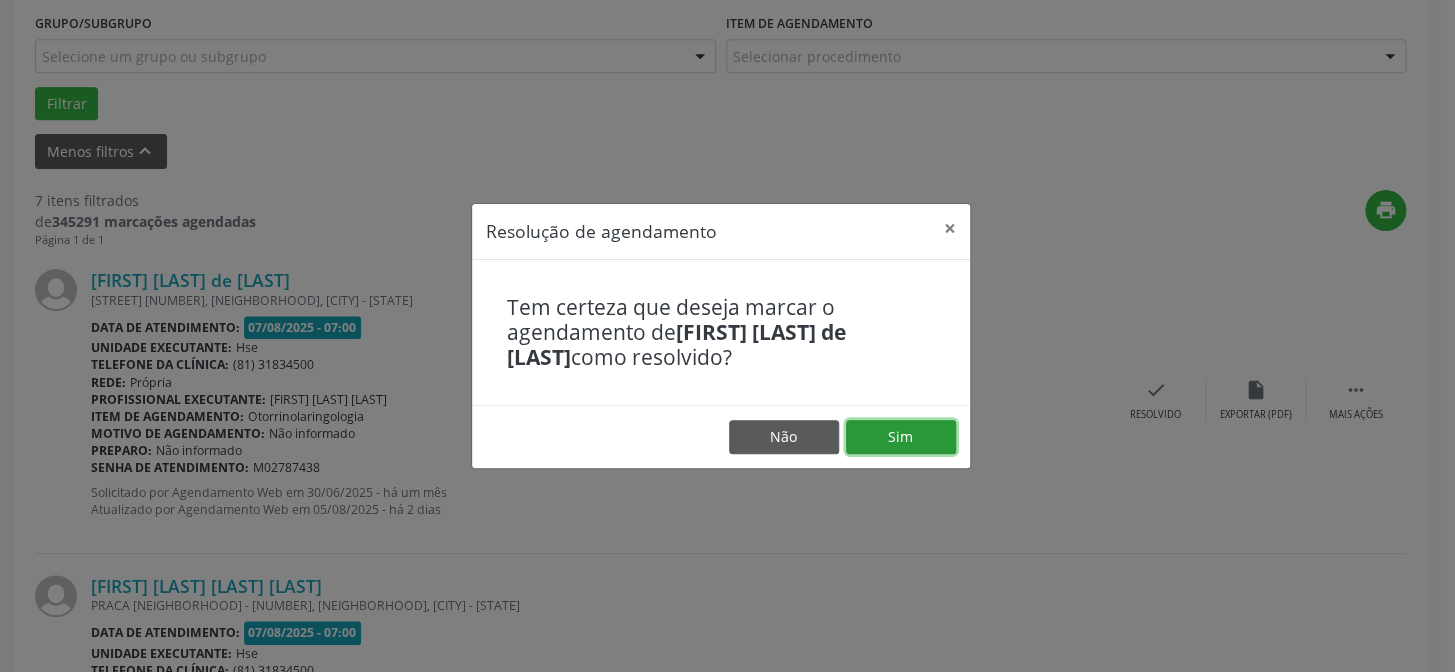 click on "Sim" at bounding box center (901, 437) 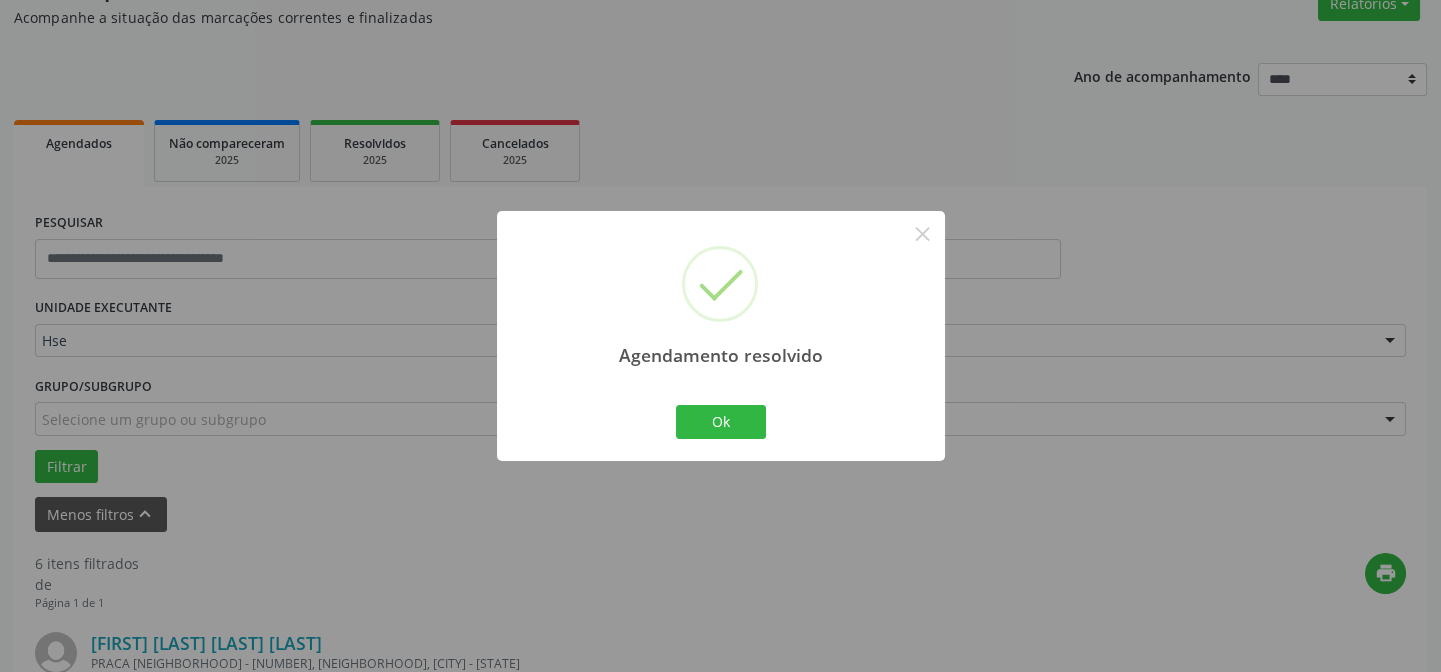 scroll, scrollTop: 542, scrollLeft: 0, axis: vertical 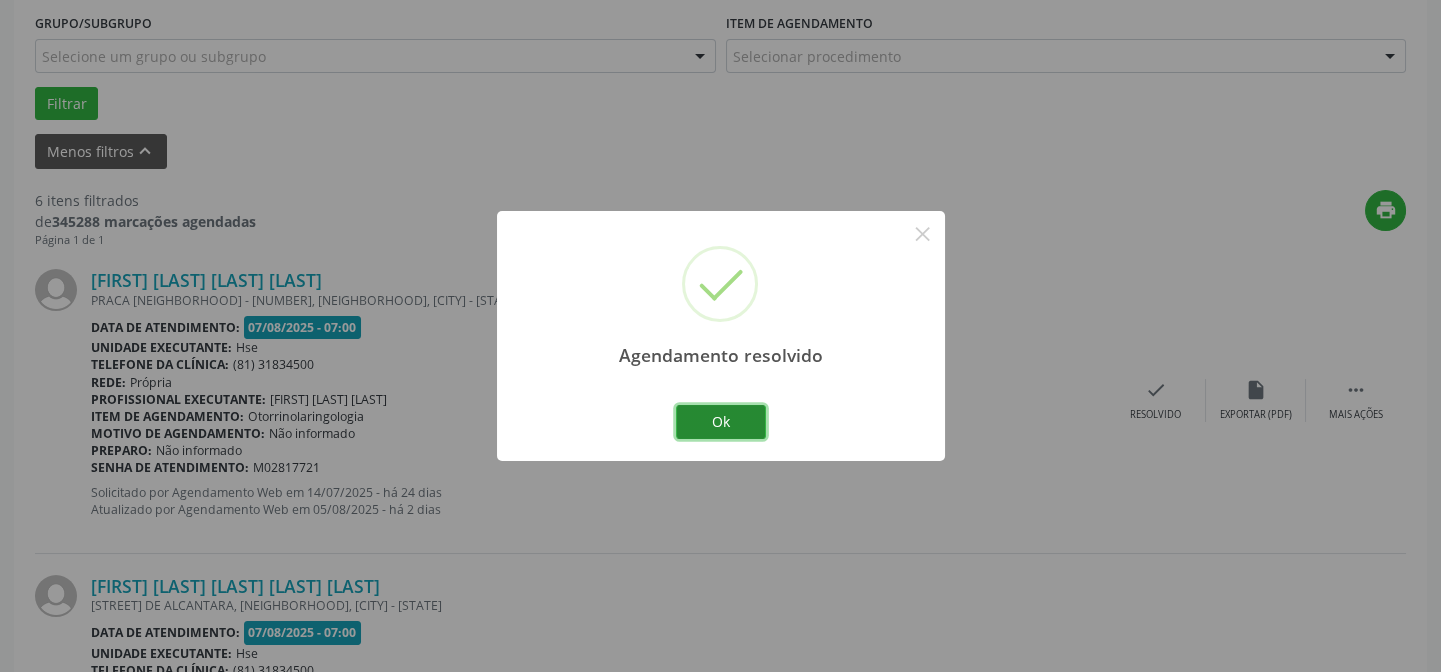 click on "Ok" at bounding box center (721, 422) 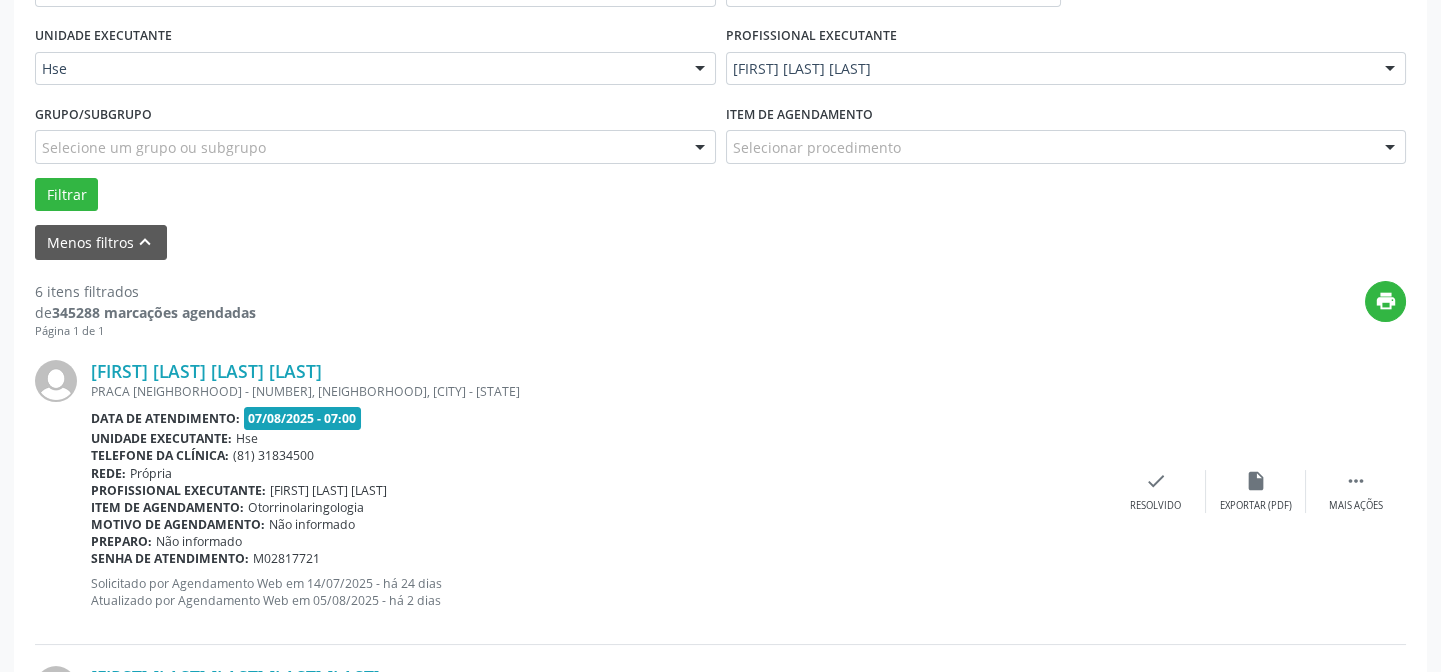 scroll, scrollTop: 360, scrollLeft: 0, axis: vertical 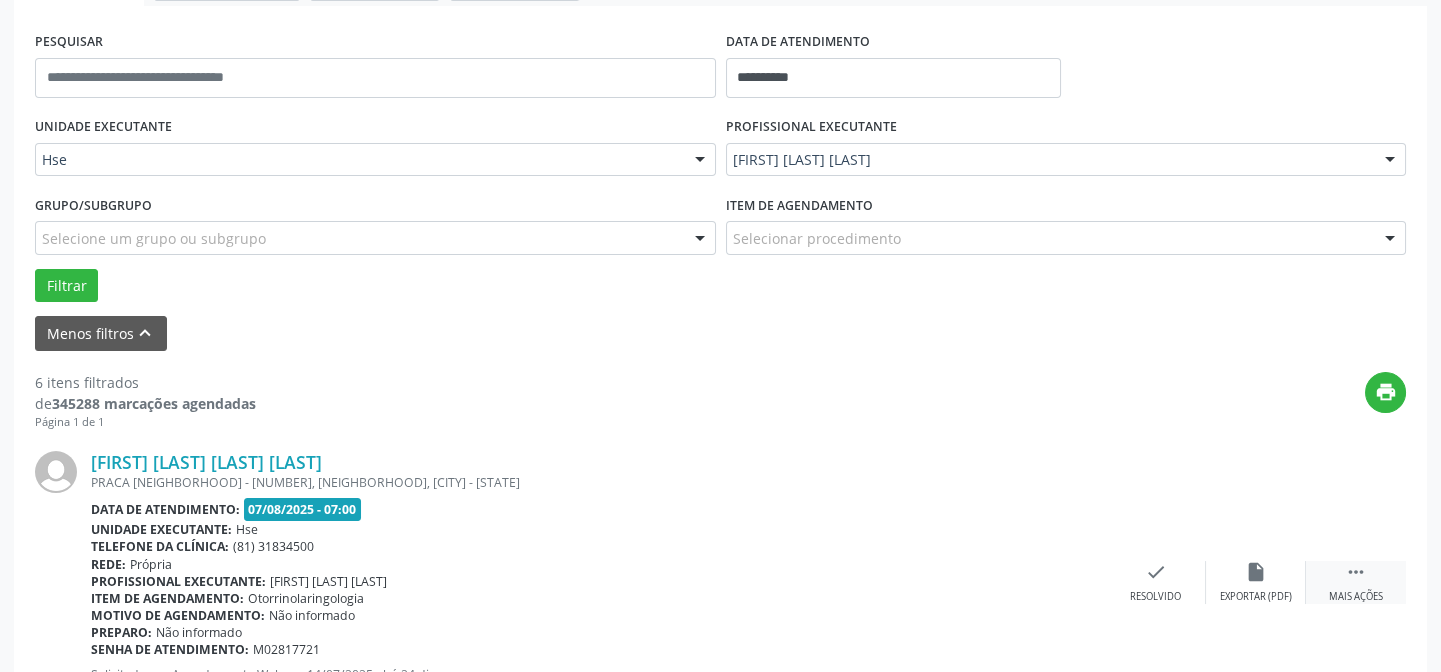 click on "" at bounding box center [1356, 572] 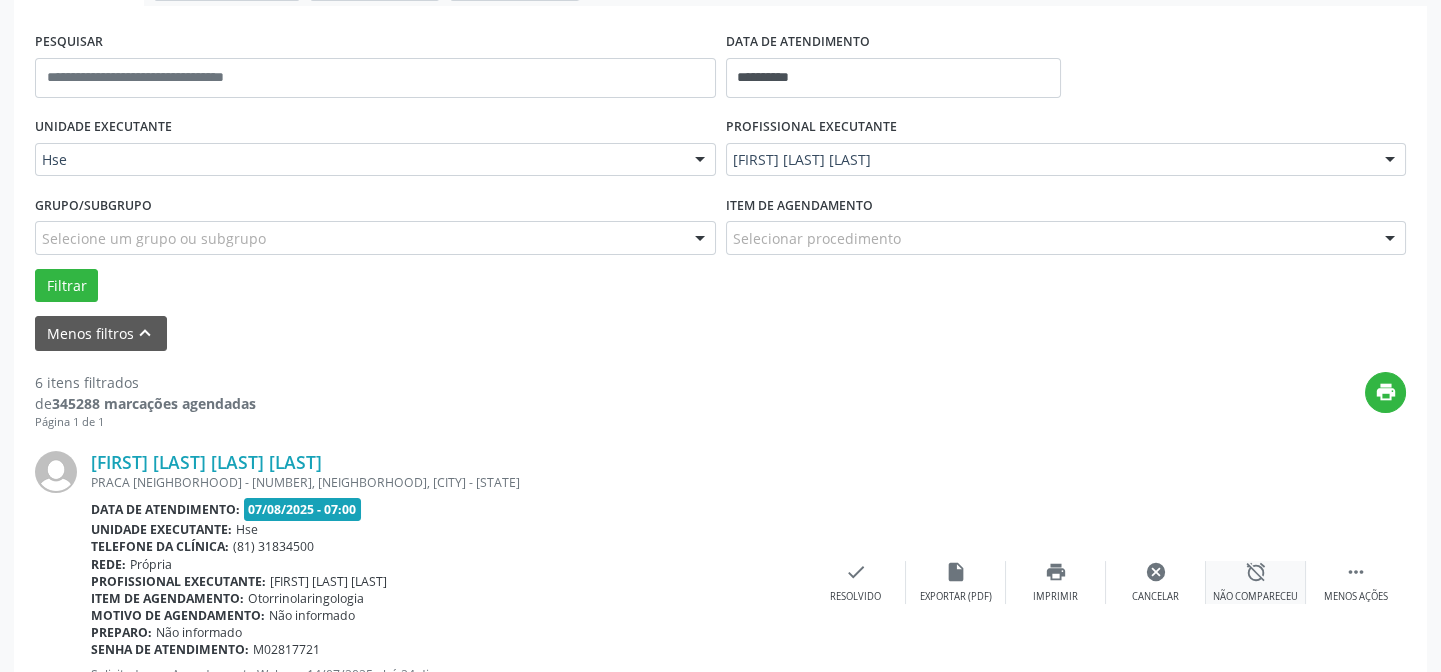 click on "alarm_off" at bounding box center (1256, 572) 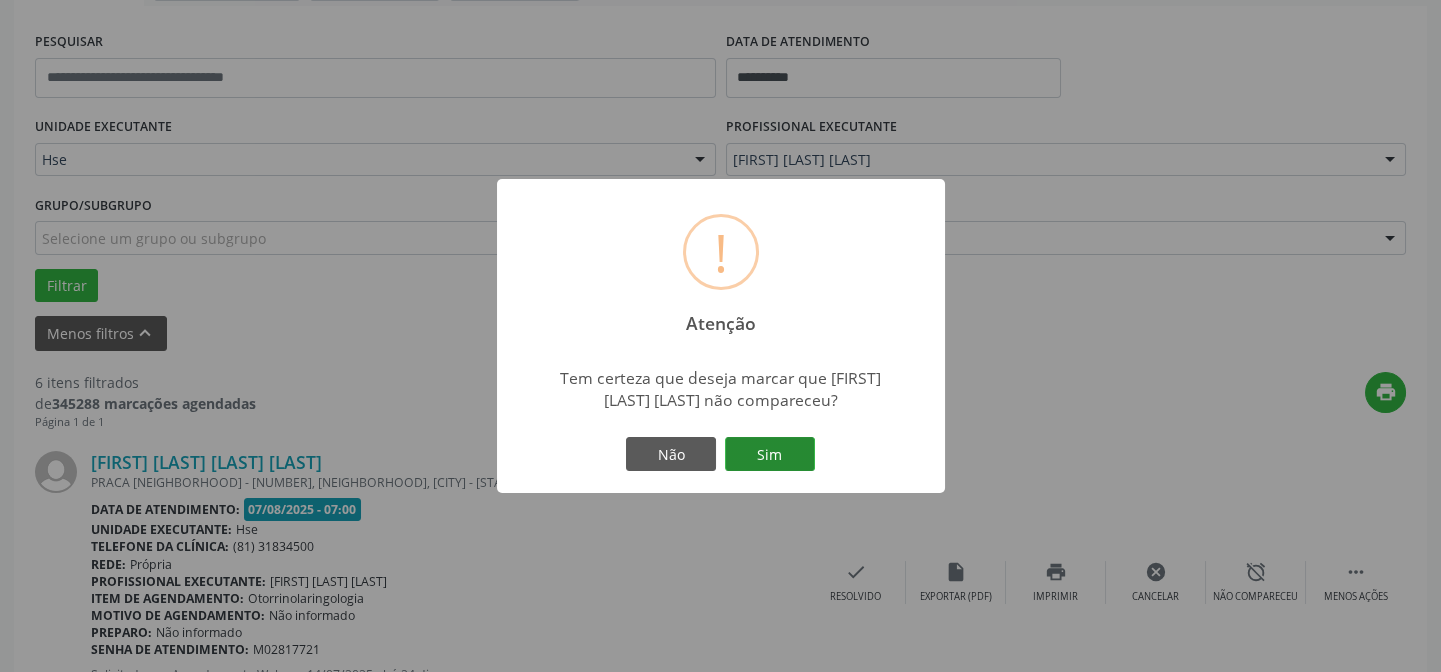 drag, startPoint x: 772, startPoint y: 452, endPoint x: 795, endPoint y: 452, distance: 23 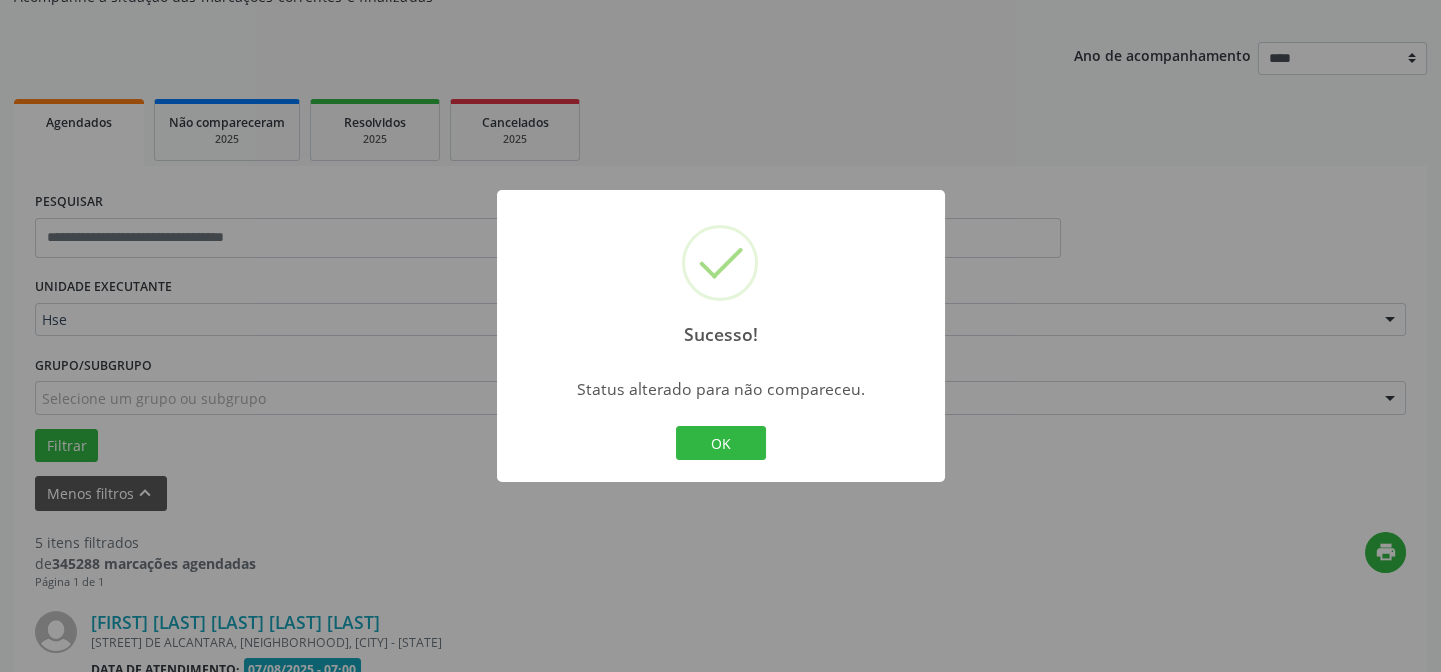 scroll, scrollTop: 360, scrollLeft: 0, axis: vertical 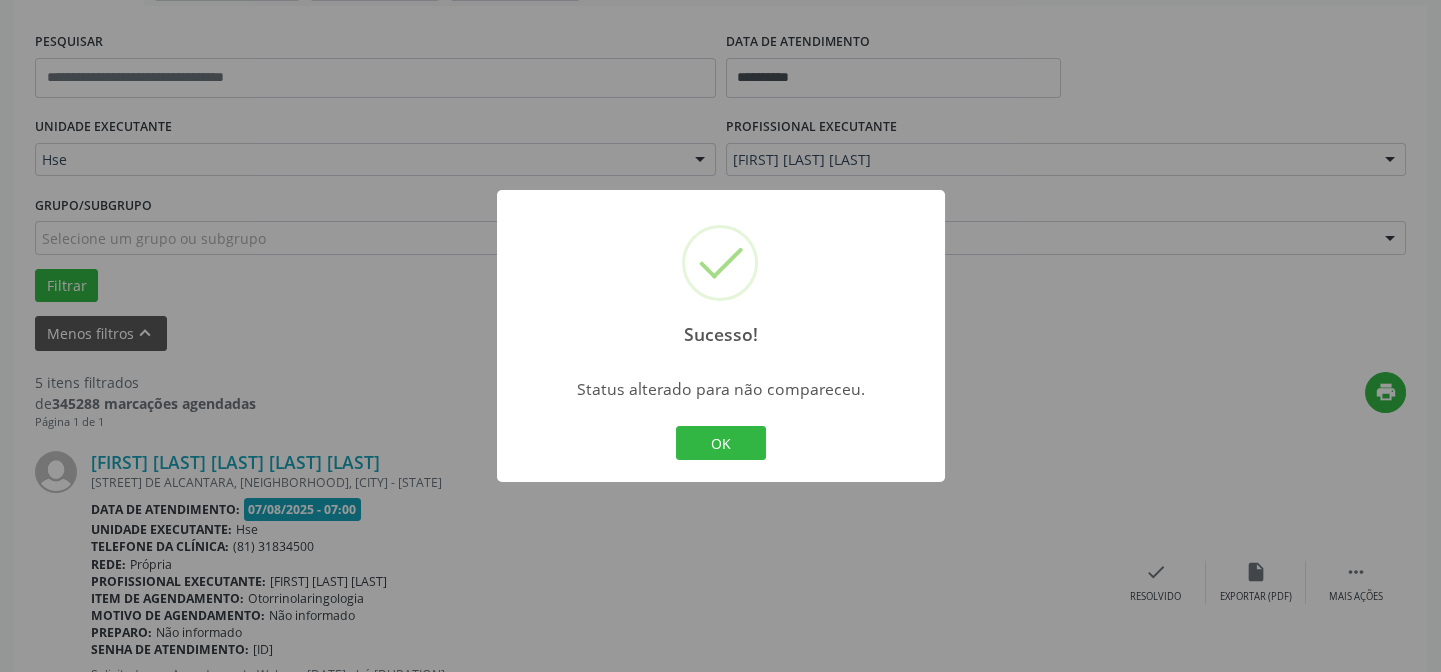 drag, startPoint x: 722, startPoint y: 434, endPoint x: 864, endPoint y: 427, distance: 142.17242 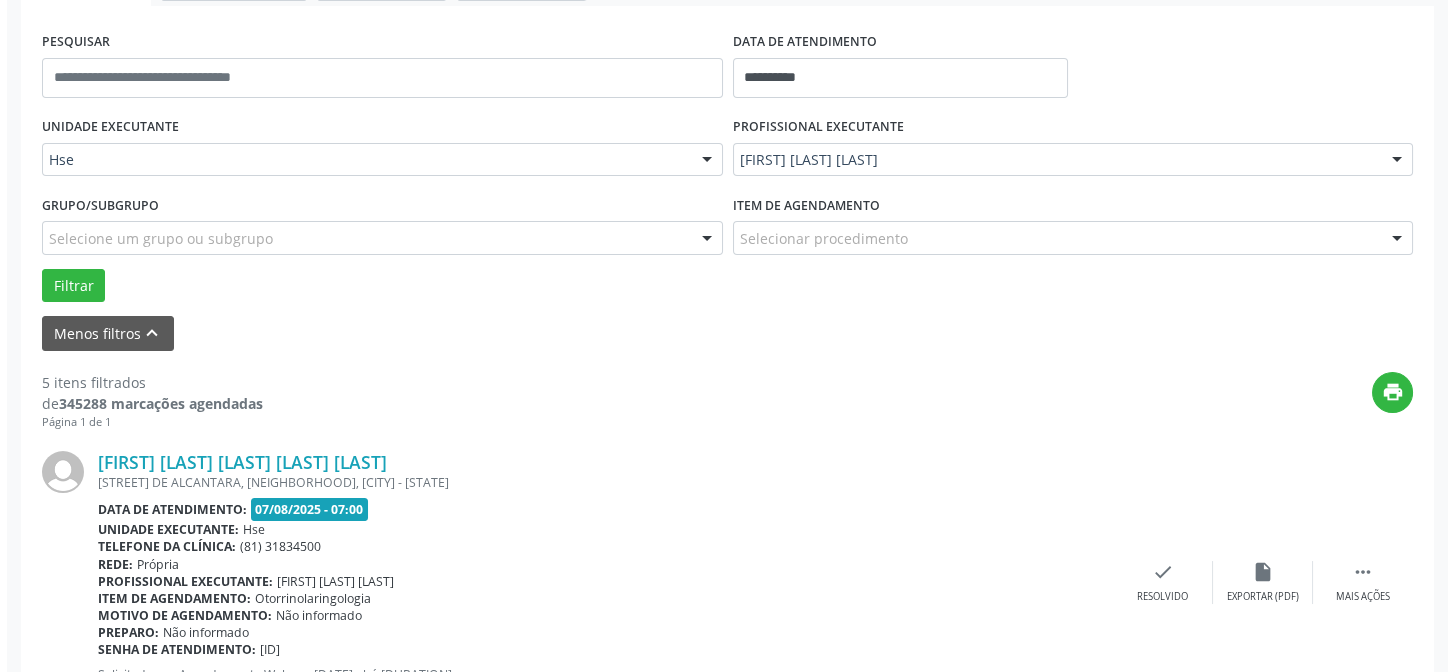 scroll, scrollTop: 451, scrollLeft: 0, axis: vertical 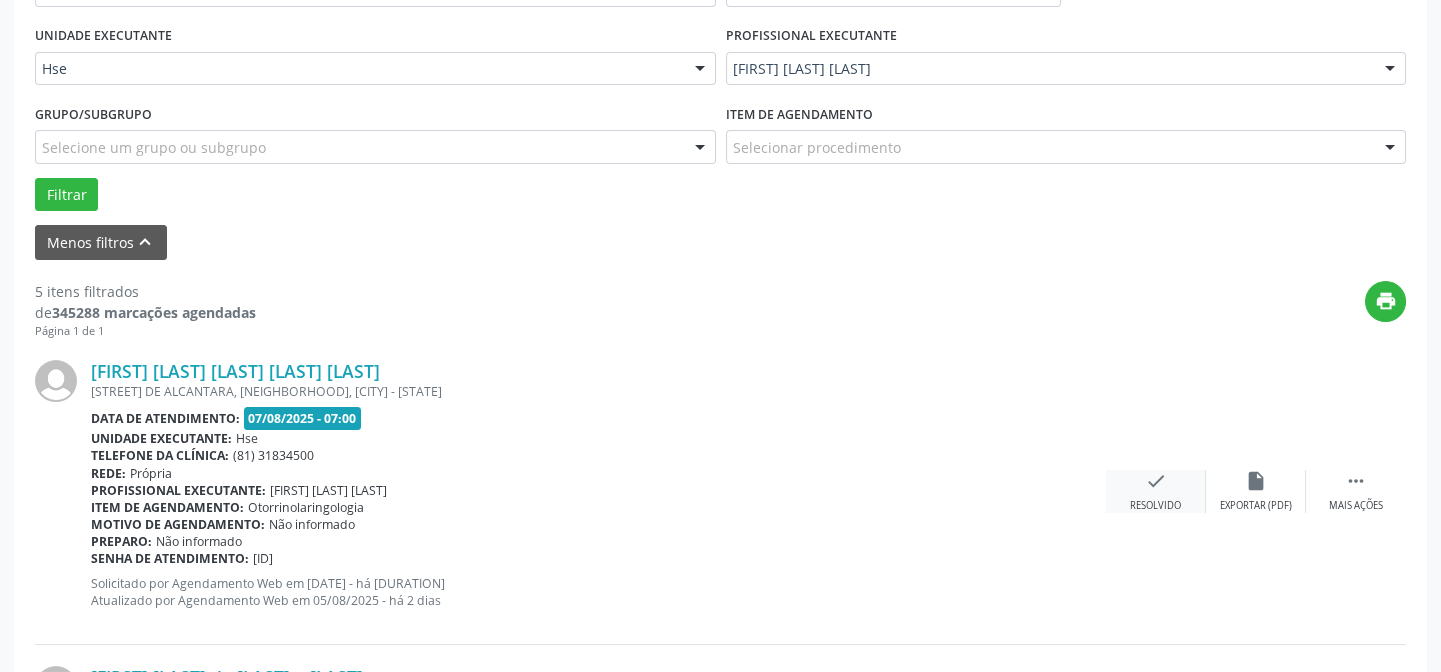click on "check" at bounding box center [1156, 481] 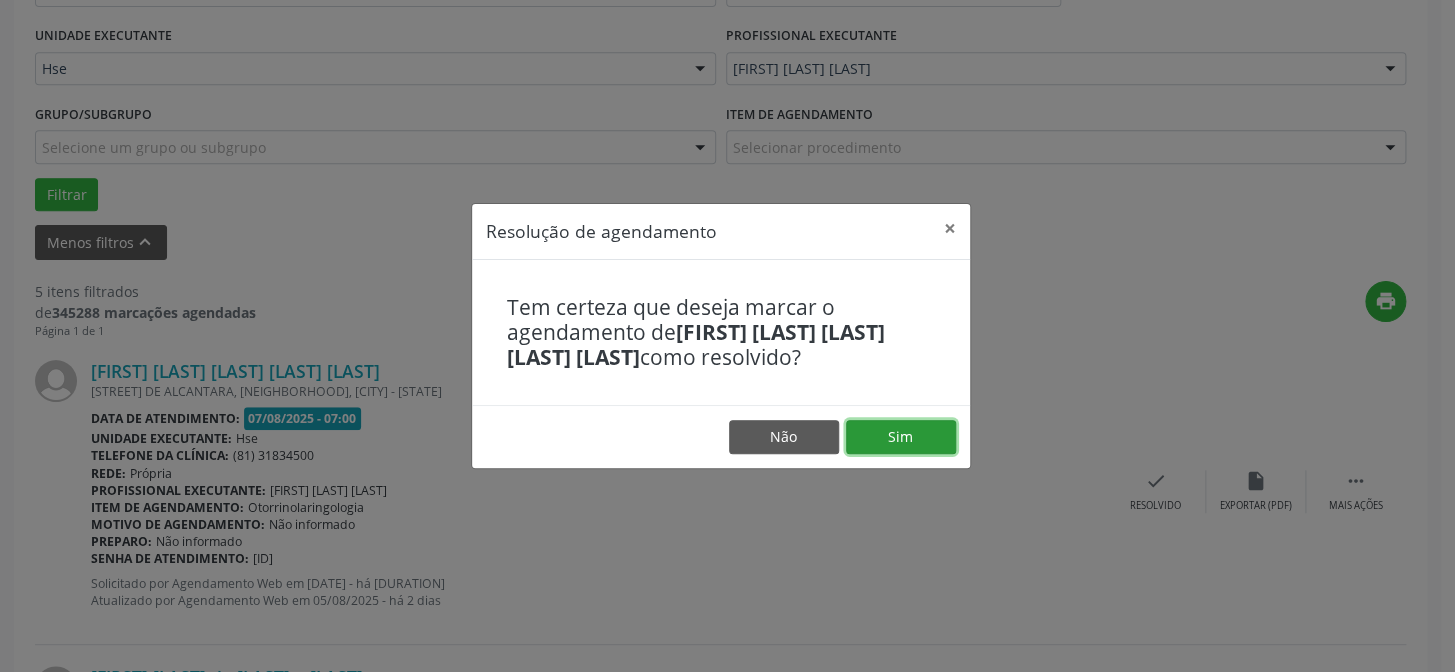 click on "Sim" at bounding box center (901, 437) 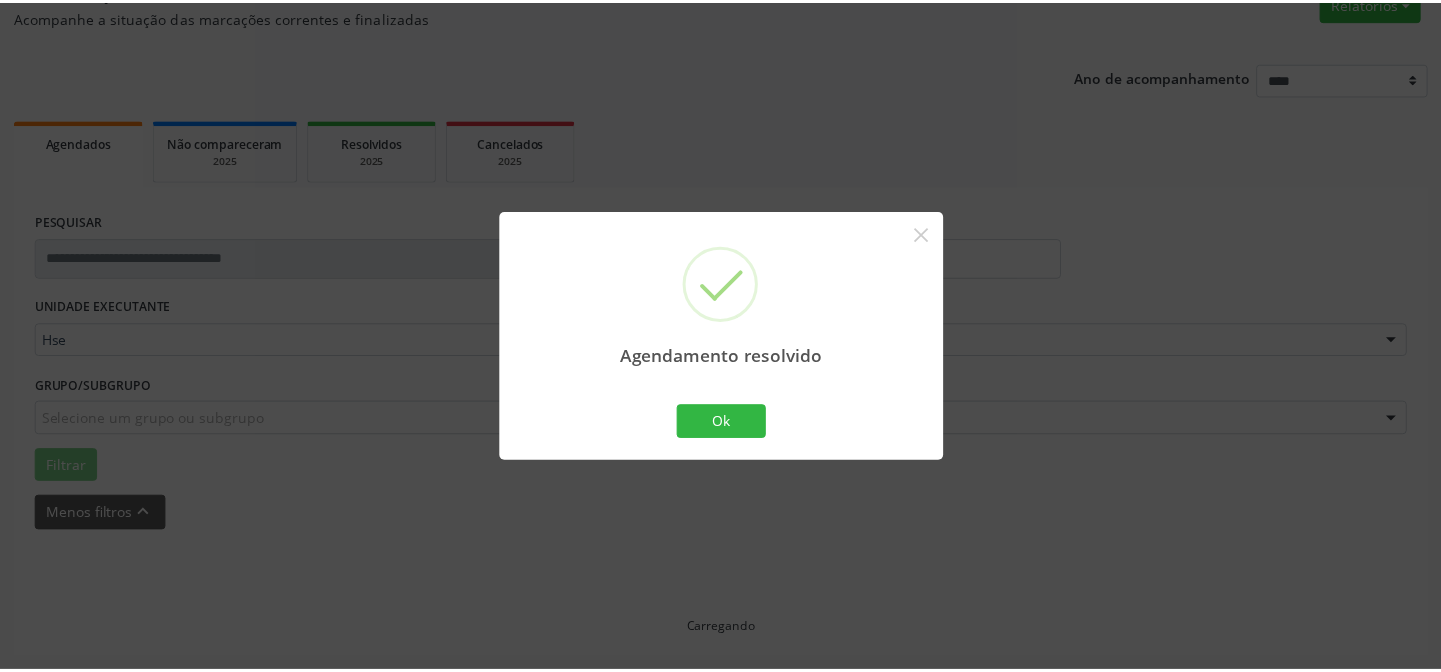 scroll, scrollTop: 179, scrollLeft: 0, axis: vertical 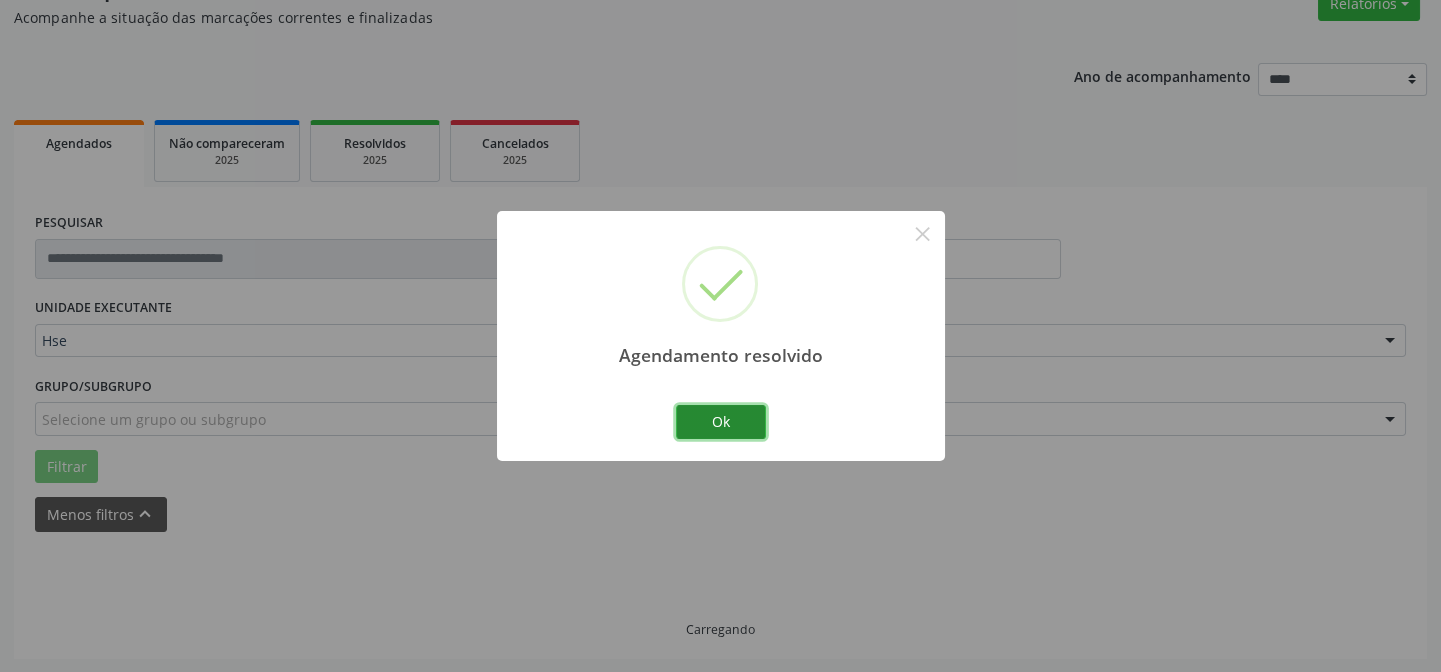 click on "Ok" at bounding box center (721, 422) 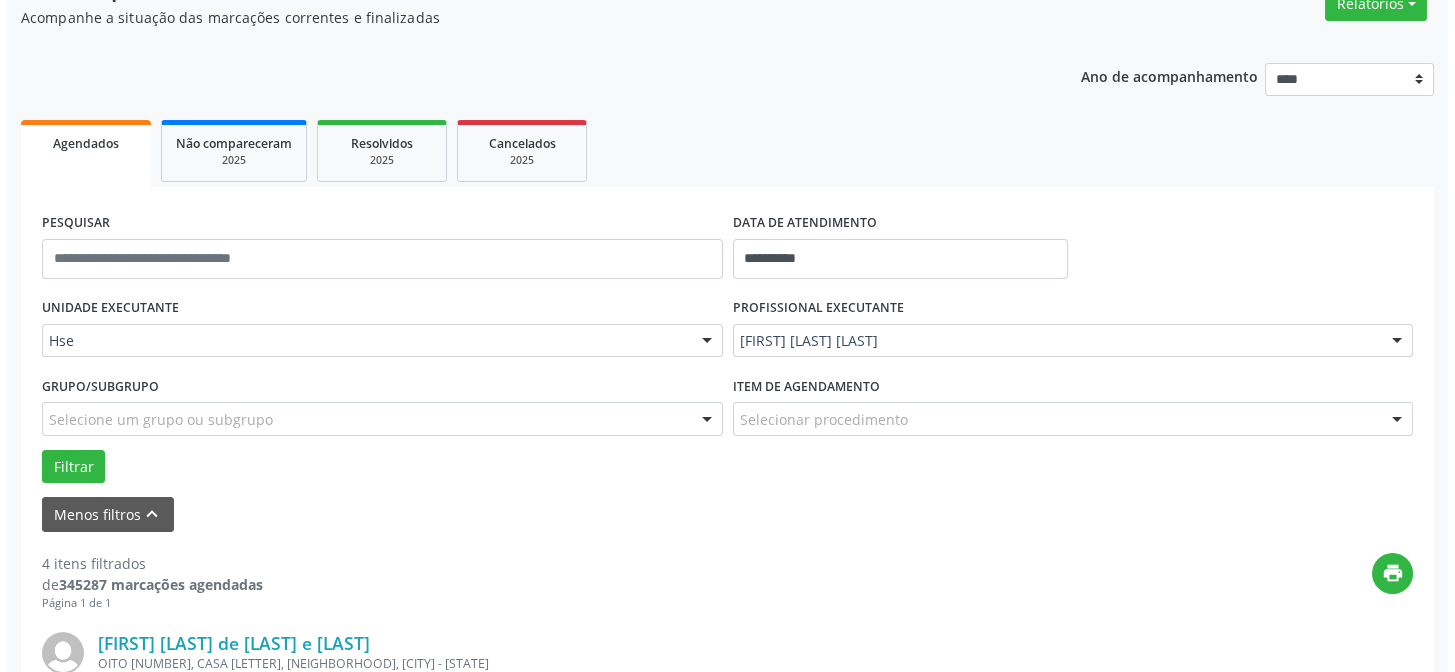 scroll, scrollTop: 360, scrollLeft: 0, axis: vertical 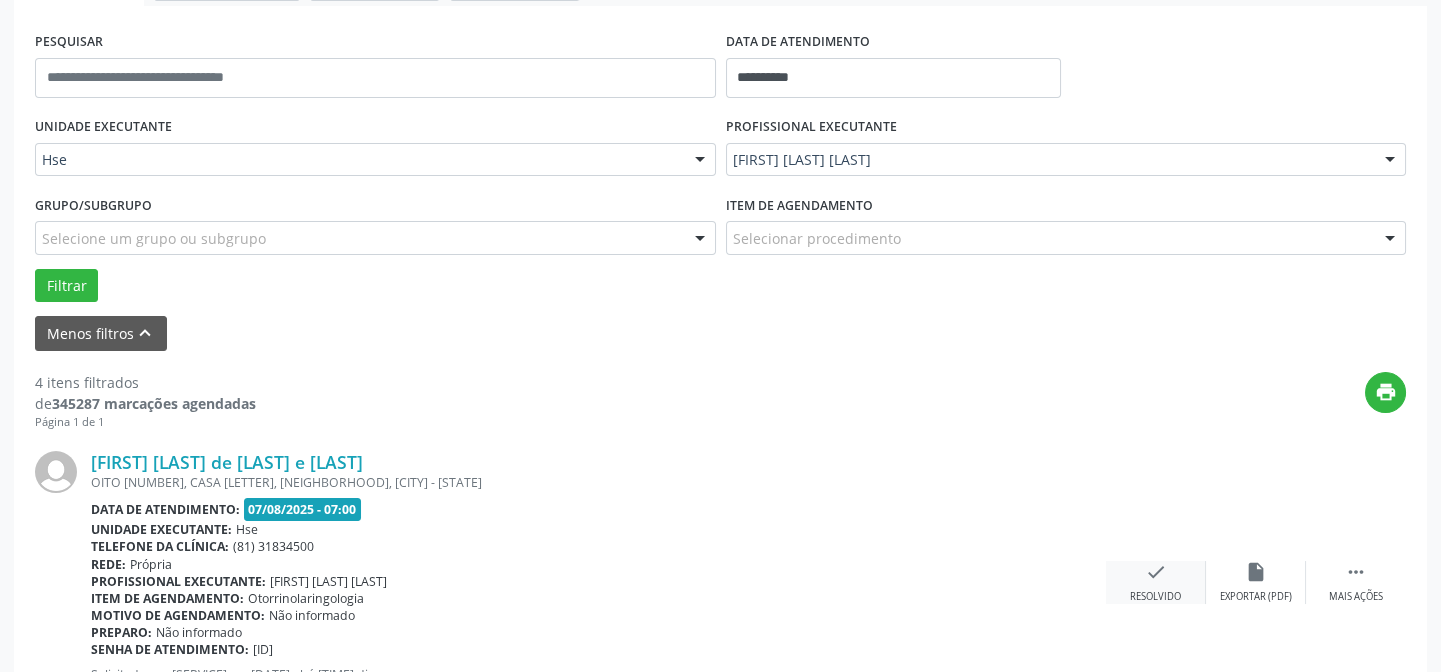 click on "check" at bounding box center (1156, 572) 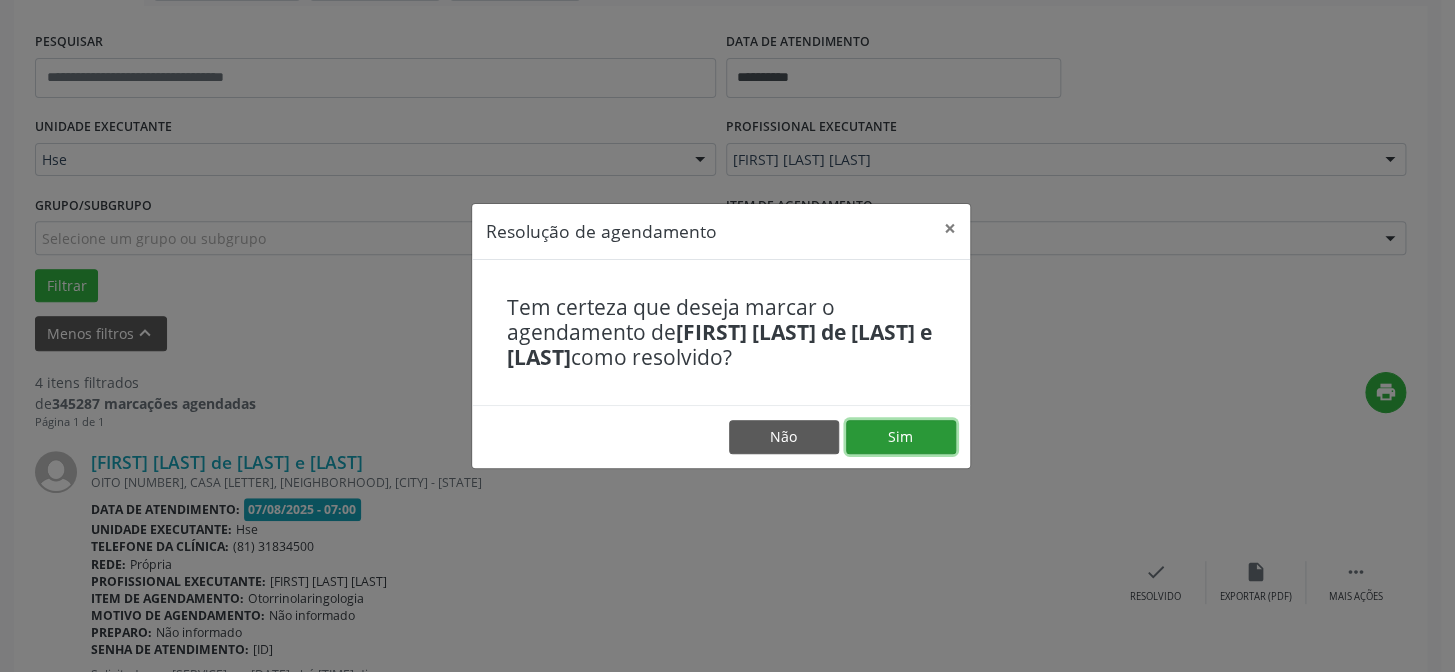 click on "Sim" at bounding box center [901, 437] 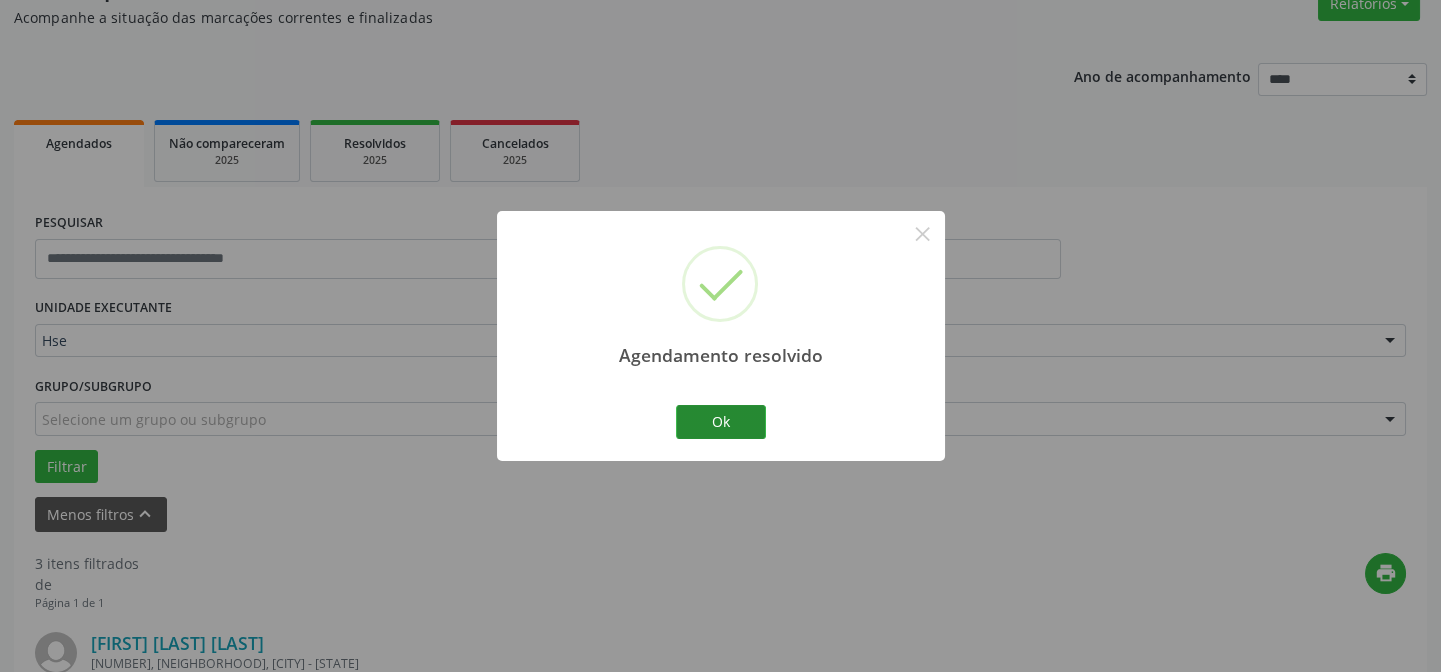 scroll, scrollTop: 360, scrollLeft: 0, axis: vertical 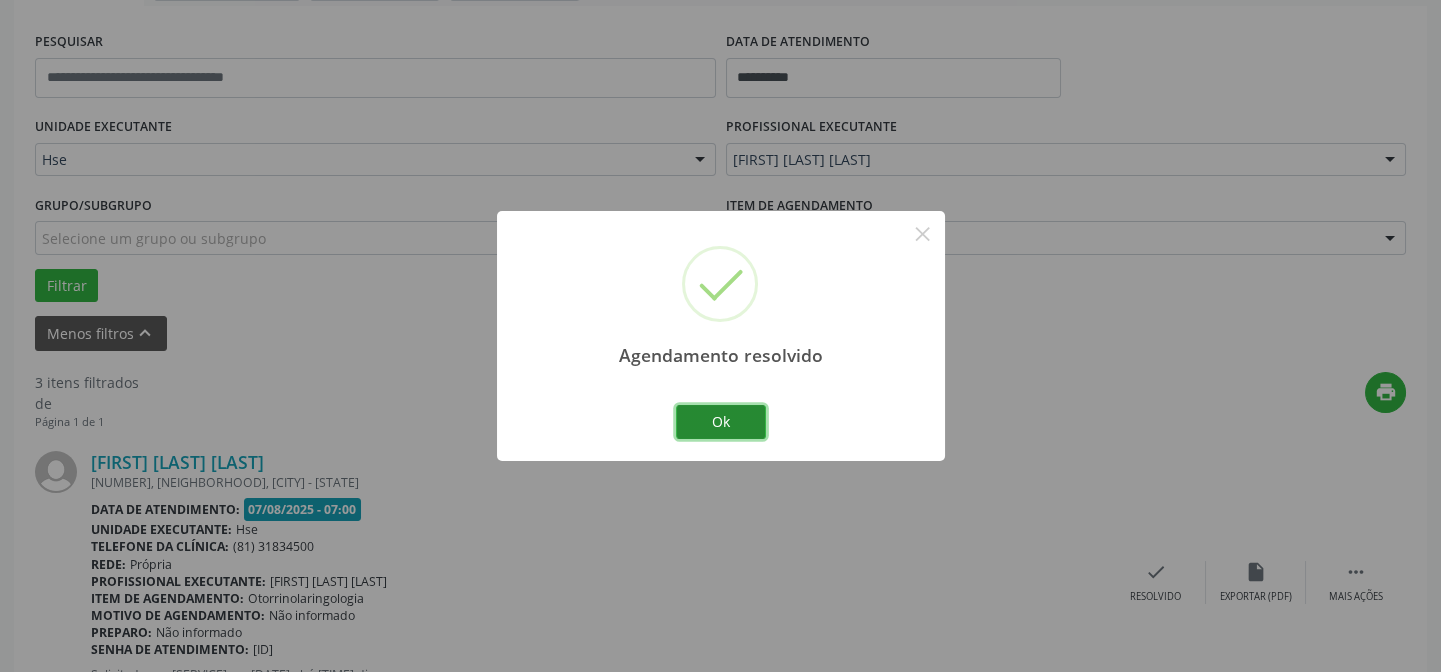 click on "Ok" at bounding box center (721, 422) 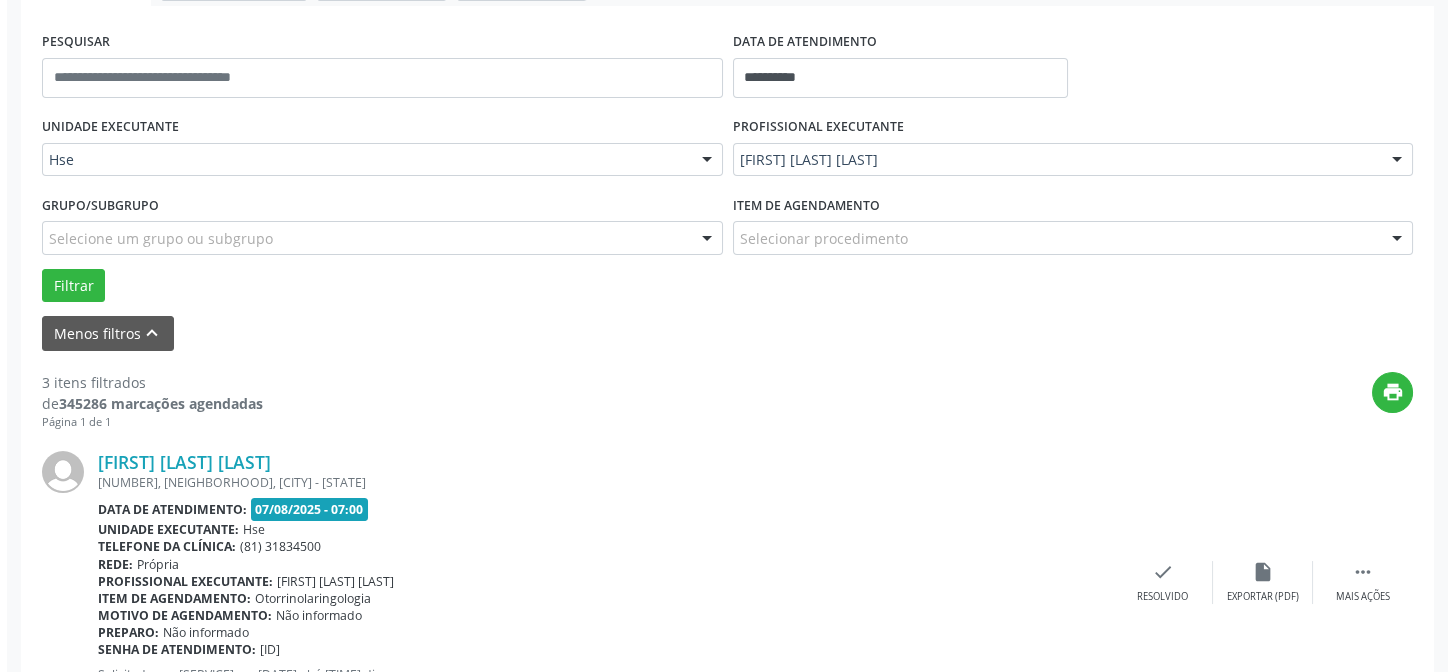 scroll, scrollTop: 542, scrollLeft: 0, axis: vertical 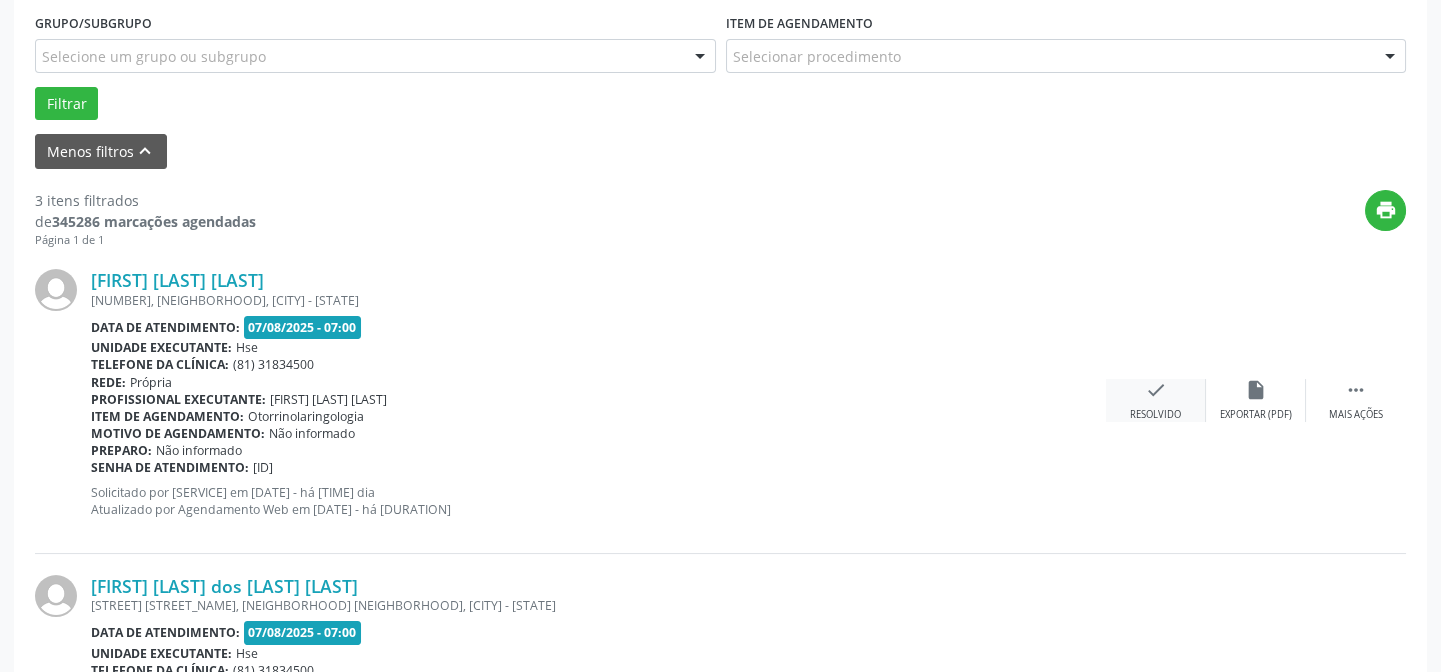 click on "check" at bounding box center [1156, 390] 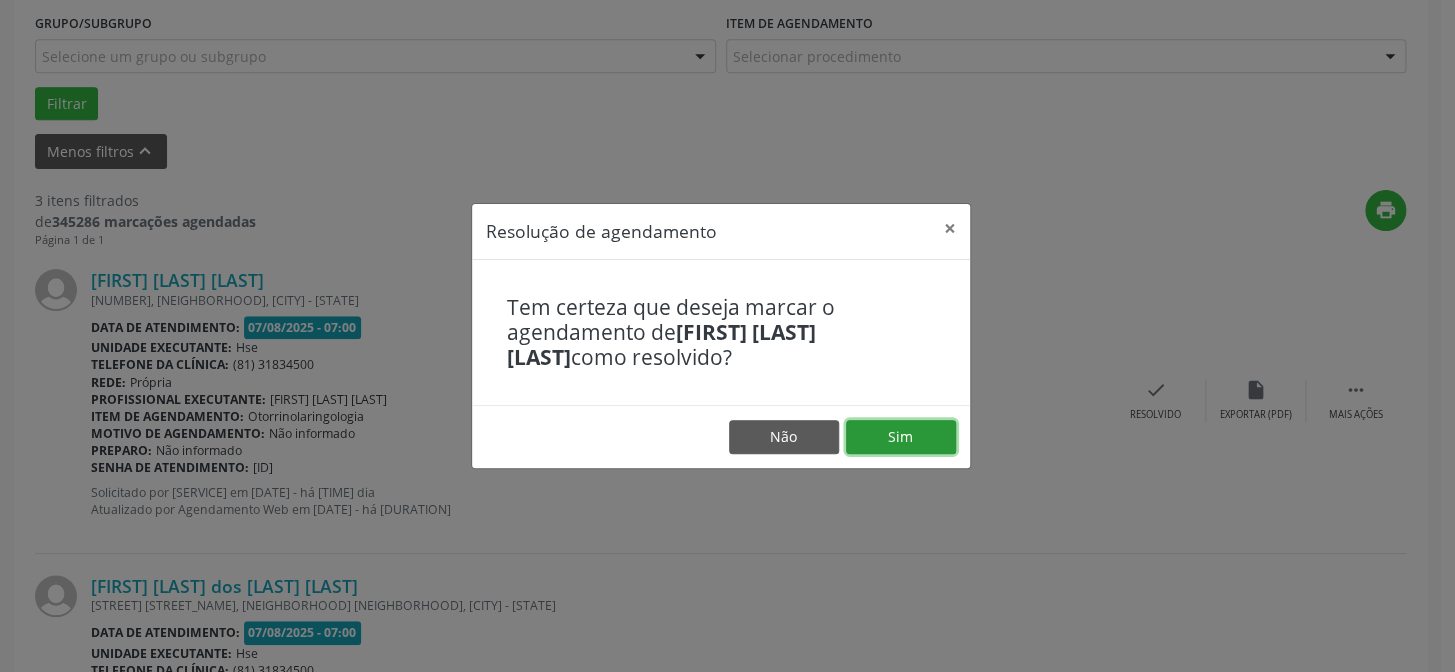 click on "Sim" at bounding box center [901, 437] 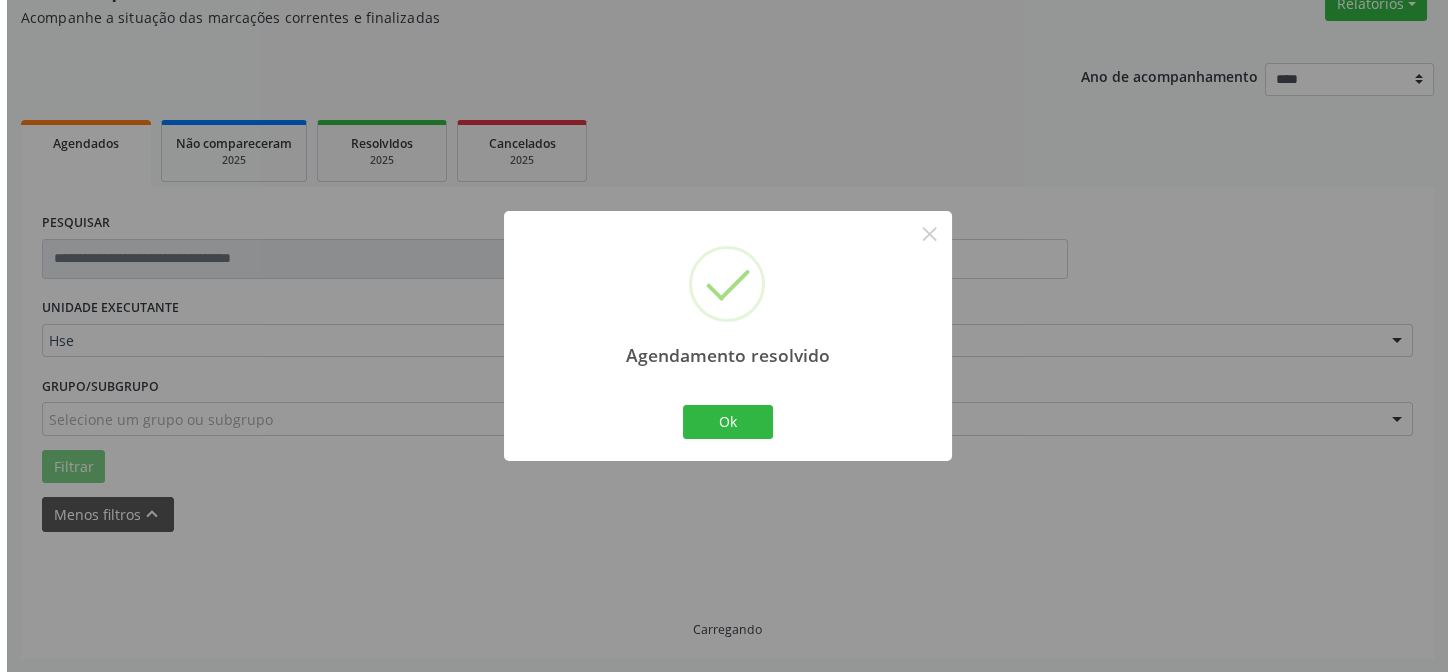 scroll, scrollTop: 542, scrollLeft: 0, axis: vertical 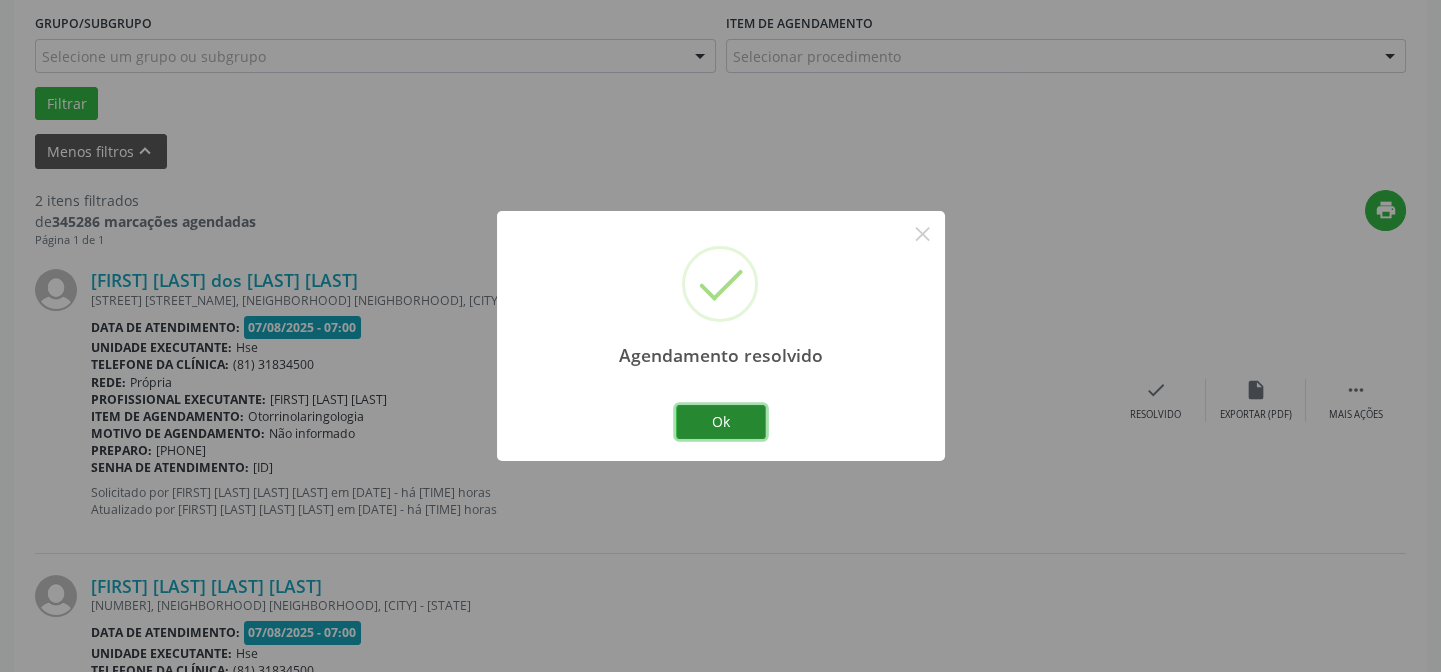 click on "Ok" at bounding box center (721, 422) 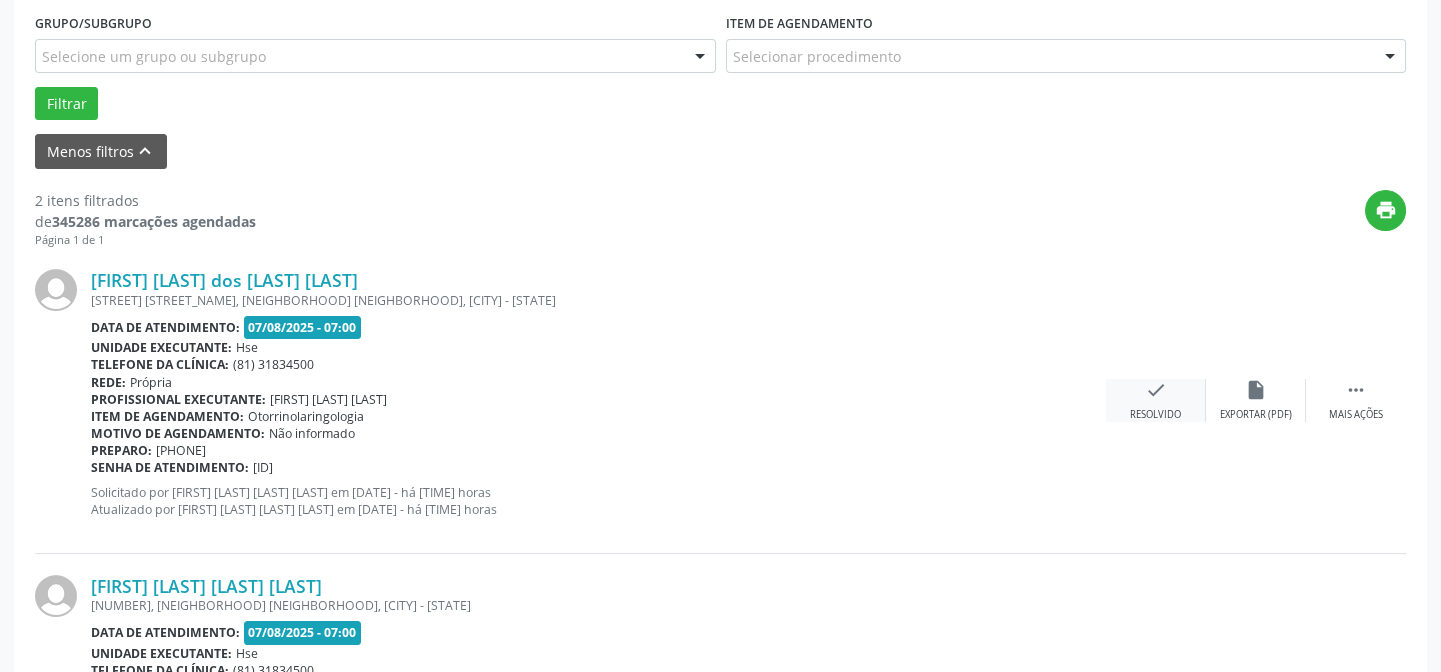 click on "check" at bounding box center [1156, 390] 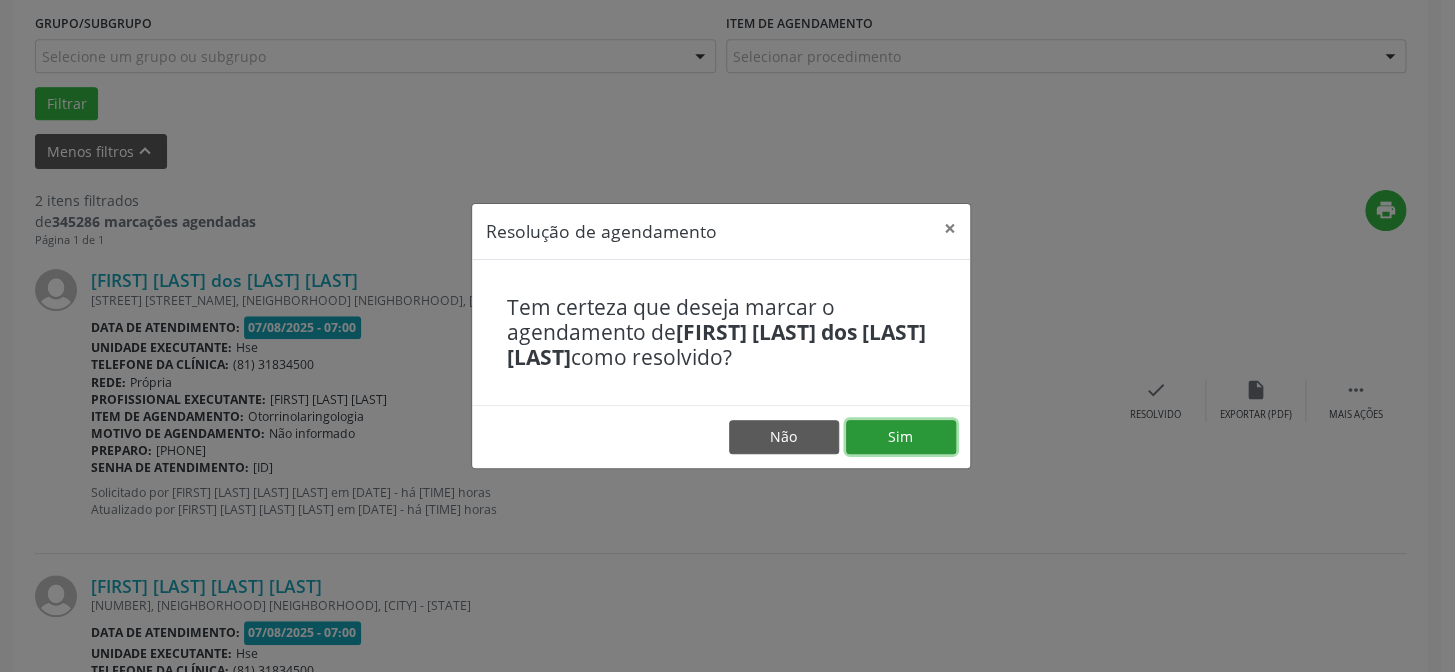click on "Sim" at bounding box center (901, 437) 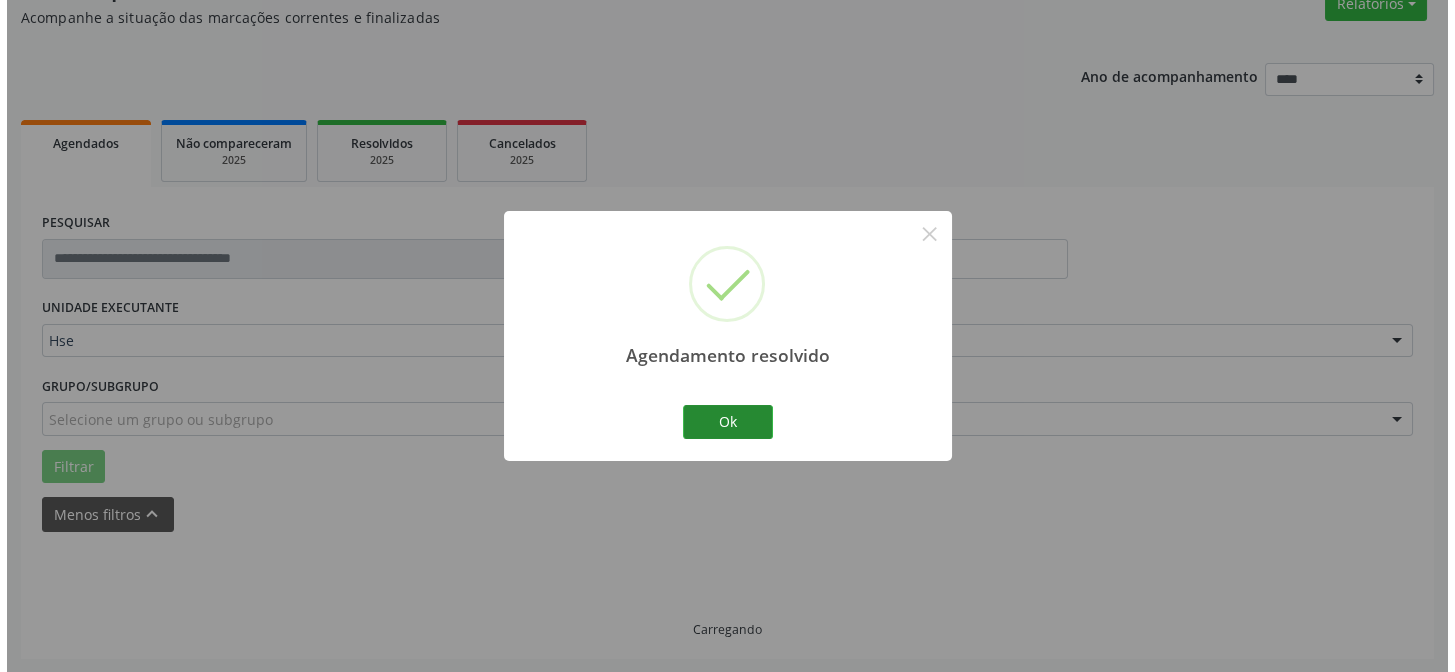 scroll, scrollTop: 457, scrollLeft: 0, axis: vertical 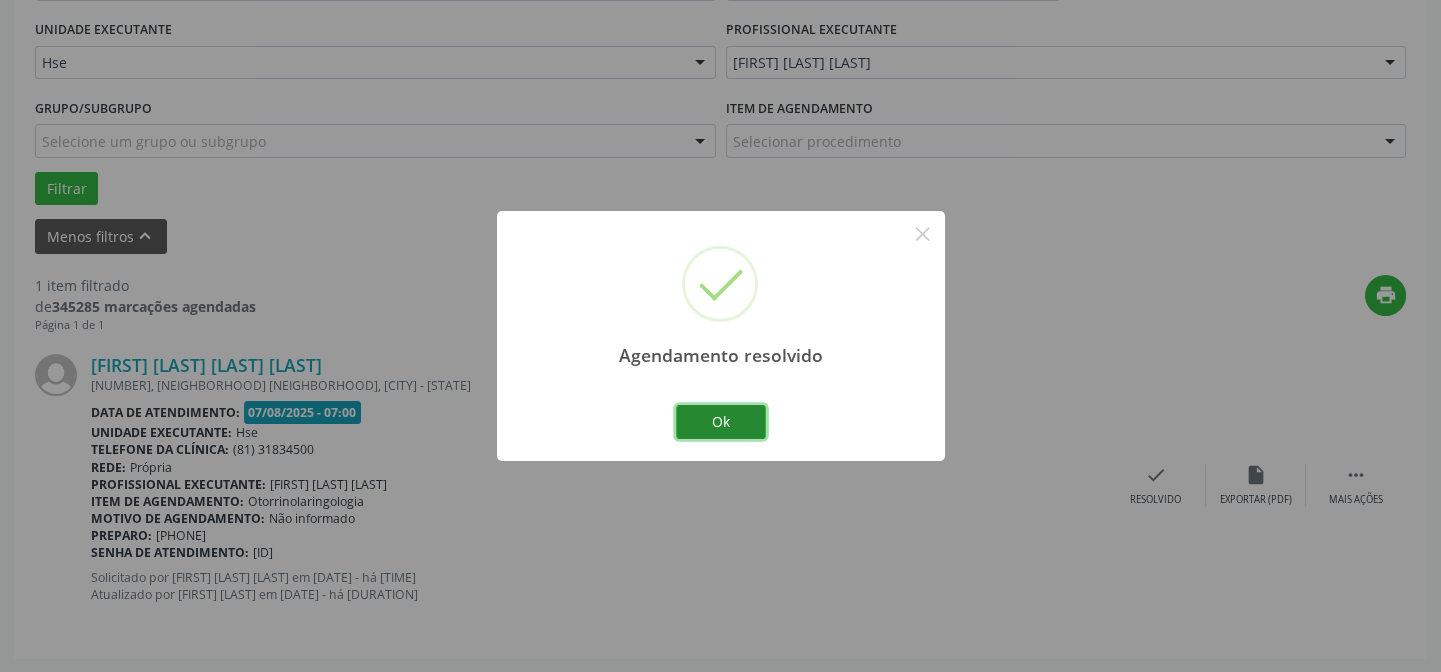 click on "Ok" at bounding box center [721, 422] 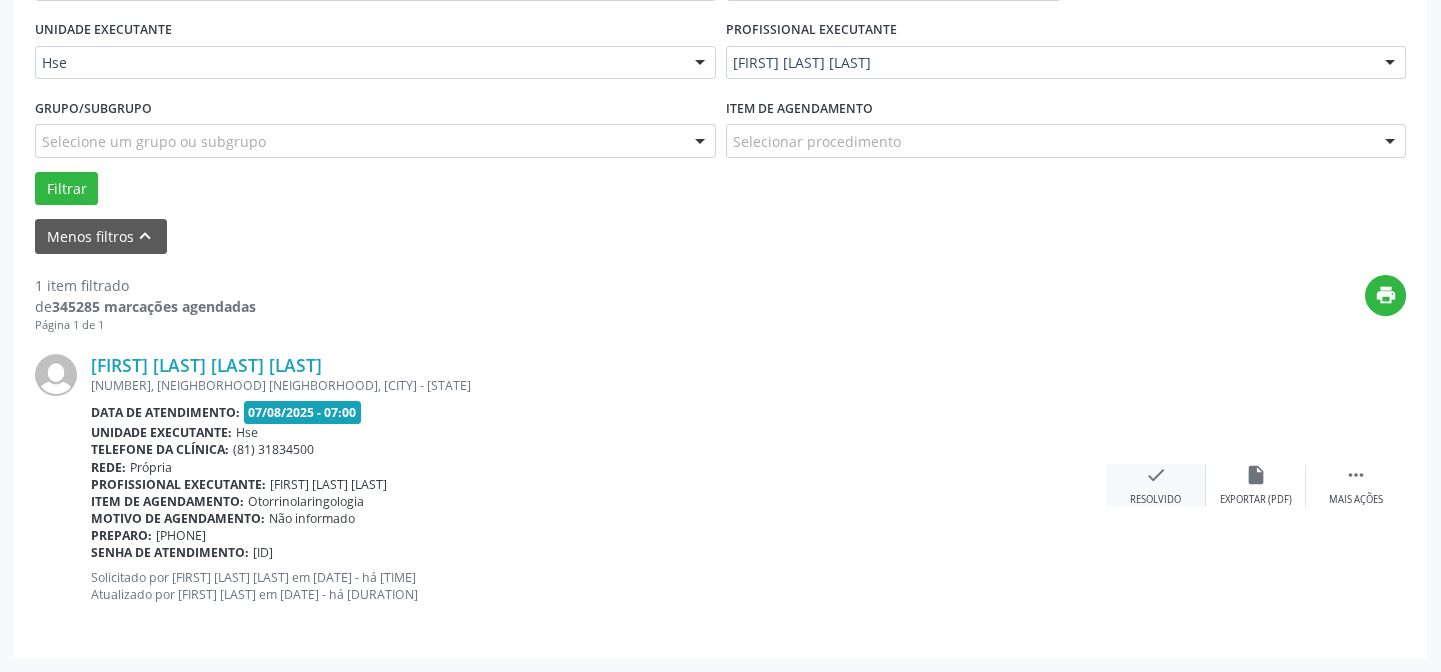 click on "check" at bounding box center (1156, 475) 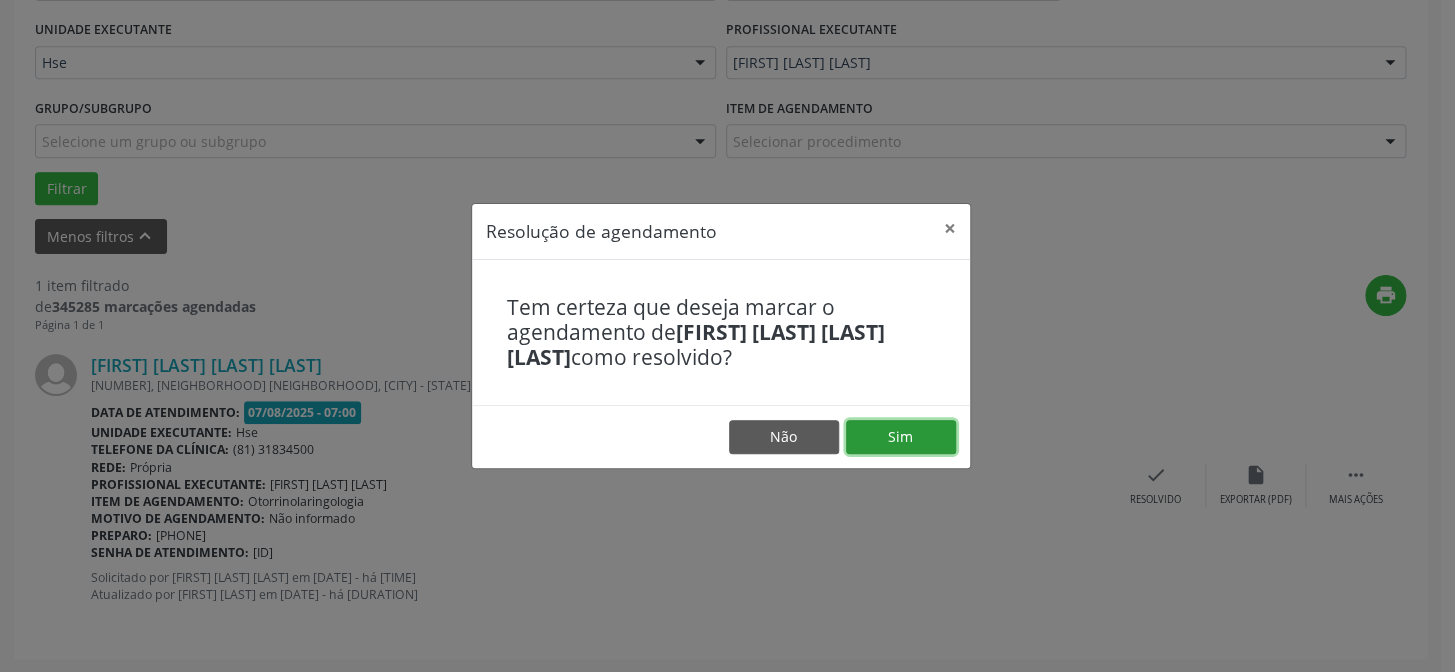 click on "Sim" at bounding box center (901, 437) 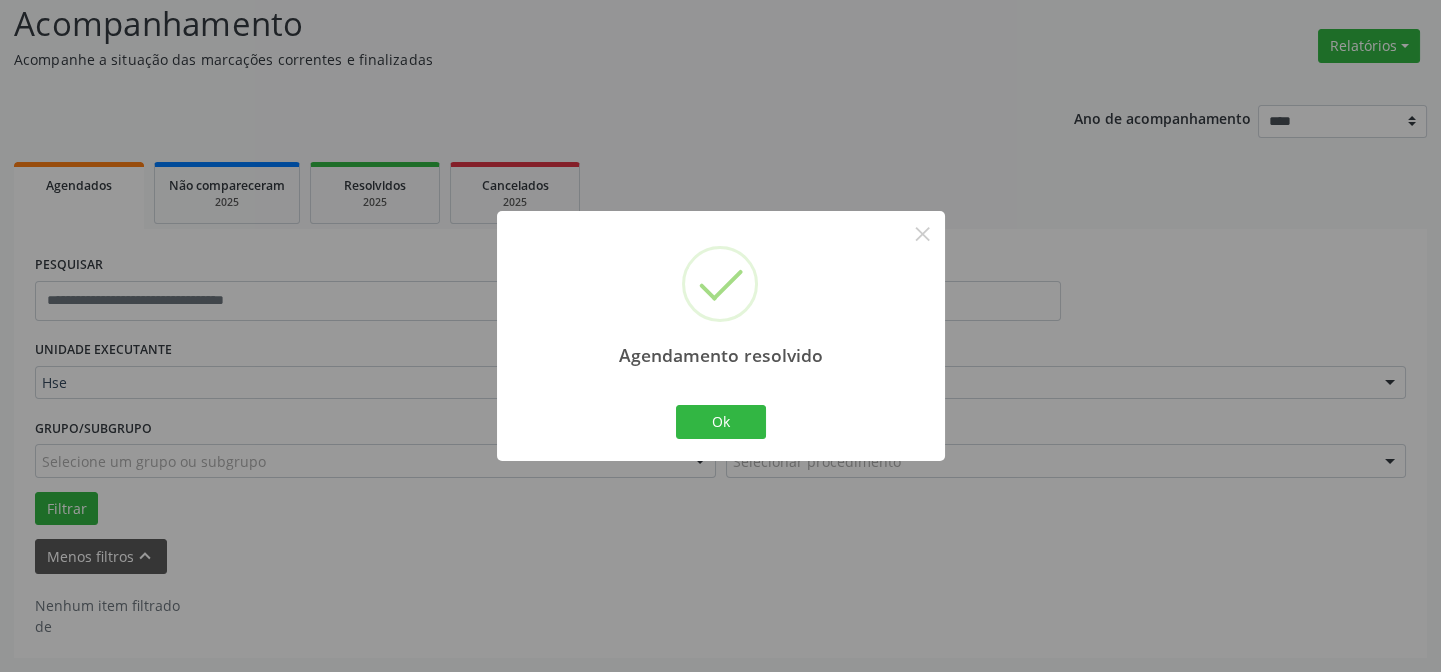 scroll, scrollTop: 135, scrollLeft: 0, axis: vertical 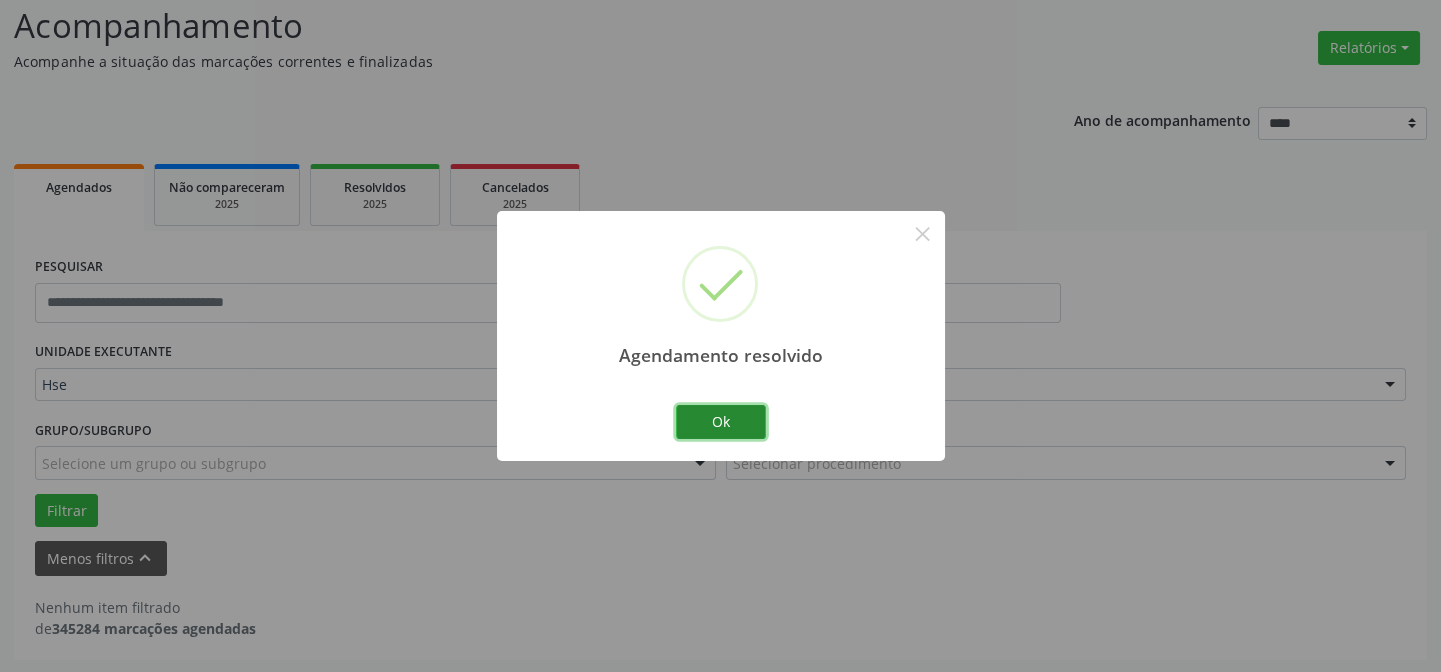 click on "Ok" at bounding box center [721, 422] 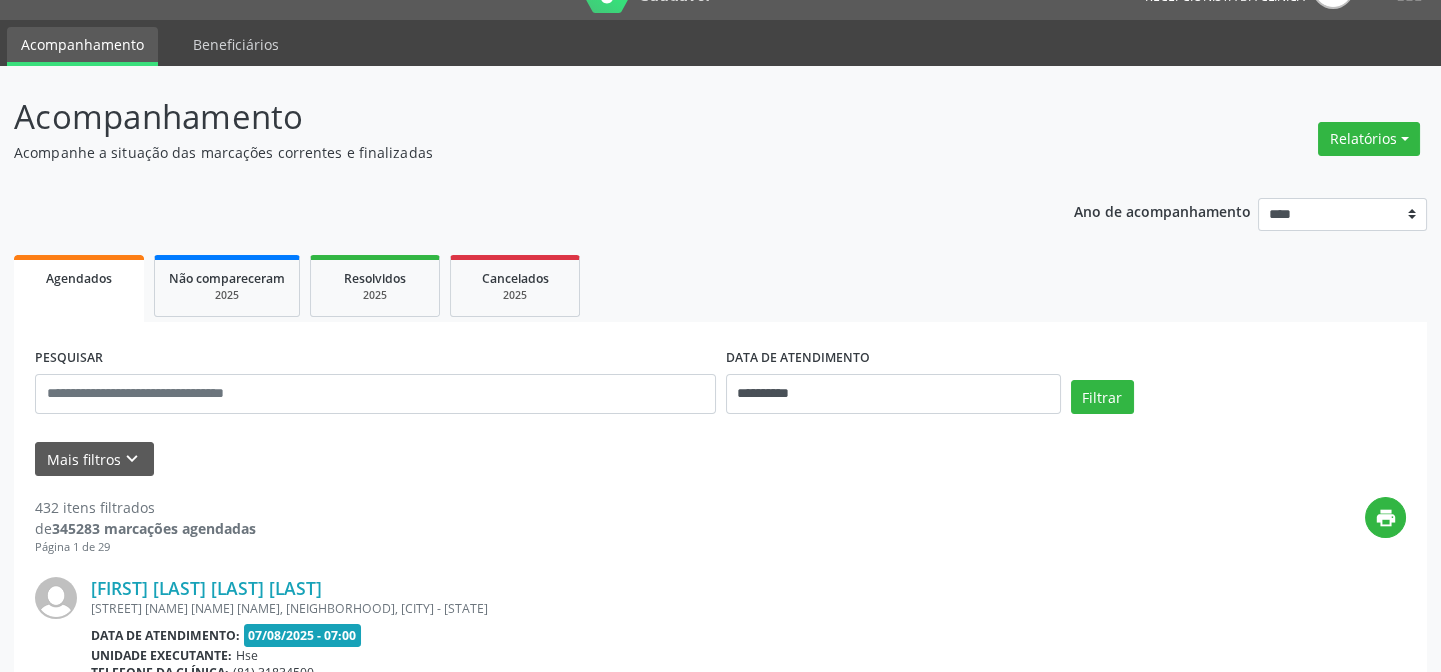 scroll, scrollTop: 0, scrollLeft: 0, axis: both 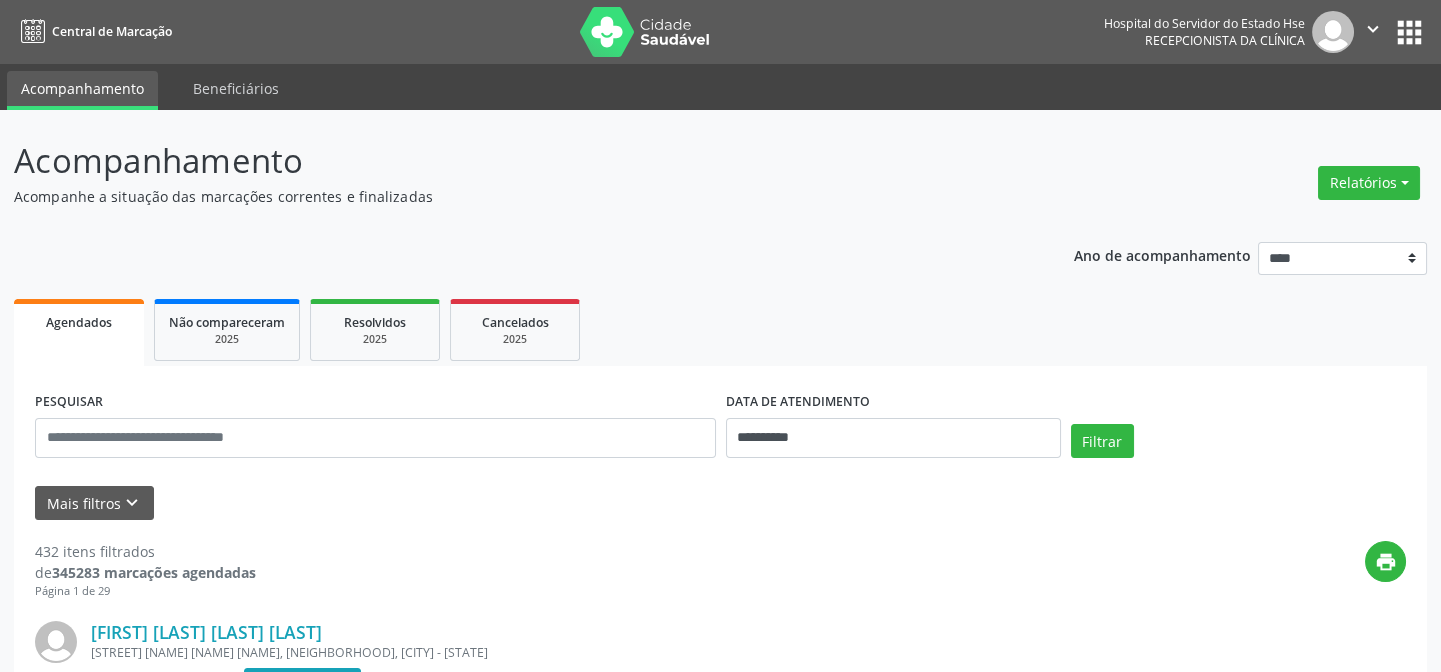click at bounding box center (645, 32) 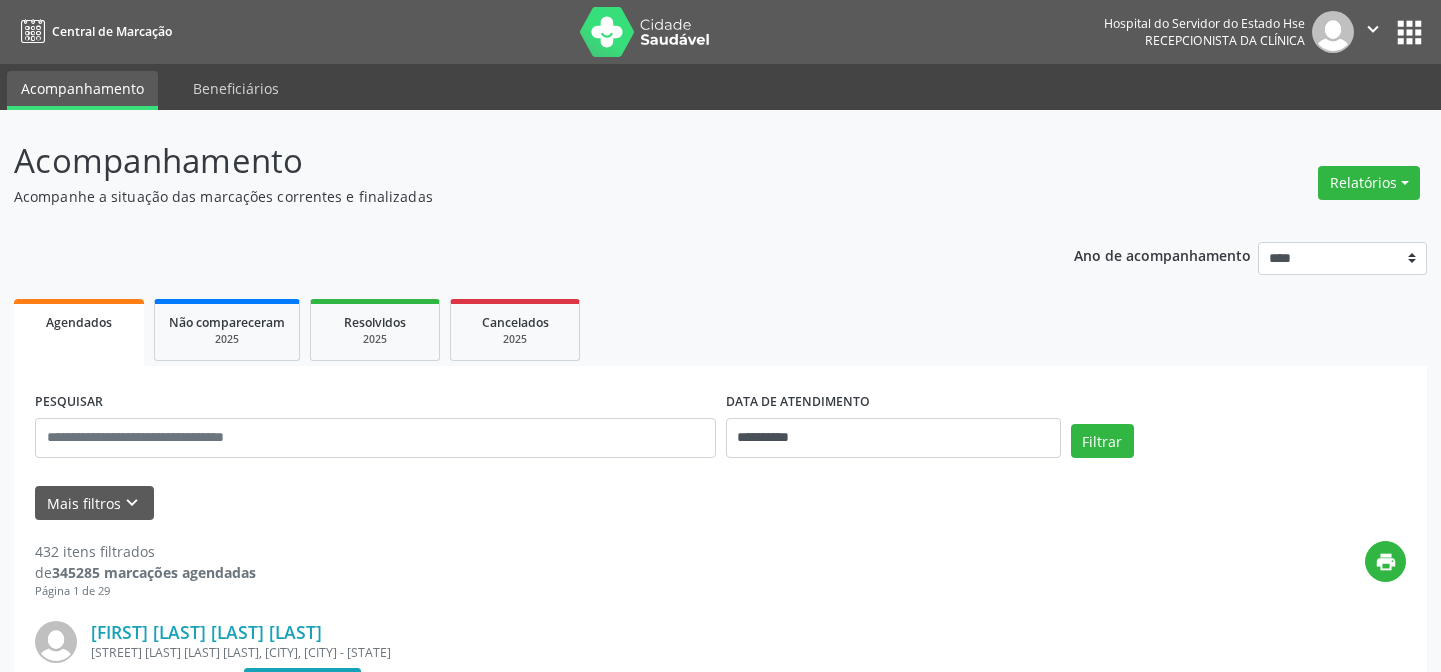 scroll, scrollTop: 0, scrollLeft: 0, axis: both 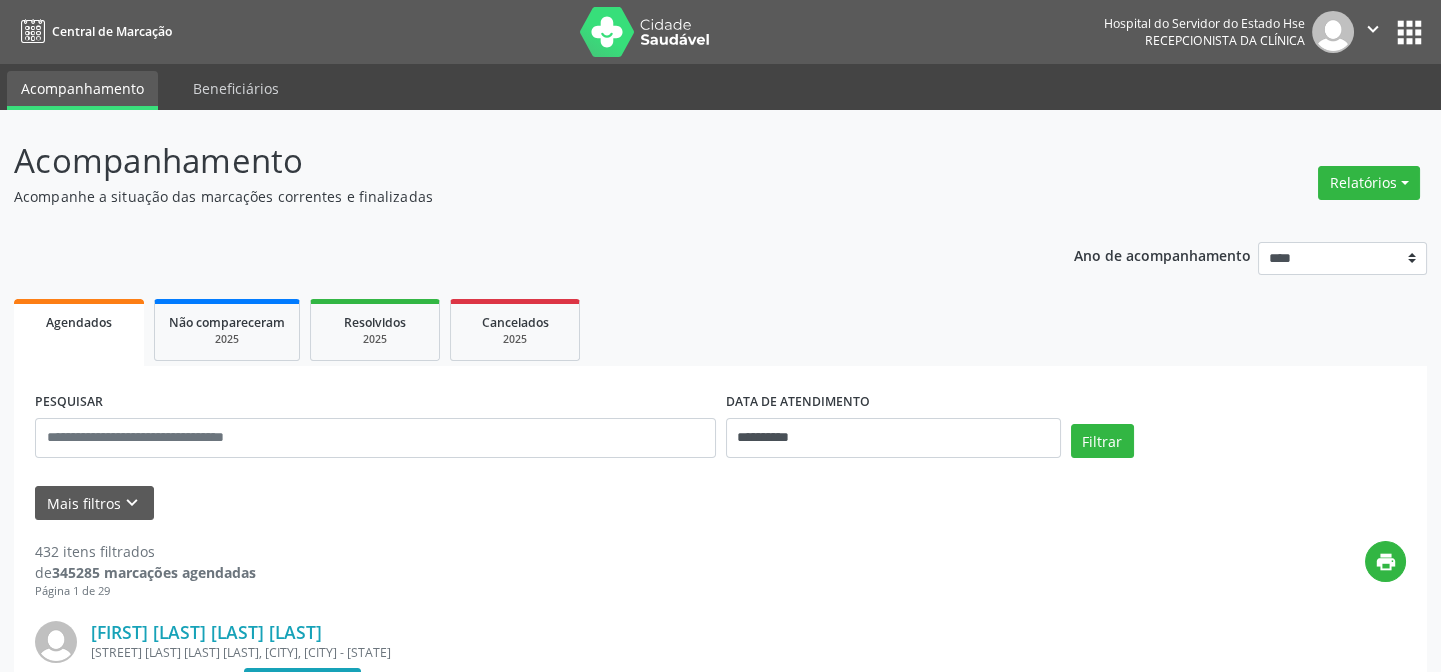click at bounding box center [375, 438] 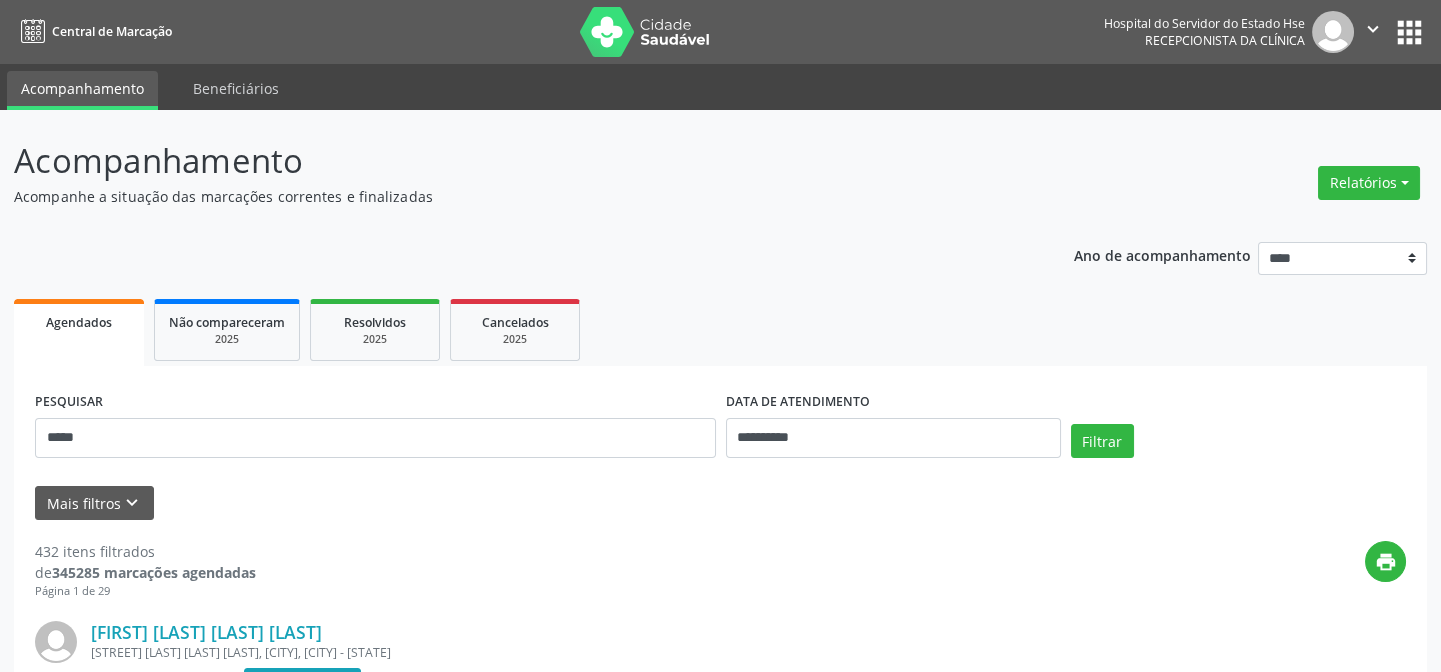 type on "******" 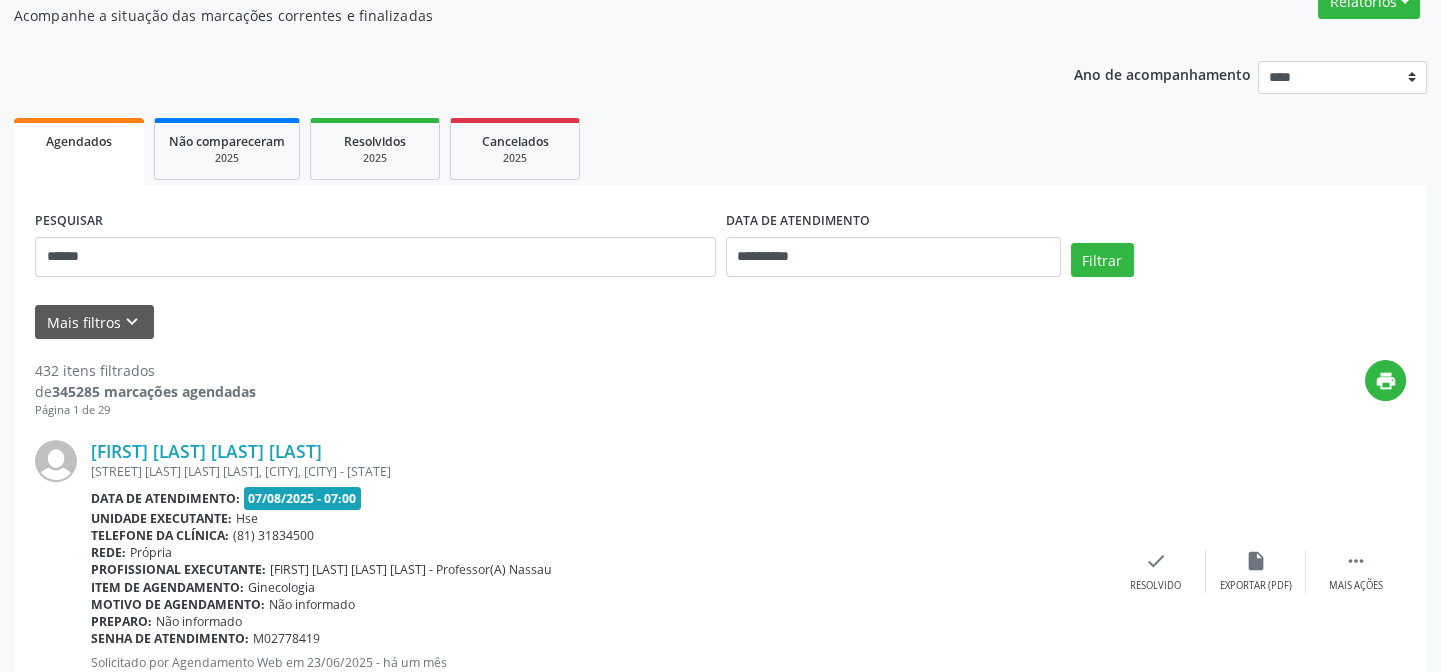 scroll, scrollTop: 0, scrollLeft: 0, axis: both 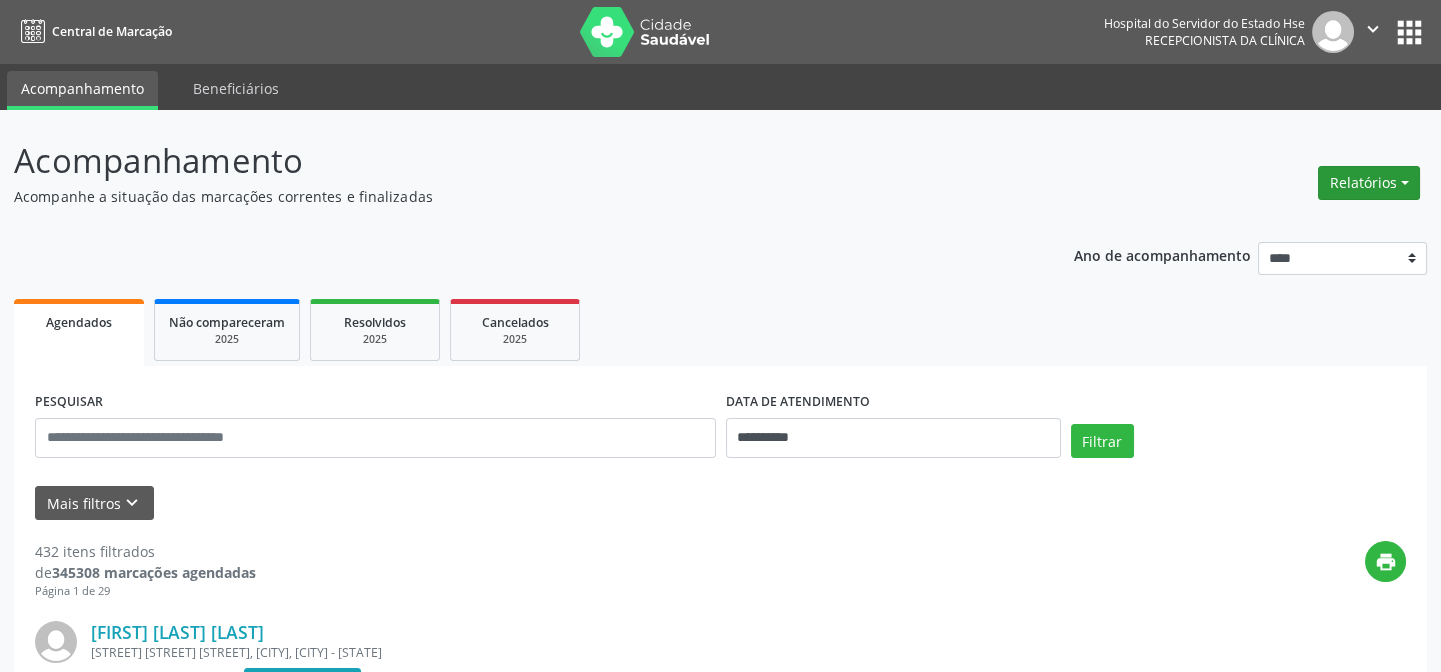 click on "Relatórios" at bounding box center [1369, 183] 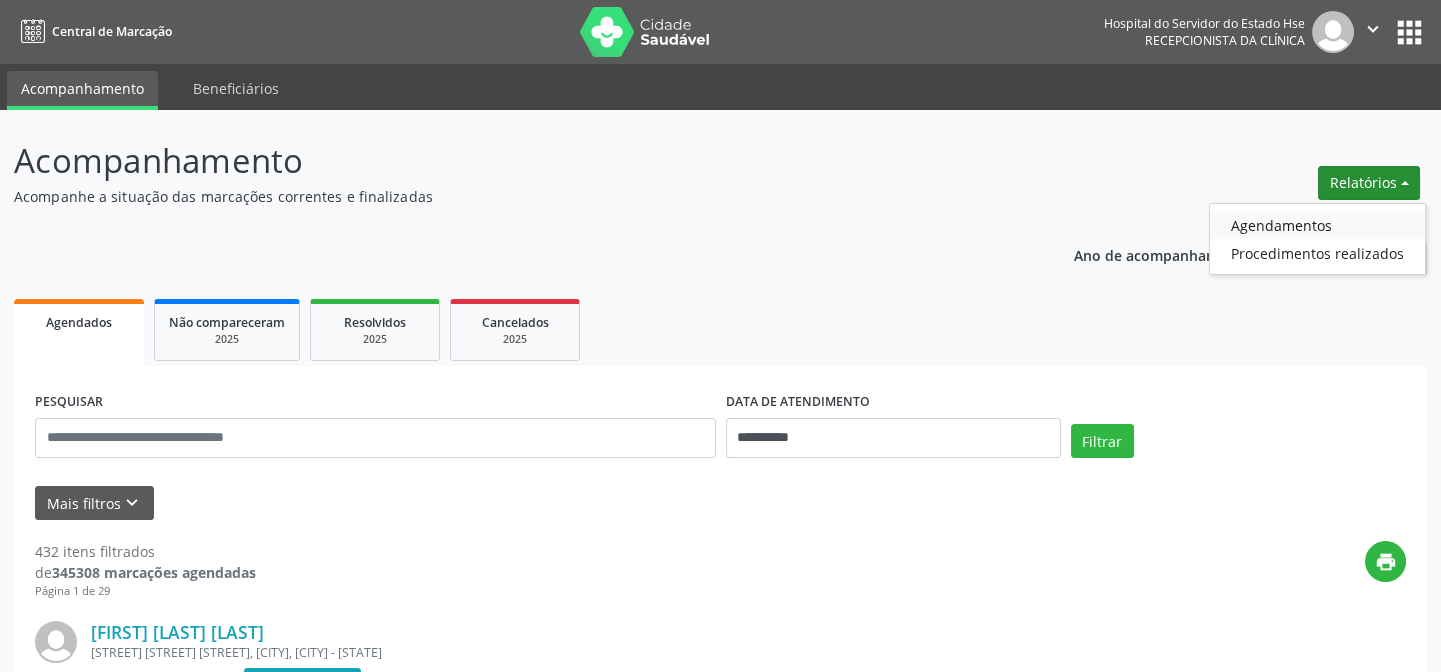 click on "Agendamentos" at bounding box center [1317, 225] 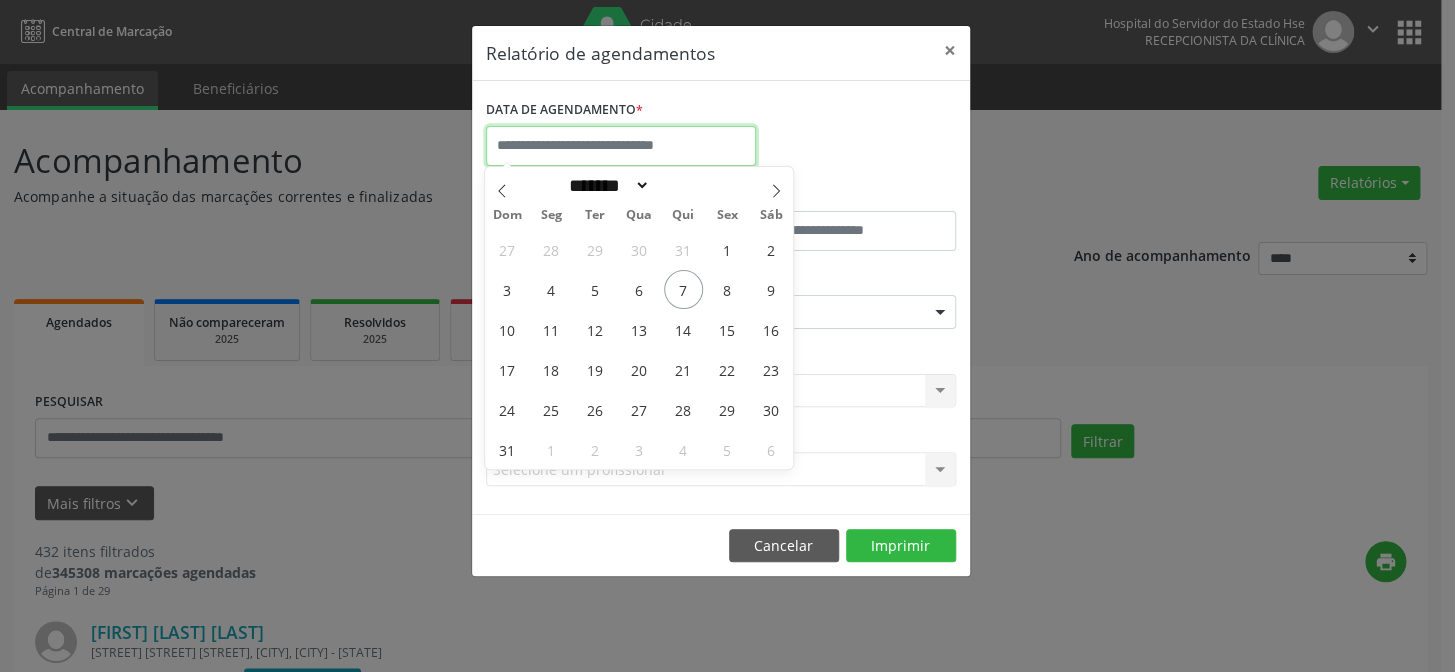 click at bounding box center (621, 146) 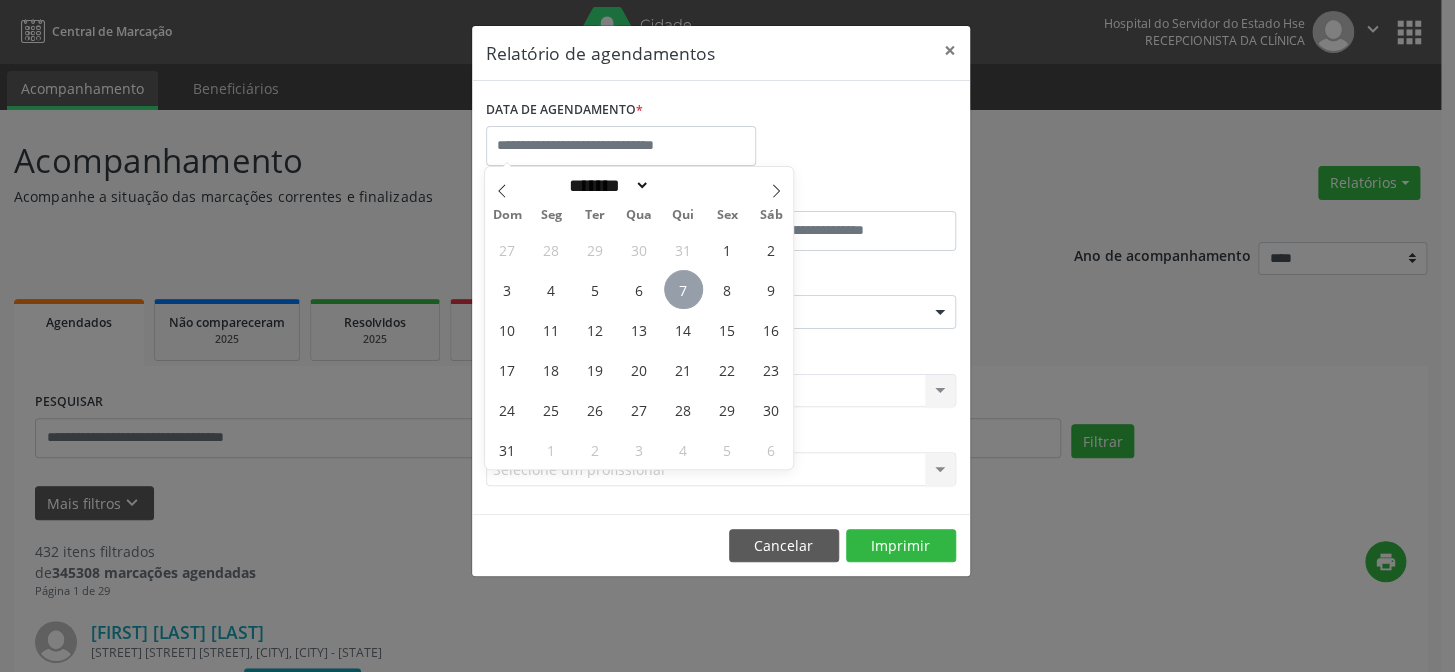 click on "7" at bounding box center (683, 289) 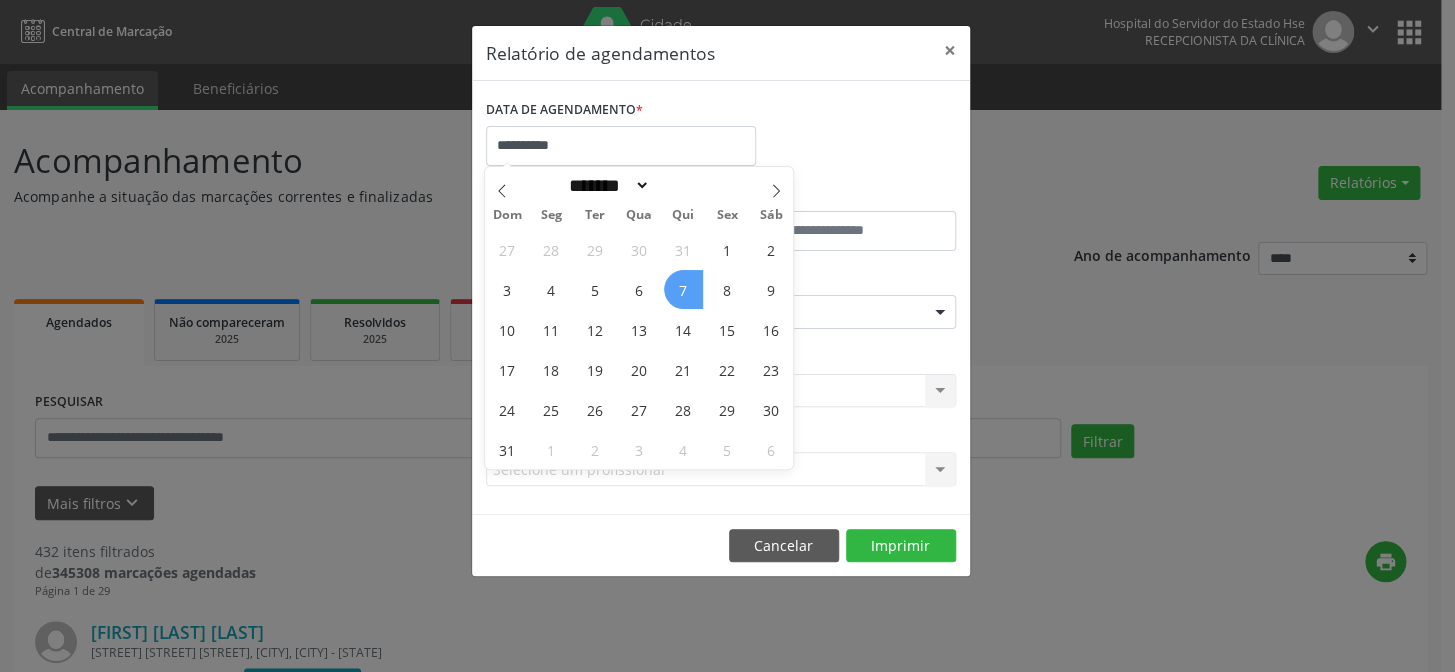 click on "7" at bounding box center (683, 289) 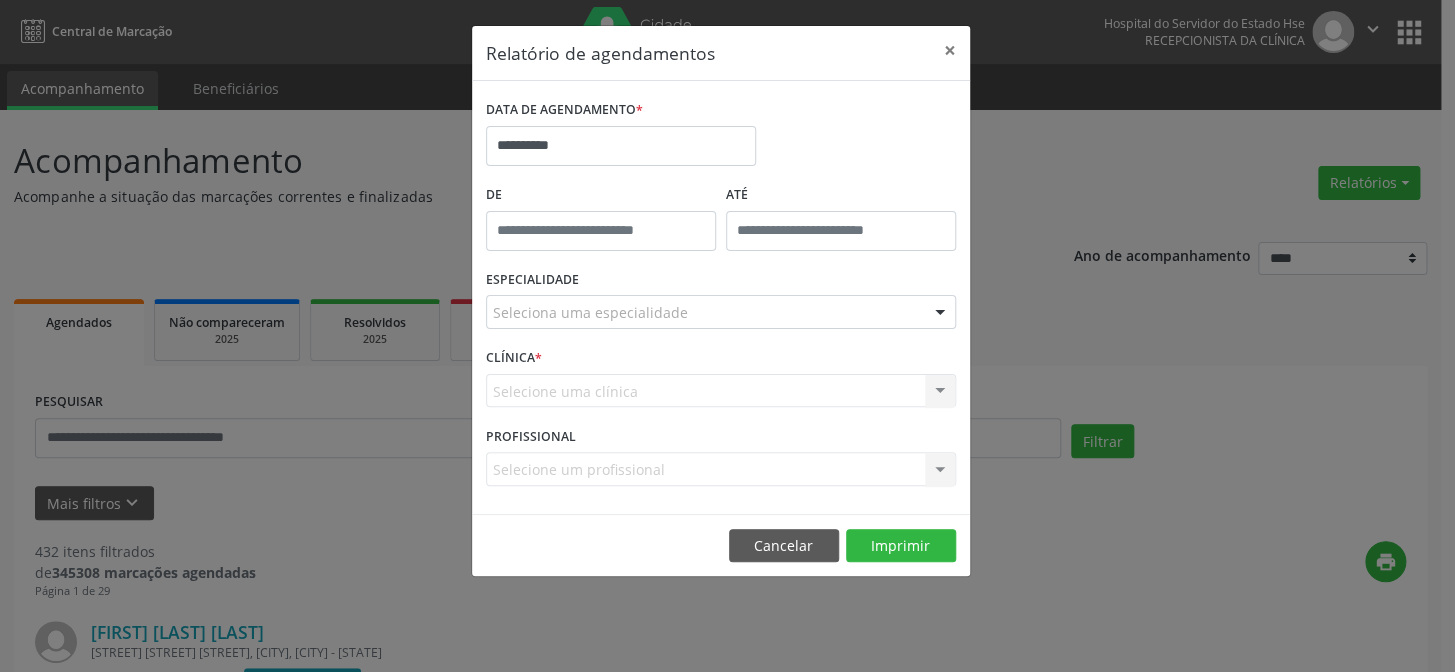 click on "ESPECIALIDADE
Seleciona uma especialidade
Todas as especialidades   Alergologia   Angiologia   Arritmologia   Cardiologia   Cirurgia Abdominal   Cirurgia Bariatrica   Cirurgia Cabeça e Pescoço   Cirurgia Cardiaca   Cirurgia Geral   Cirurgia Ginecologica   Cirurgia Mastologia Oncologica   Cirurgia Pediatrica   Cirurgia Plastica   Cirurgia Toracica   Cirurgia geral oncológica   Cirurgia geral oncológica   Cirurgião Dermatológico   Clinica Geral   Clinica Medica   Consulta de Enfermagem - Hiperdia   Consulta de Enfermagem - Preventivo   Consulta de Enfermagem - Pré-Natal   Consulta de Enfermagem - Puericultura   Dermatologia   Endocinologia   Endocrino Diabetes   Endocrinologia   Fisioterapia   Fisioterapia Cirurgica   Fonoaudiologia   Gastro/Hepato   Gastroenterologia   Gastropediatria   Geriatria   Ginecologia   Gnecologia   Hebiatra   Hematologia   Hepatologia   Inf.Inf - Infectologista   Infectologia Pediátrica   Mastologia       Medicina da Dor" at bounding box center (721, 304) 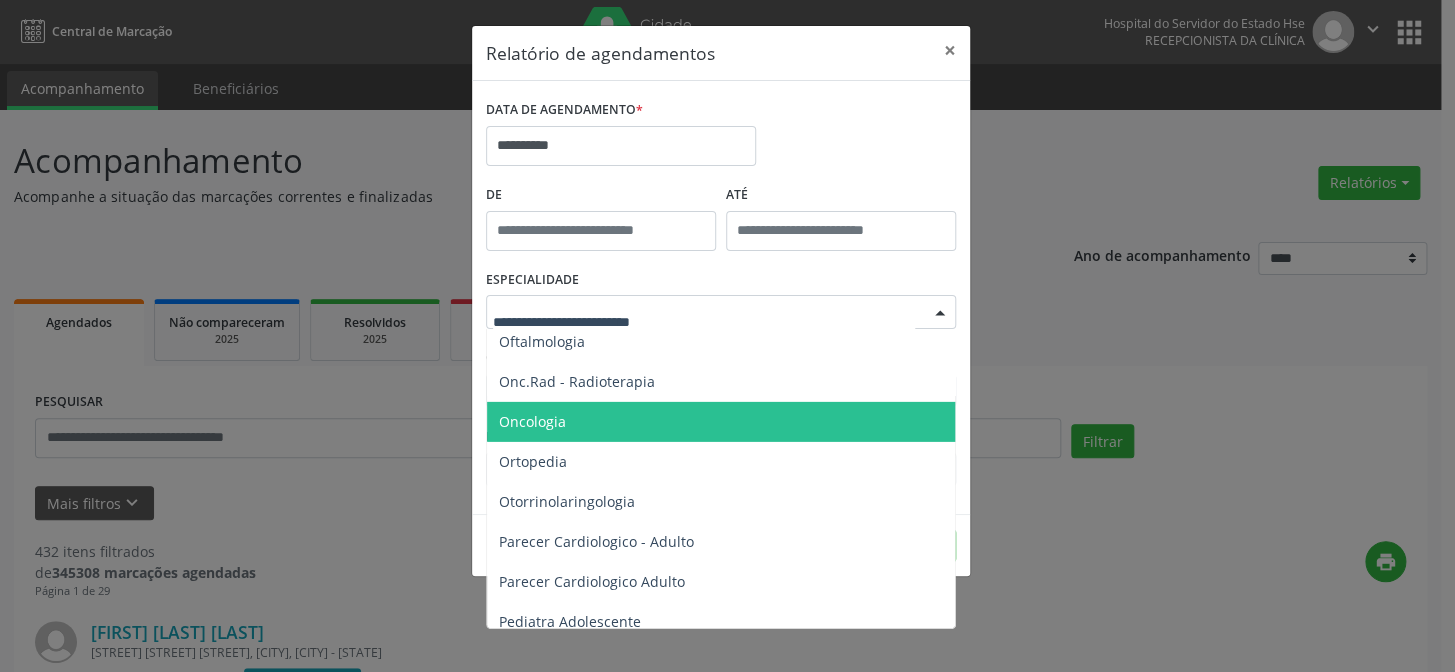 scroll, scrollTop: 2636, scrollLeft: 0, axis: vertical 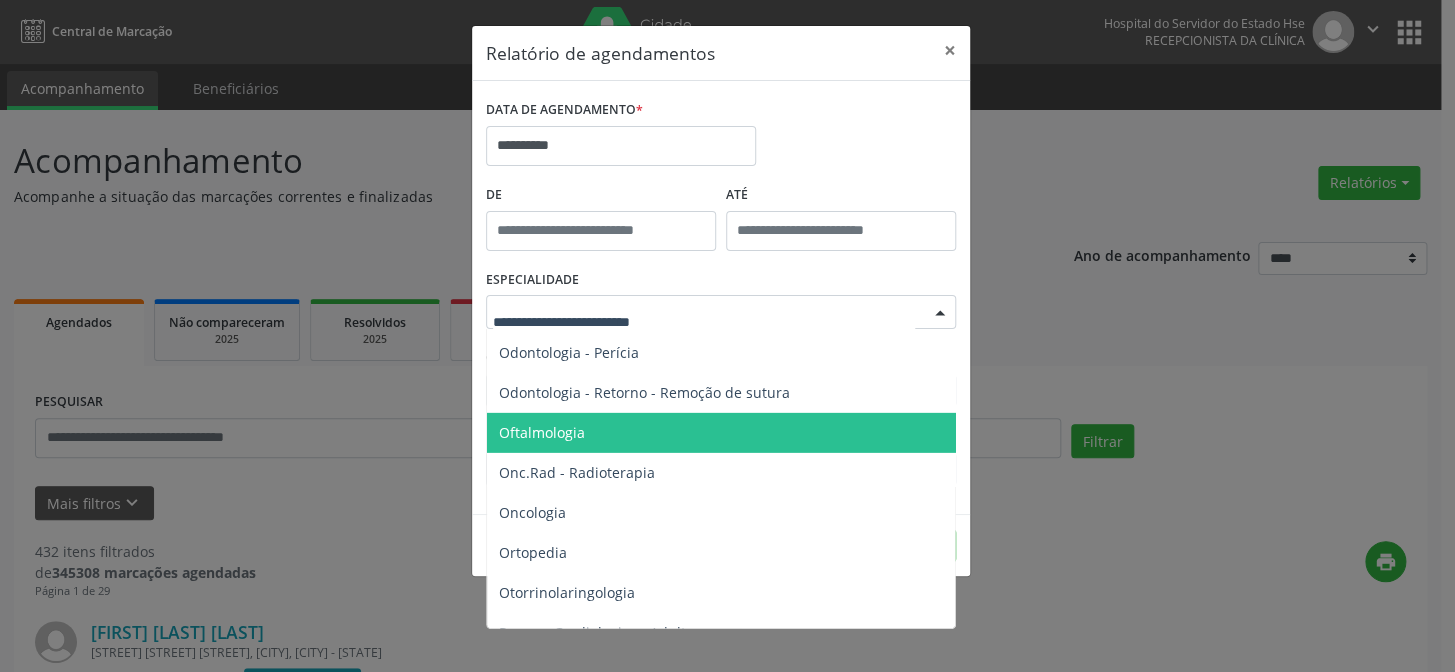 click on "Oftalmologia" at bounding box center (542, 432) 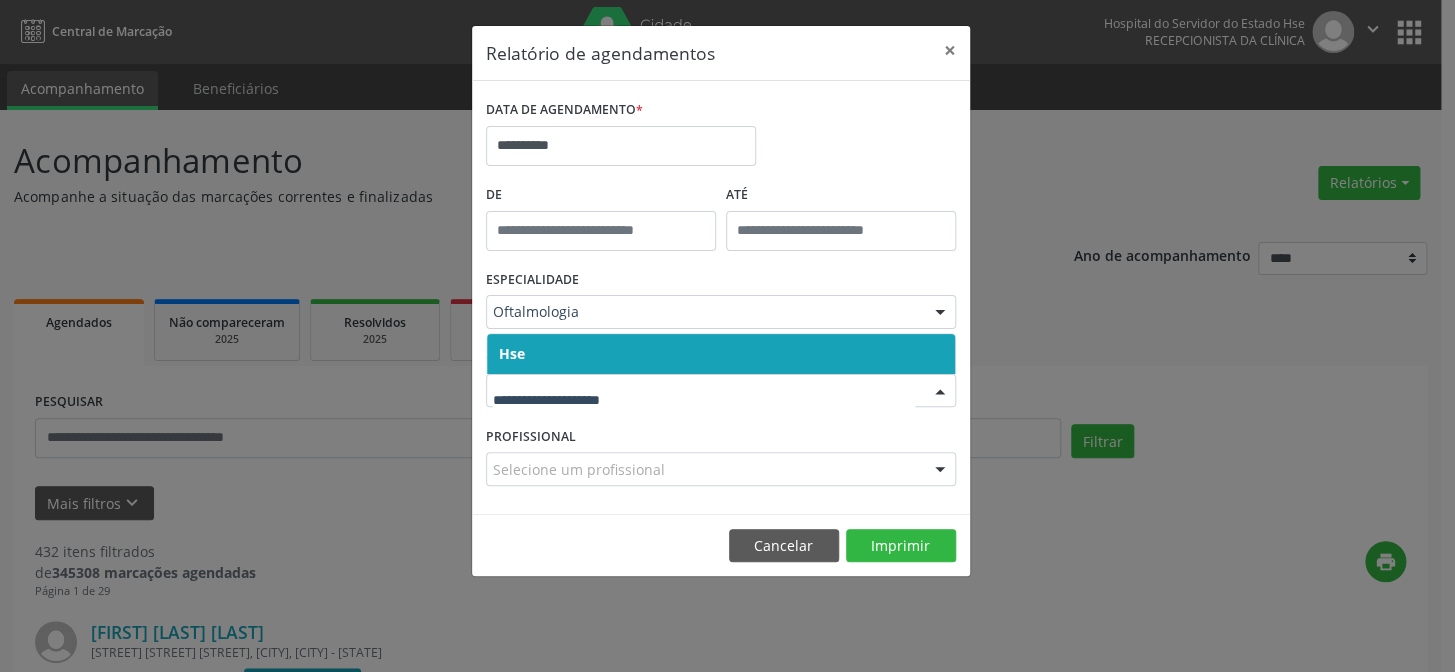 click on "Hse" at bounding box center (721, 354) 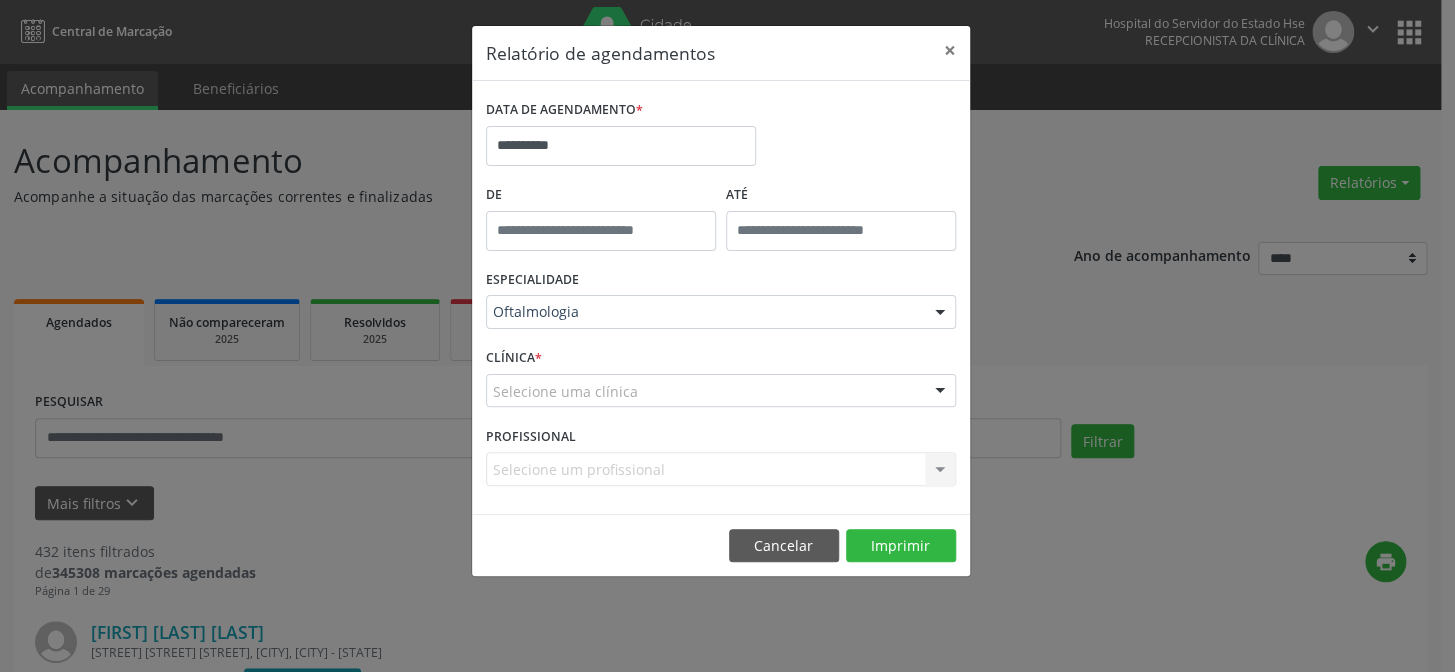 click on "CLÍNICA
*
Selecione uma clínica
Hse
Nenhum resultado encontrado para: "   "
Não há nenhuma opção para ser exibida." at bounding box center [721, 382] 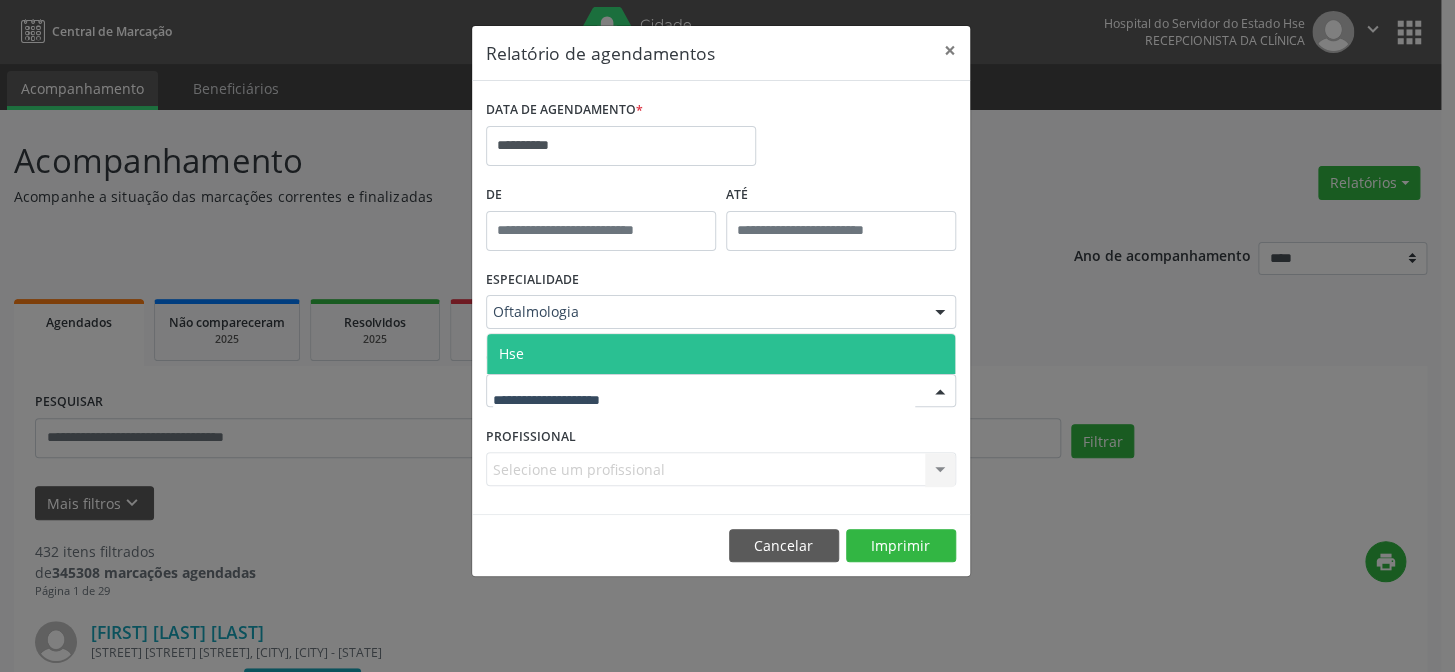 drag, startPoint x: 577, startPoint y: 354, endPoint x: 586, endPoint y: 371, distance: 19.235384 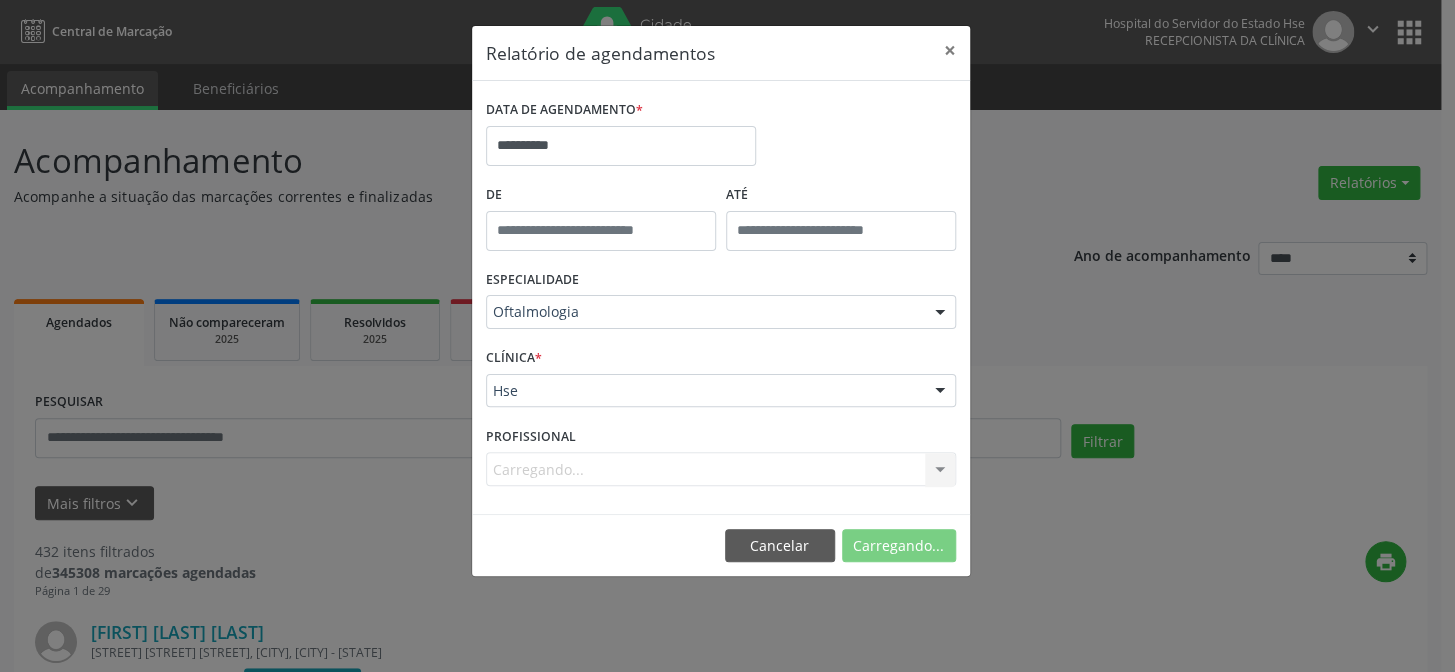 click on "Carregando...
Nenhum resultado encontrado para: "   "
Não há nenhuma opção para ser exibida." at bounding box center (721, 469) 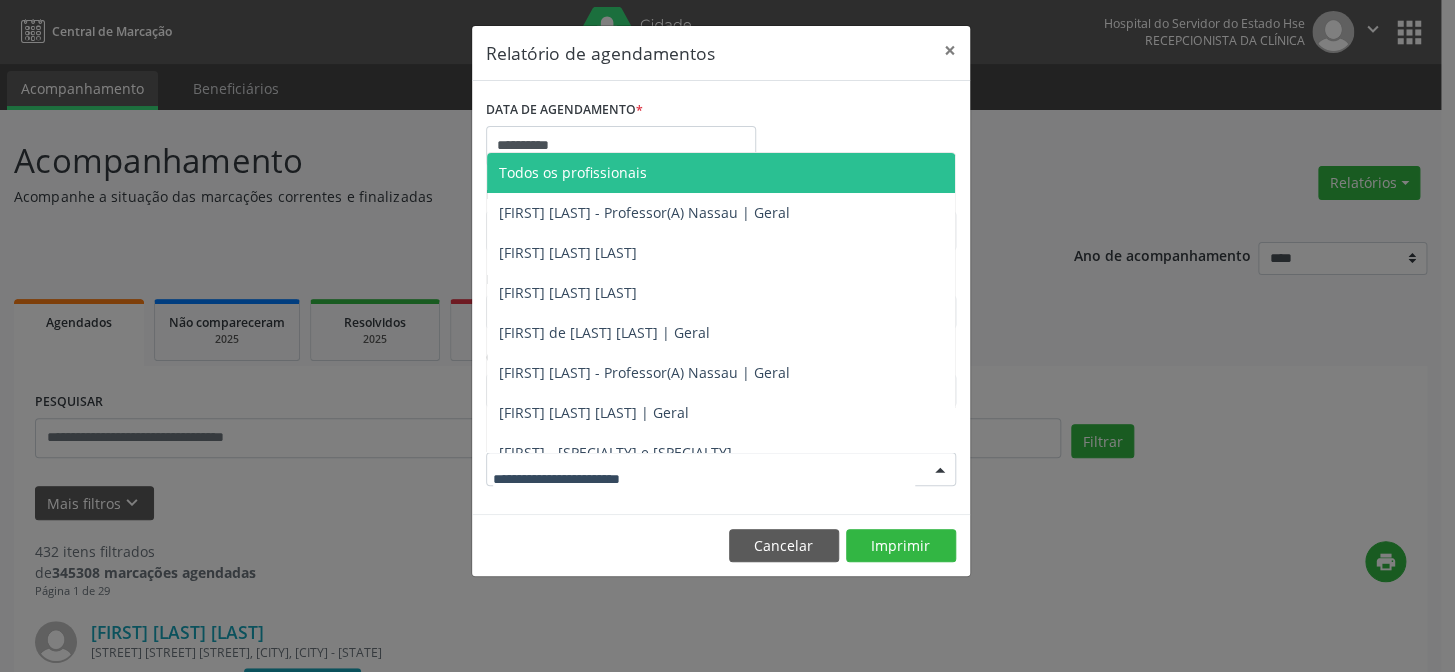click at bounding box center [940, 470] 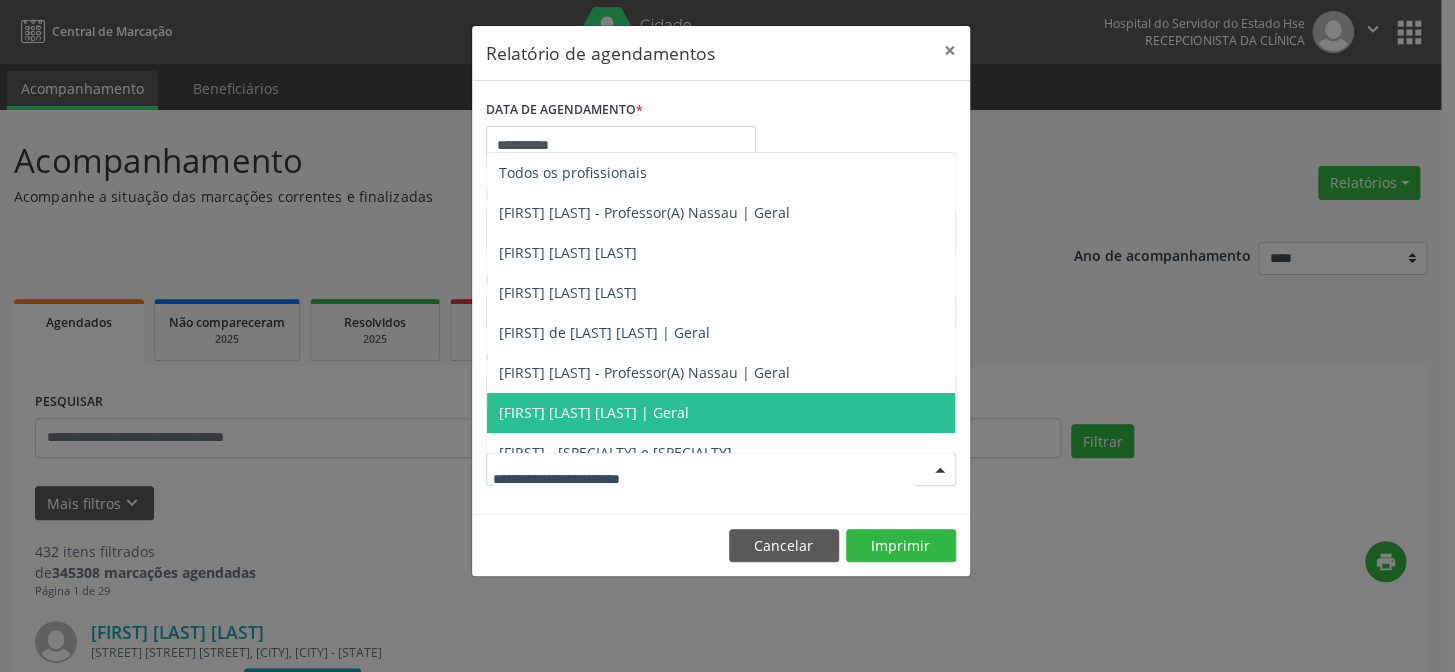 click on "[FIRST] [LAST] [LAST] [LAST] | [GENERAL]" at bounding box center [594, 412] 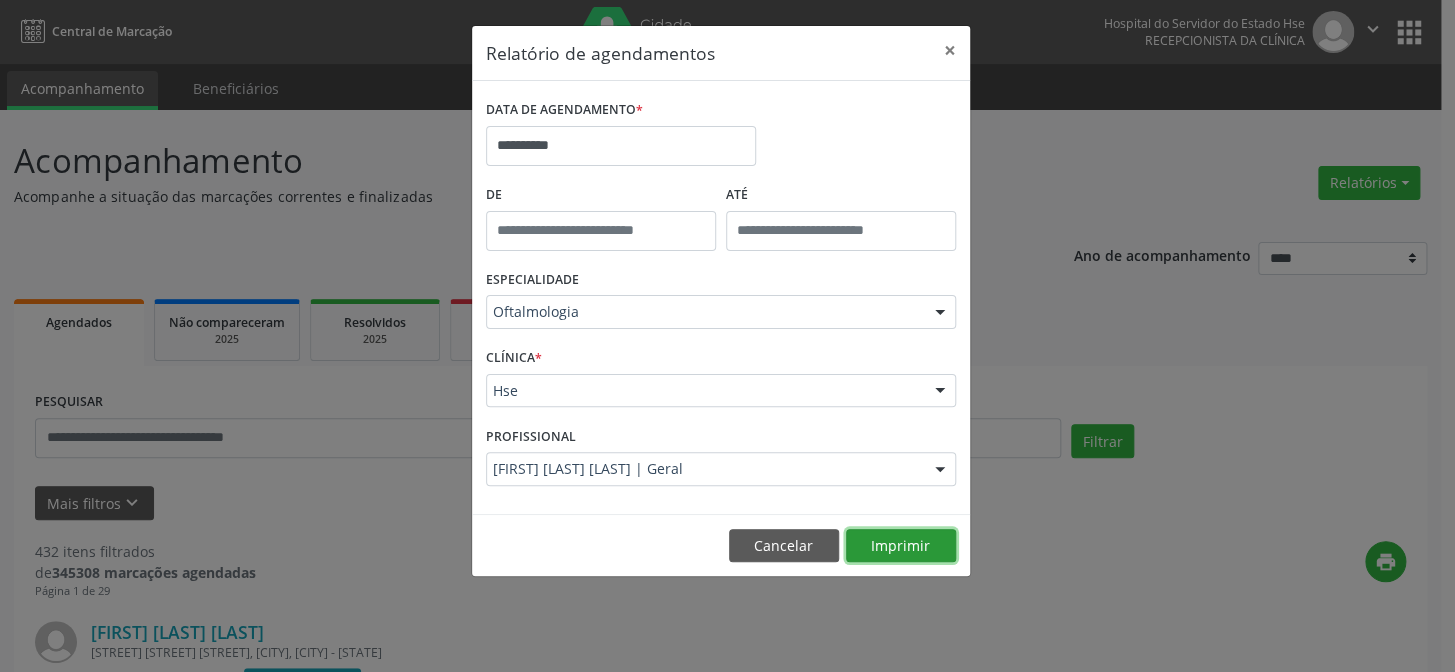 click on "Imprimir" at bounding box center (901, 546) 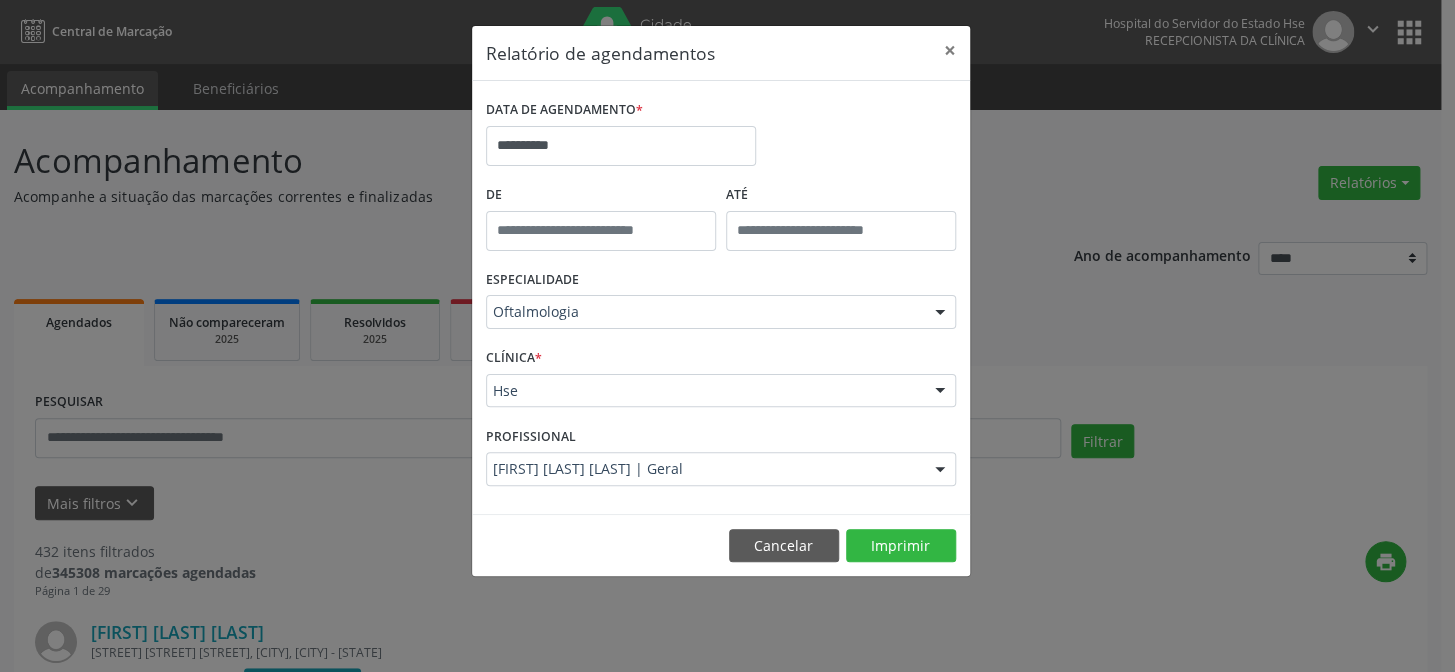 click on "**********" at bounding box center [727, 336] 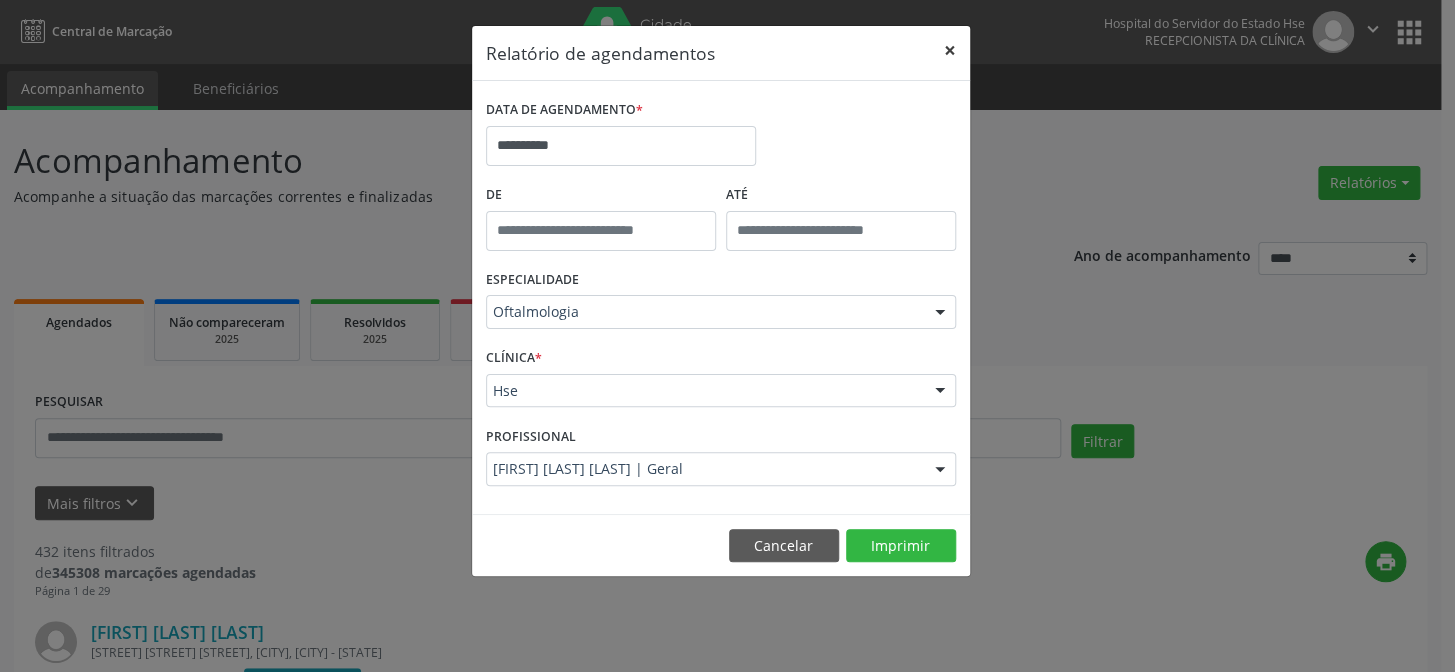 click on "×" at bounding box center [950, 50] 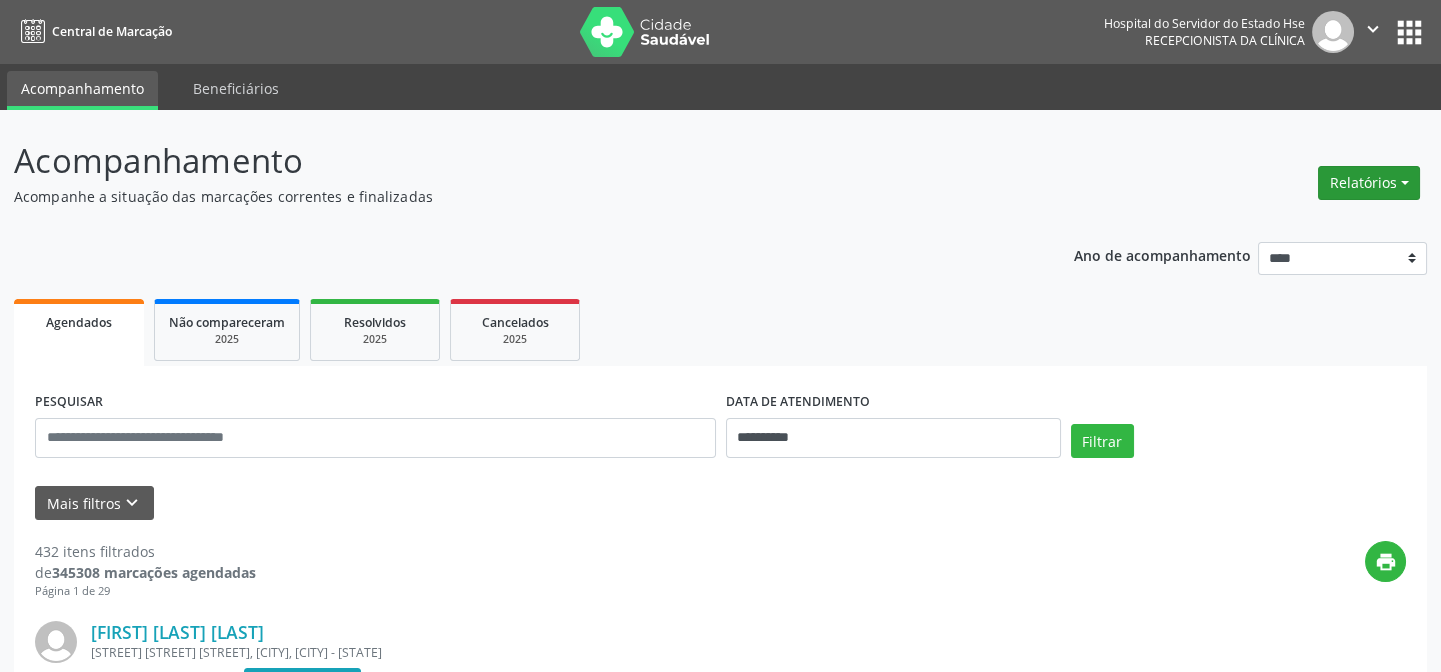 click on "Relatórios" at bounding box center [1369, 183] 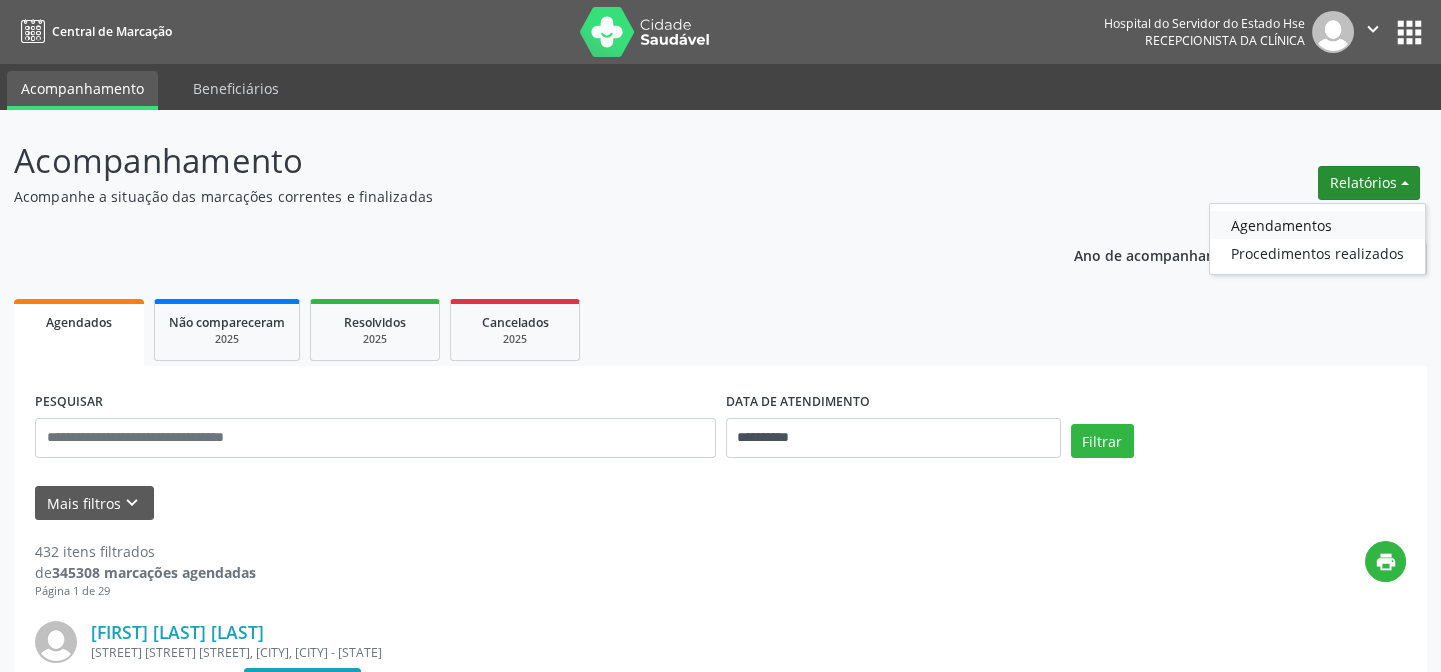 click on "Agendamentos" at bounding box center (1317, 225) 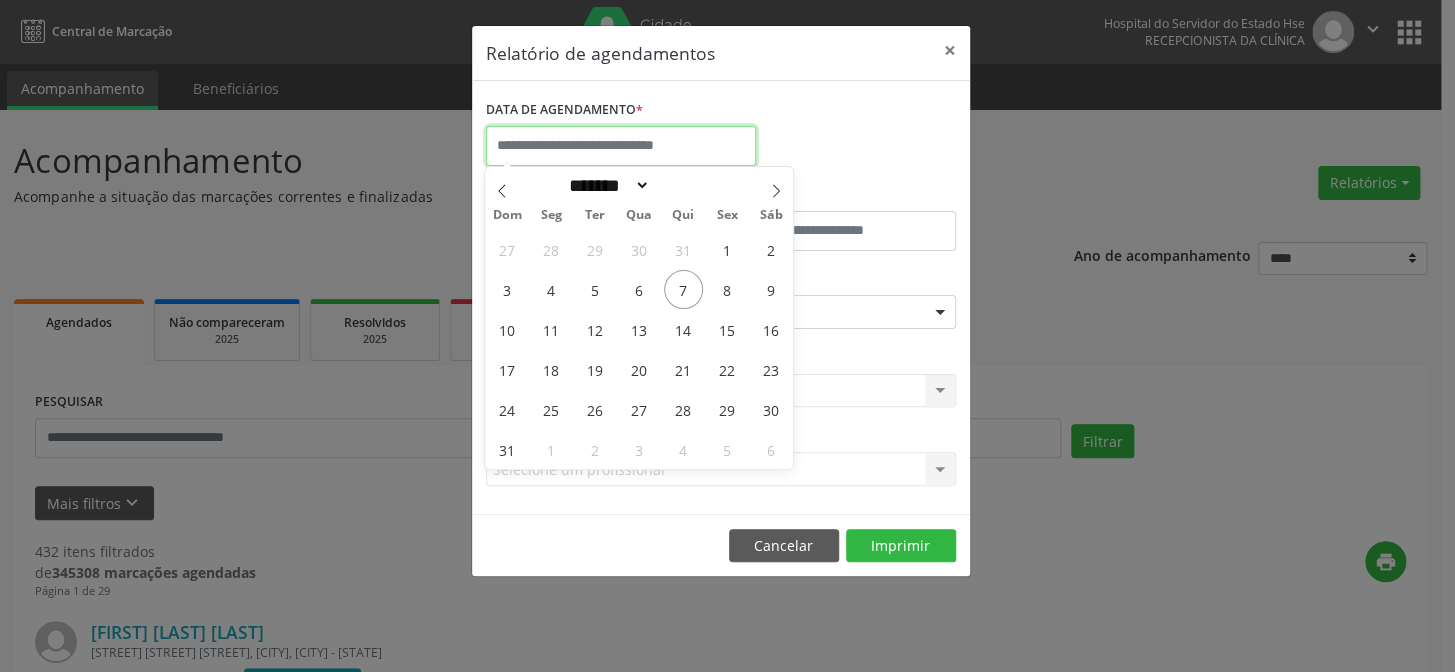 click at bounding box center [621, 146] 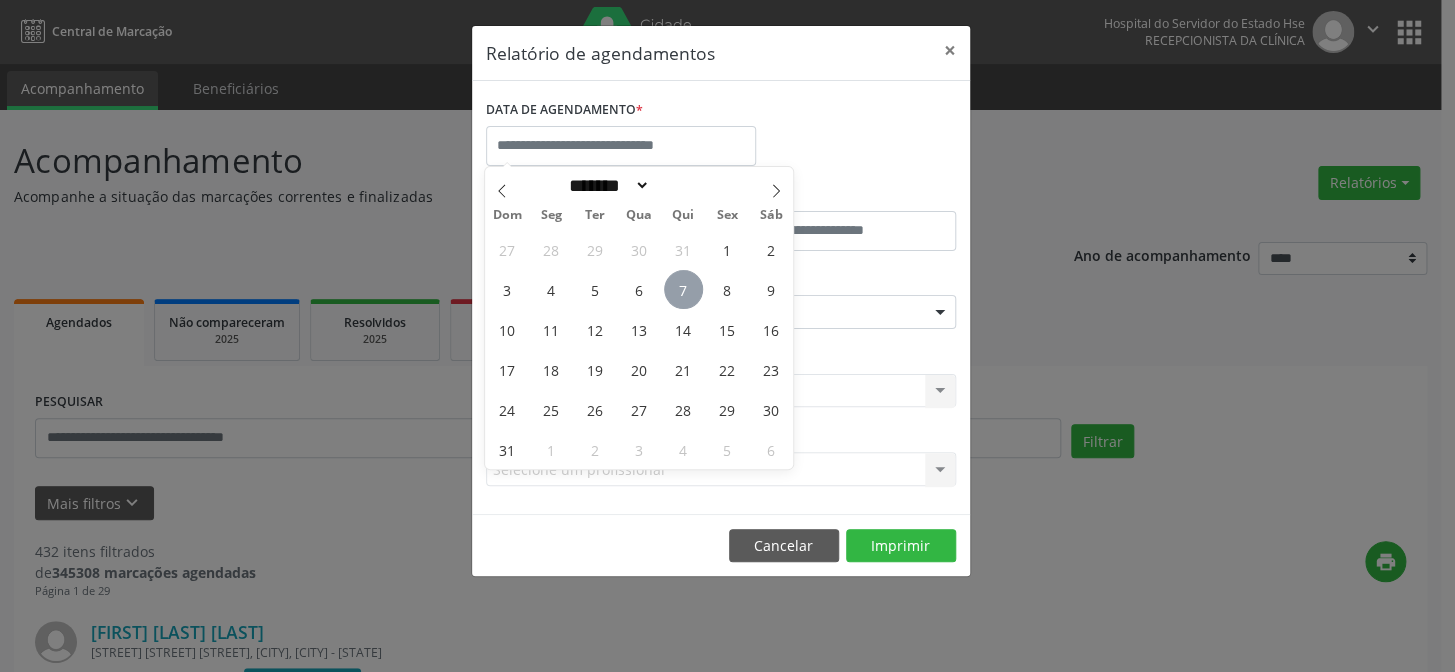 click on "7" at bounding box center (683, 289) 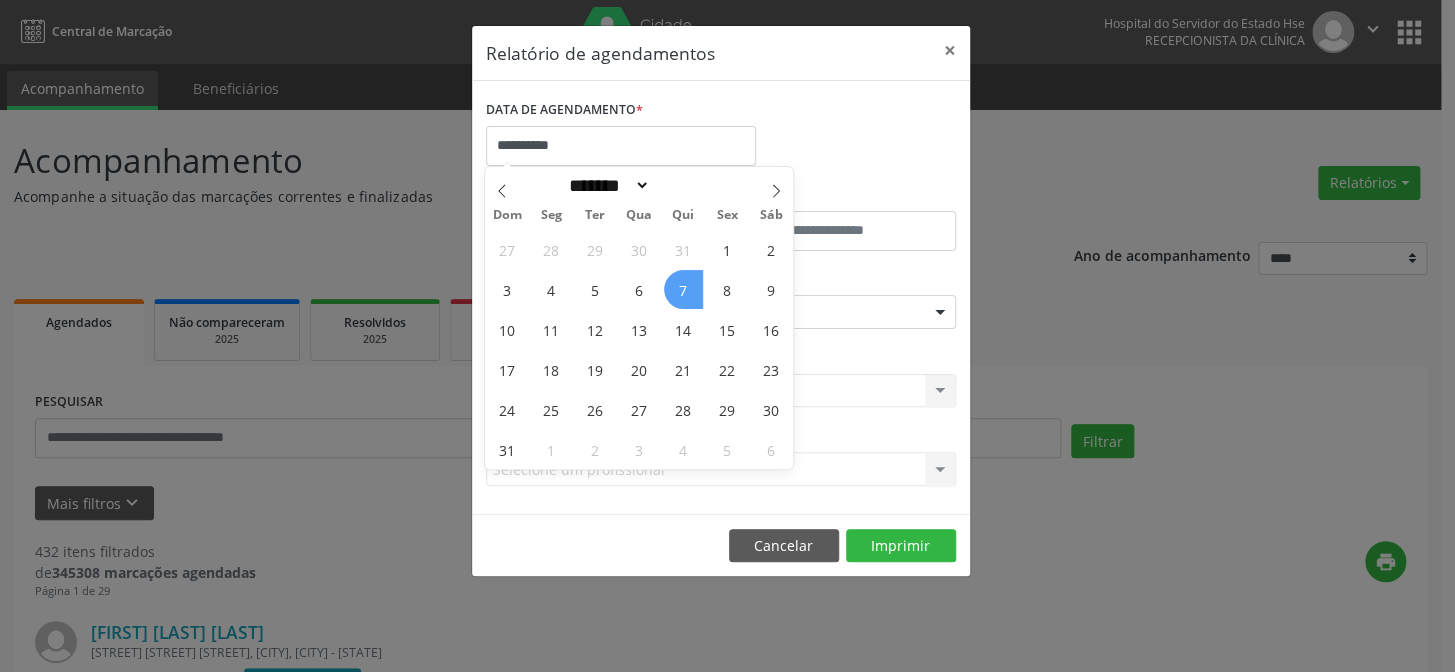 click on "7" at bounding box center (683, 289) 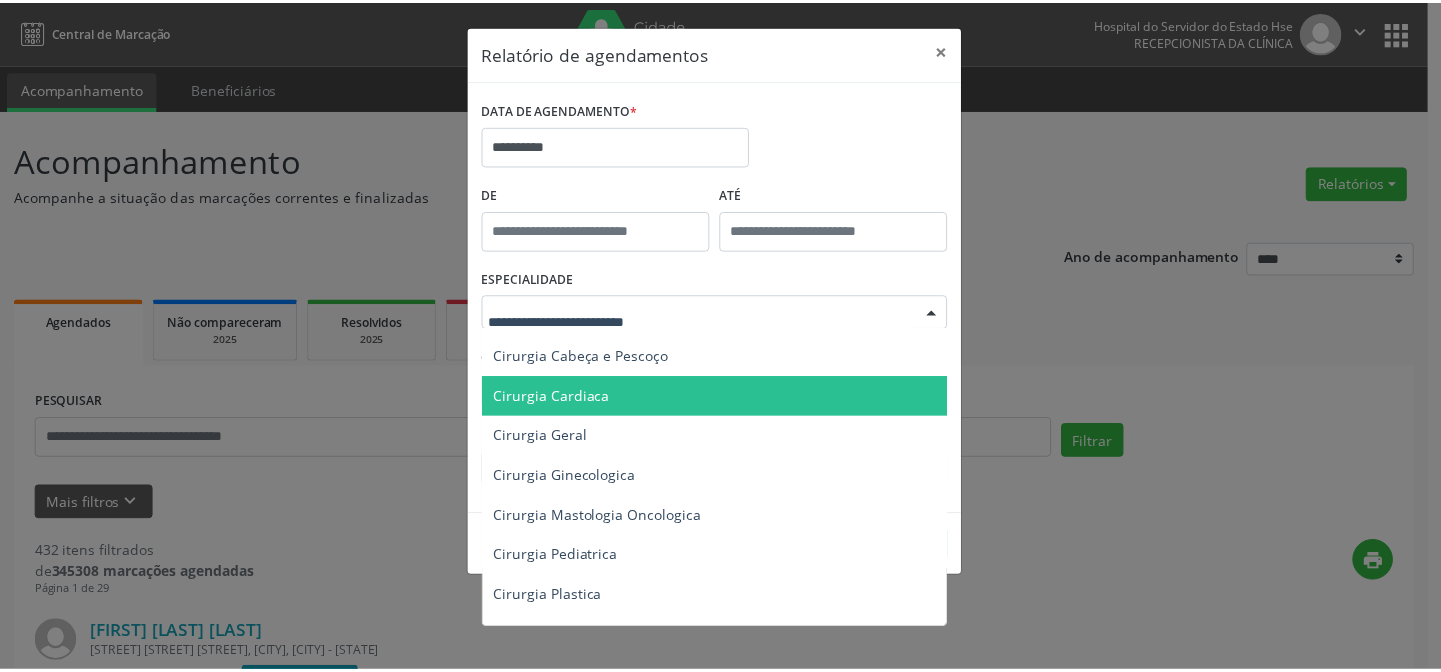 scroll, scrollTop: 0, scrollLeft: 0, axis: both 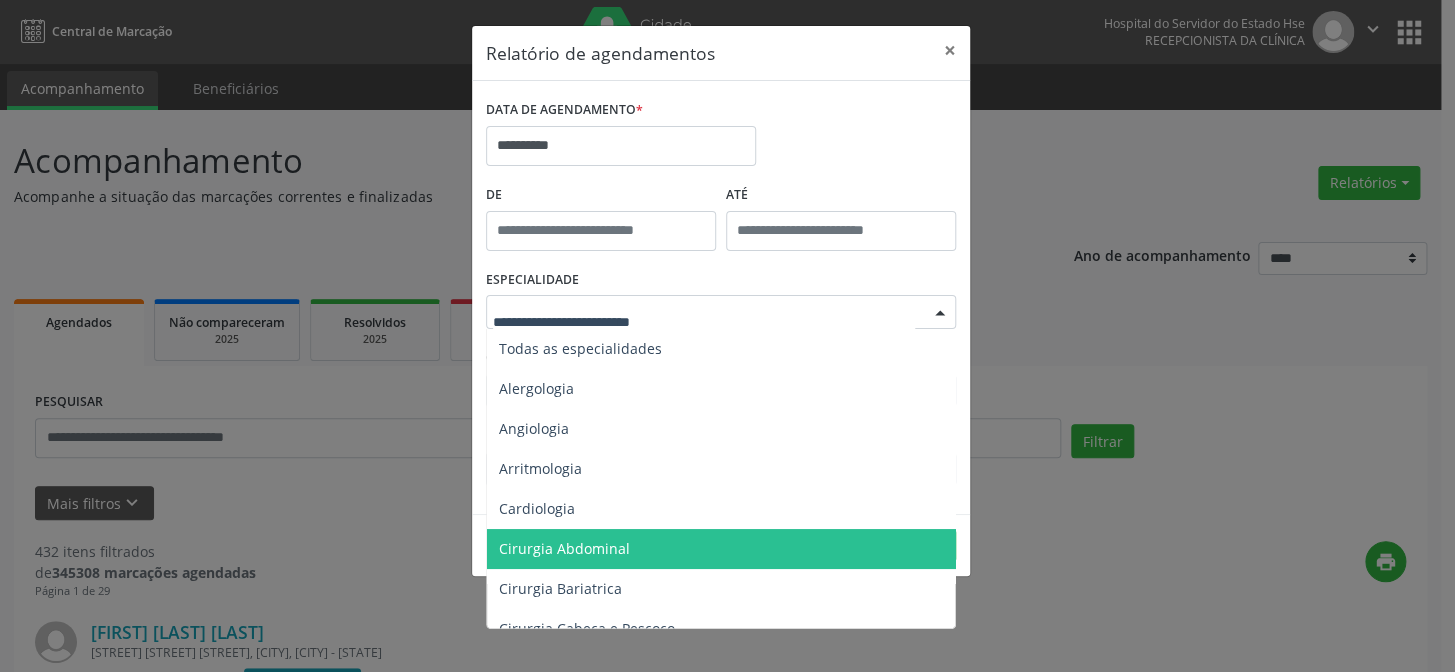 click on "Cirurgia Abdominal" at bounding box center [564, 548] 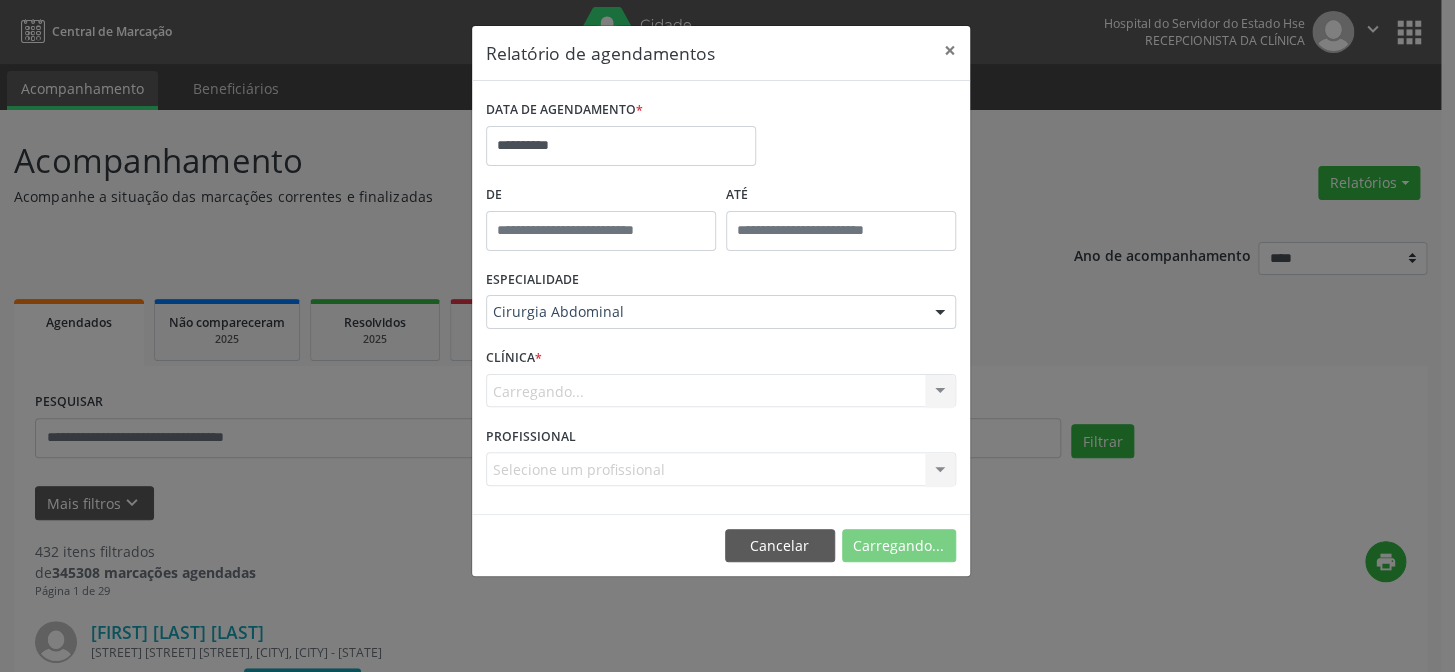 click on "Carregando...
Hse
Nenhum resultado encontrado para: "   "
Não há nenhuma opção para ser exibida." at bounding box center (721, 391) 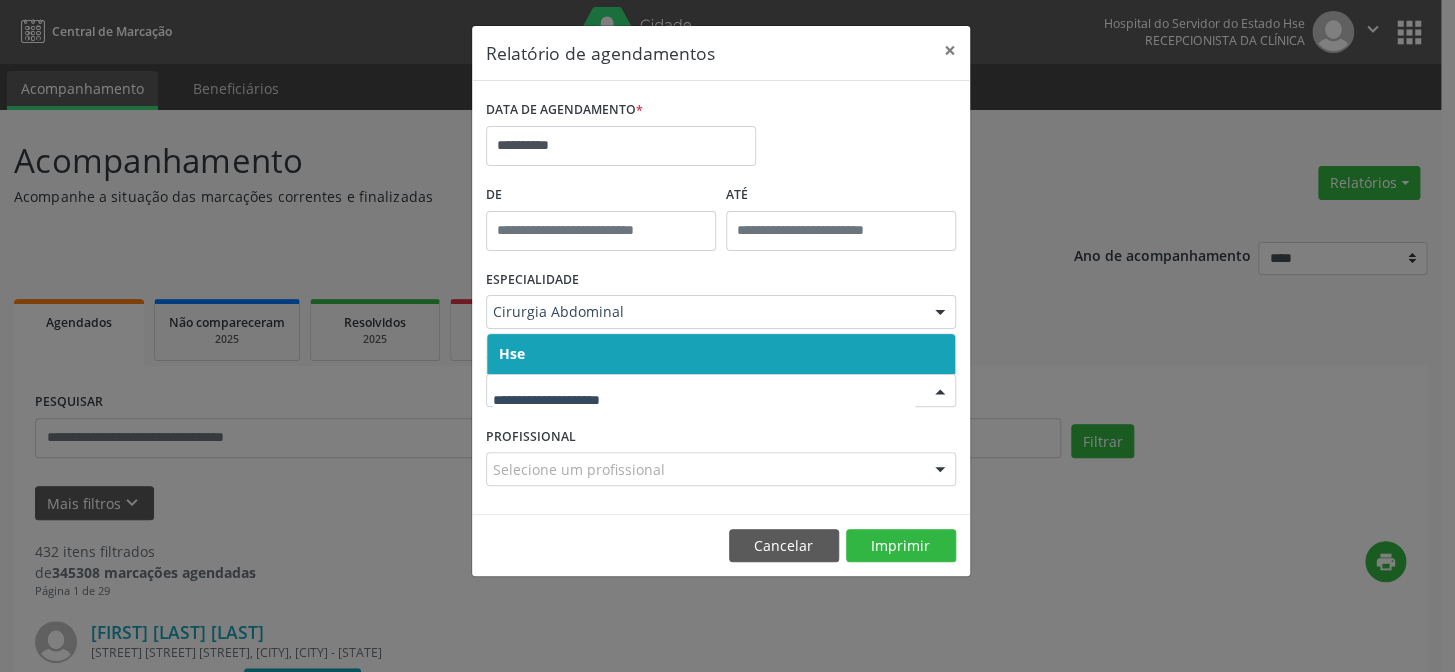 click at bounding box center [721, 391] 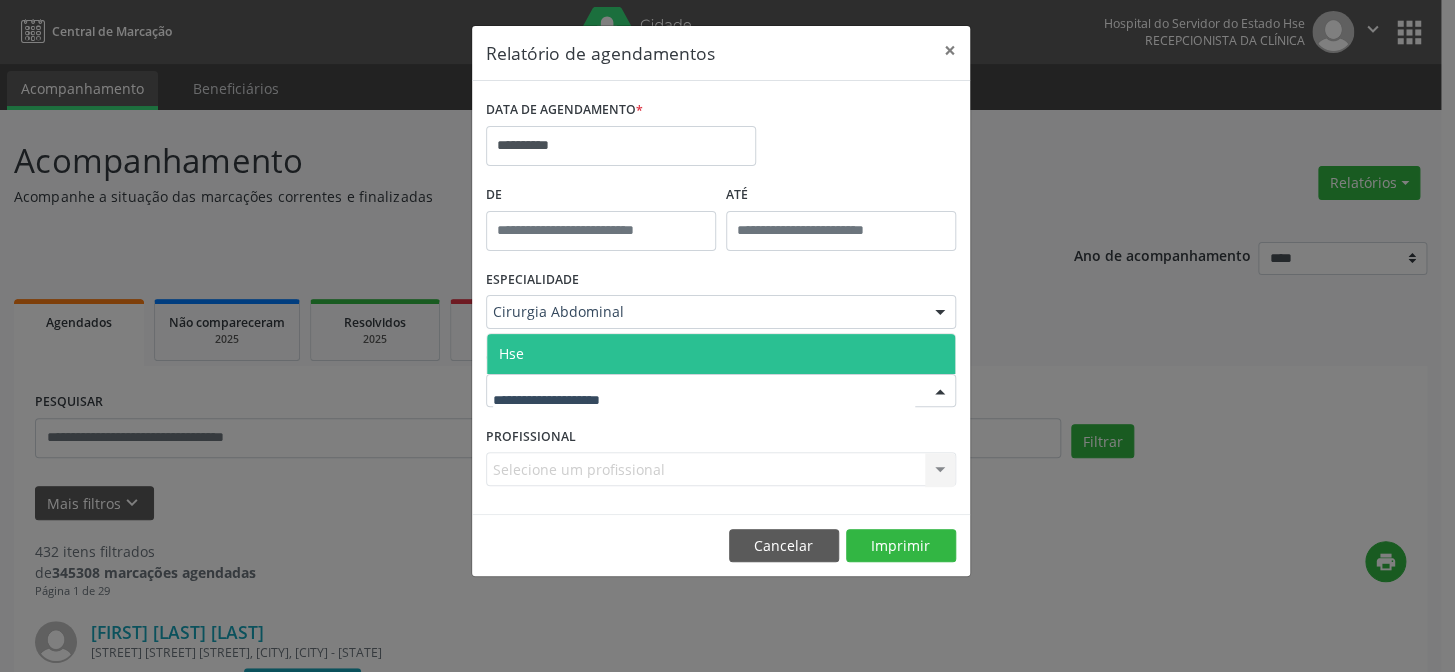 click at bounding box center [721, 391] 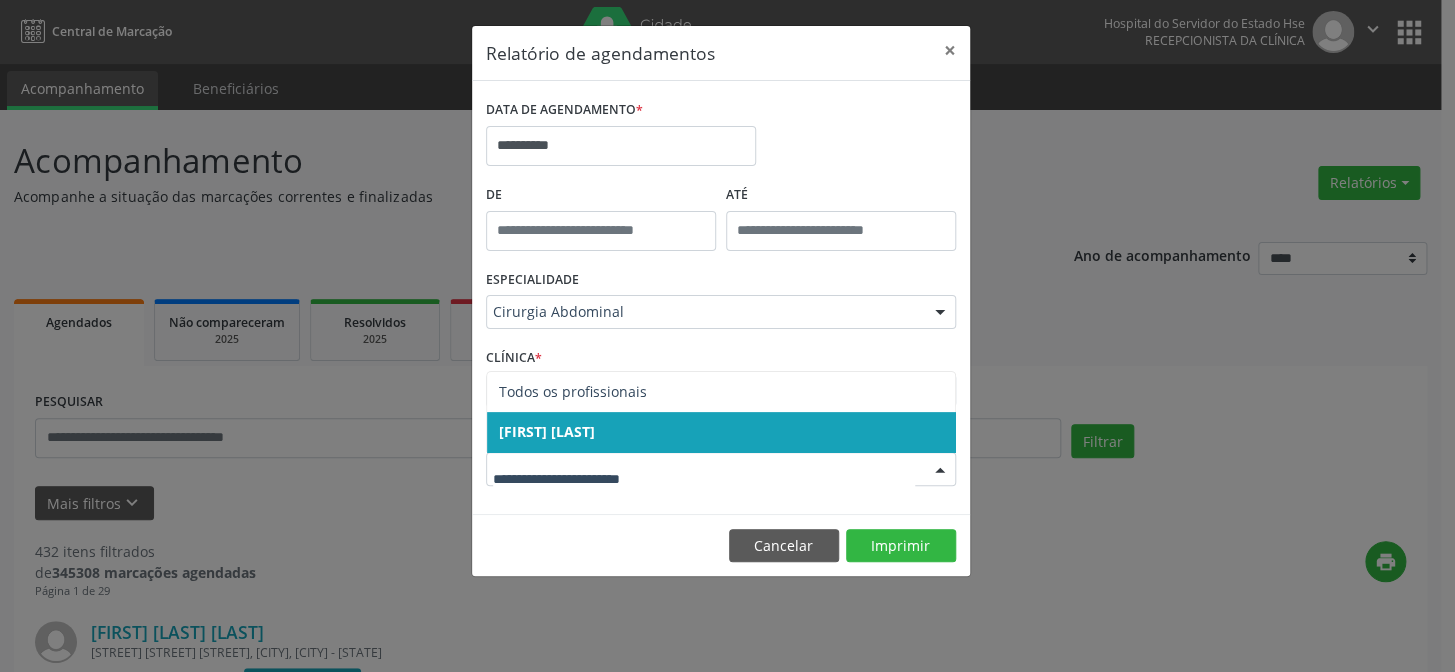 click on "Geraldo Wanderley Paraiso" at bounding box center [721, 432] 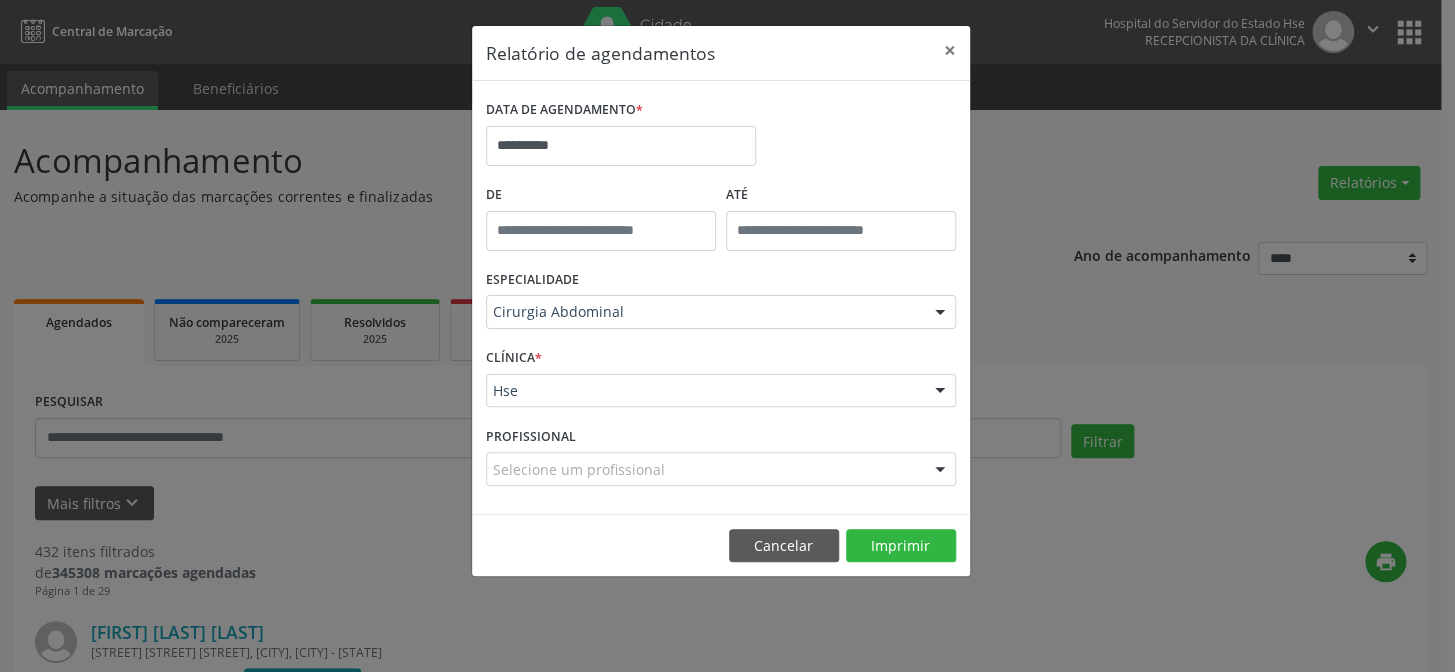 click on "Selecione um profissional" at bounding box center (721, 469) 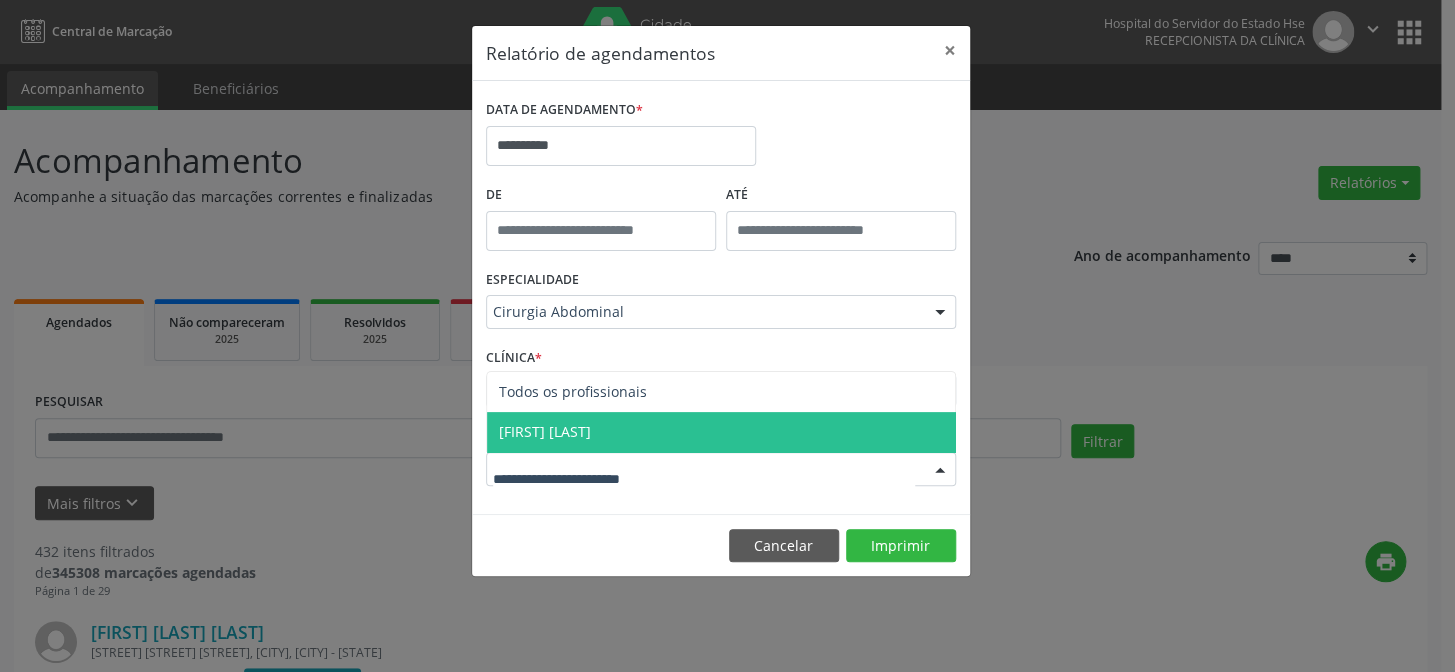 click on "Geraldo Wanderley Paraiso" at bounding box center [721, 432] 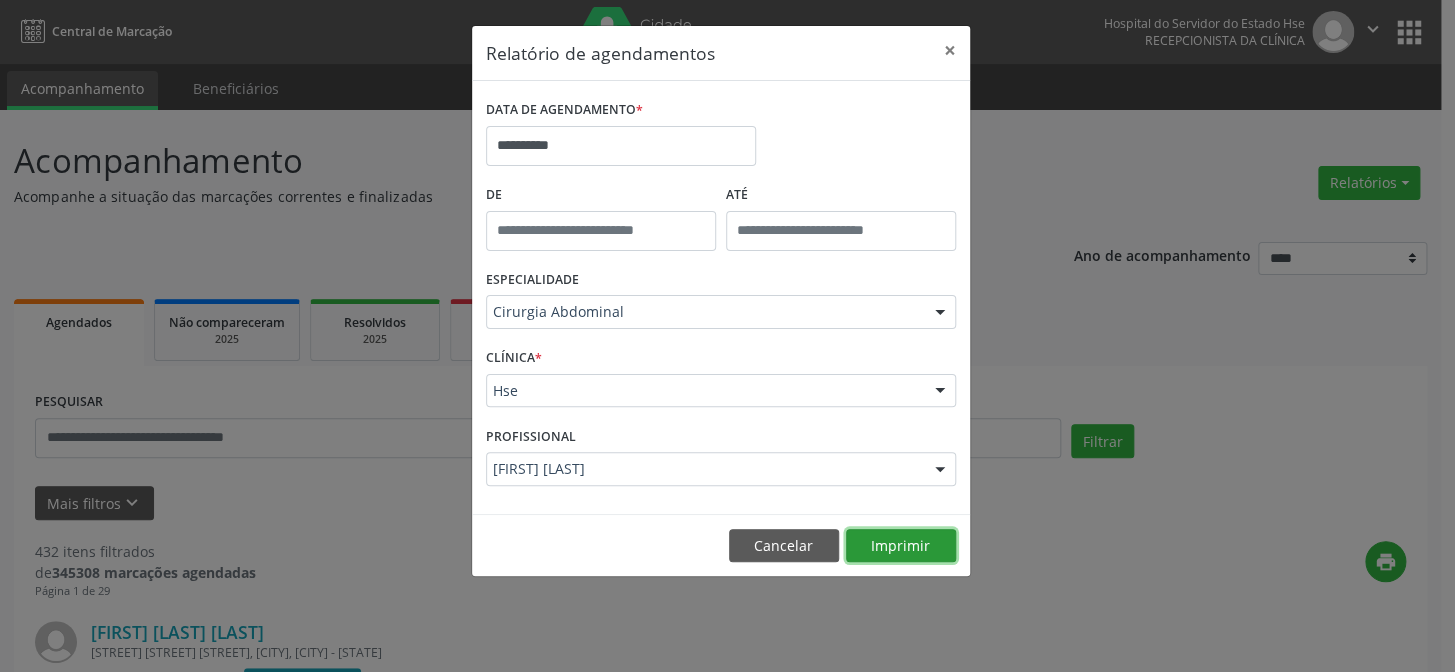 click on "Imprimir" at bounding box center (901, 546) 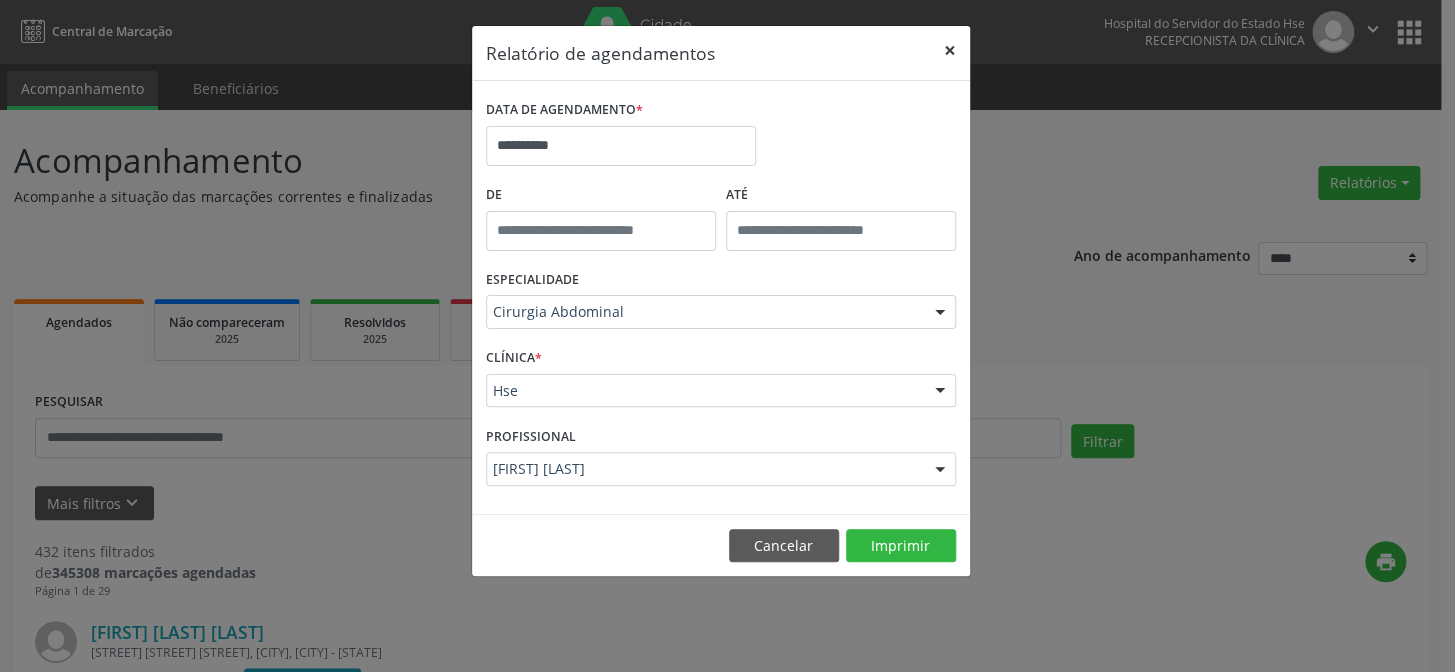 click on "×" at bounding box center (950, 50) 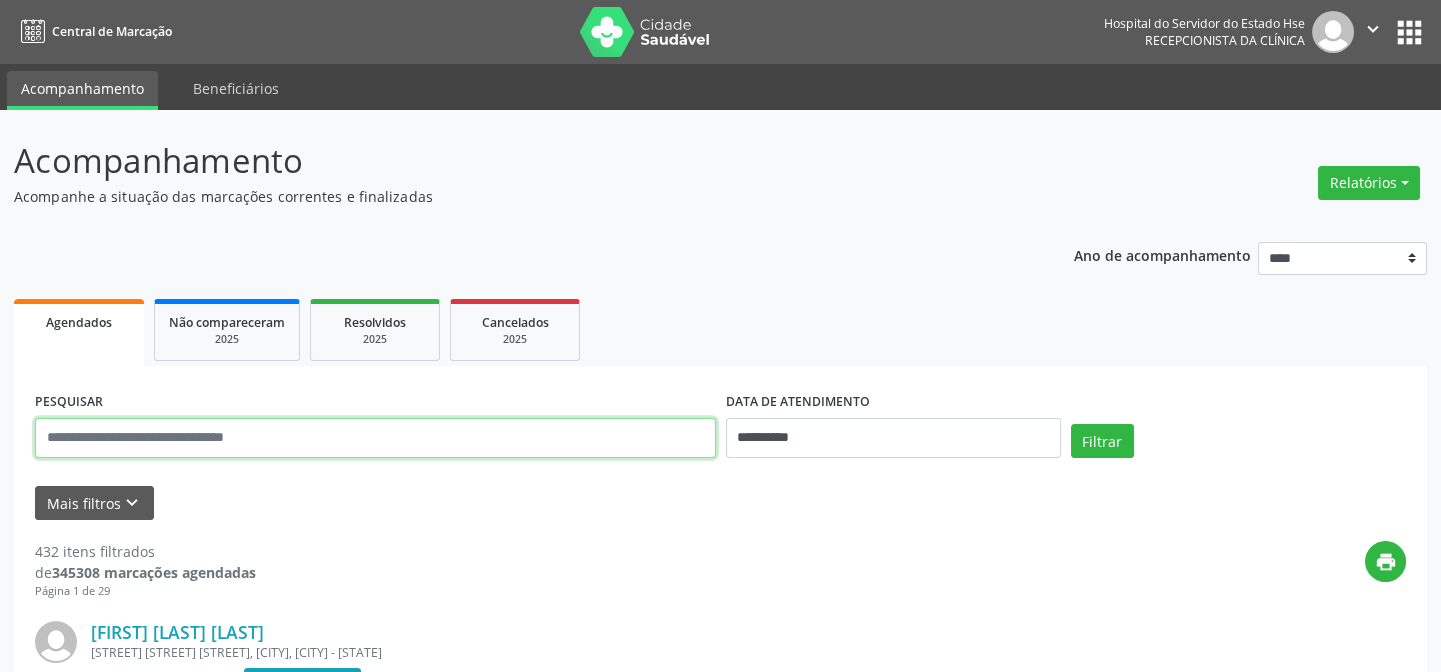 click at bounding box center (375, 438) 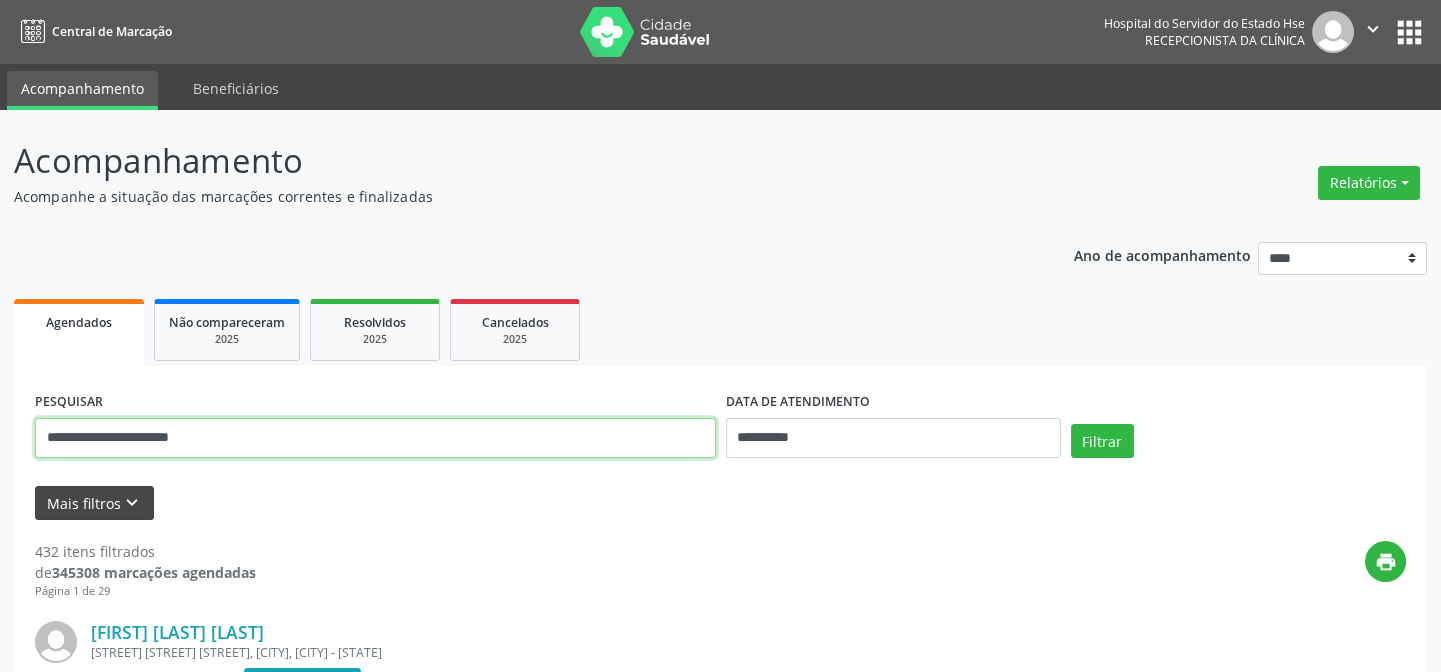 type on "**********" 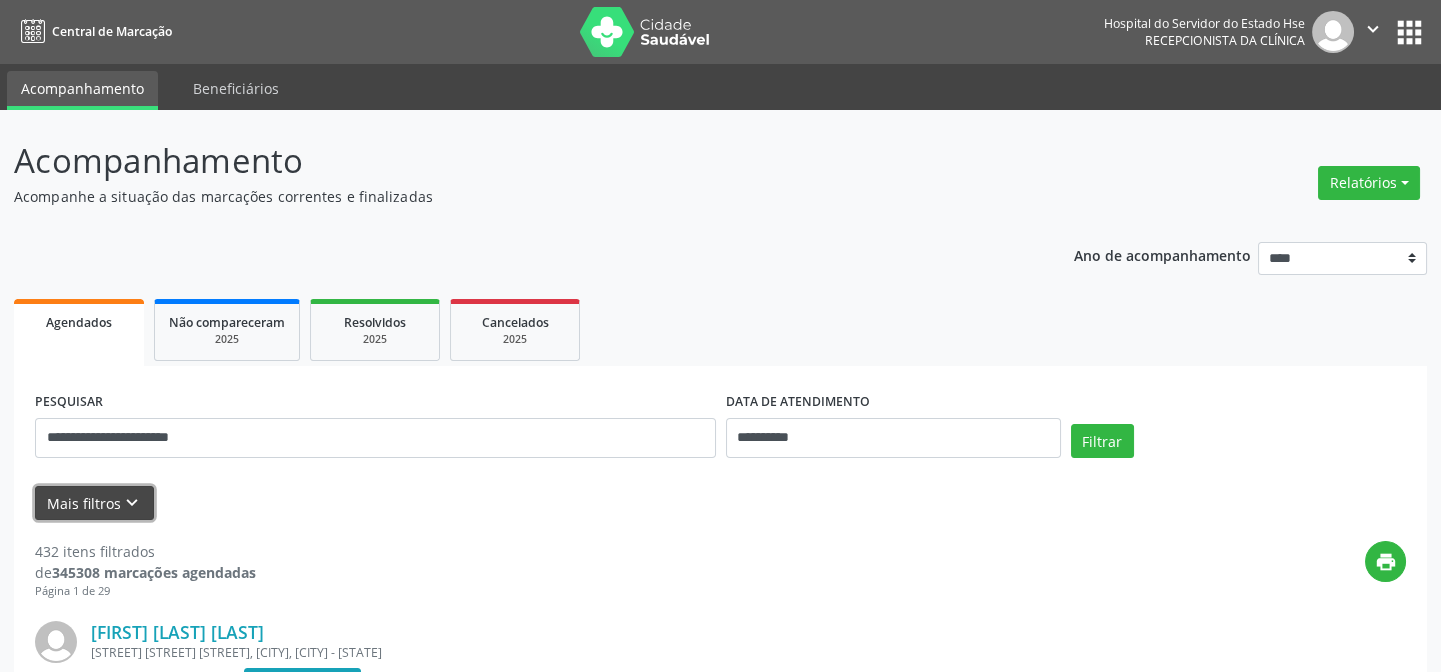 click on "Mais filtros
keyboard_arrow_down" at bounding box center [94, 503] 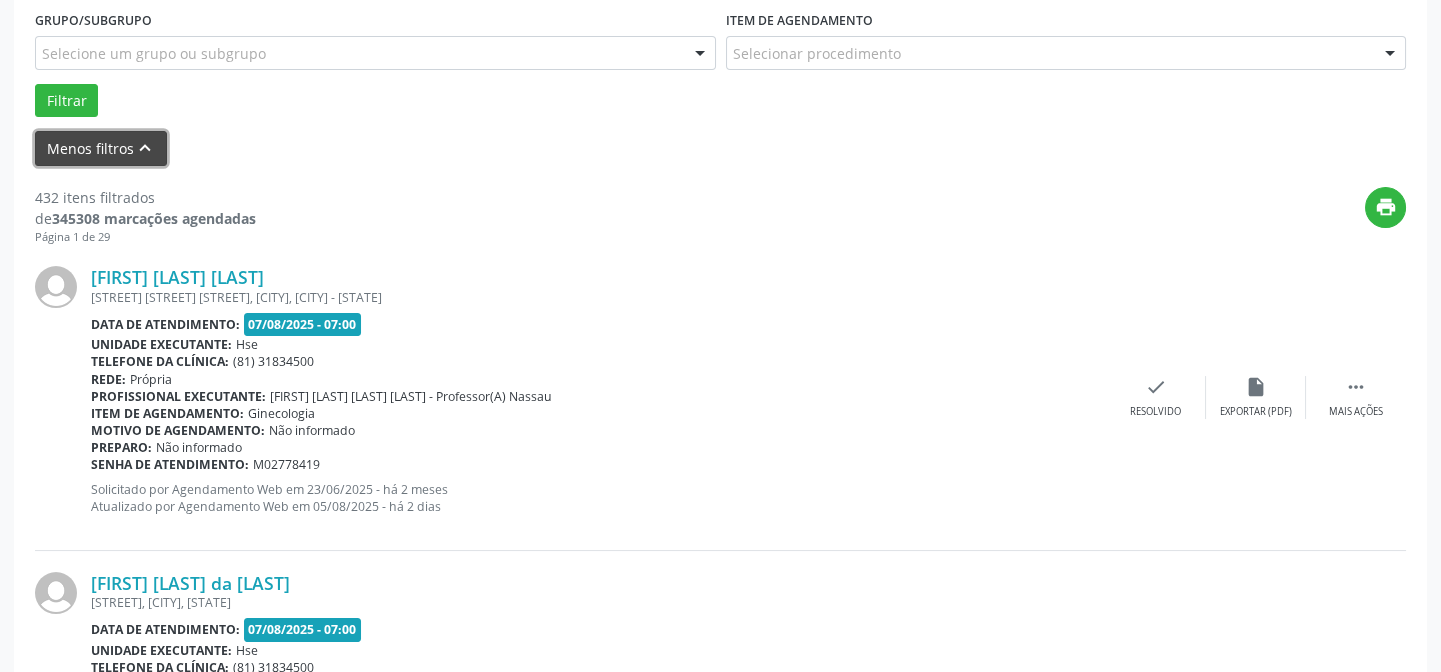 scroll, scrollTop: 636, scrollLeft: 0, axis: vertical 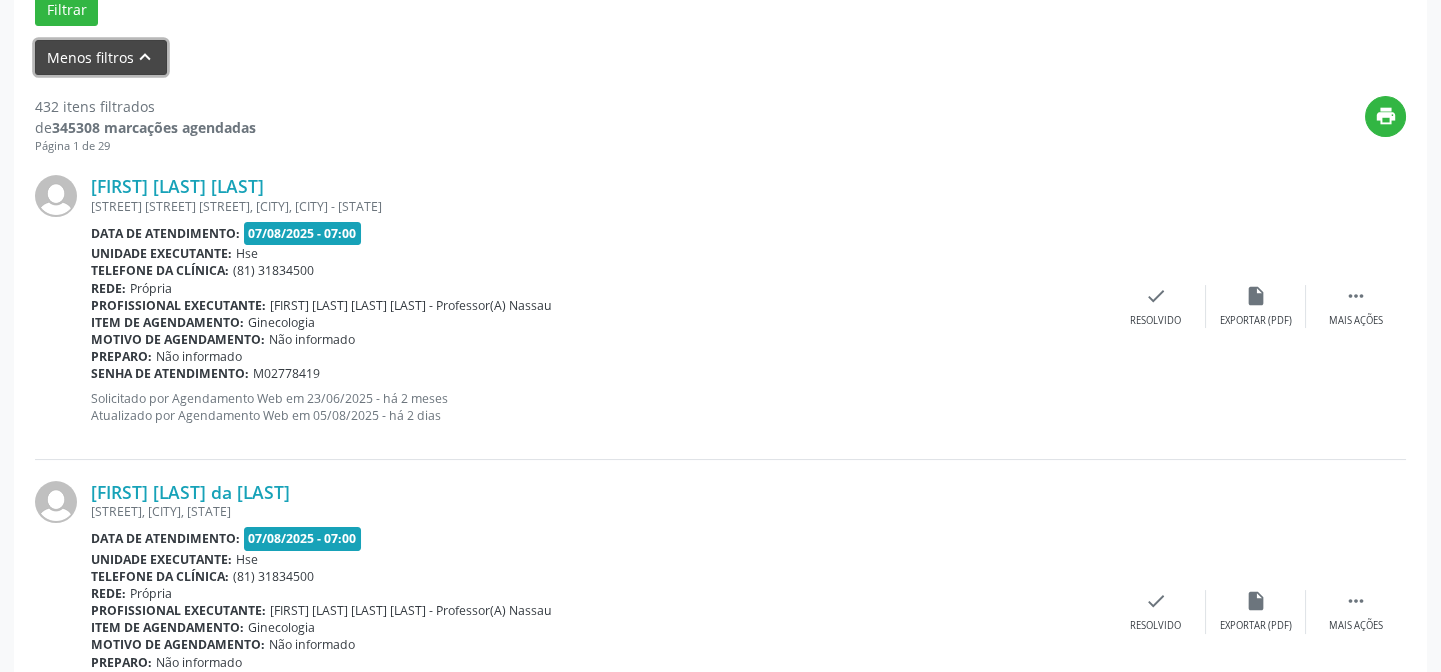 type 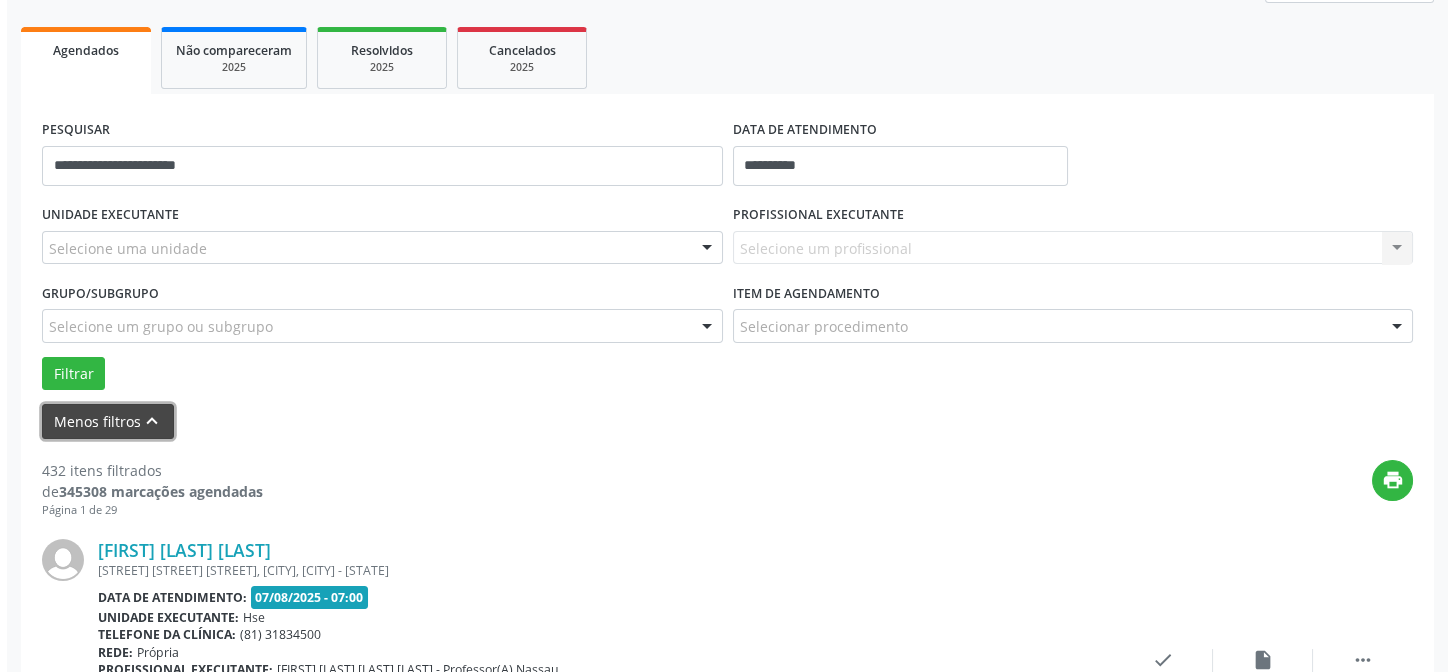 scroll, scrollTop: 90, scrollLeft: 0, axis: vertical 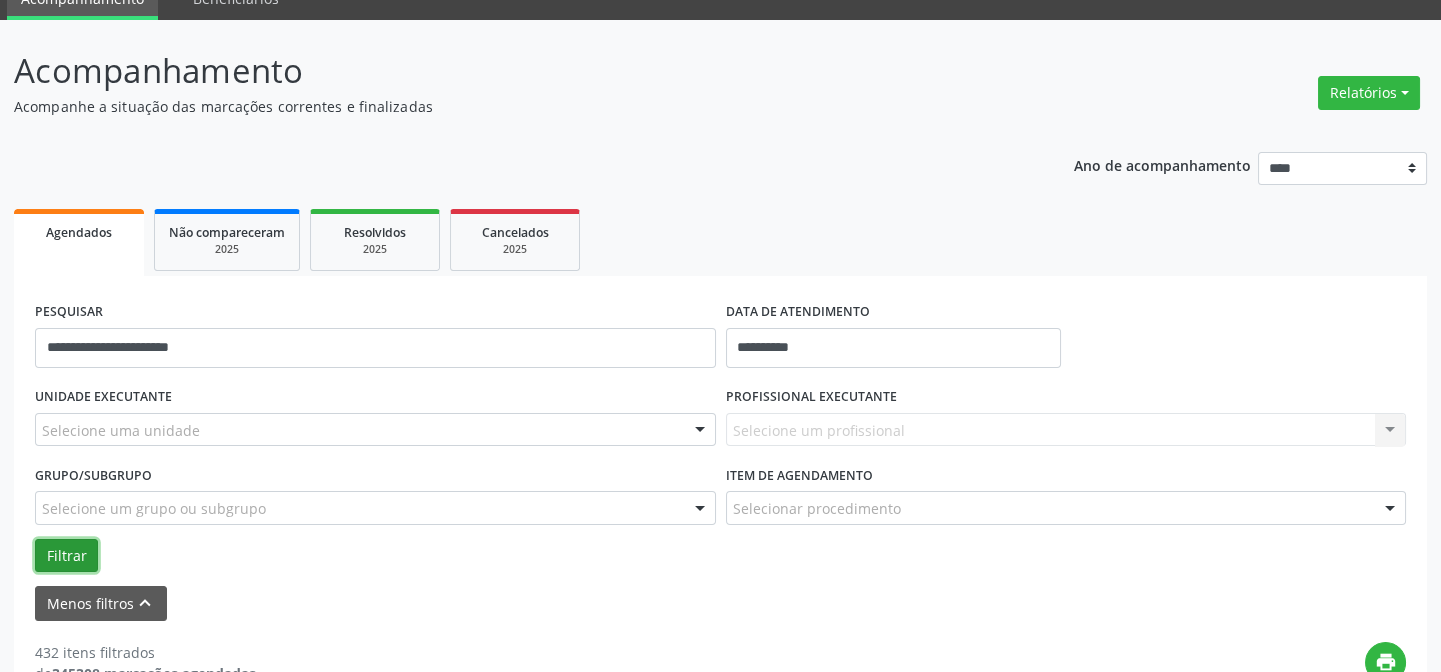 click on "Filtrar" at bounding box center (66, 556) 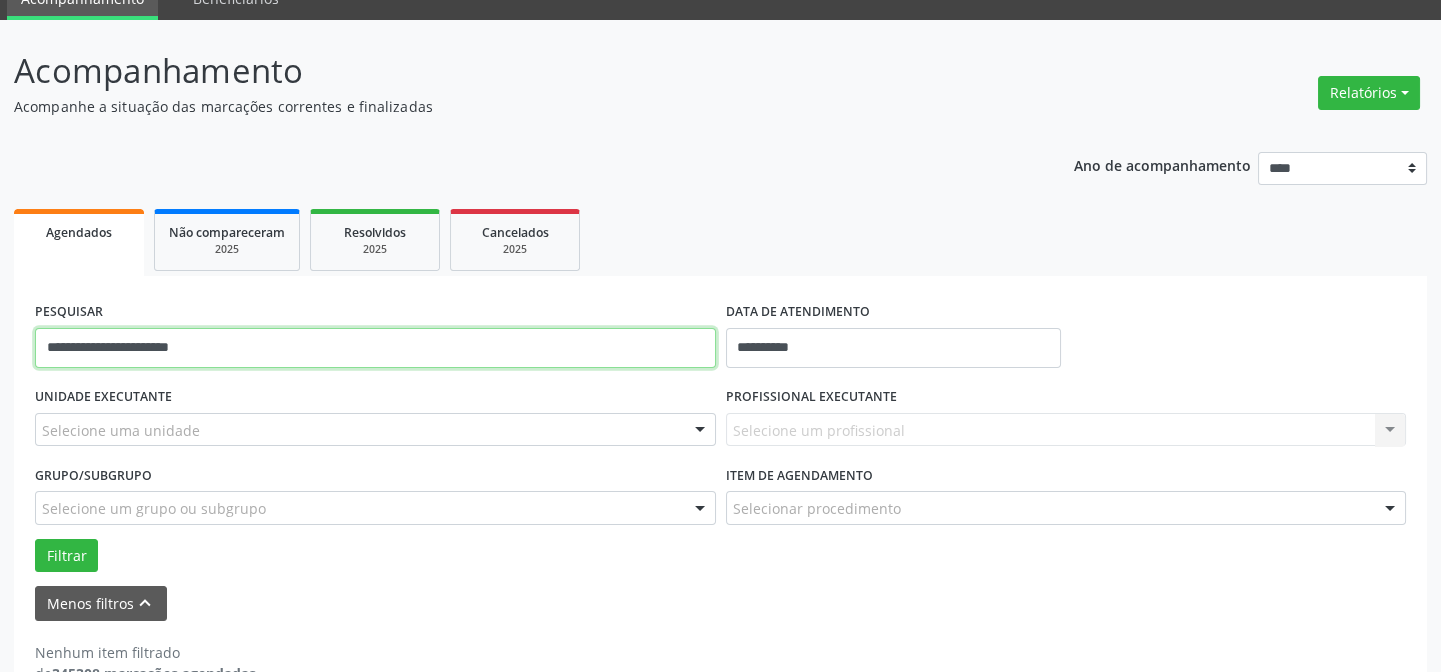 click on "**********" at bounding box center [375, 348] 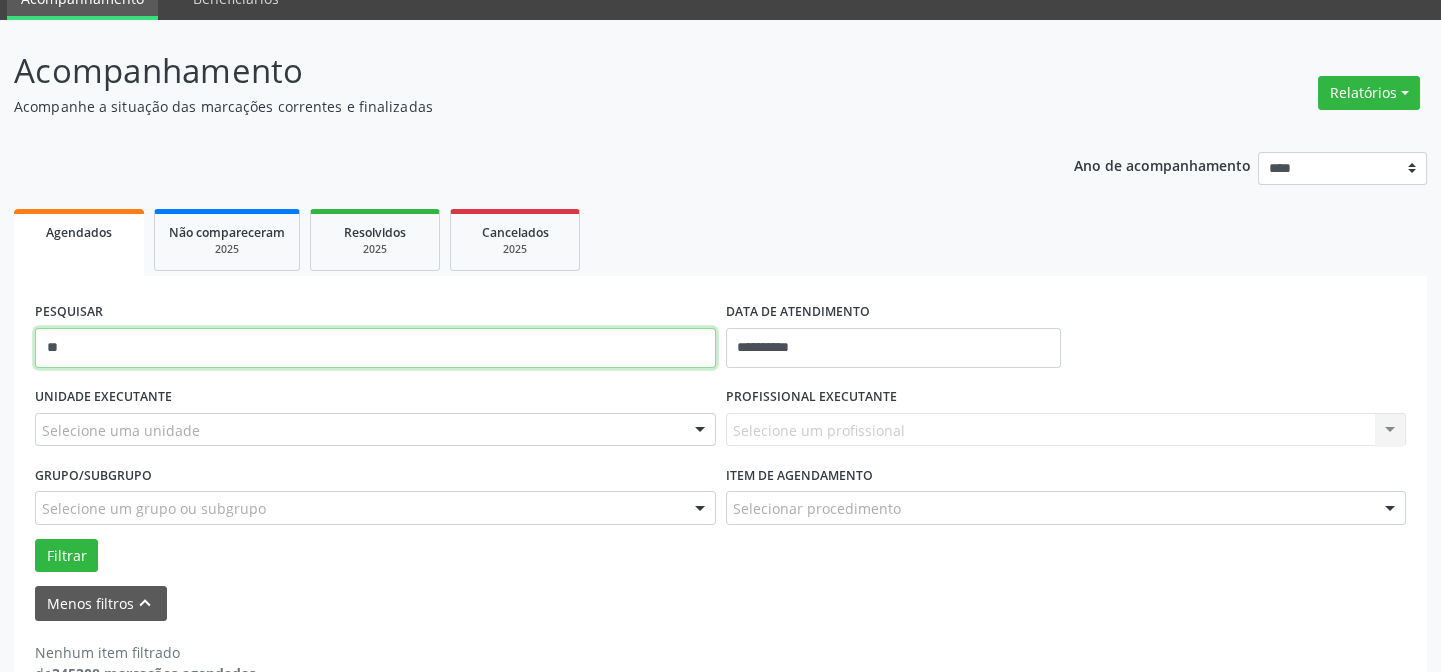 type on "*" 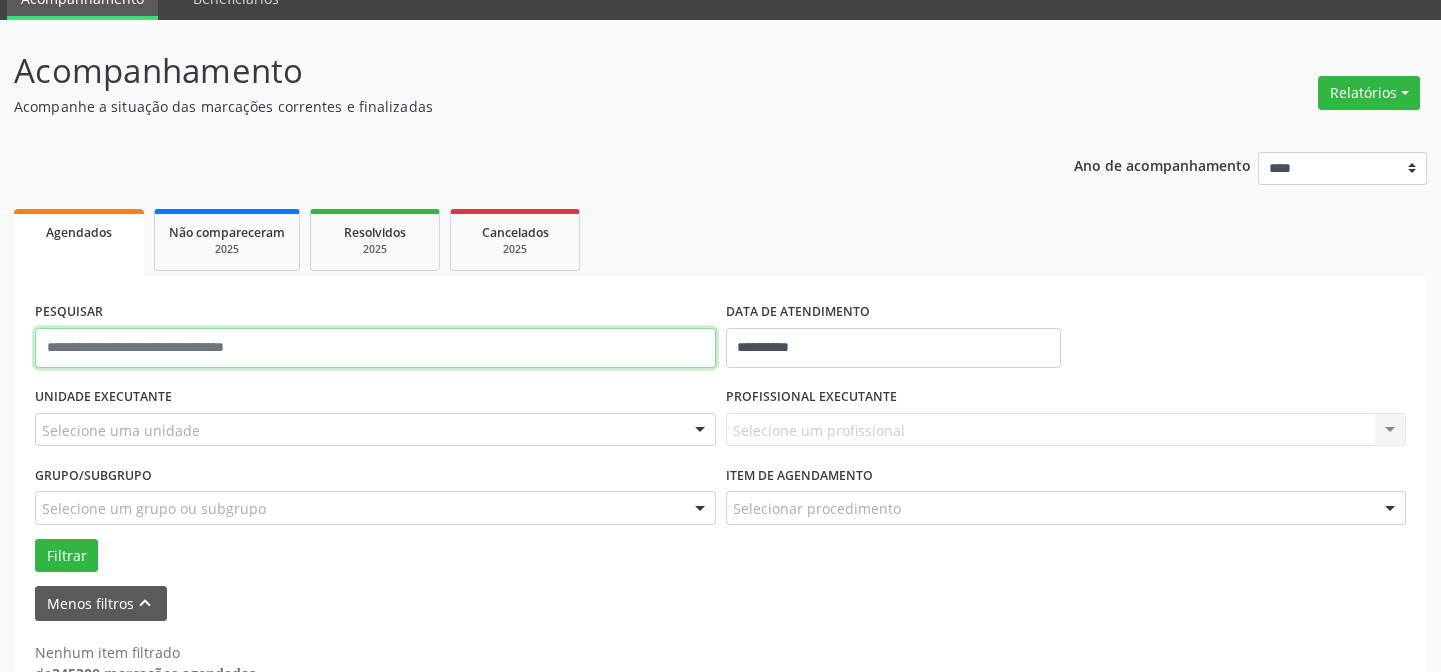 click at bounding box center (375, 348) 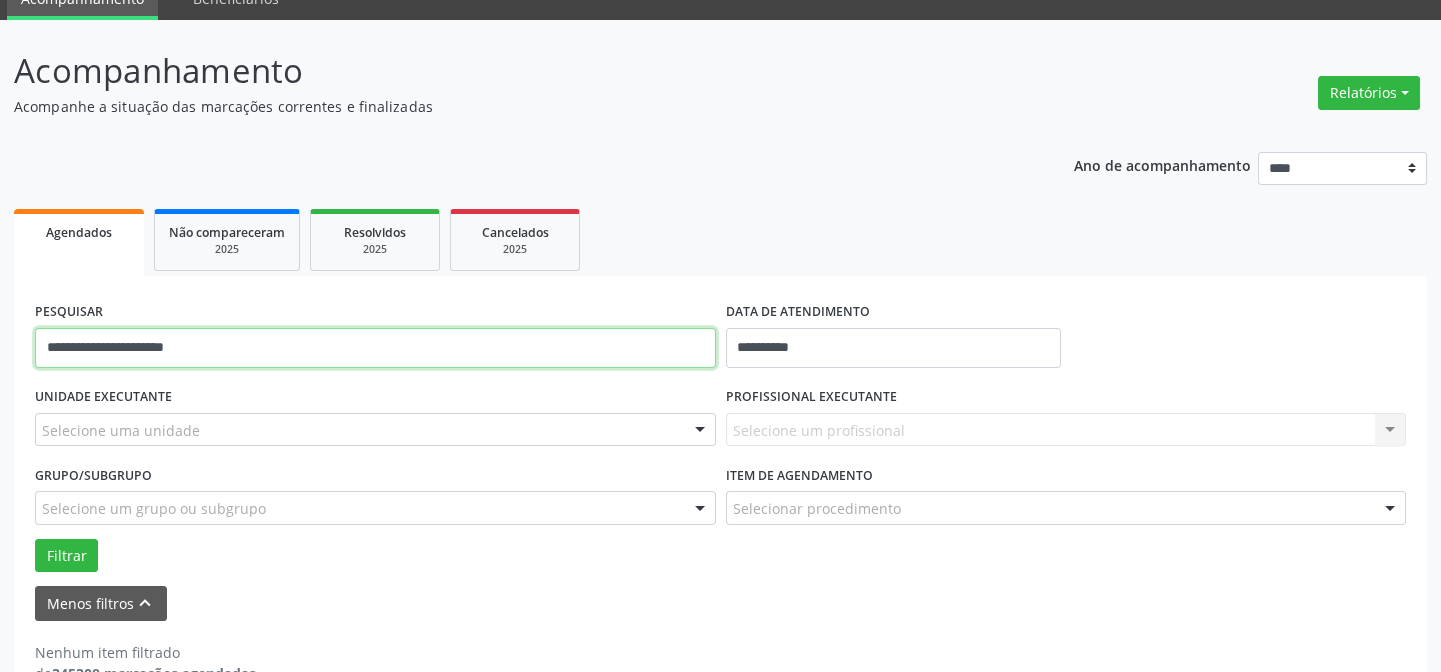 type on "**********" 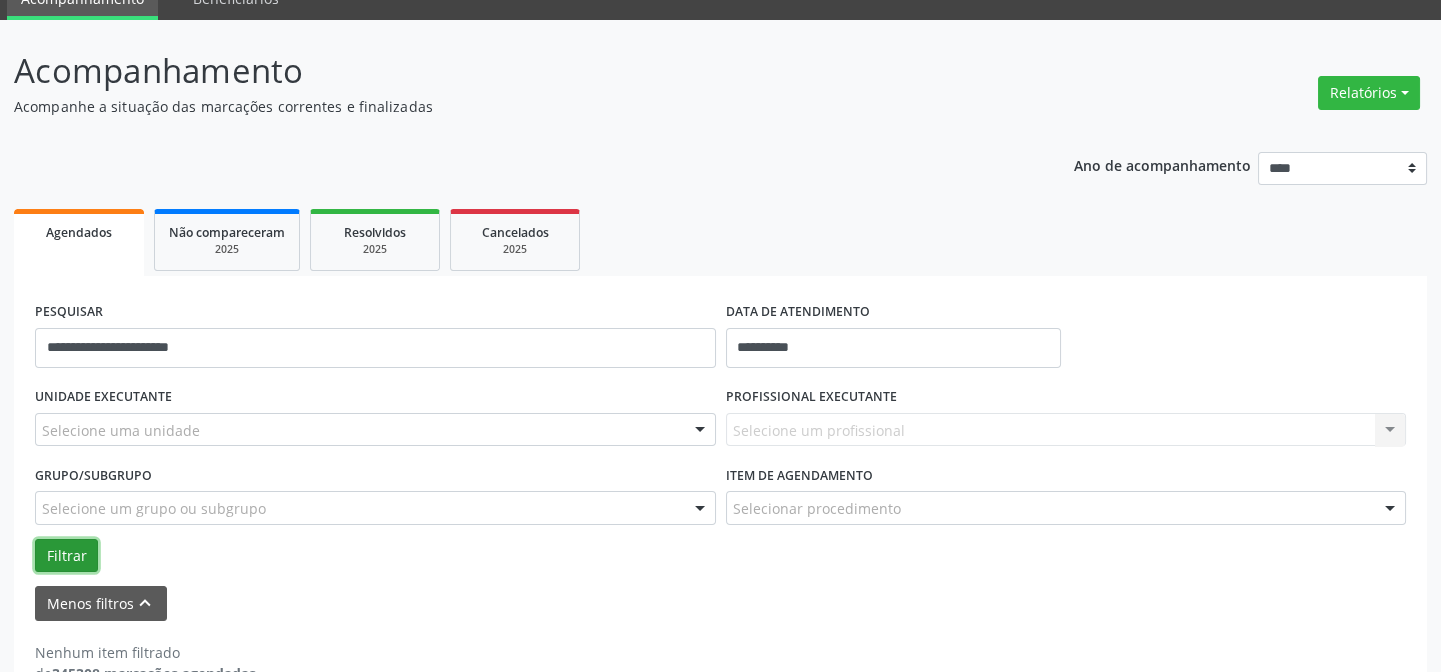 click on "Filtrar" at bounding box center (66, 556) 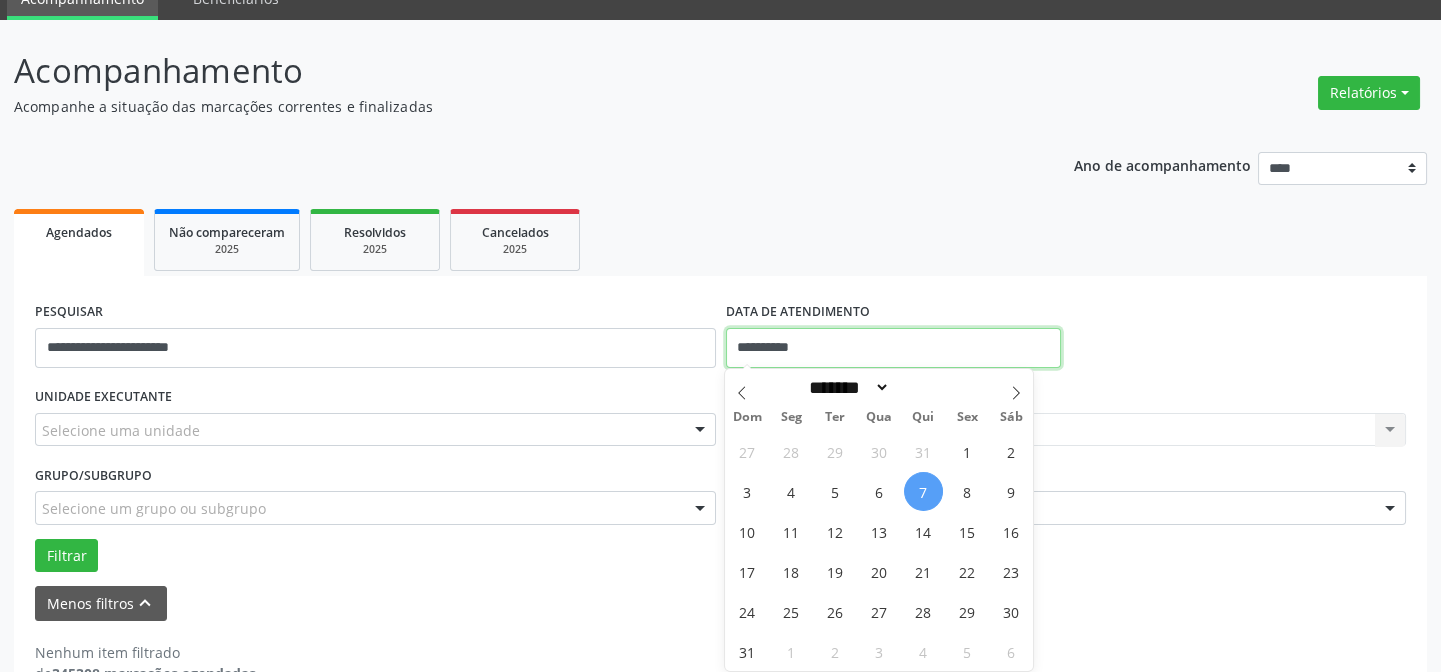 click on "**********" at bounding box center [893, 348] 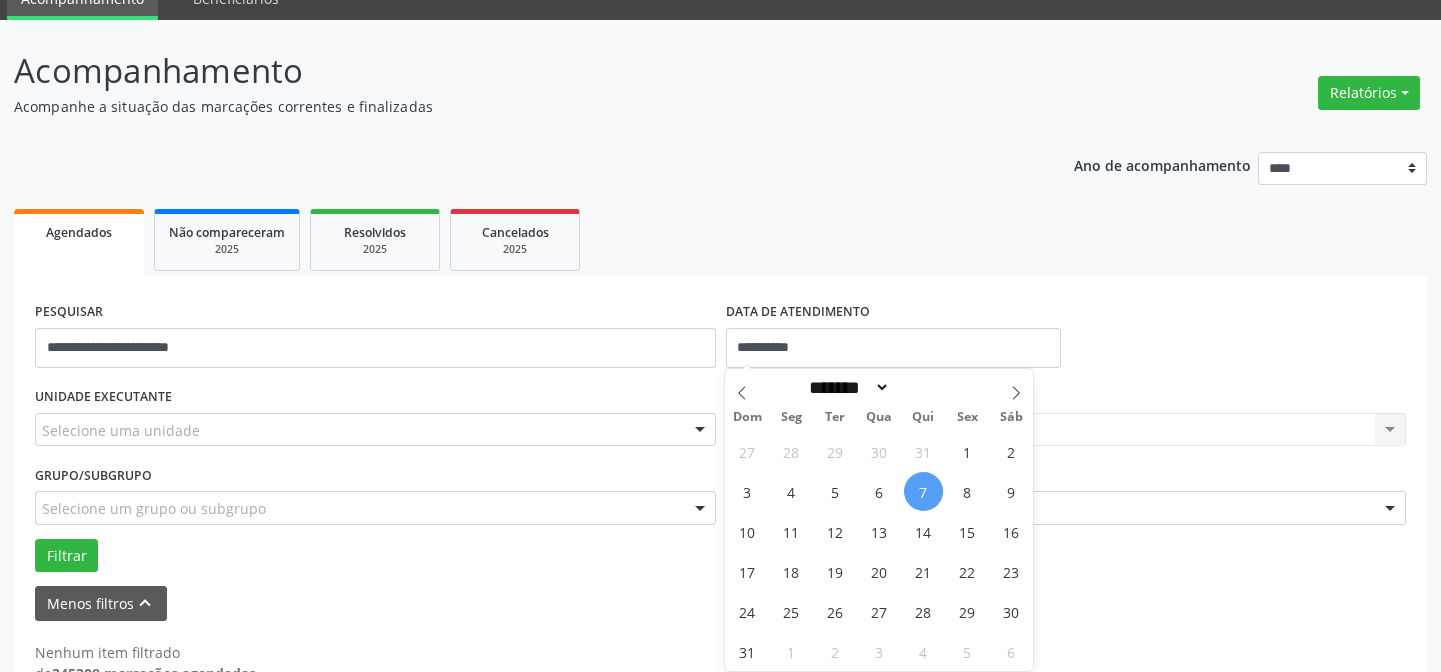 click on "7" at bounding box center [923, 491] 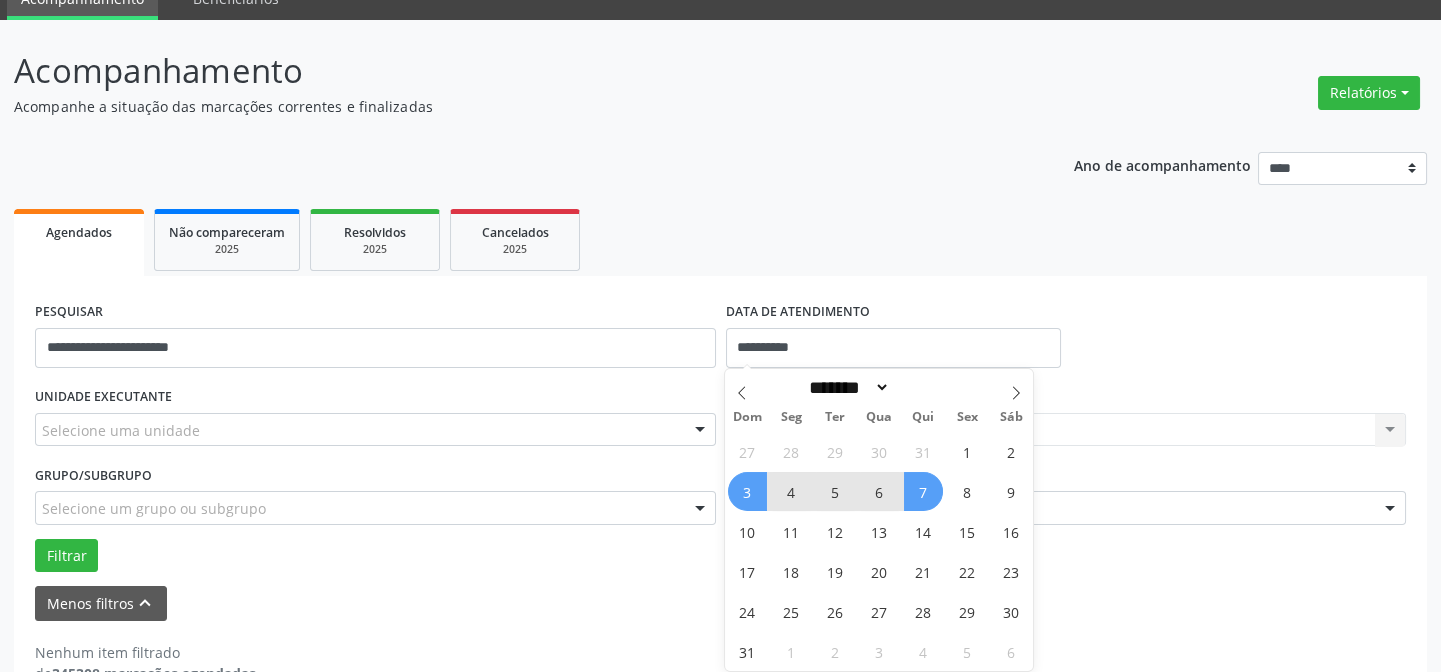 drag, startPoint x: 0, startPoint y: 77, endPoint x: 0, endPoint y: 33, distance: 44 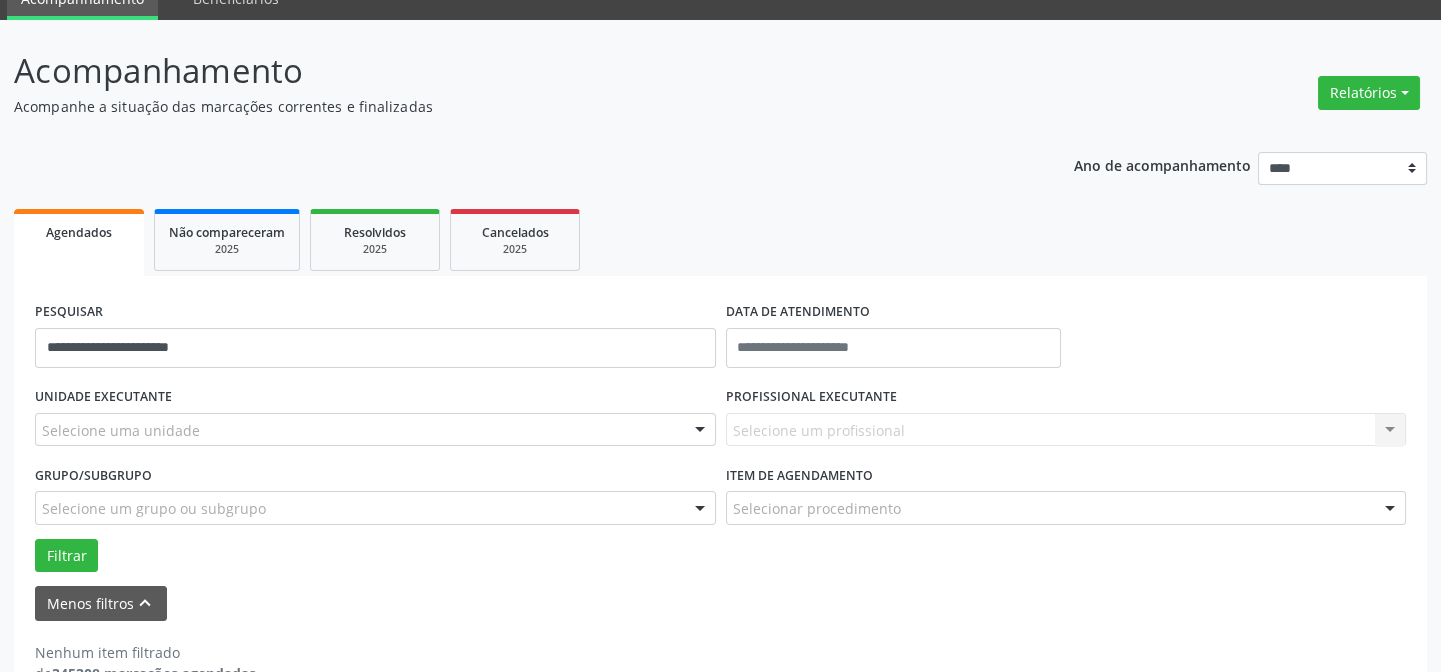 drag, startPoint x: 0, startPoint y: 33, endPoint x: 384, endPoint y: 83, distance: 387.24152 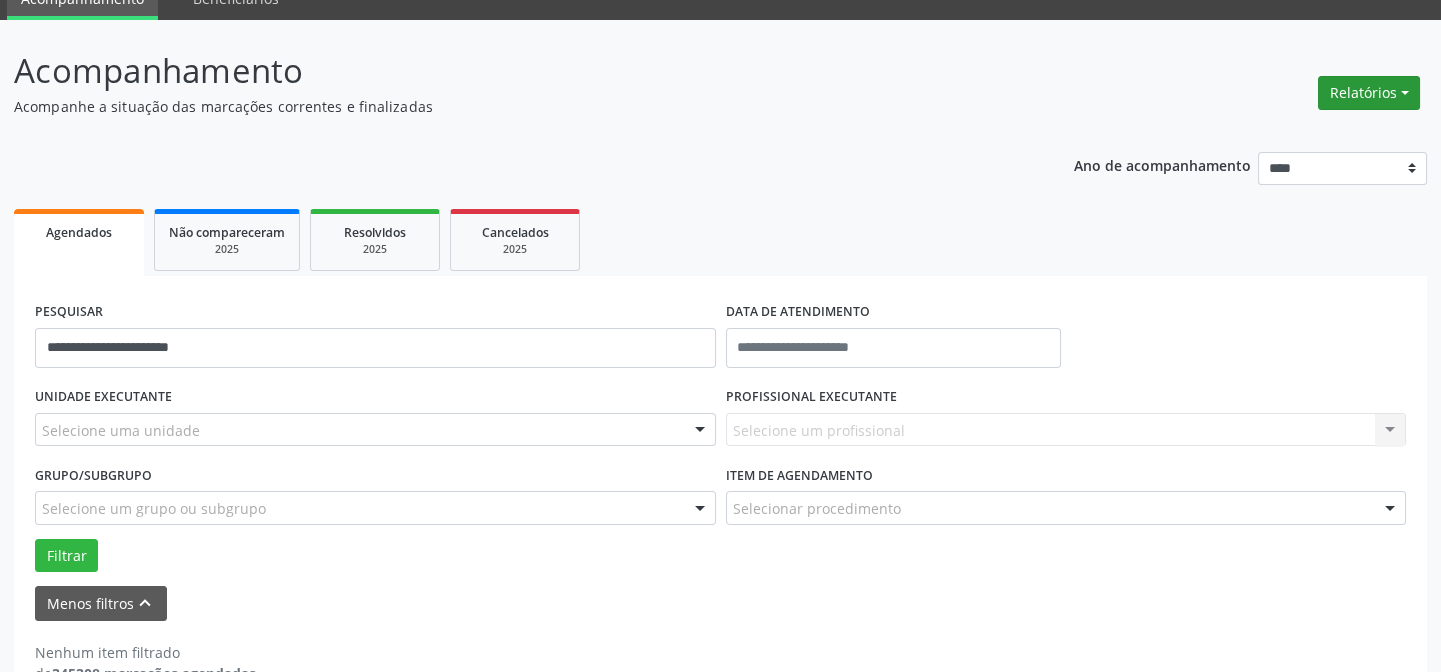 click on "Relatórios" at bounding box center (1369, 93) 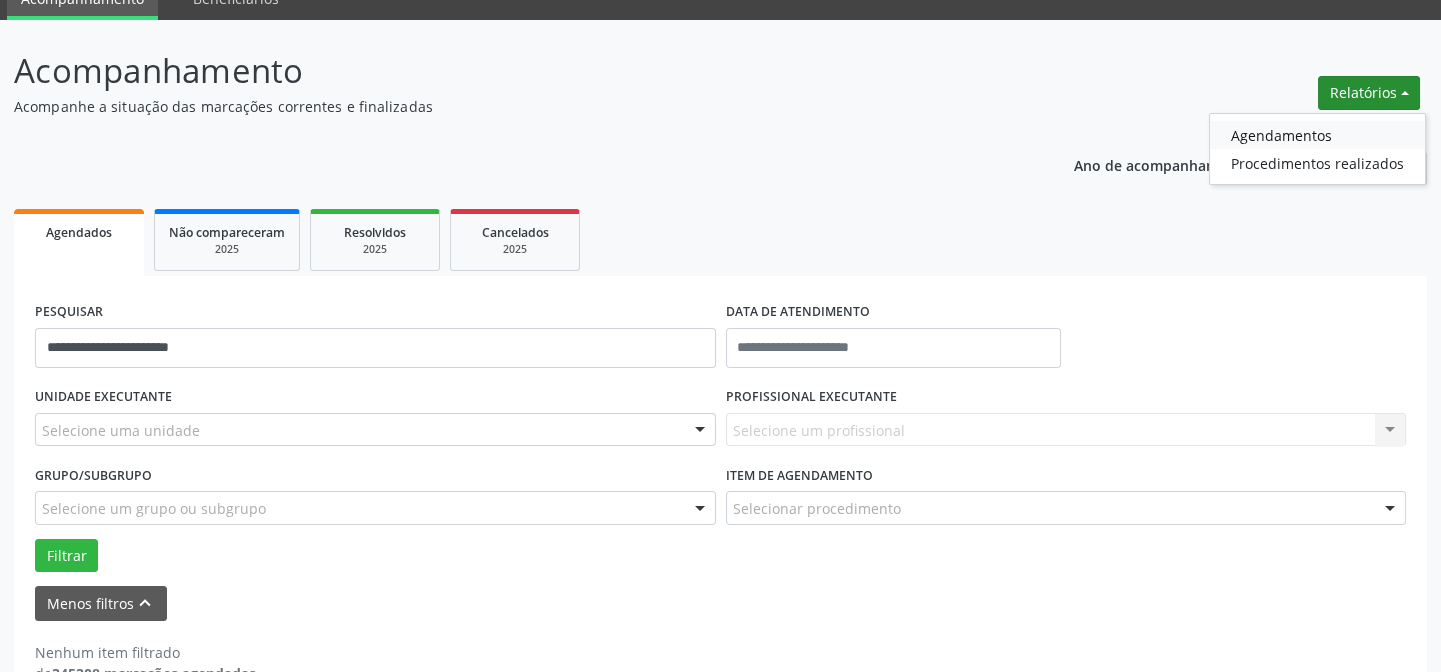 click on "Agendamentos" at bounding box center [1317, 135] 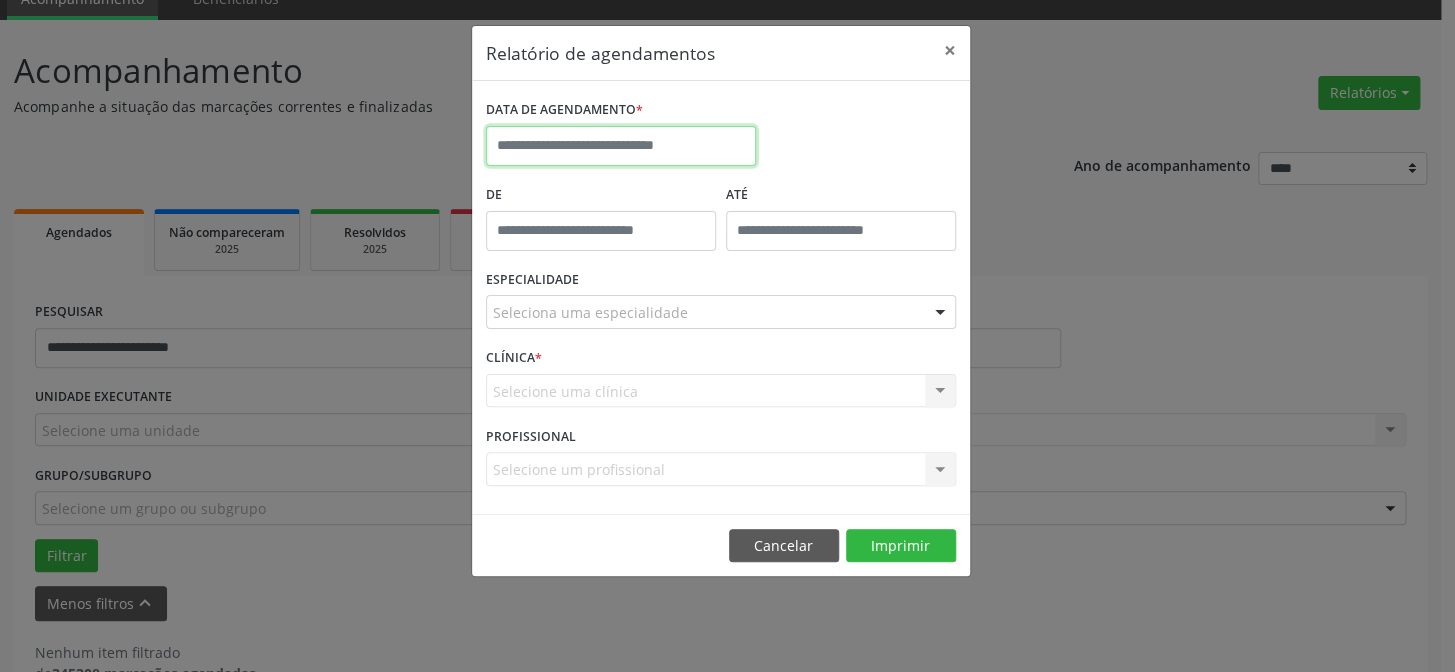 click at bounding box center [621, 146] 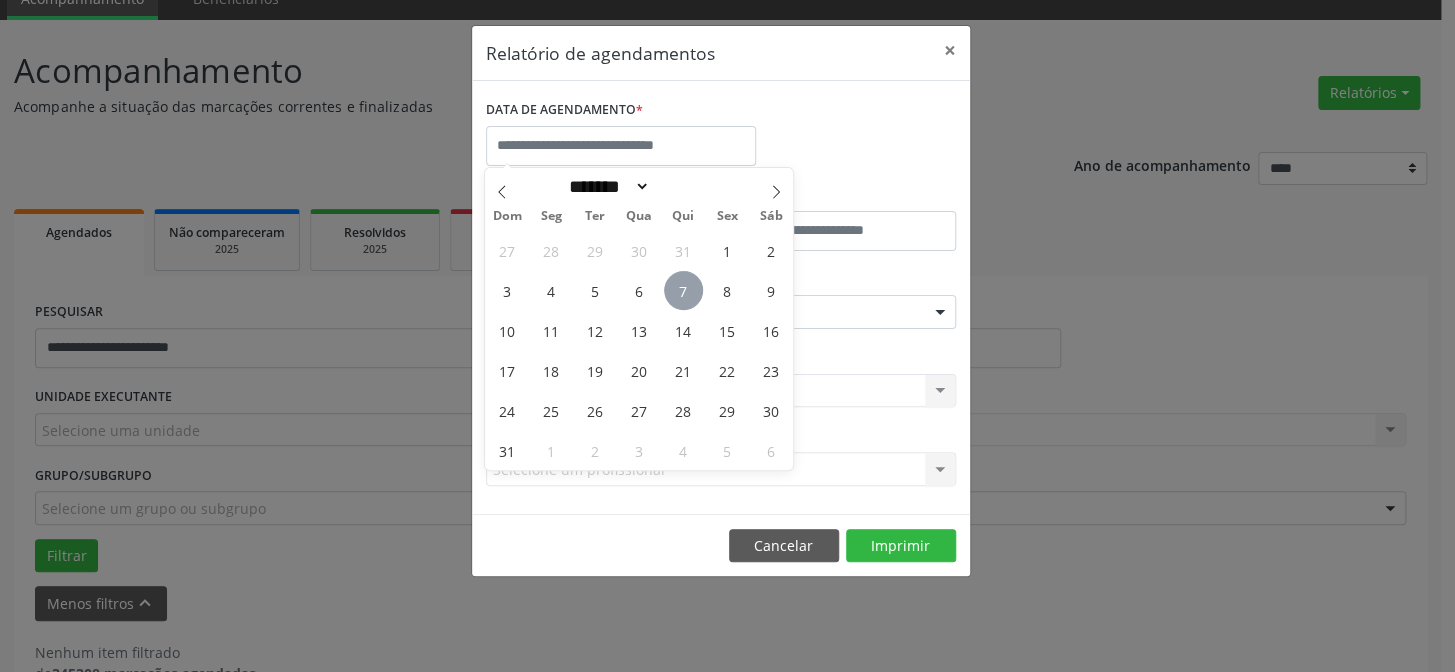 click on "7" at bounding box center (683, 290) 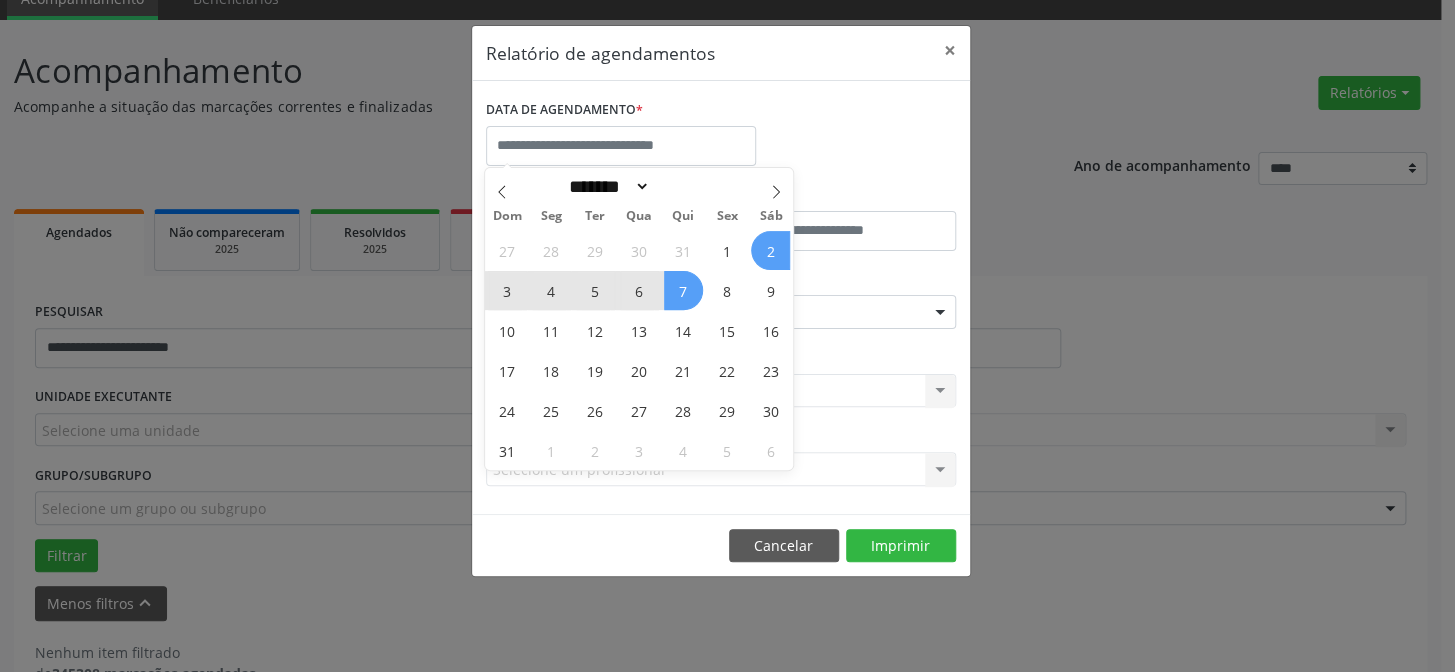 click on "Relatório de agendamentos ×
DATA DE AGENDAMENTO
*
De
ATÉ
ESPECIALIDADE
Seleciona uma especialidade
Todas as especialidades   Alergologia   Angiologia   Arritmologia   Cardiologia   Cirurgia Abdominal   Cirurgia Bariatrica   Cirurgia Cabeça e Pescoço   Cirurgia Cardiaca   Cirurgia Geral   Cirurgia Ginecologica   Cirurgia Mastologia Oncologica   Cirurgia Pediatrica   Cirurgia Plastica   Cirurgia Toracica   Cirurgia geral oncológica   Cirurgia geral oncológica   Cirurgião Dermatológico   Clinica Geral   Clinica Medica   Consulta de Enfermagem - Hiperdia   Consulta de Enfermagem - Preventivo   Consulta de Enfermagem - Pré-Natal   Consulta de Enfermagem - Puericultura   Dermatologia   Endocinologia   Endocrino Diabetes   Endocrinologia   Fisioterapia   Fisioterapia Cirurgica   Fonoaudiologia   Gastro/Hepato   Gastroenterologia   Gastropediatria   Geriatria   Ginecologia   Gnecologia" at bounding box center (727, 336) 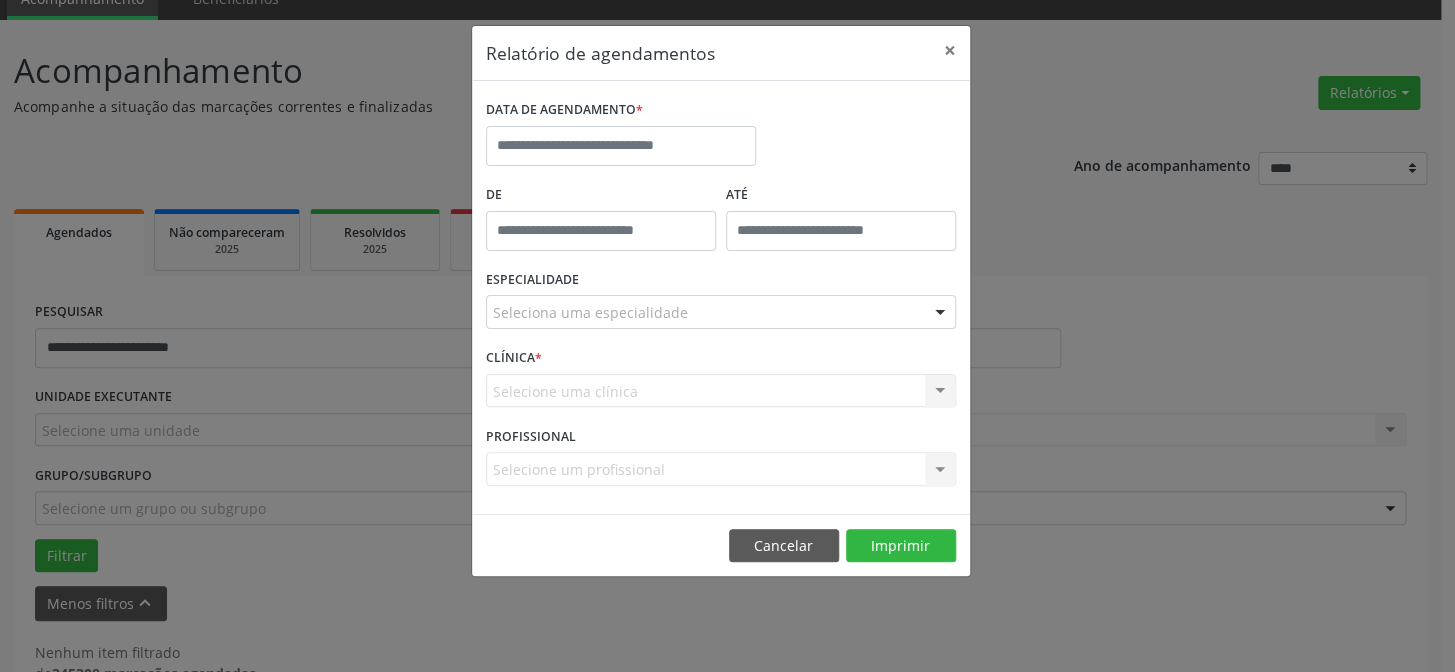type on "*****" 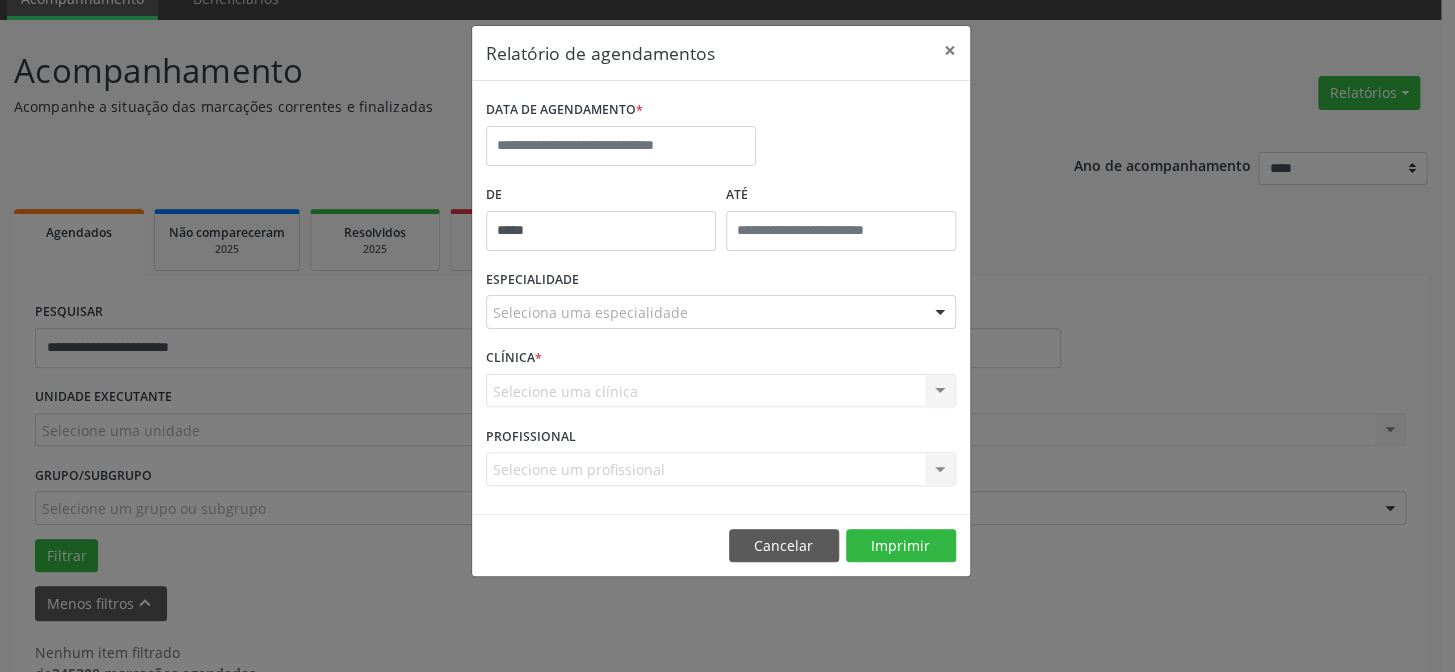 click on "*****" at bounding box center [601, 231] 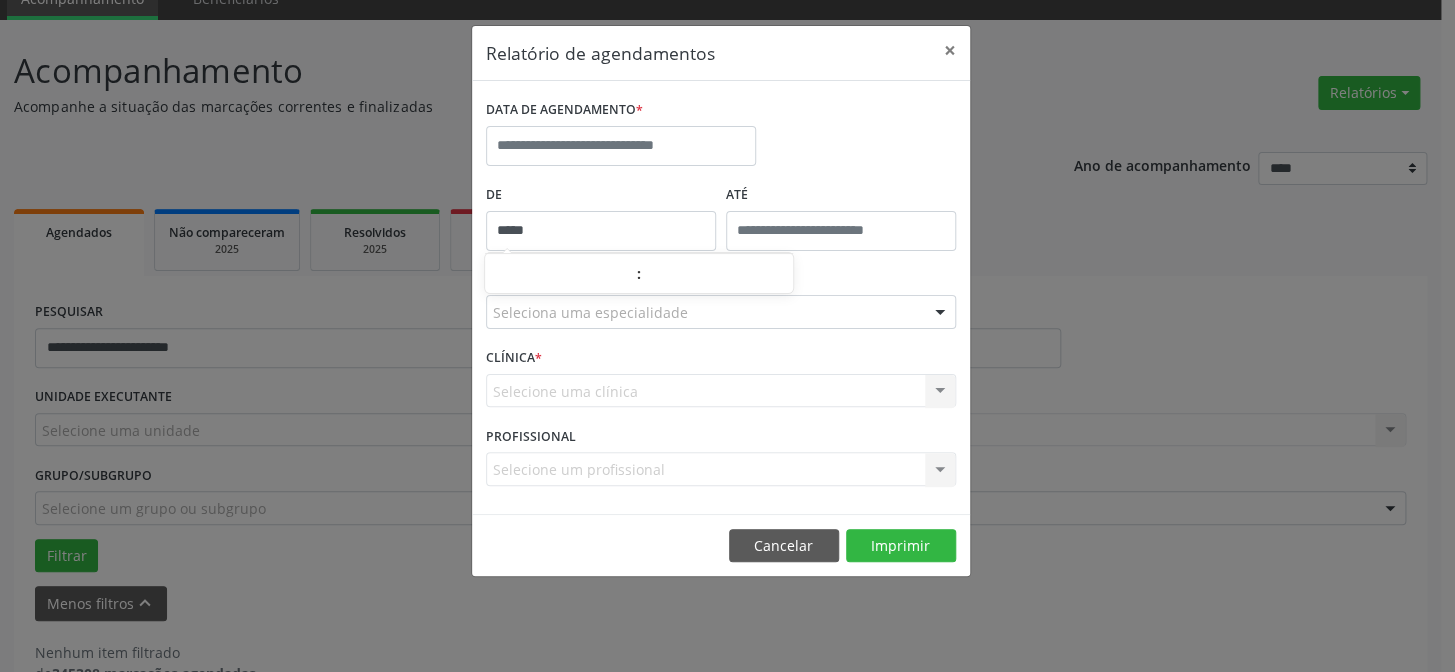 drag, startPoint x: 610, startPoint y: 385, endPoint x: 604, endPoint y: 349, distance: 36.496574 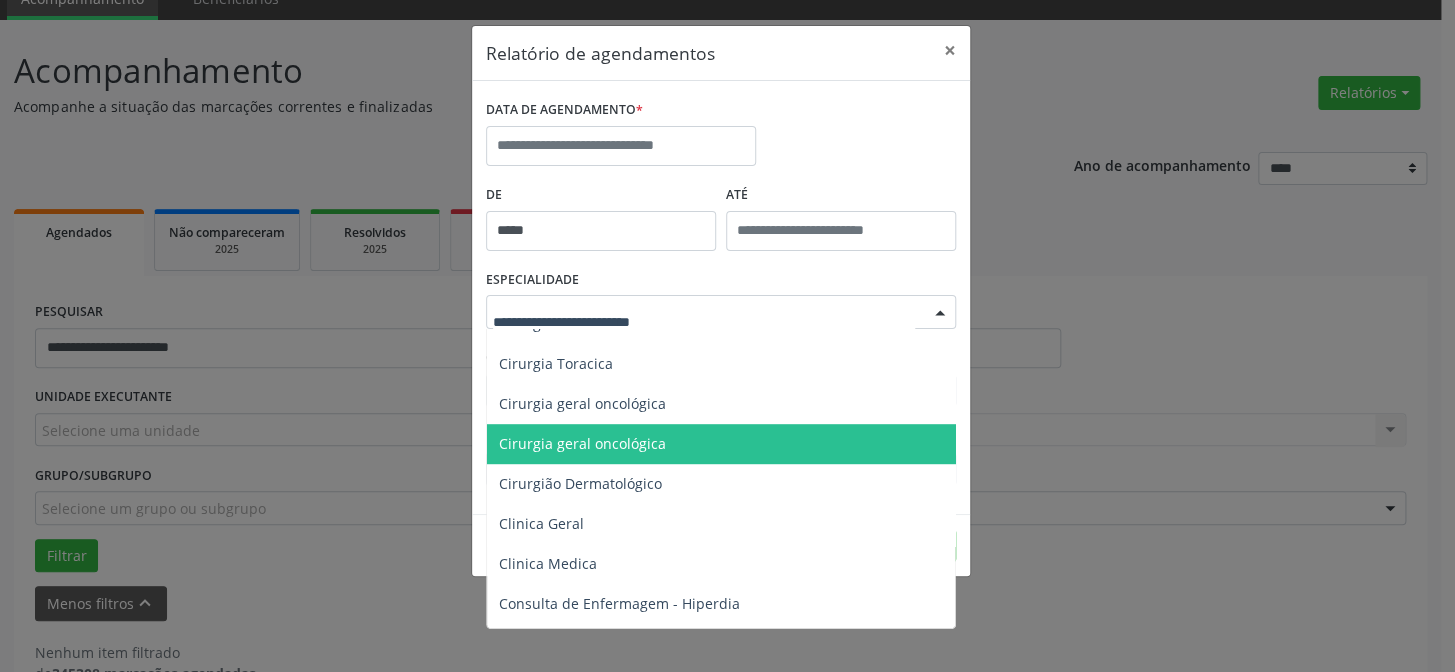 scroll, scrollTop: 454, scrollLeft: 0, axis: vertical 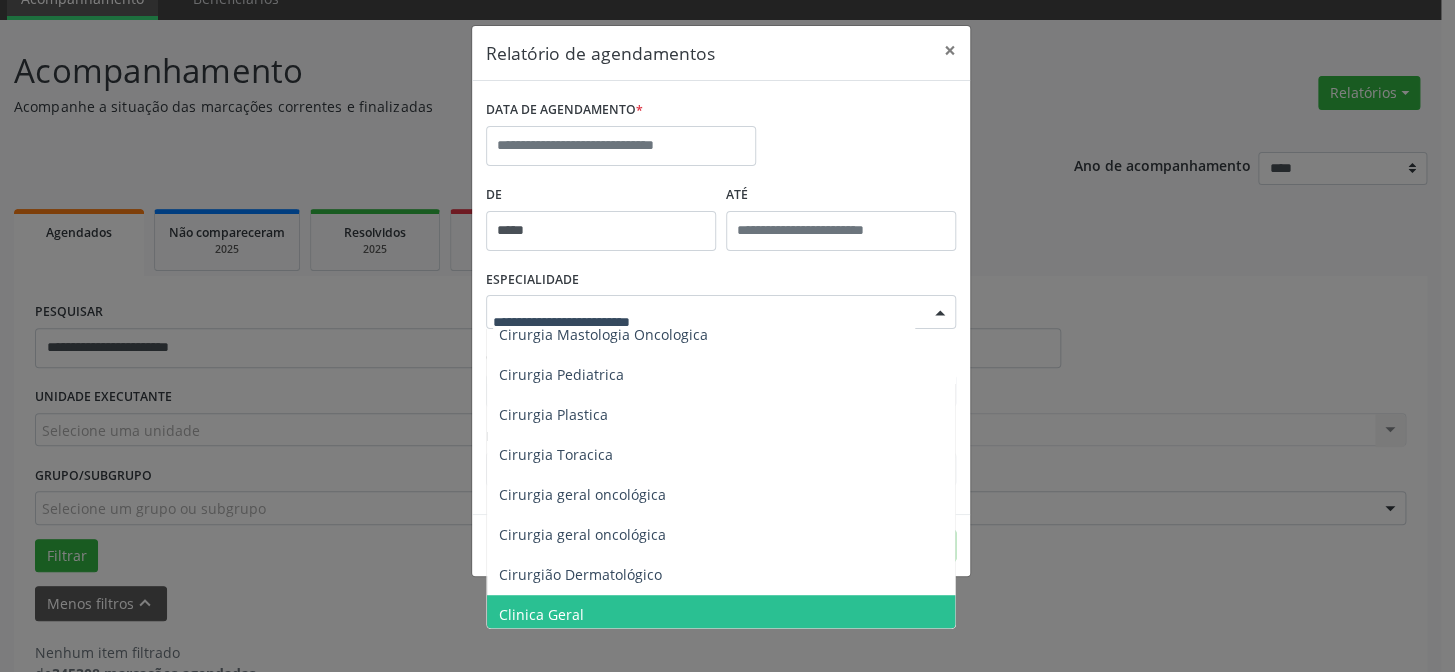 click on "Clinica Geral" at bounding box center (541, 614) 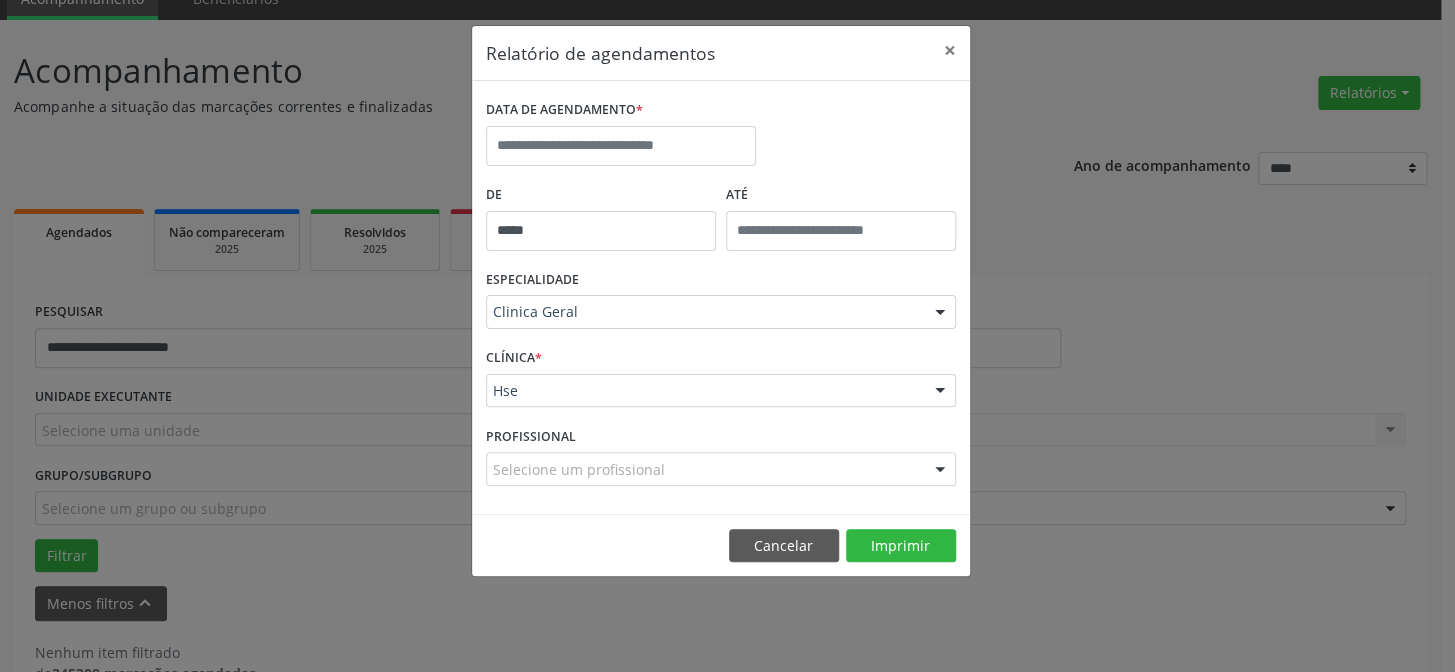 click on "CLÍNICA
*
Hse         Hse
Nenhum resultado encontrado para: "   "
Não há nenhuma opção para ser exibida." at bounding box center (721, 382) 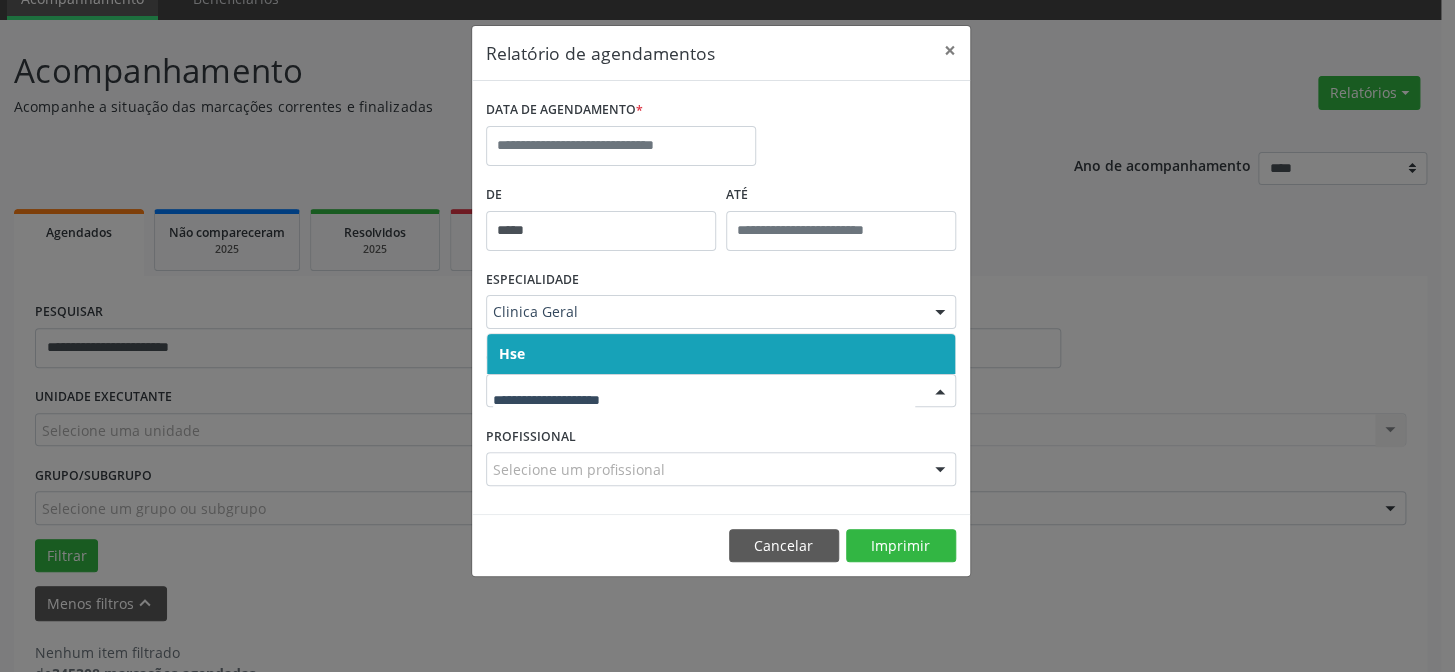 click on "Hse" at bounding box center (721, 354) 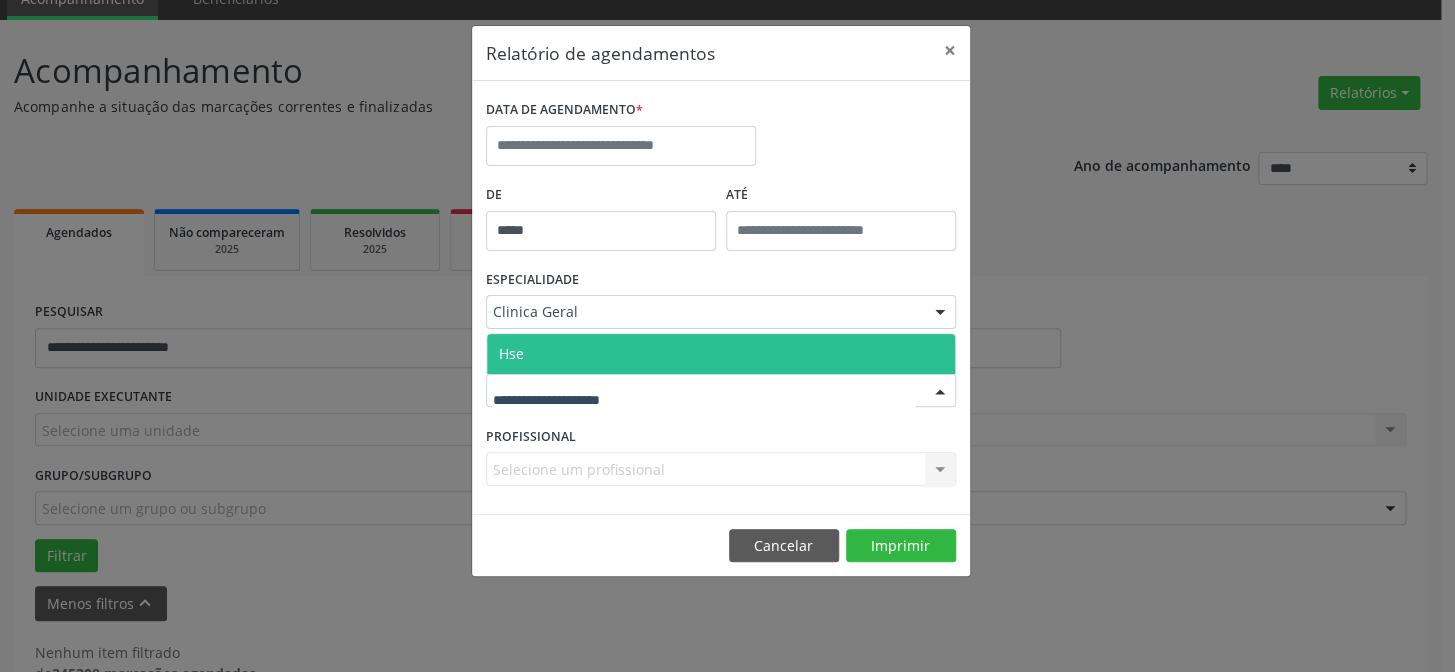 drag, startPoint x: 600, startPoint y: 361, endPoint x: 581, endPoint y: 423, distance: 64.84597 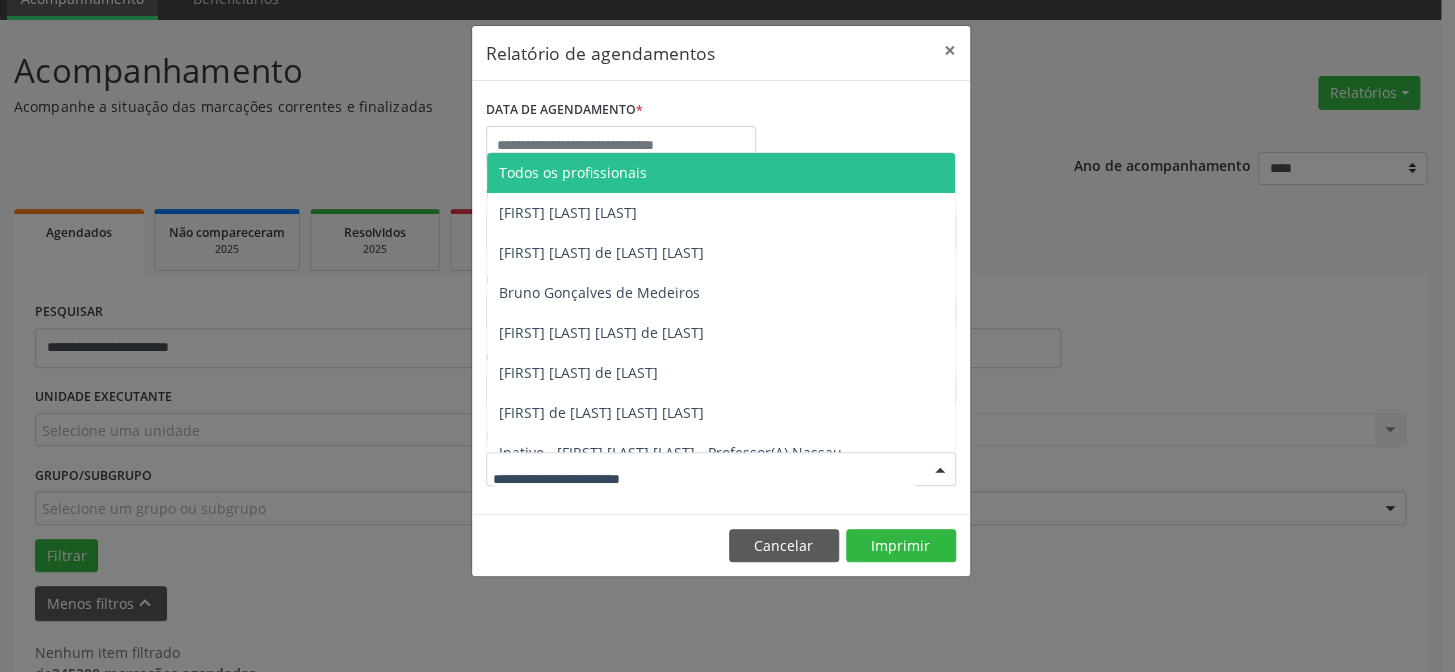 click at bounding box center [940, 470] 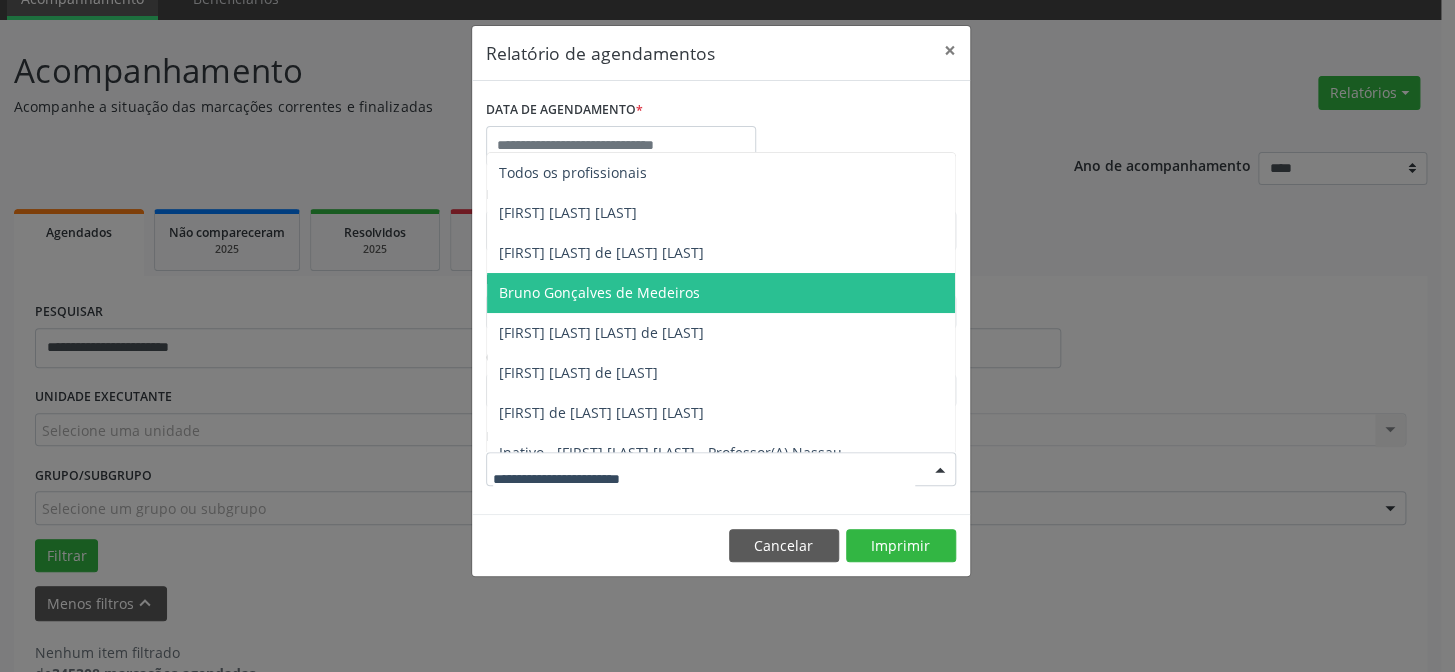scroll, scrollTop: 180, scrollLeft: 0, axis: vertical 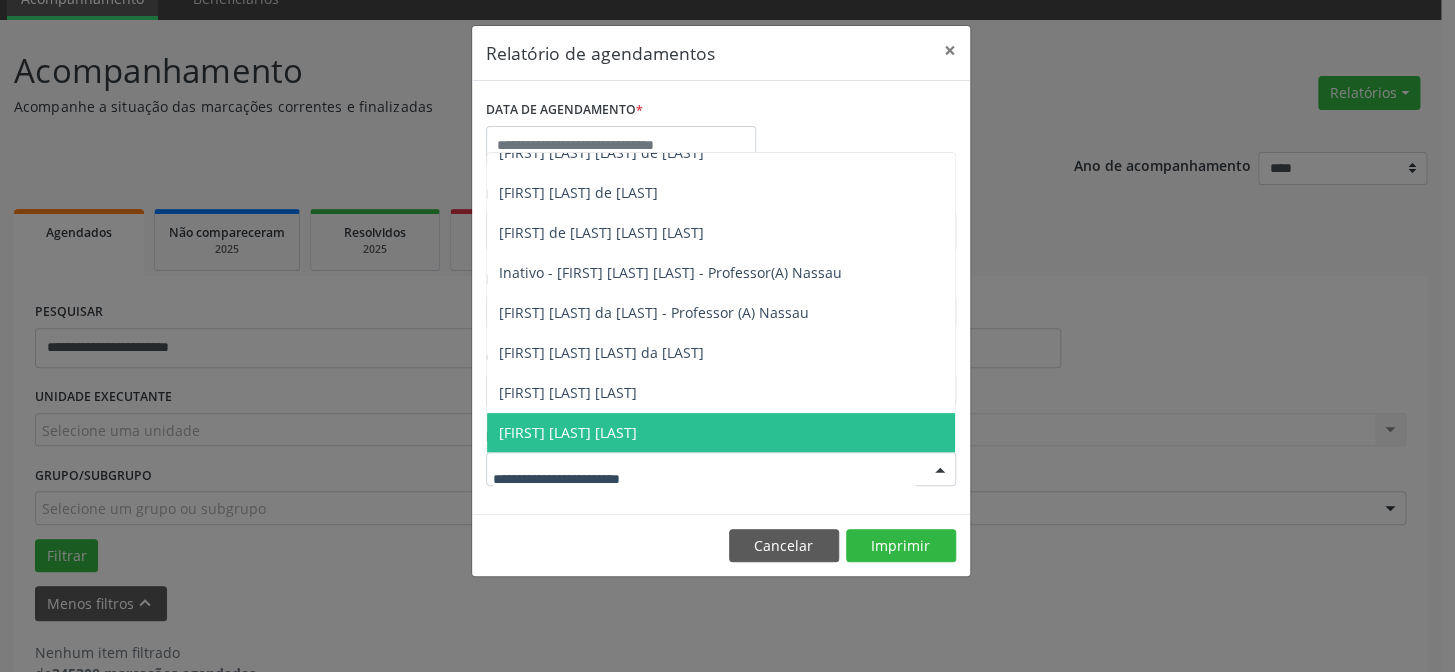 click at bounding box center [704, 479] 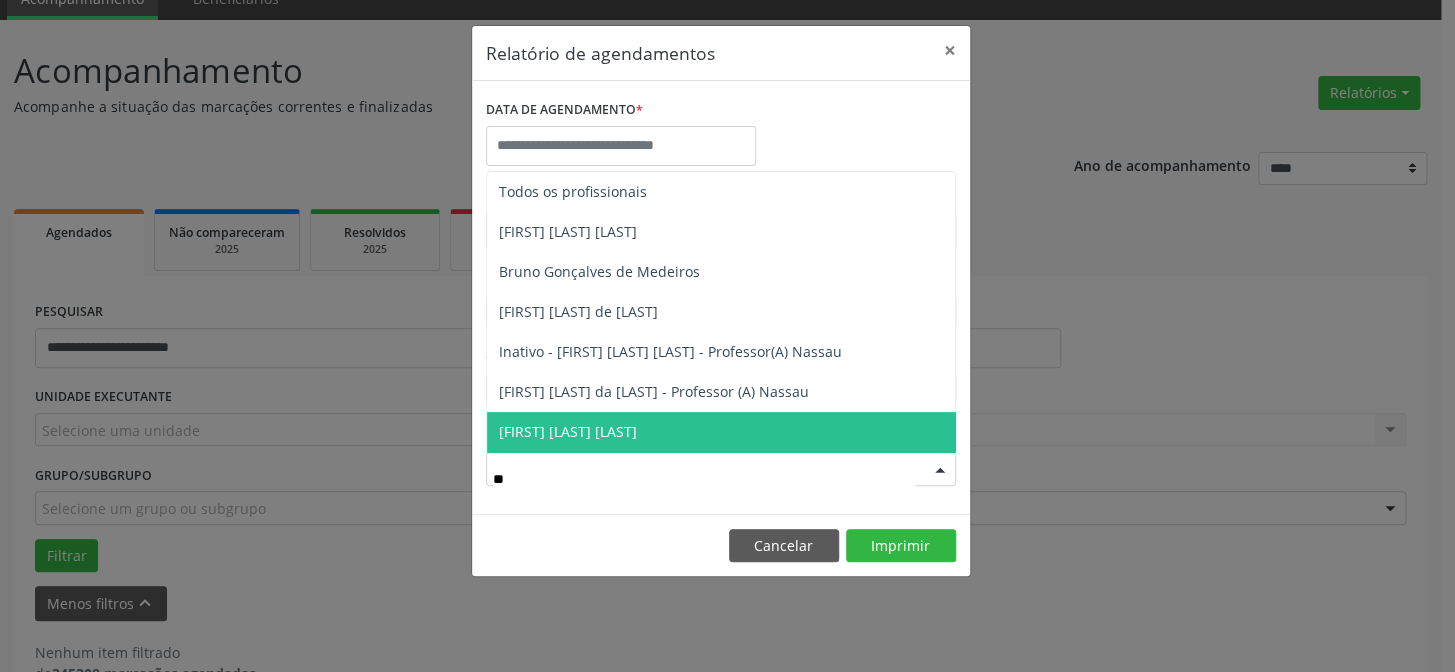 scroll, scrollTop: 0, scrollLeft: 0, axis: both 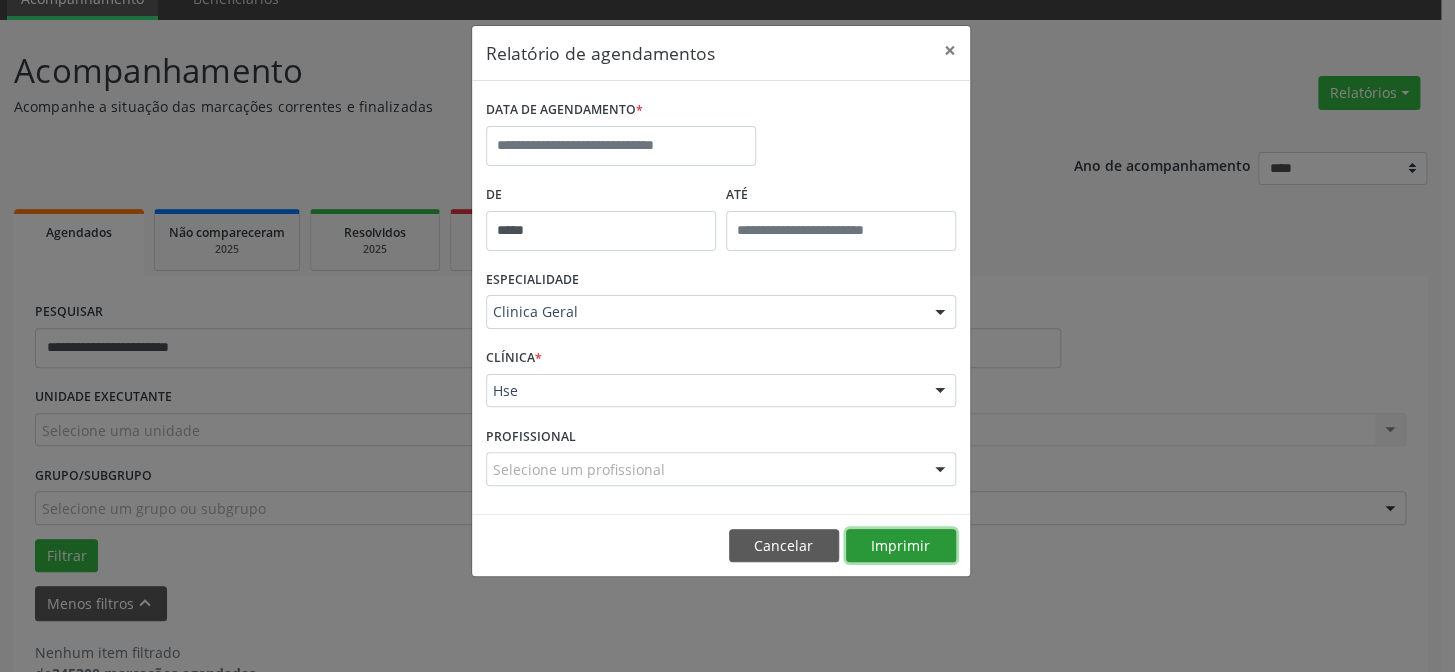 click on "Imprimir" at bounding box center [901, 546] 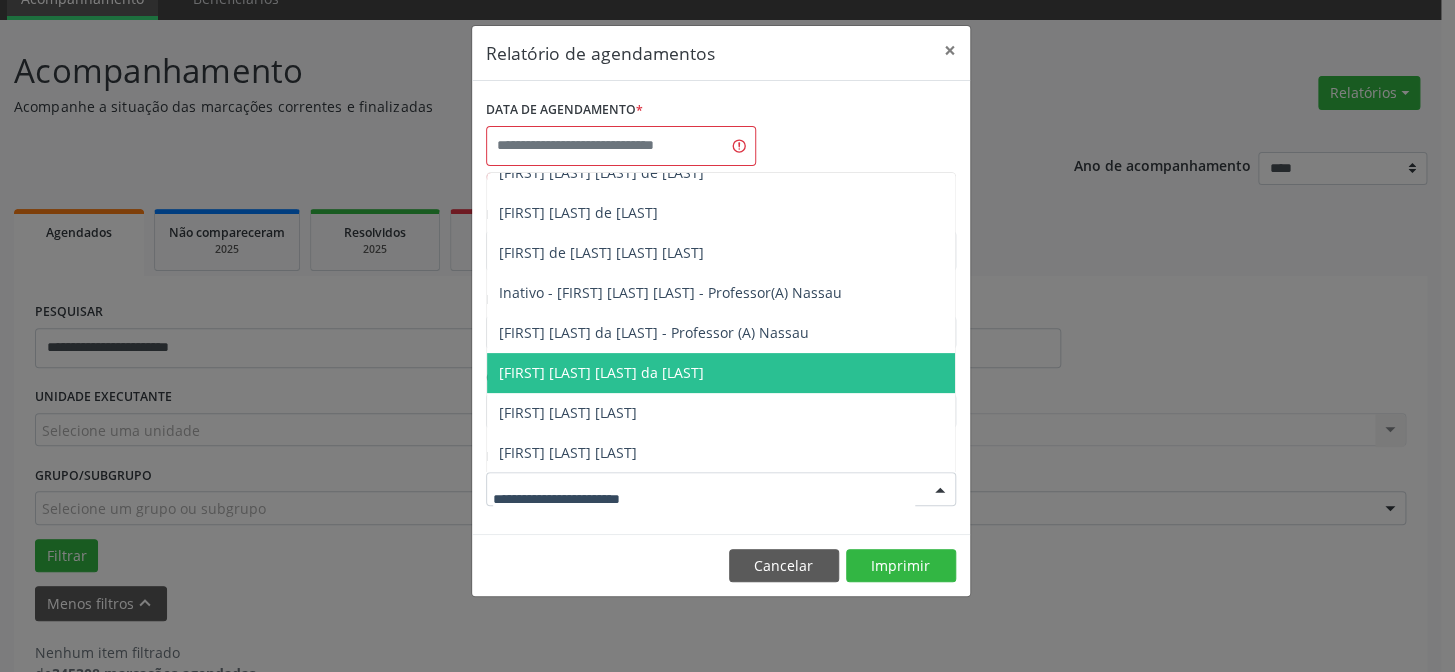 scroll, scrollTop: 0, scrollLeft: 0, axis: both 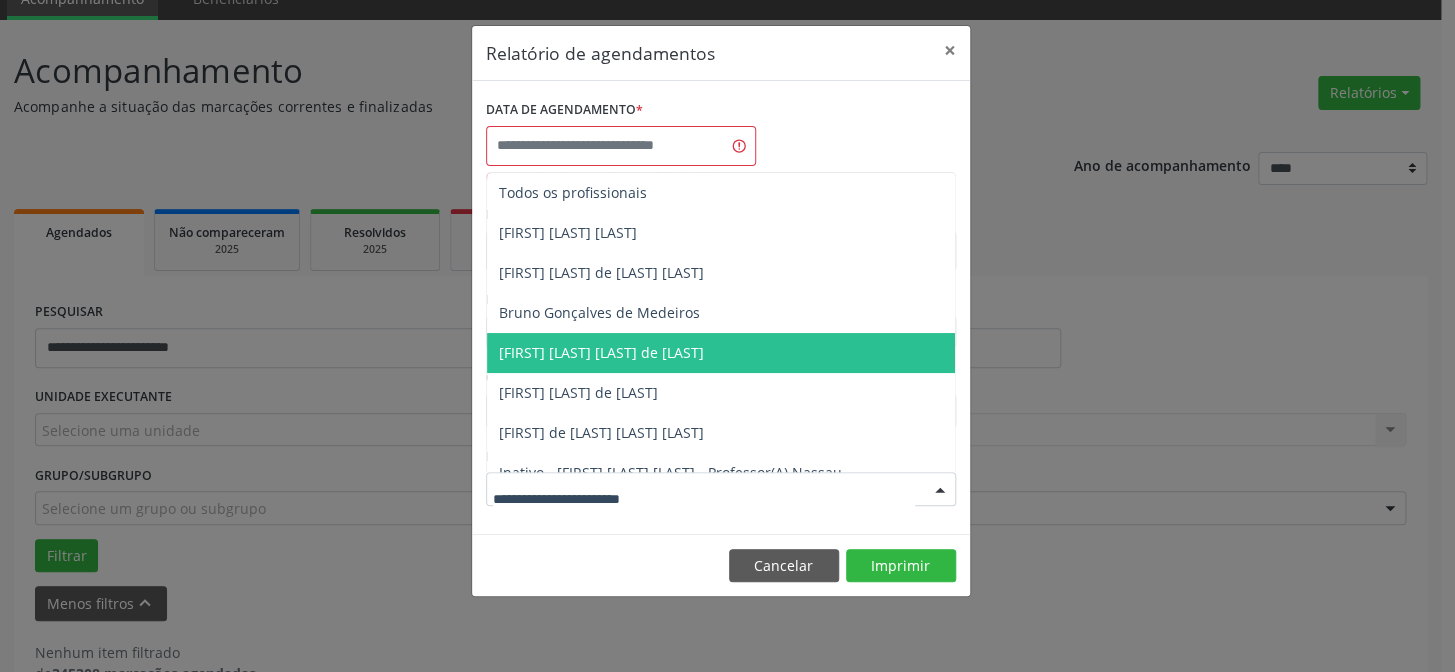 click on "Relatório de agendamentos ×
DATA DE AGENDAMENTO
*
O campo data de agendamento é obrigatório
De
*****
ATÉ
ESPECIALIDADE
Clinica Geral         Todas as especialidades   Alergologia   Angiologia   Arritmologia   Cardiologia   Cirurgia Abdominal   Cirurgia Bariatrica   Cirurgia Cabeça e Pescoço   Cirurgia Cardiaca   Cirurgia Geral   Cirurgia Ginecologica   Cirurgia Mastologia Oncologica   Cirurgia Pediatrica   Cirurgia Plastica   Cirurgia Toracica   Cirurgia geral oncológica   Cirurgia geral oncológica   Cirurgião Dermatológico   Clinica Geral   Clinica Medica   Consulta de Enfermagem - Hiperdia   Consulta de Enfermagem - Preventivo   Consulta de Enfermagem - Pré-Natal   Consulta de Enfermagem - Puericultura   Dermatologia   Endocinologia   Endocrino Diabetes   Endocrinologia   Fisioterapia   Fisioterapia Cirurgica   Fonoaudiologia   Gastro/Hepato   Gastroenterologia   Gastropediatria   Geriatria" at bounding box center [727, 336] 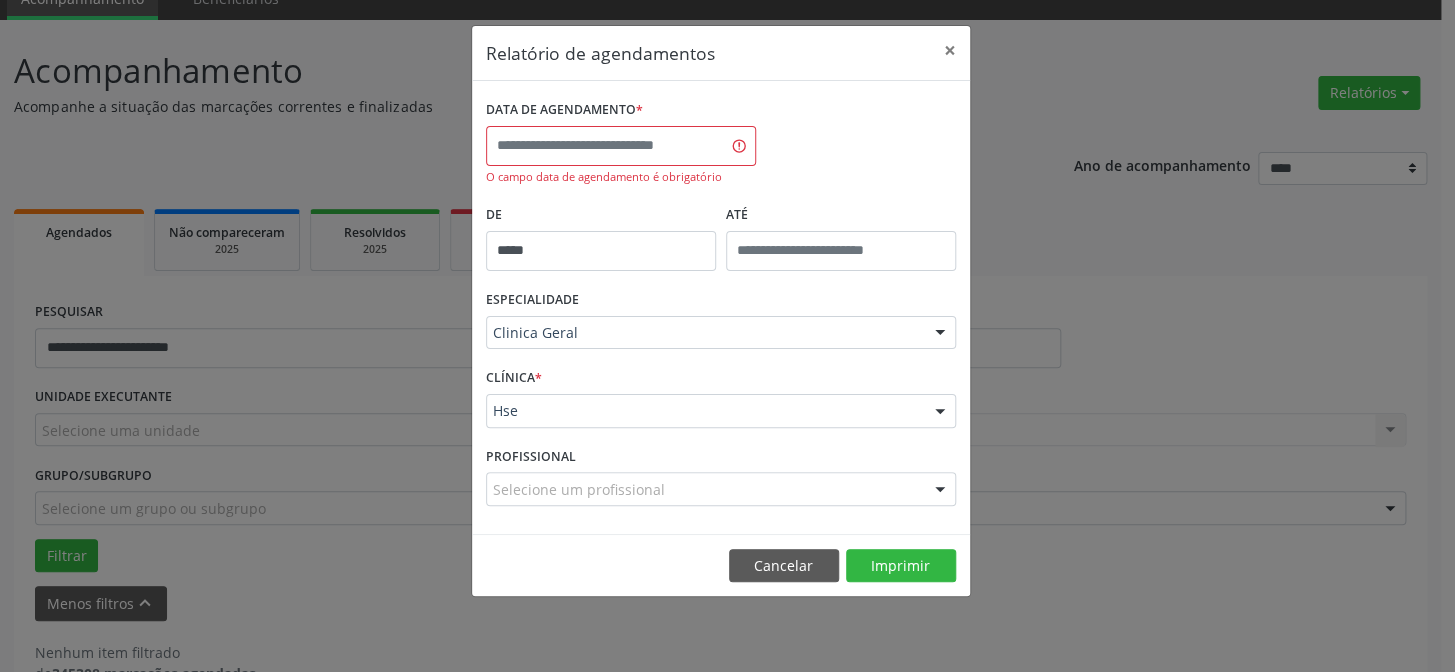 drag, startPoint x: 573, startPoint y: 335, endPoint x: 597, endPoint y: 334, distance: 24.020824 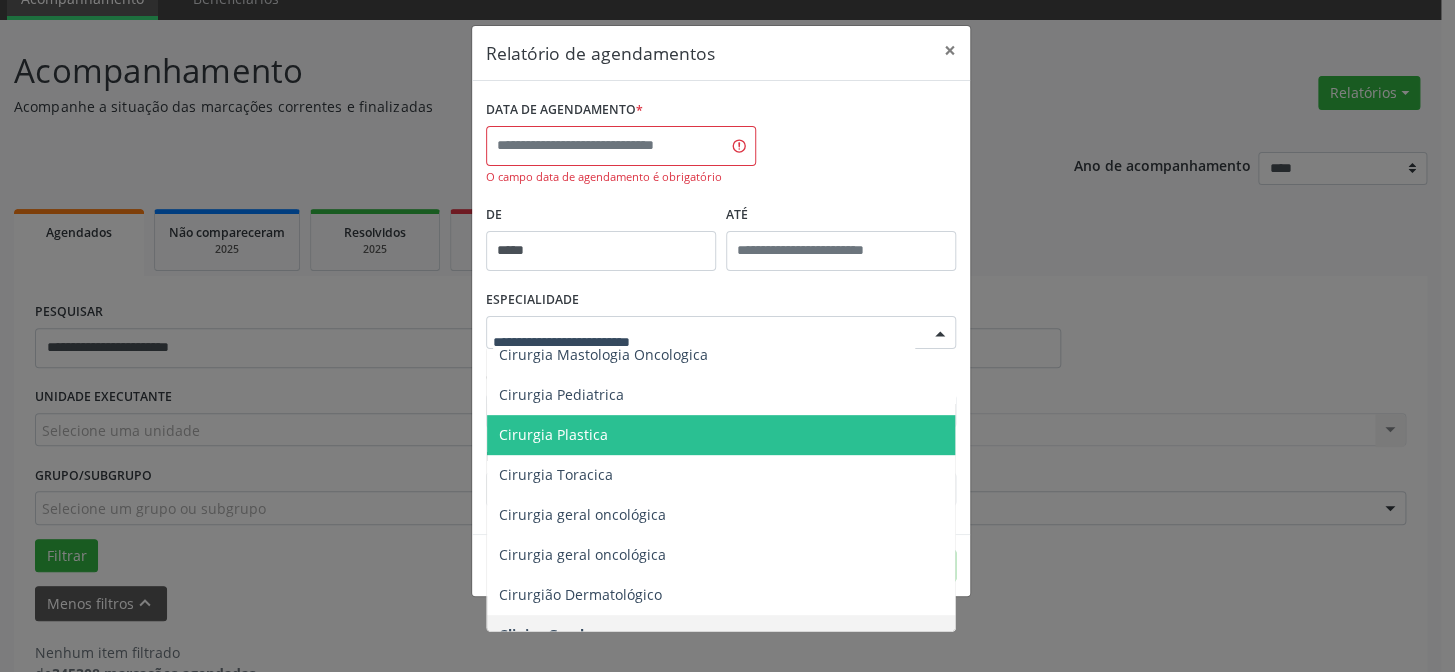 scroll, scrollTop: 727, scrollLeft: 0, axis: vertical 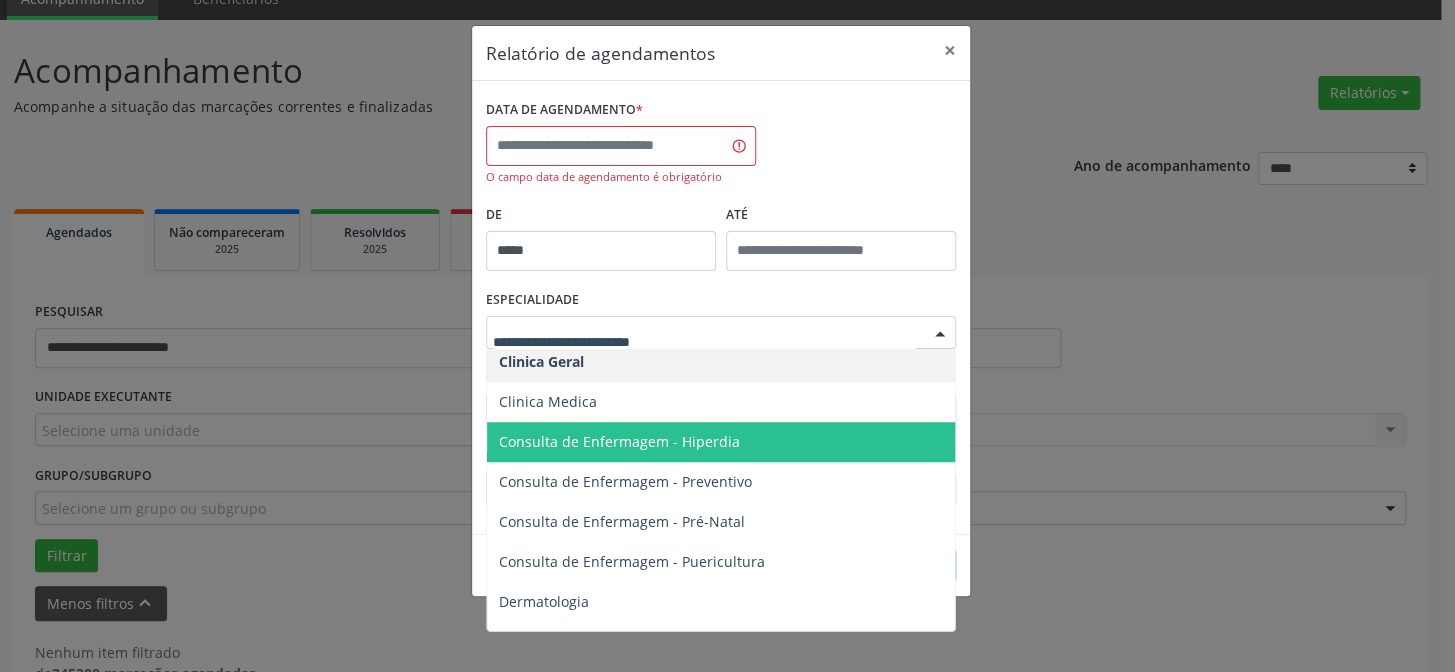 click on "Relatório de agendamentos ×
DATA DE AGENDAMENTO
*
O campo data de agendamento é obrigatório
De
*****
ATÉ
ESPECIALIDADE
Todas as especialidades   Alergologia   Angiologia   Arritmologia   Cardiologia   Cirurgia Abdominal   Cirurgia Bariatrica   Cirurgia Cabeça e Pescoço   Cirurgia Cardiaca   Cirurgia Geral   Cirurgia Ginecologica   Cirurgia Mastologia Oncologica   Cirurgia Pediatrica   Cirurgia Plastica   Cirurgia Toracica   Cirurgia geral oncológica   Cirurgia geral oncológica   Cirurgião Dermatológico   Clinica Geral   Clinica Medica   Consulta de Enfermagem - Hiperdia   Consulta de Enfermagem - Preventivo   Consulta de Enfermagem - Pré-Natal   Consulta de Enfermagem - Puericultura   Dermatologia   Endocinologia   Endocrino Diabetes   Endocrinologia   Fisioterapia   Fisioterapia Cirurgica   Fonoaudiologia   Gastro/Hepato   Gastroenterologia   Gastropediatria   Geriatria   Ginecologia" at bounding box center (727, 336) 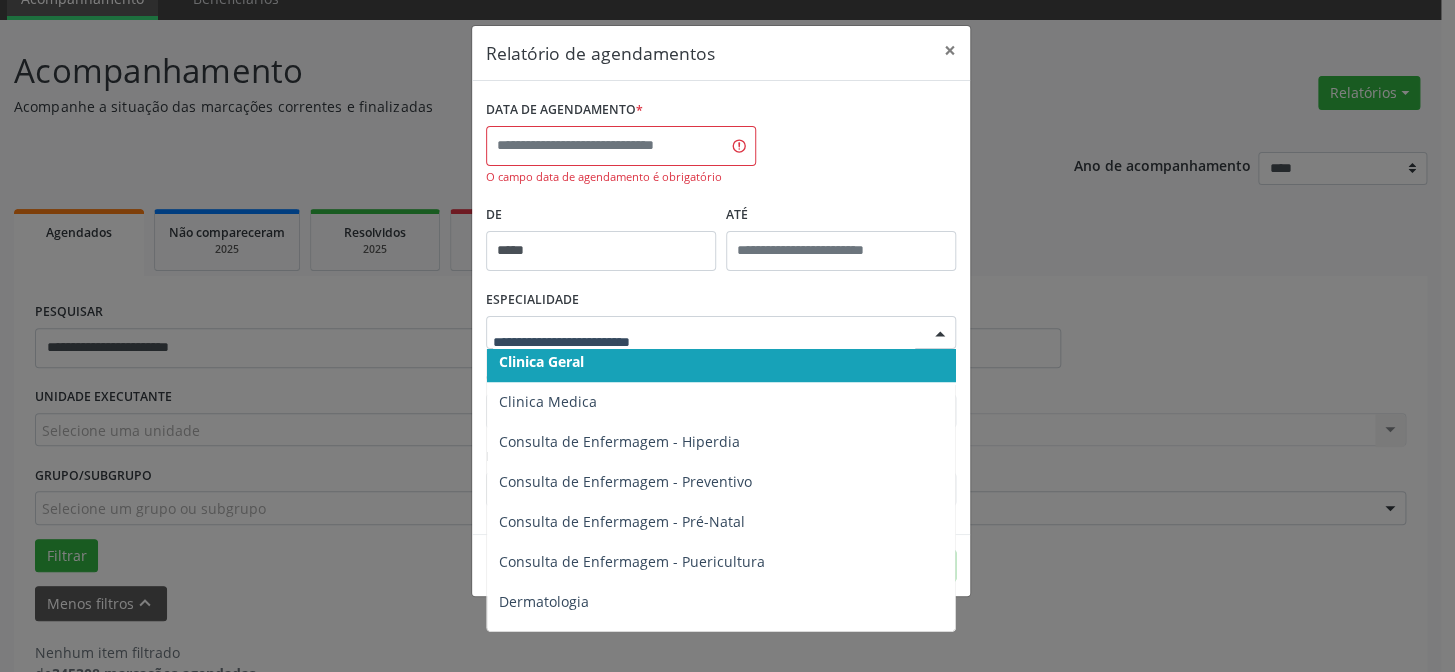 click on "Clinica Geral" at bounding box center (541, 361) 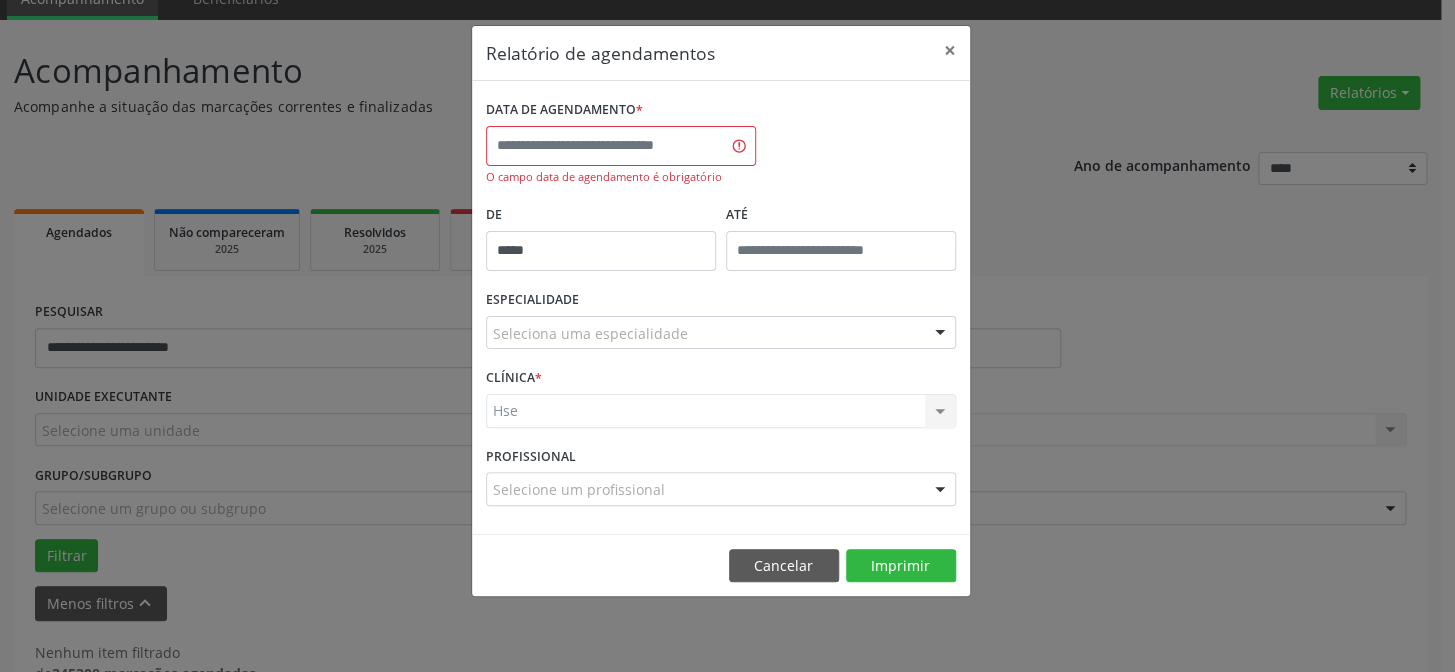 click on "Hse         Hse
Nenhum resultado encontrado para: "   "
Não há nenhuma opção para ser exibida." at bounding box center [721, 411] 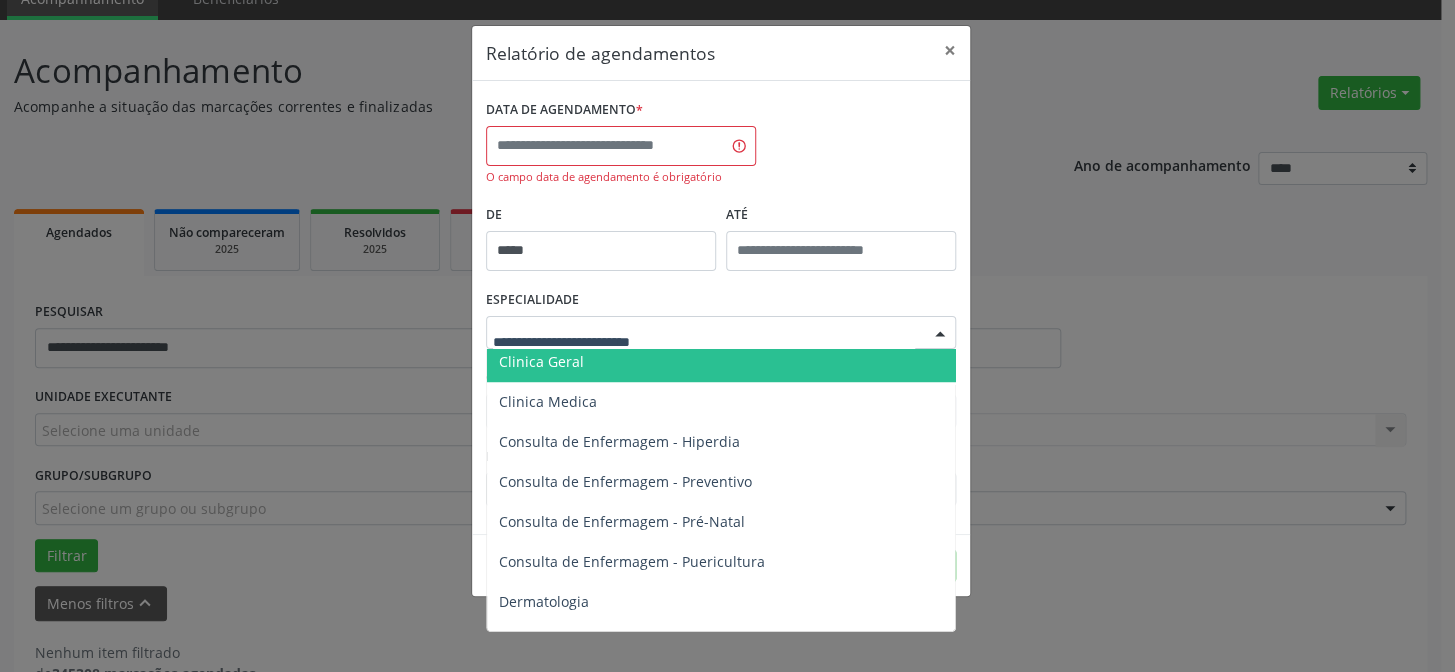 click at bounding box center (721, 333) 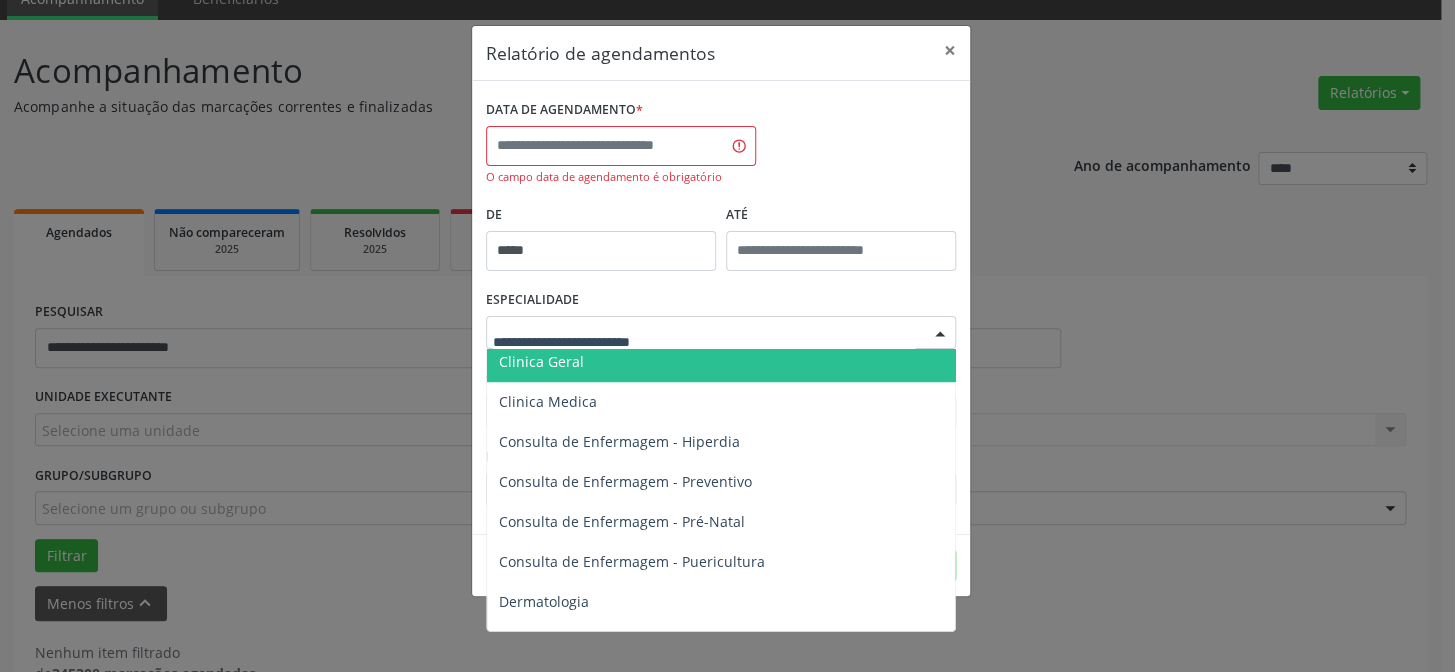 click on "Clinica Geral" at bounding box center (541, 361) 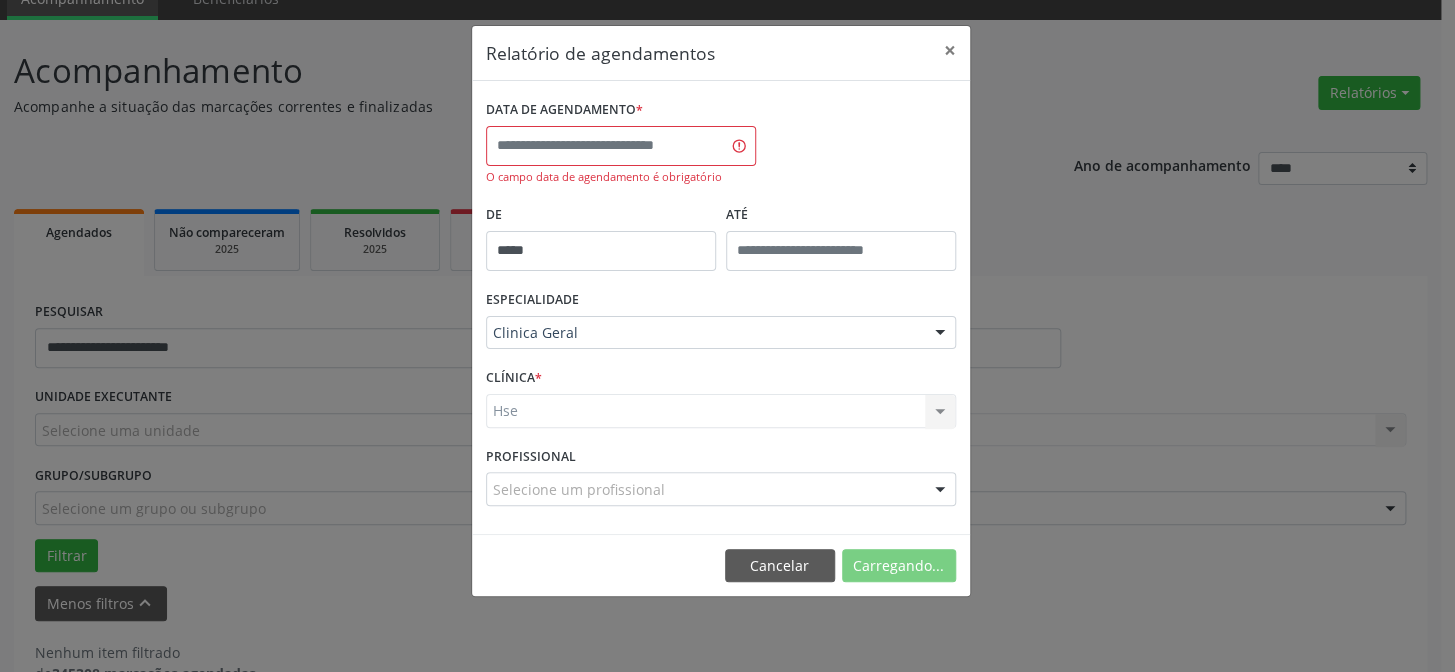 click on "Hse         Hse
Nenhum resultado encontrado para: "   "
Não há nenhuma opção para ser exibida." at bounding box center (721, 411) 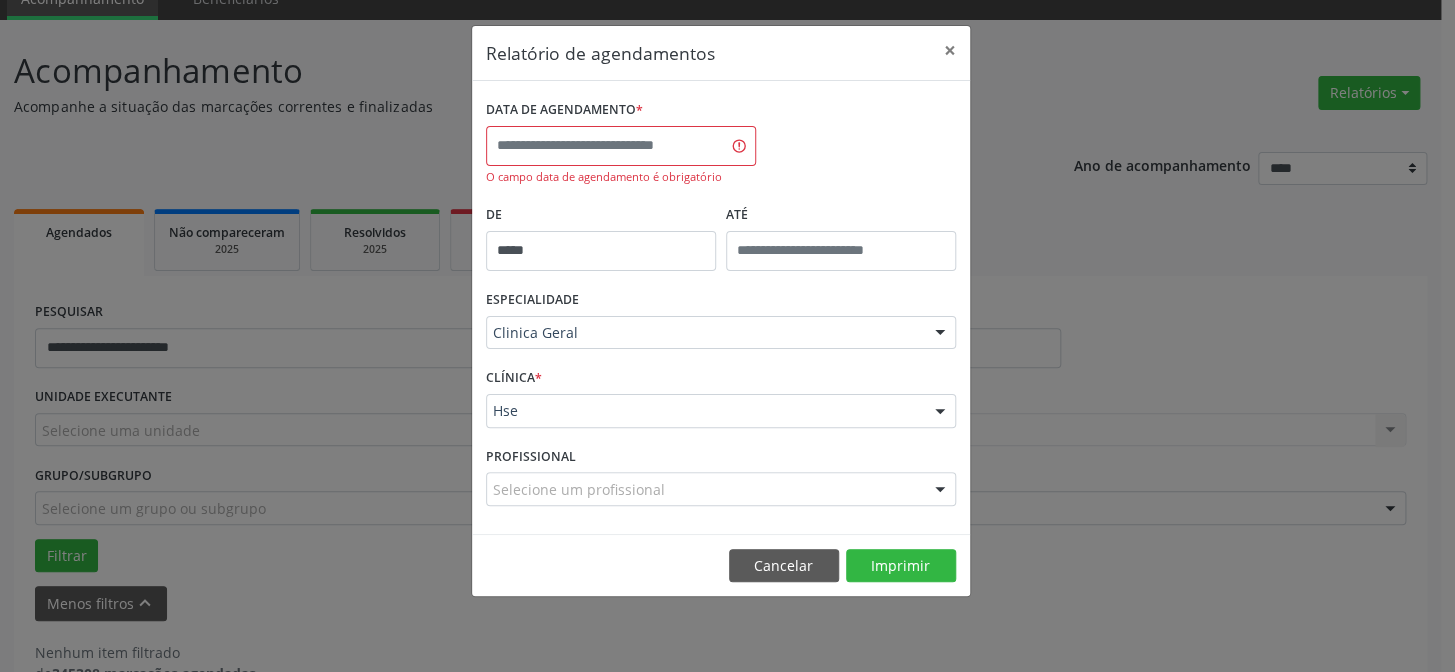 drag, startPoint x: 500, startPoint y: 416, endPoint x: 534, endPoint y: 411, distance: 34.36568 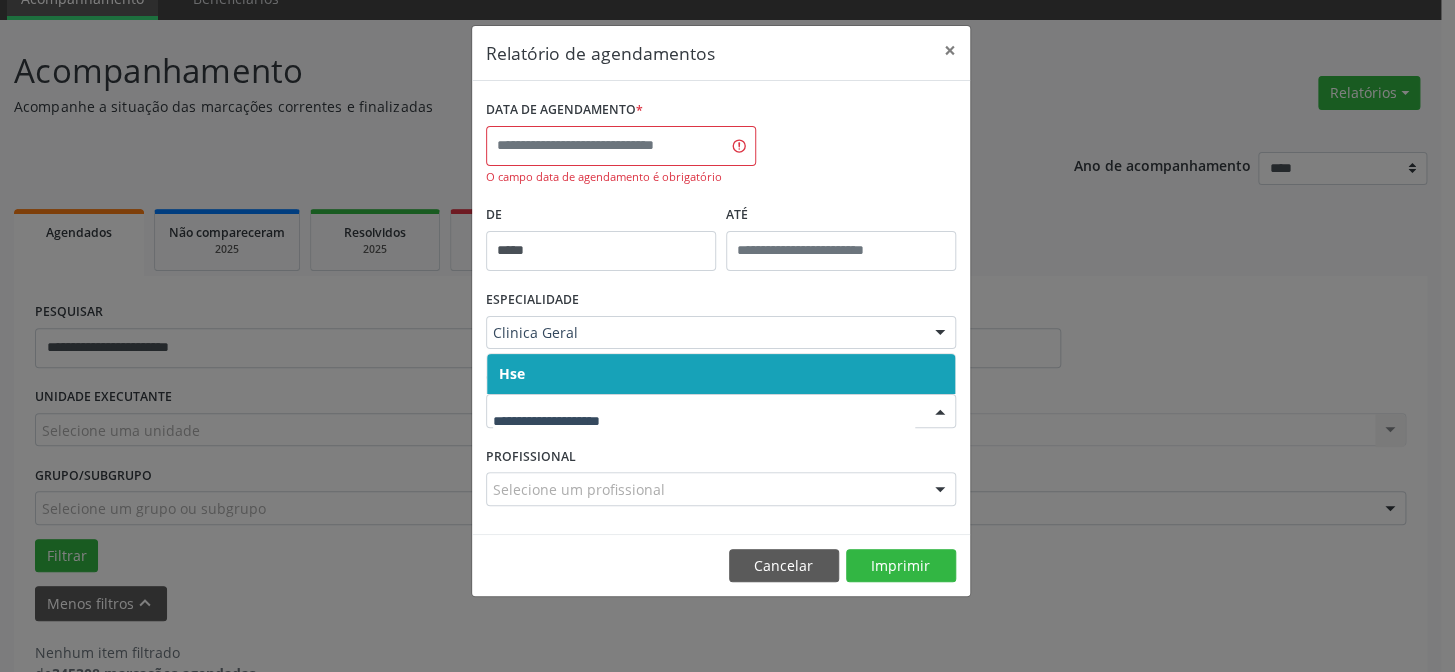 click on "Hse" at bounding box center [721, 374] 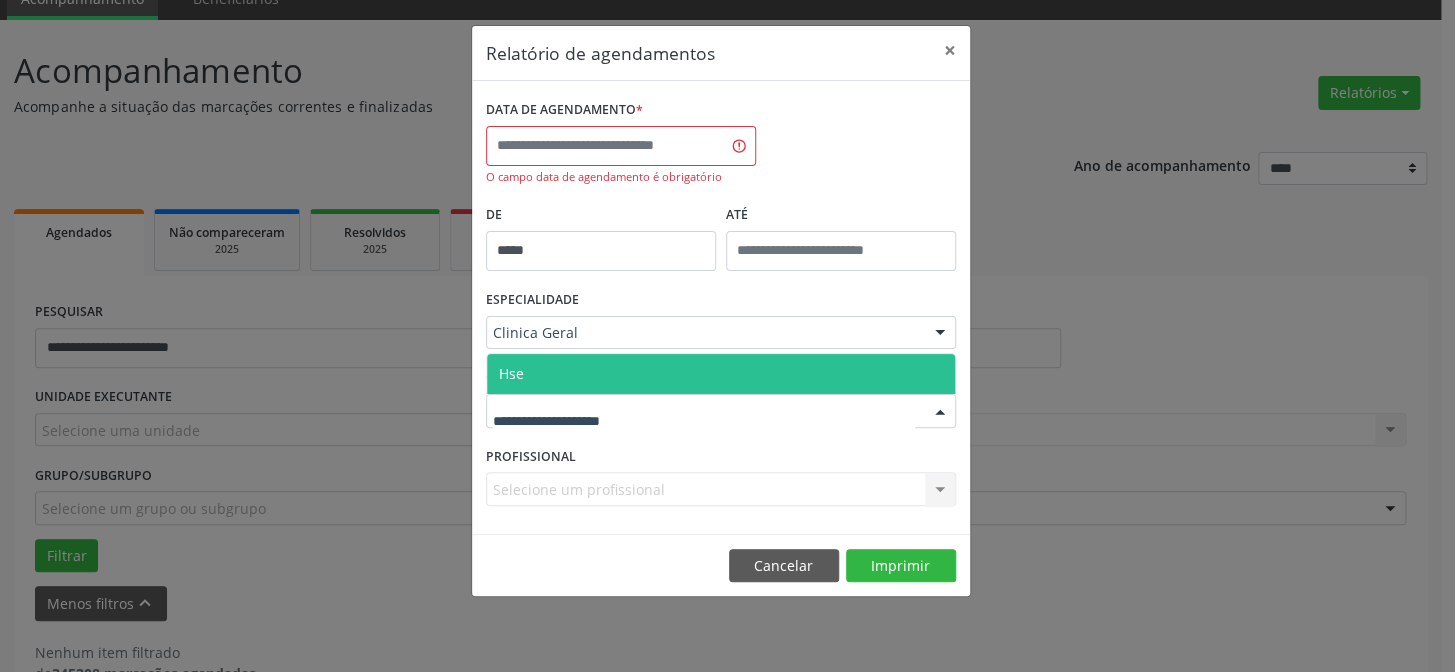 click on "Hse" at bounding box center (721, 374) 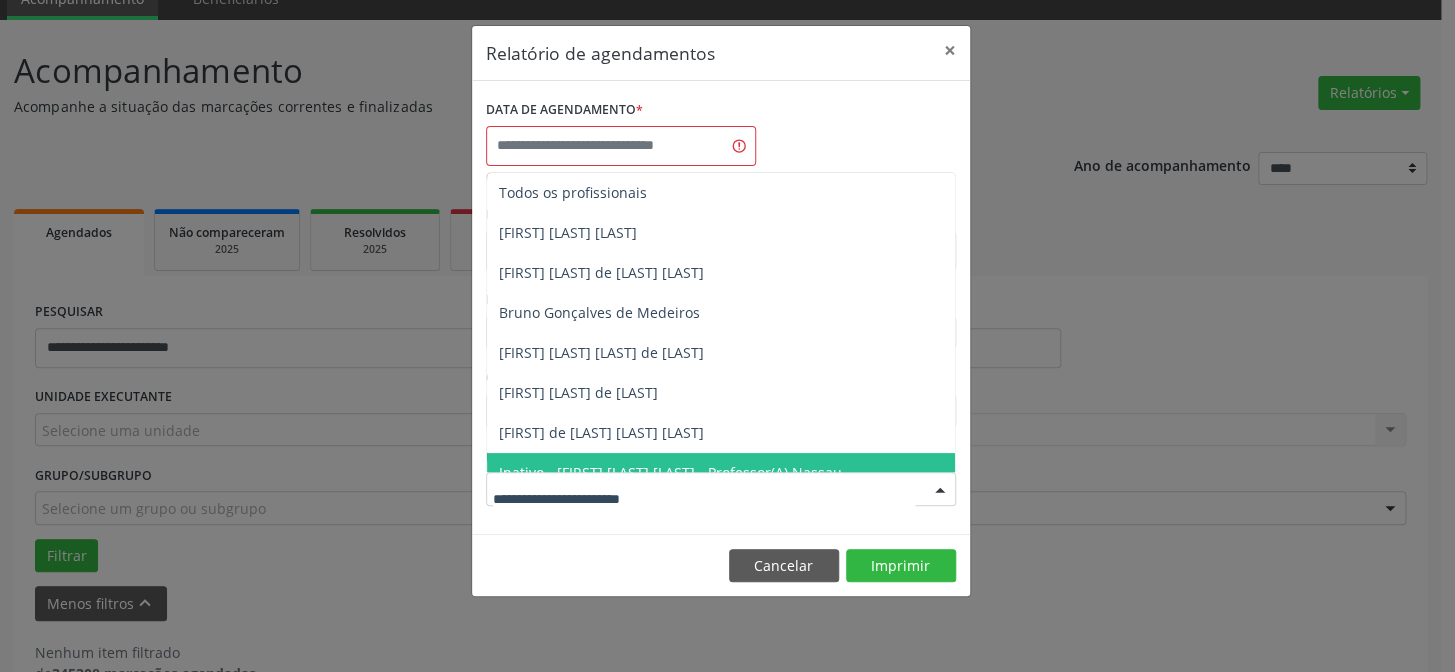 scroll, scrollTop: 180, scrollLeft: 0, axis: vertical 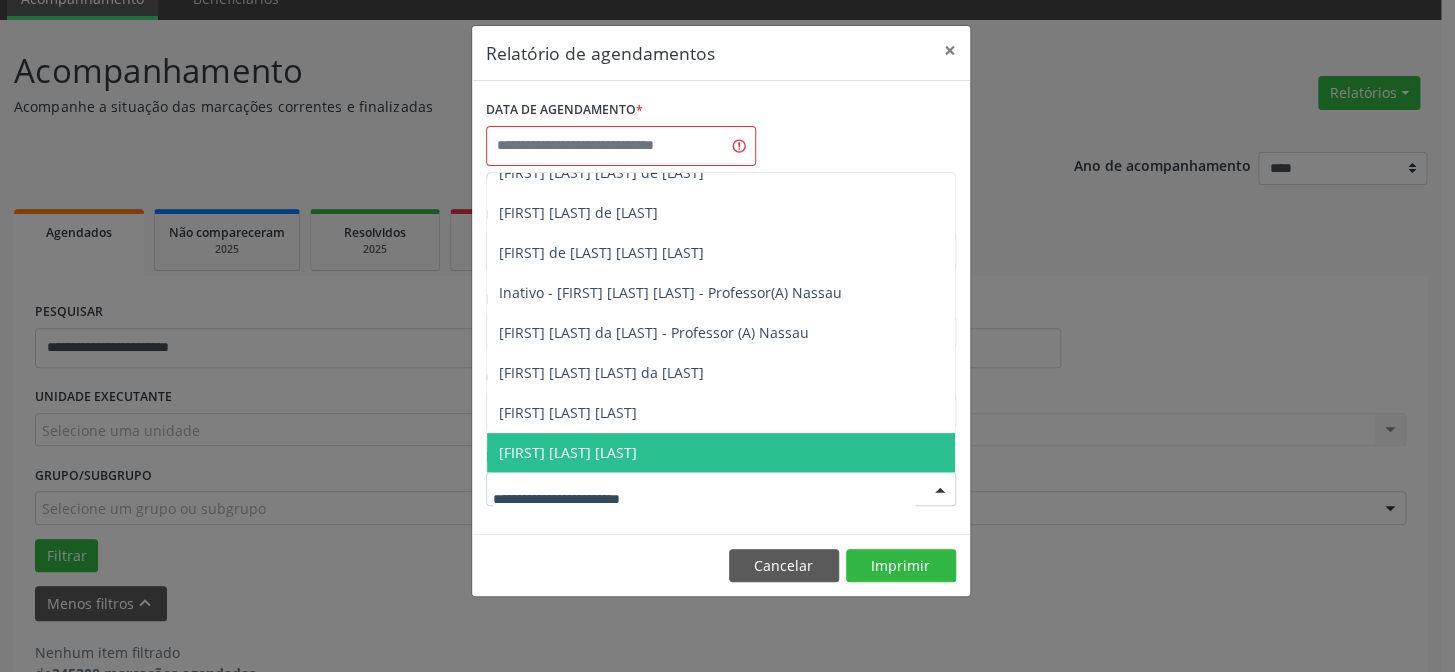 click at bounding box center (704, 499) 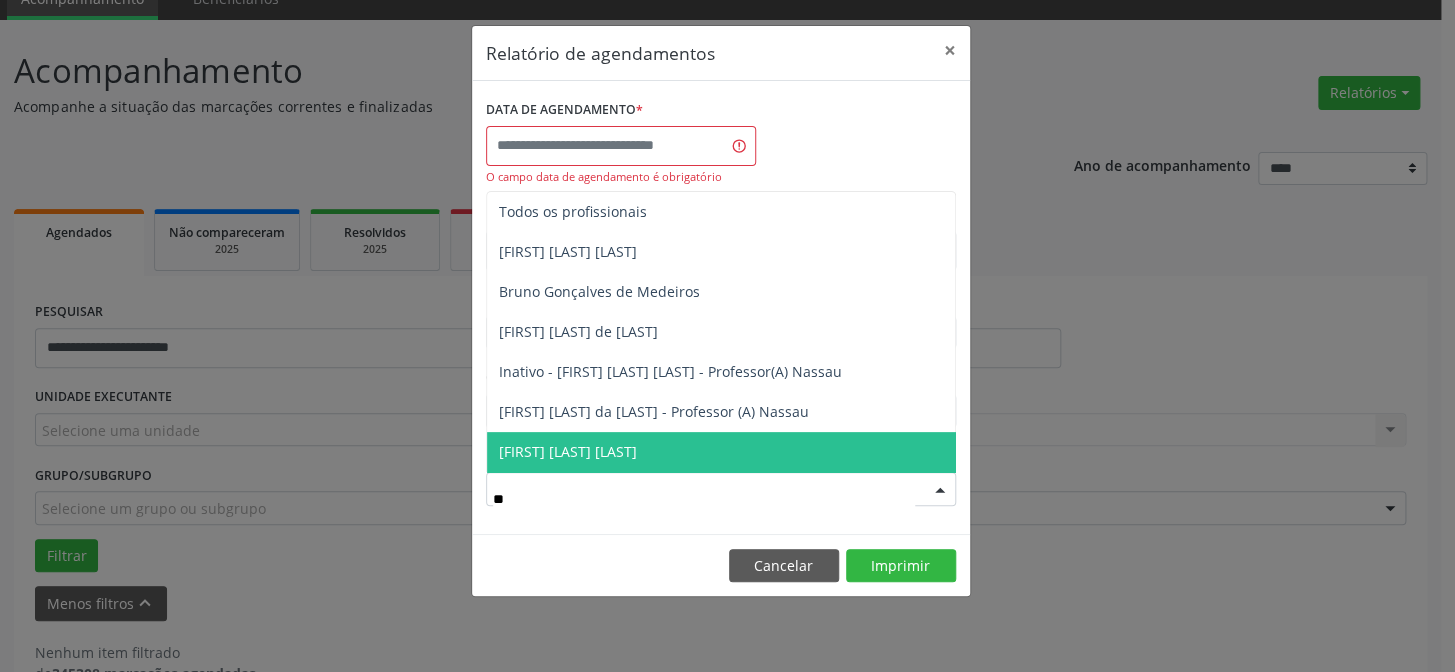 scroll, scrollTop: 0, scrollLeft: 0, axis: both 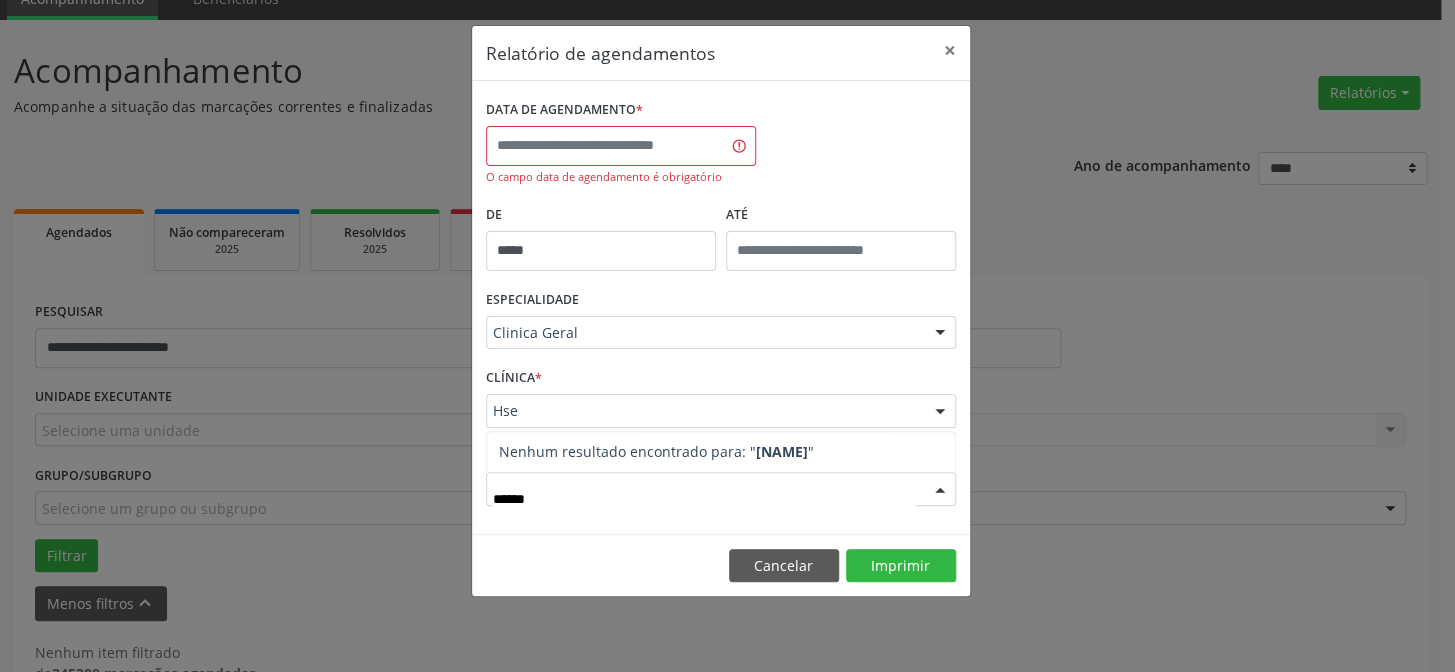type on "*******" 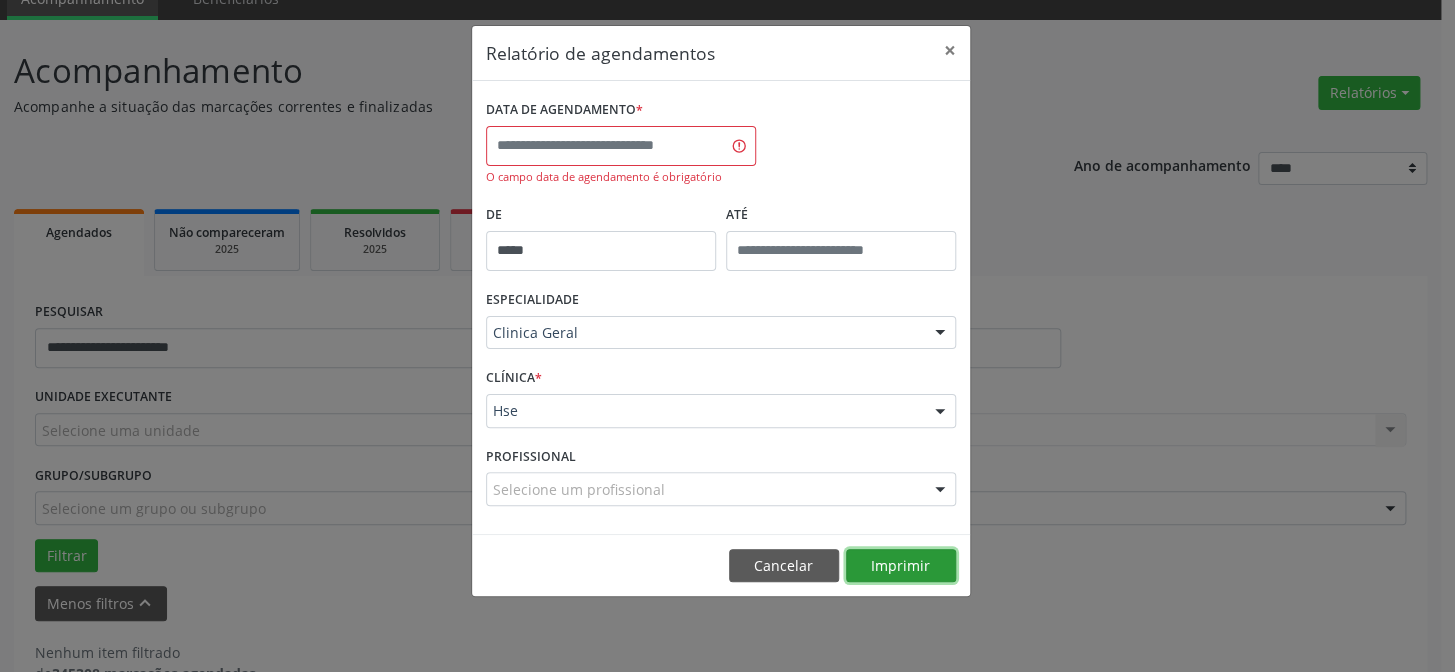 click on "Imprimir" at bounding box center [901, 566] 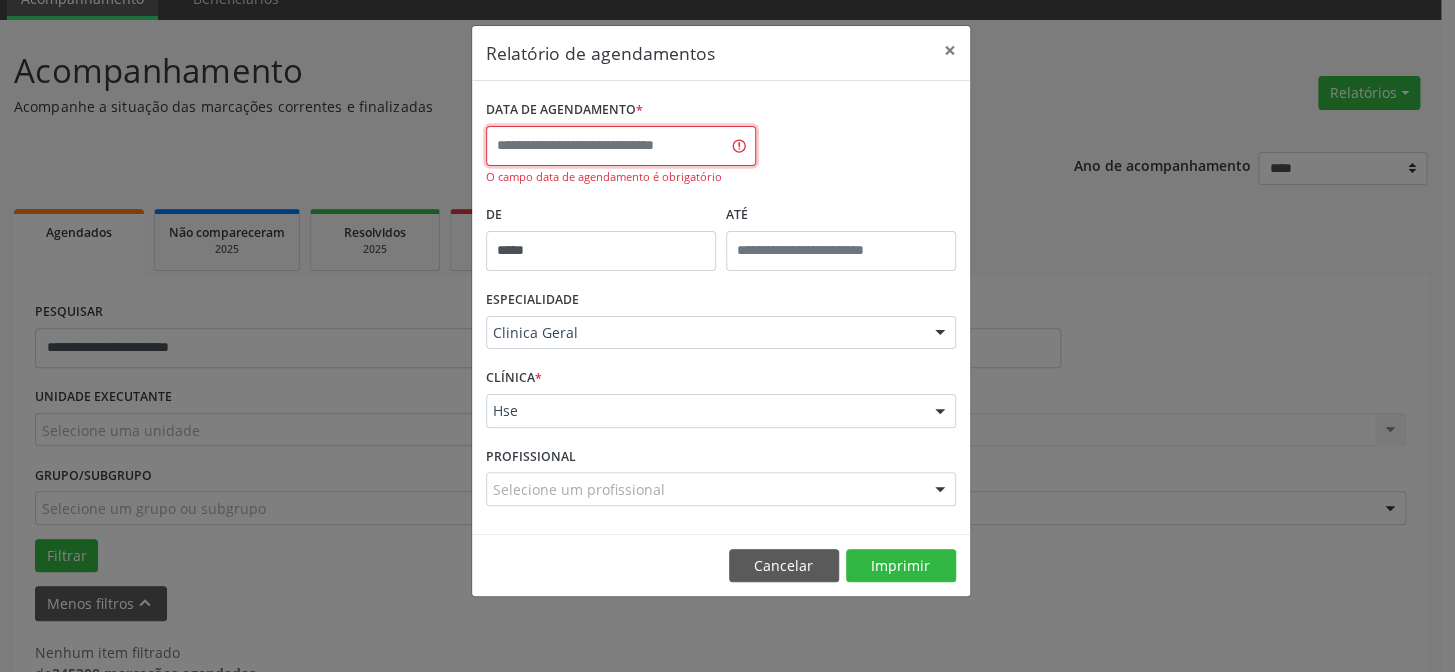 click at bounding box center [621, 146] 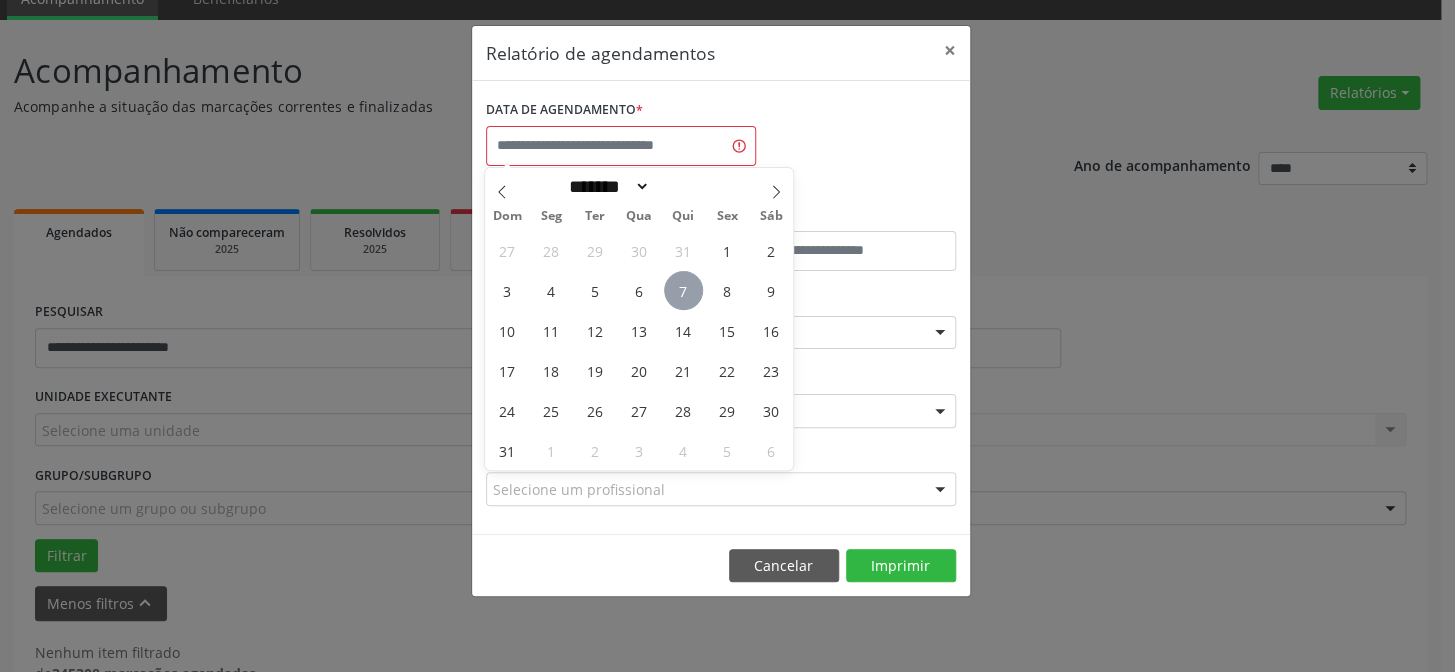 click on "7" at bounding box center [683, 290] 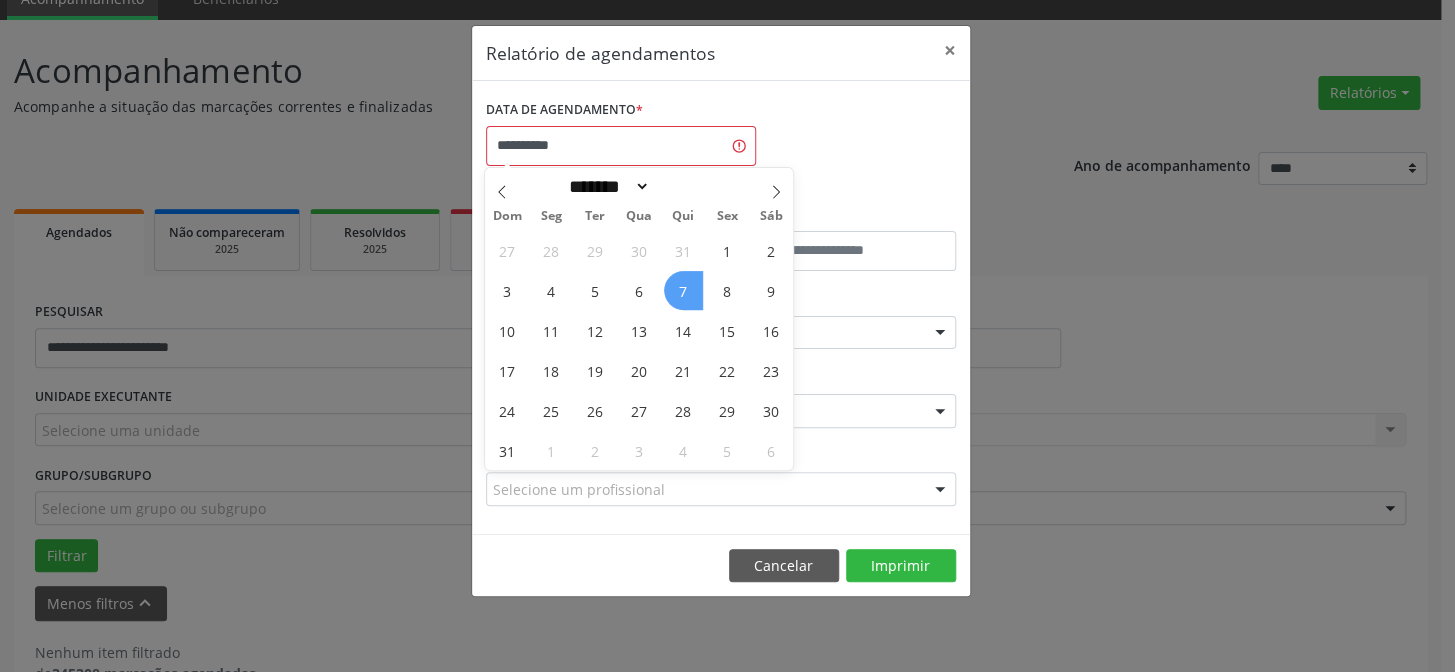 click on "7" at bounding box center (683, 290) 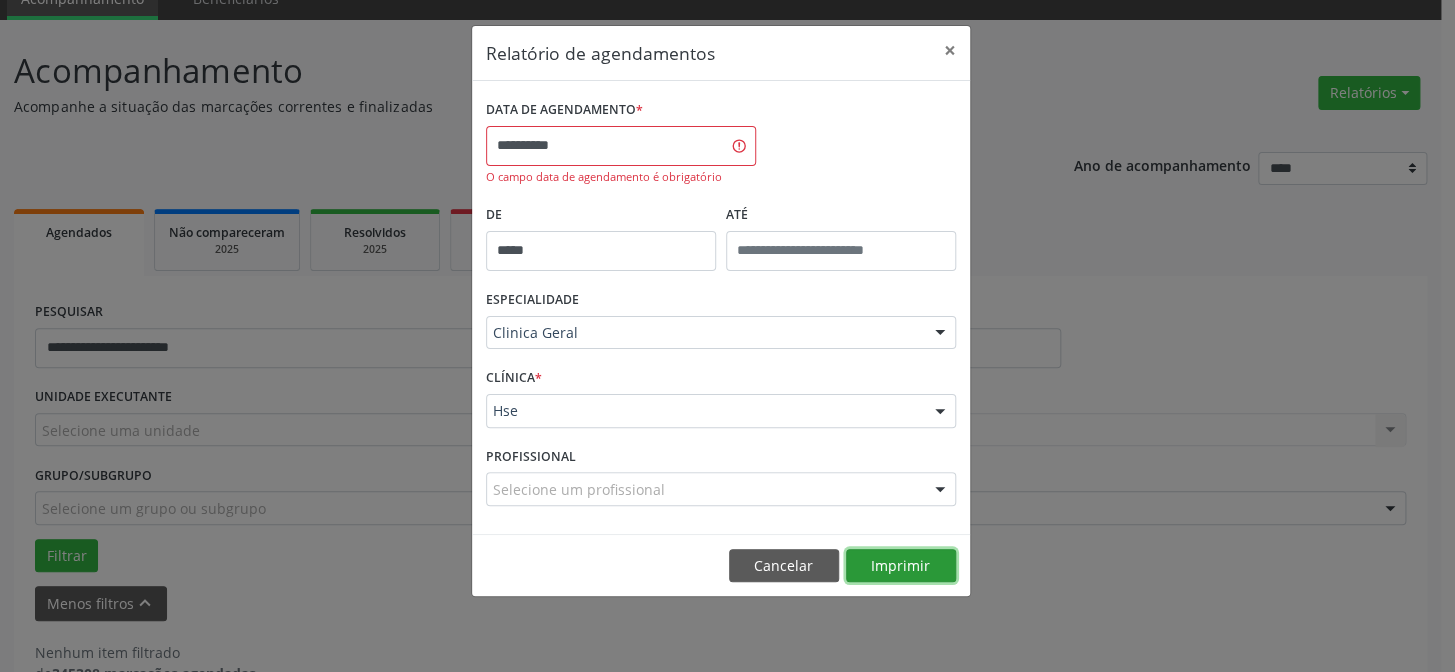 click on "Imprimir" at bounding box center (901, 566) 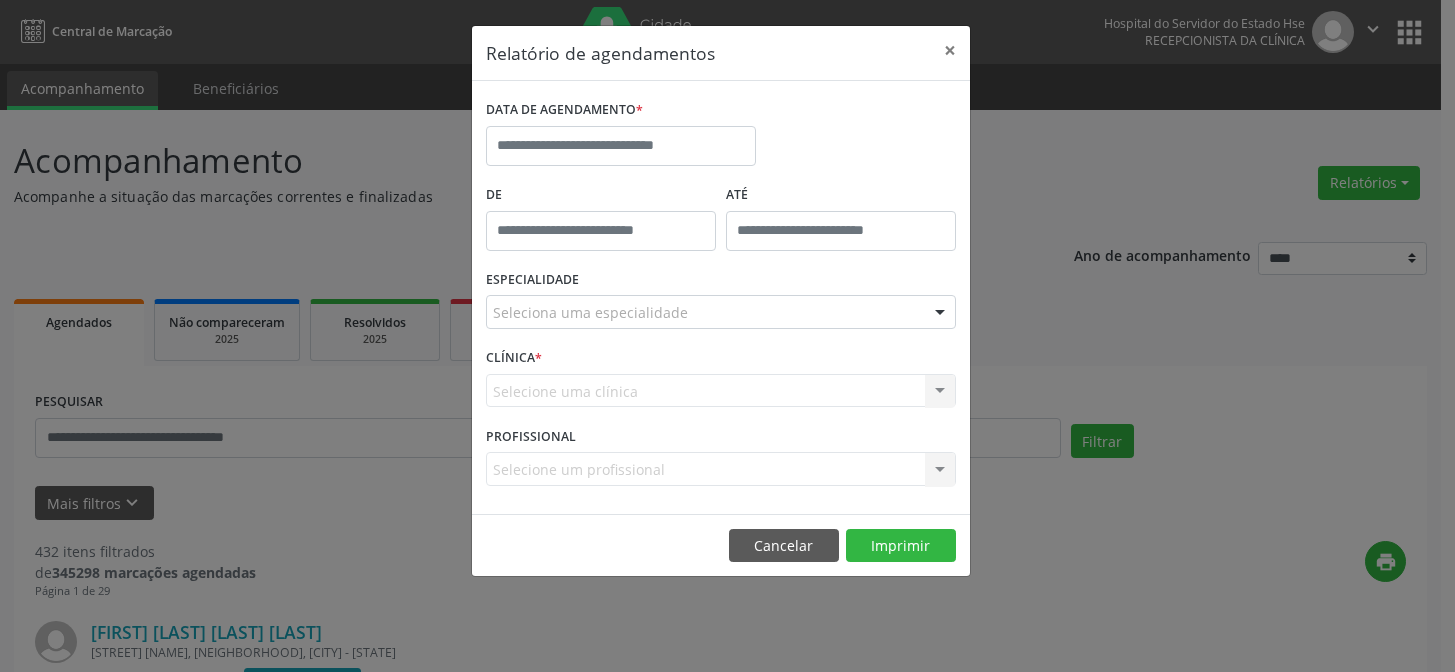 select on "*" 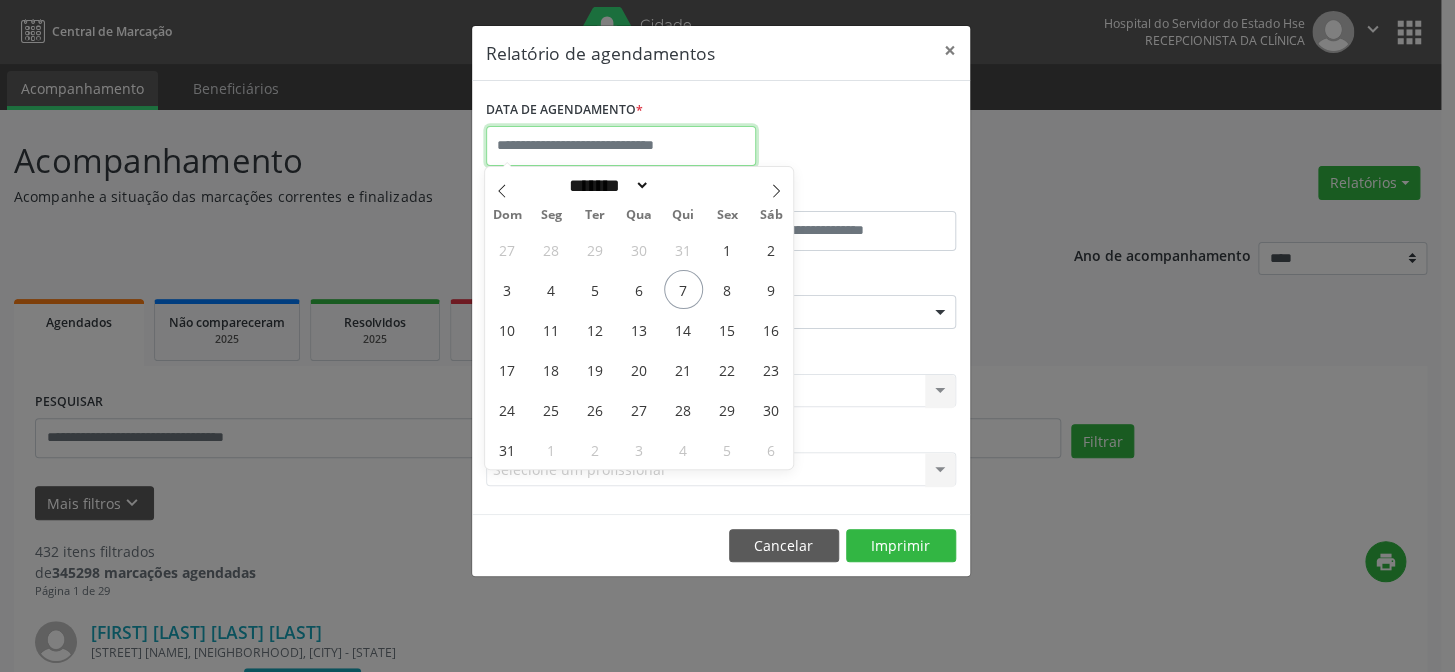 click at bounding box center (621, 146) 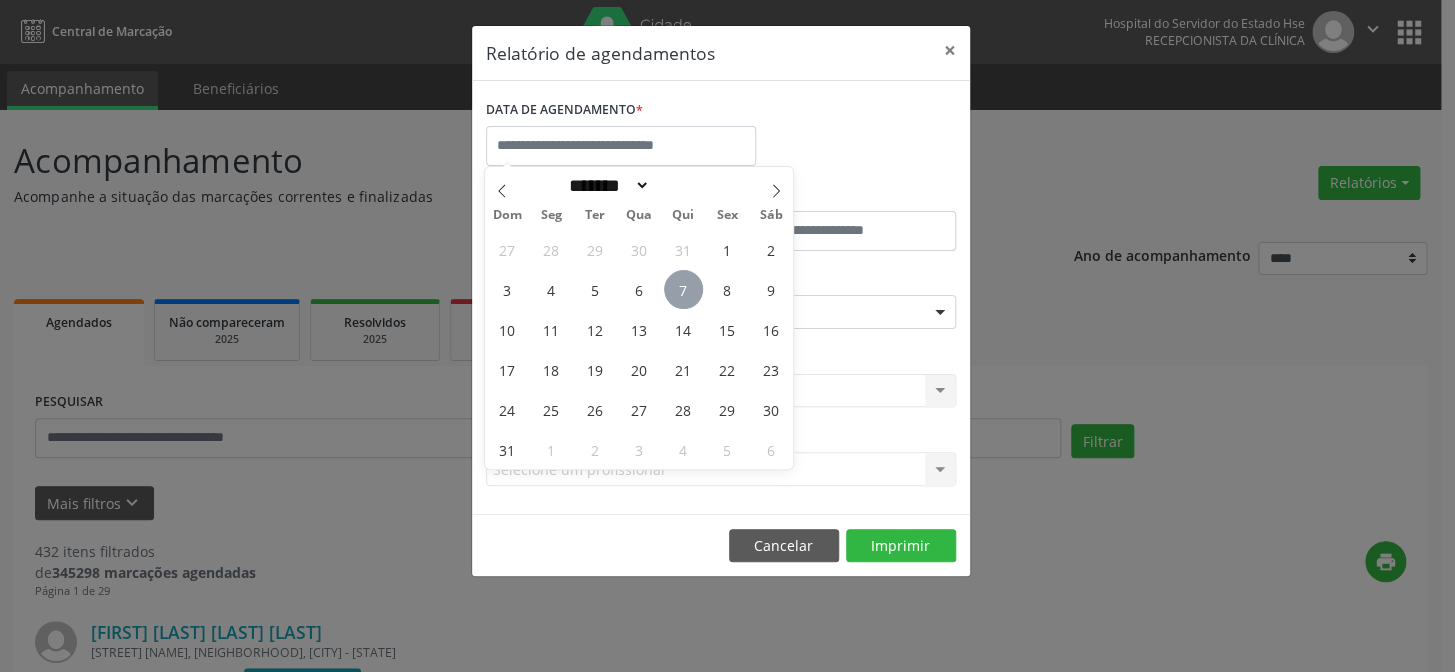 click on "7" at bounding box center [683, 289] 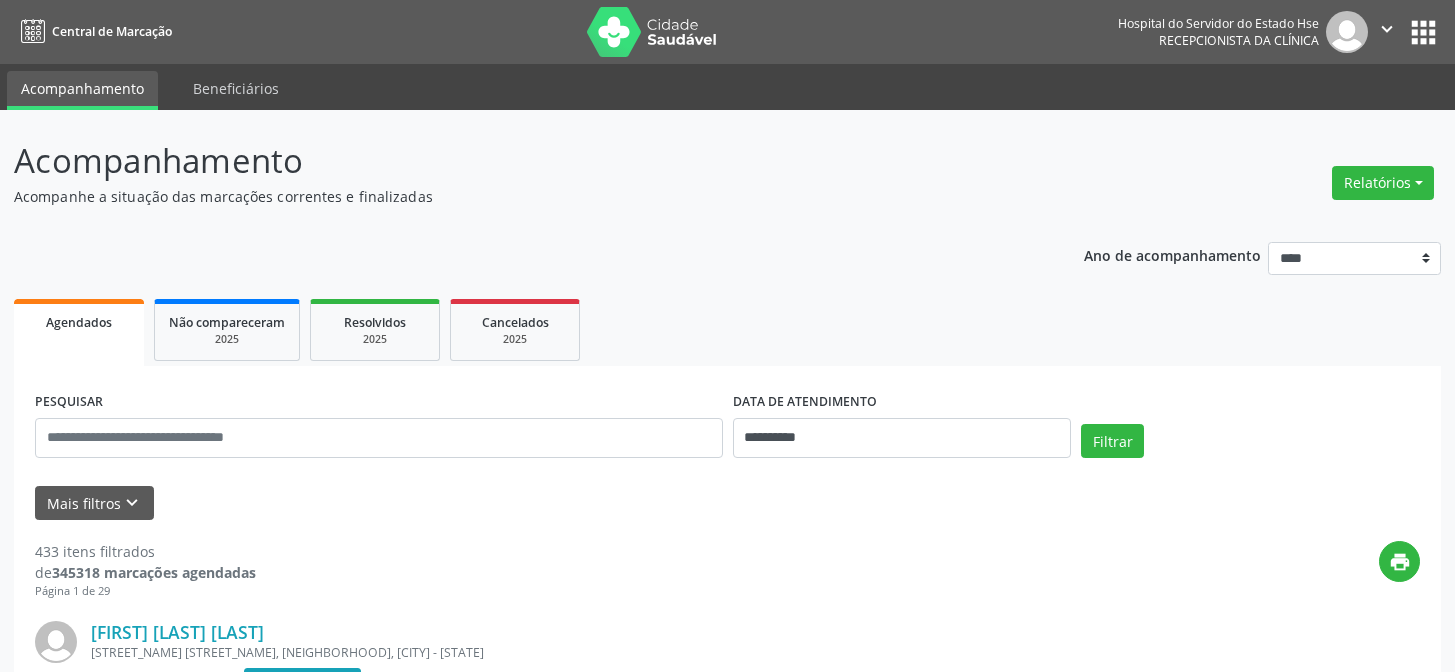 scroll, scrollTop: 0, scrollLeft: 0, axis: both 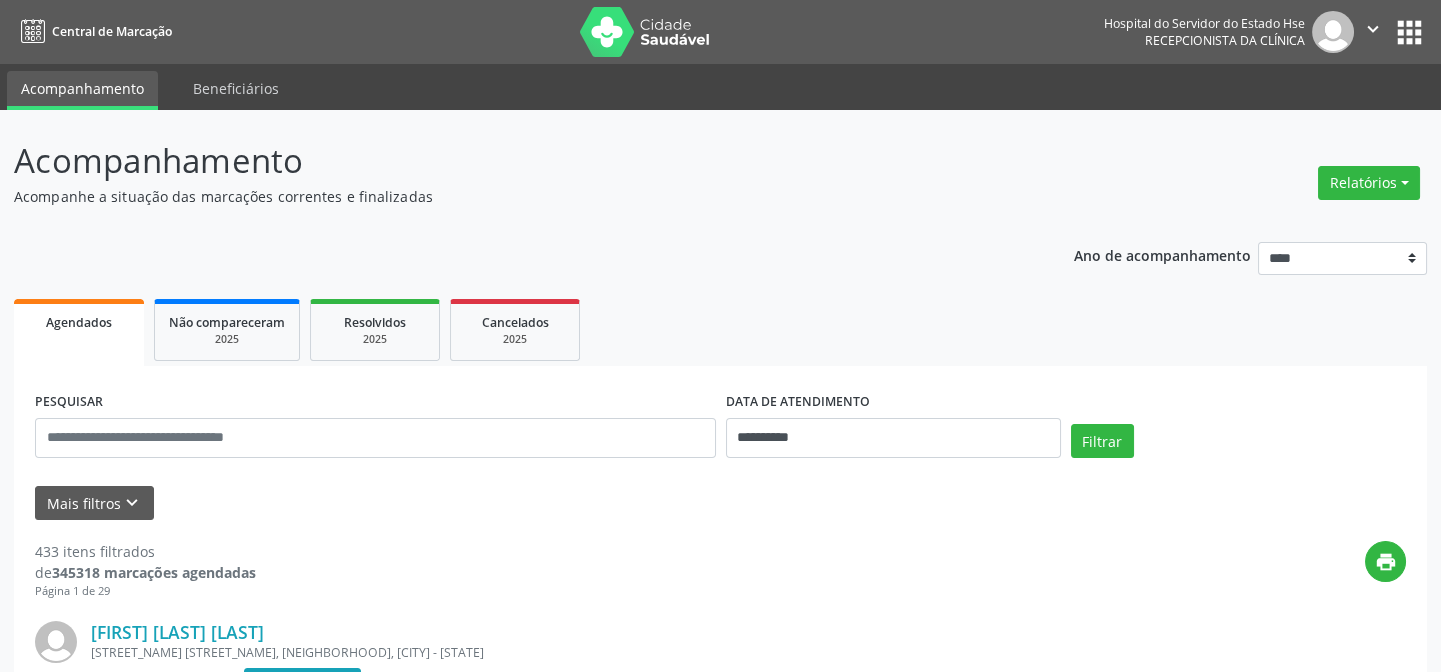 click on "Relatórios" at bounding box center [1369, 183] 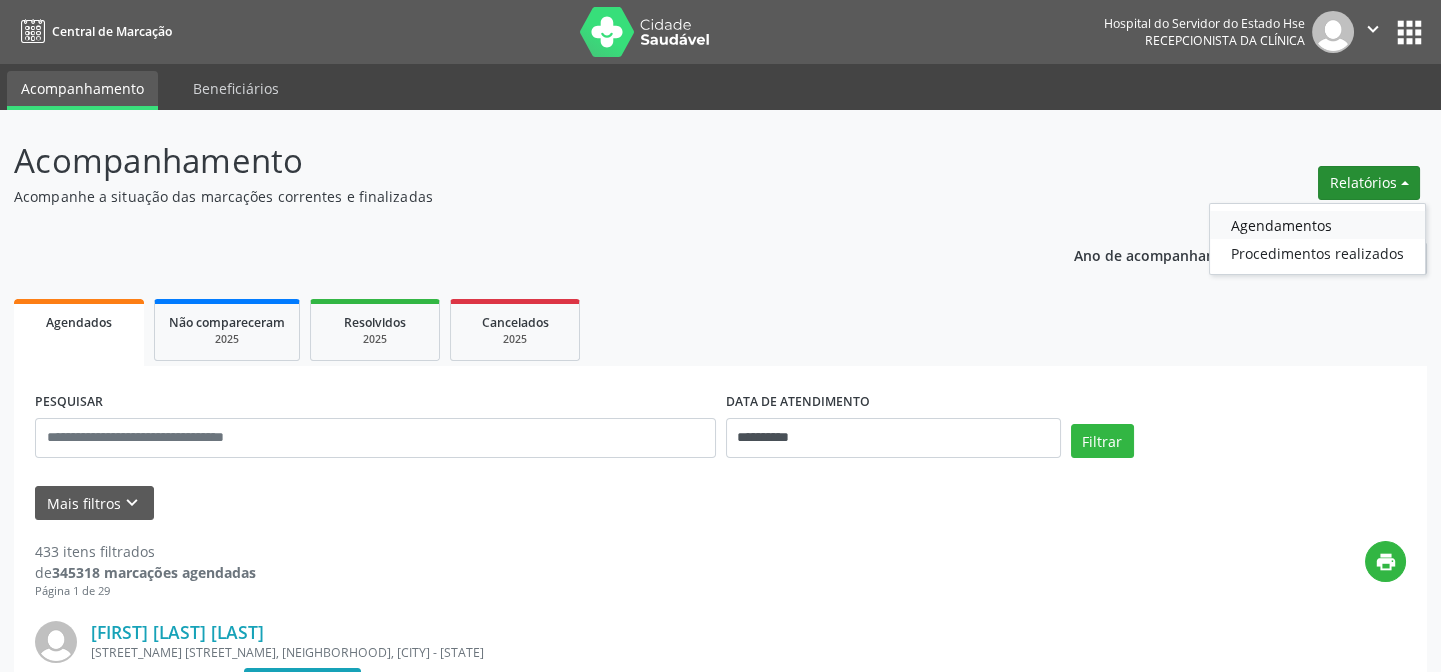 click on "Agendamentos" at bounding box center (1317, 225) 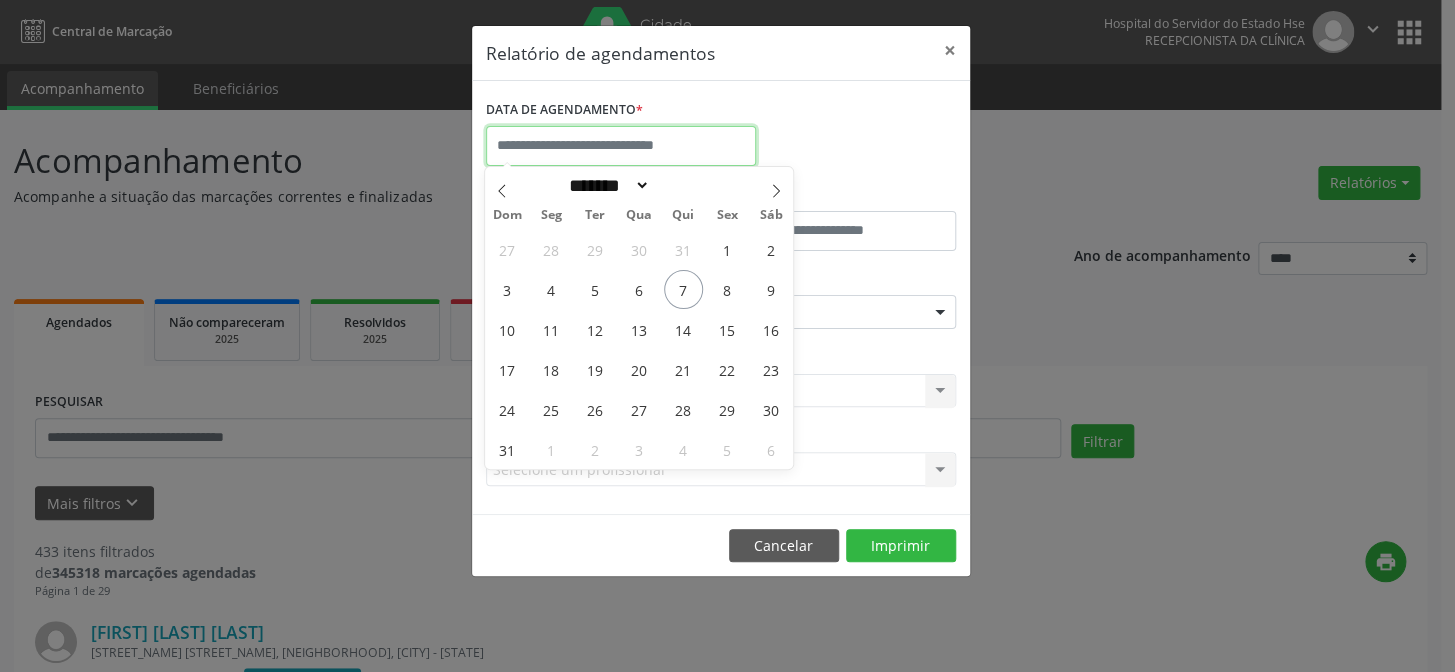 click at bounding box center (621, 146) 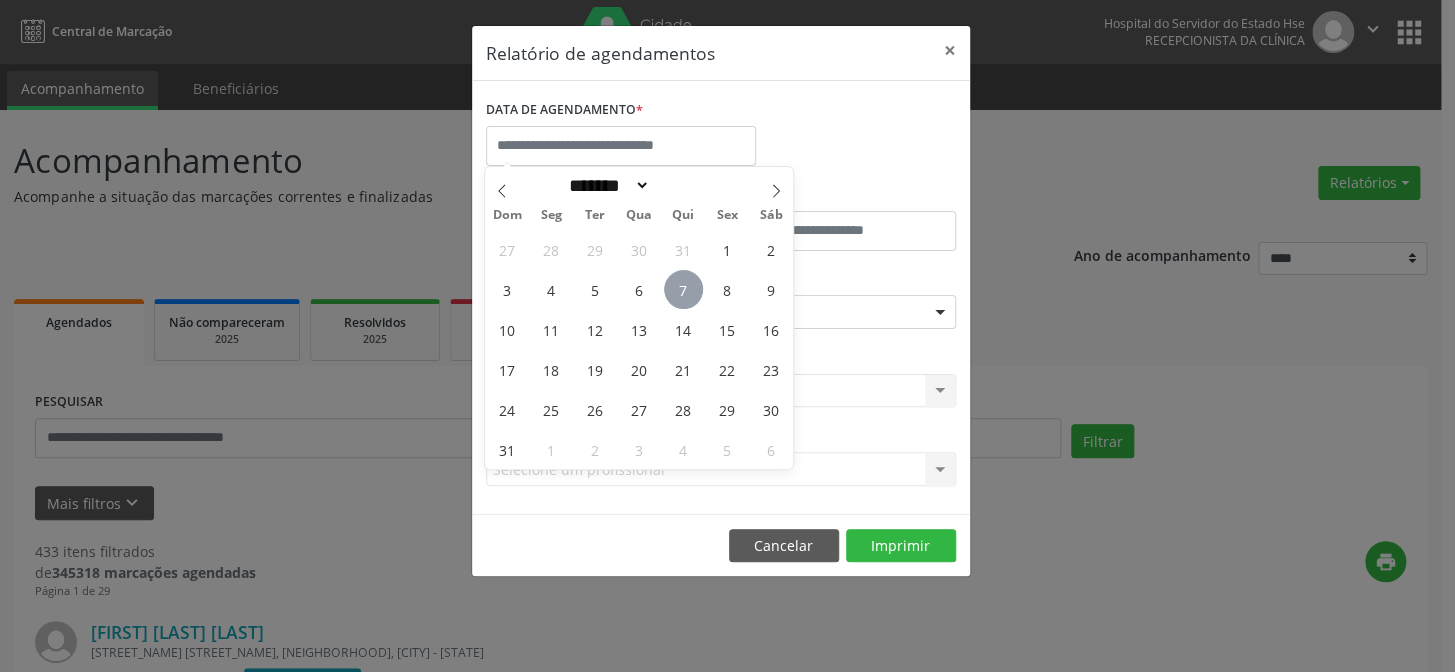 click on "7" at bounding box center [683, 289] 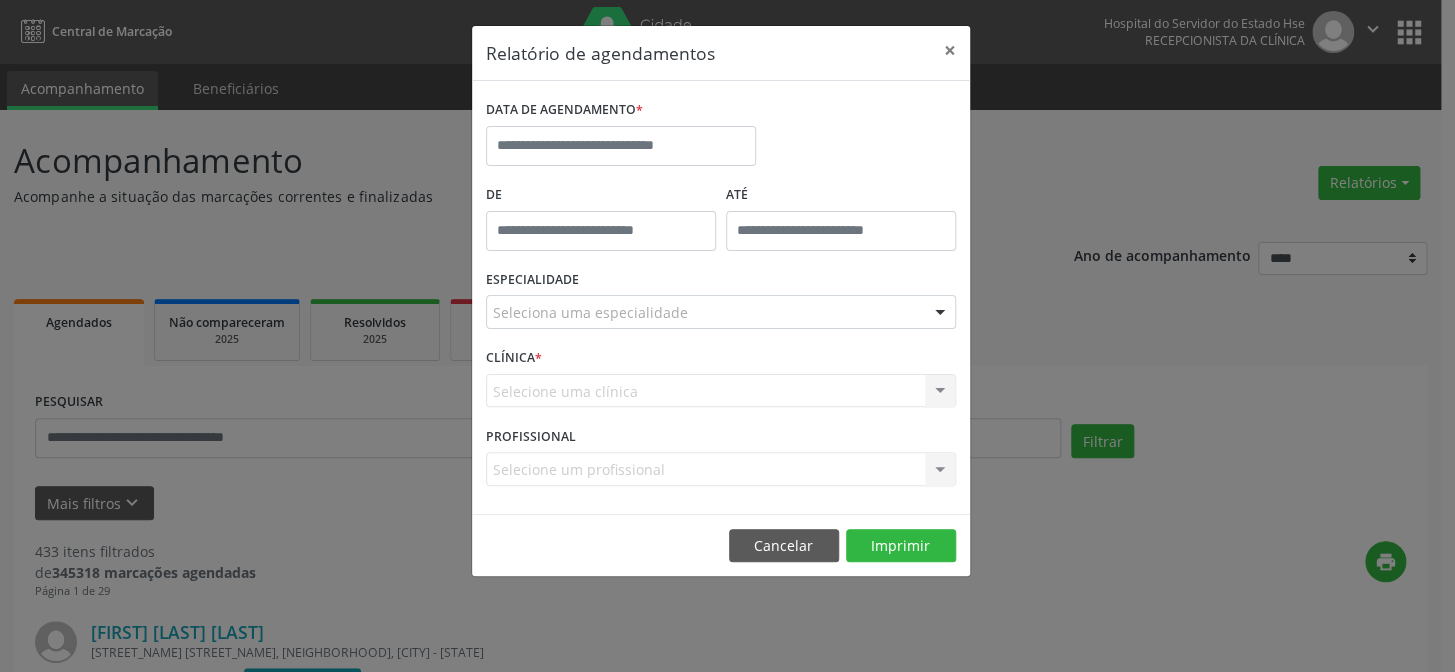 click on "Relatório de agendamentos ×
DATA DE AGENDAMENTO
*
De
ATÉ
ESPECIALIDADE
Seleciona uma especialidade
Todas as especialidades   Alergologia   Angiologia   Arritmologia   Cardiologia   Cirurgia Abdominal   Cirurgia Bariatrica   Cirurgia Cabeça e Pescoço   Cirurgia Cardiaca   Cirurgia Geral   Cirurgia Ginecologica   Cirurgia Mastologia Oncologica   Cirurgia Pediatrica   Cirurgia Plastica   Cirurgia Toracica   Cirurgia geral oncológica   Cirurgia geral oncológica   Cirurgião Dermatológico   Clinica Geral   Clinica Medica   Consulta de Enfermagem - Hiperdia   Consulta de Enfermagem - Preventivo   Consulta de Enfermagem - Pré-Natal   Consulta de Enfermagem - Puericultura   Dermatologia   Endocinologia   Endocrino Diabetes   Endocrinologia   Fisioterapia   Fisioterapia Cirurgica   Fonoaudiologia   Gastro/Hepato   Gastroenterologia   Gastropediatria   Geriatria   Ginecologia   Gnecologia" at bounding box center [727, 336] 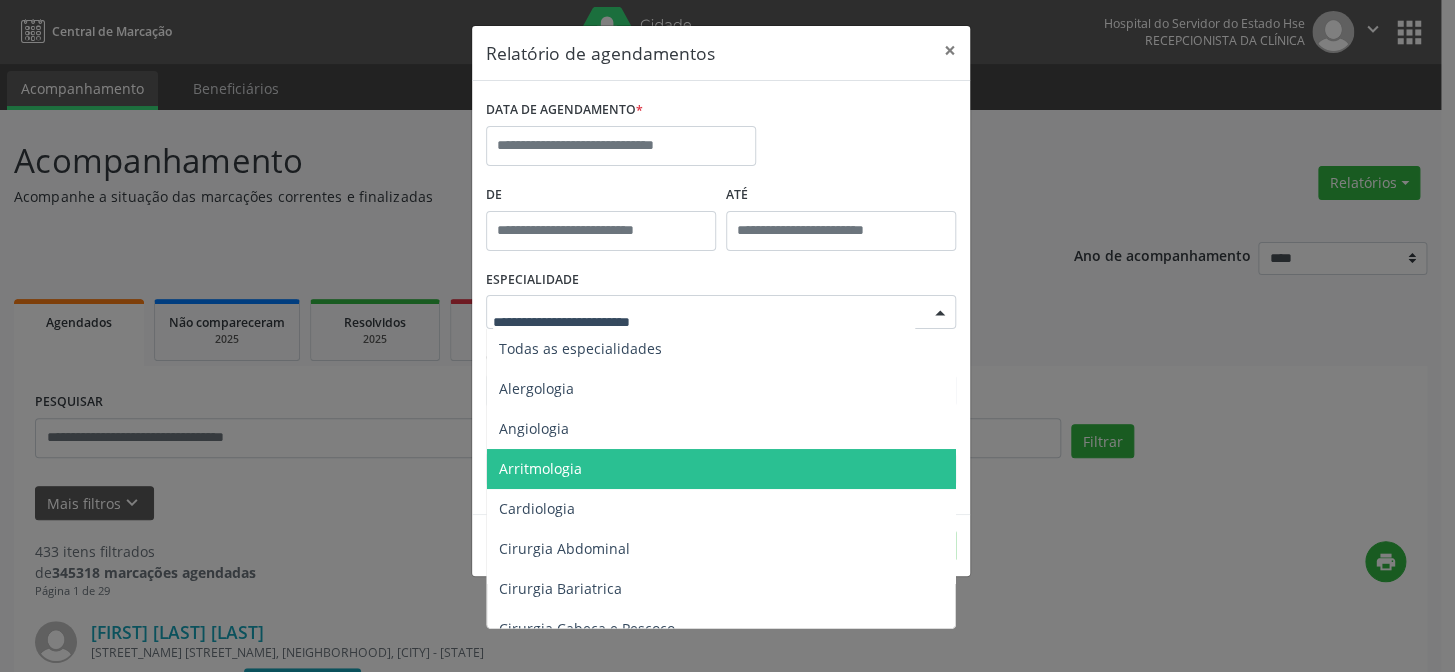scroll, scrollTop: 90, scrollLeft: 0, axis: vertical 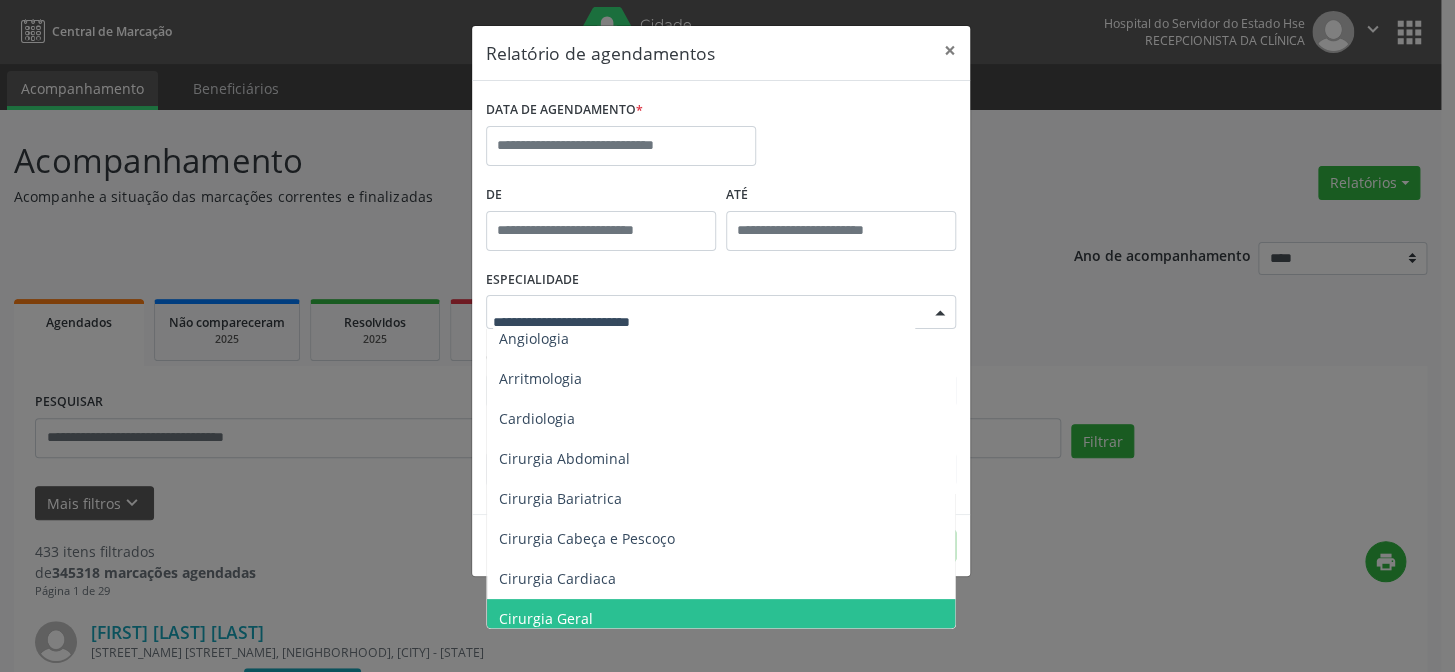 click on "Cirurgia Geral" at bounding box center [722, 619] 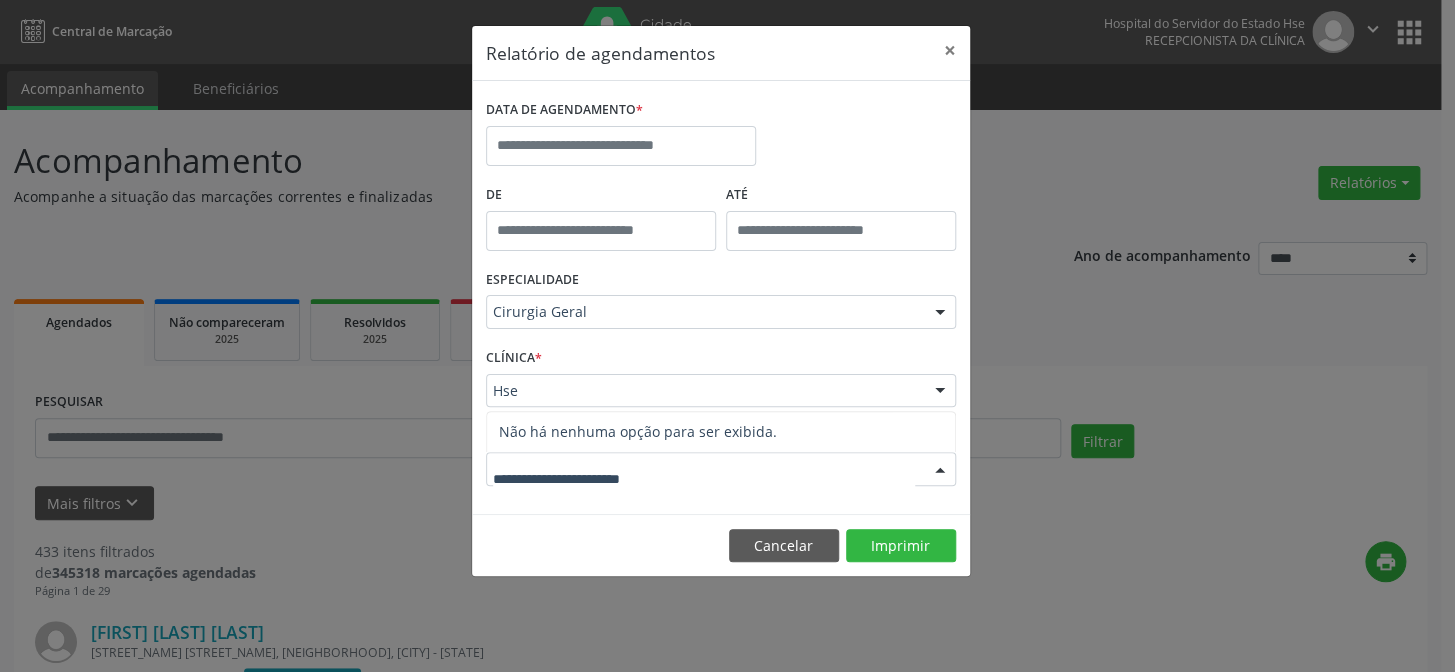 click at bounding box center [704, 479] 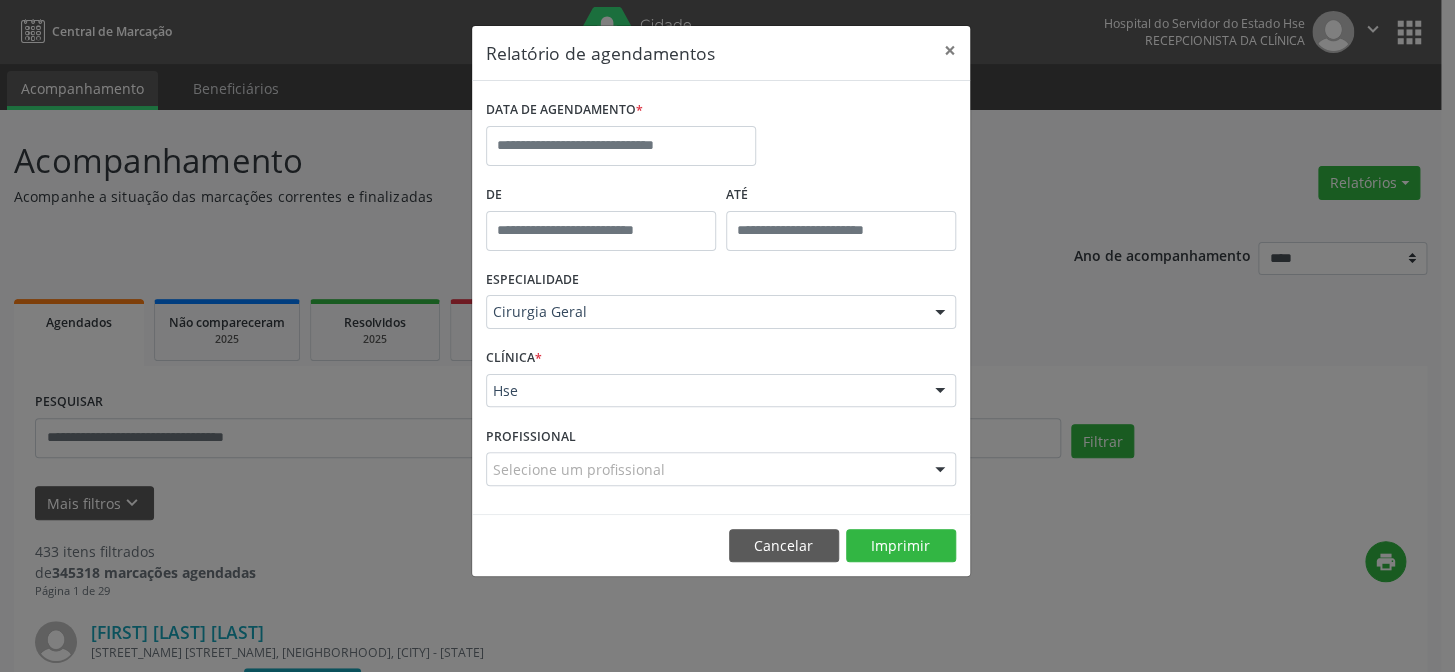 click on "Relatório de agendamentos ×
DATA DE AGENDAMENTO
*
De
ATÉ
ESPECIALIDADE
Cirurgia Geral         Todas as especialidades   Alergologia   Angiologia   Arritmologia   Cardiologia   Cirurgia Abdominal   Cirurgia Bariatrica   Cirurgia Cabeça e Pescoço   Cirurgia Cardiaca   Cirurgia Geral   Cirurgia Ginecologica   Cirurgia Mastologia Oncologica   Cirurgia Pediatrica   Cirurgia Plastica   Cirurgia Toracica   Cirurgia geral oncológica   Cirurgia geral oncológica   Cirurgião Dermatológico   Clinica Geral   Clinica Medica   Consulta de Enfermagem - Hiperdia   Consulta de Enfermagem - Preventivo   Consulta de Enfermagem - Pré-Natal   Consulta de Enfermagem - Puericultura   Dermatologia   Endocinologia   Endocrino Diabetes   Endocrinologia   Fisioterapia   Fisioterapia Cirurgica   Fonoaudiologia   Gastro/Hepato   Gastroenterologia   Gastropediatria   Geriatria   Ginecologia   Gnecologia   Hebiatra   Hematologia   Hepatologia" at bounding box center [727, 336] 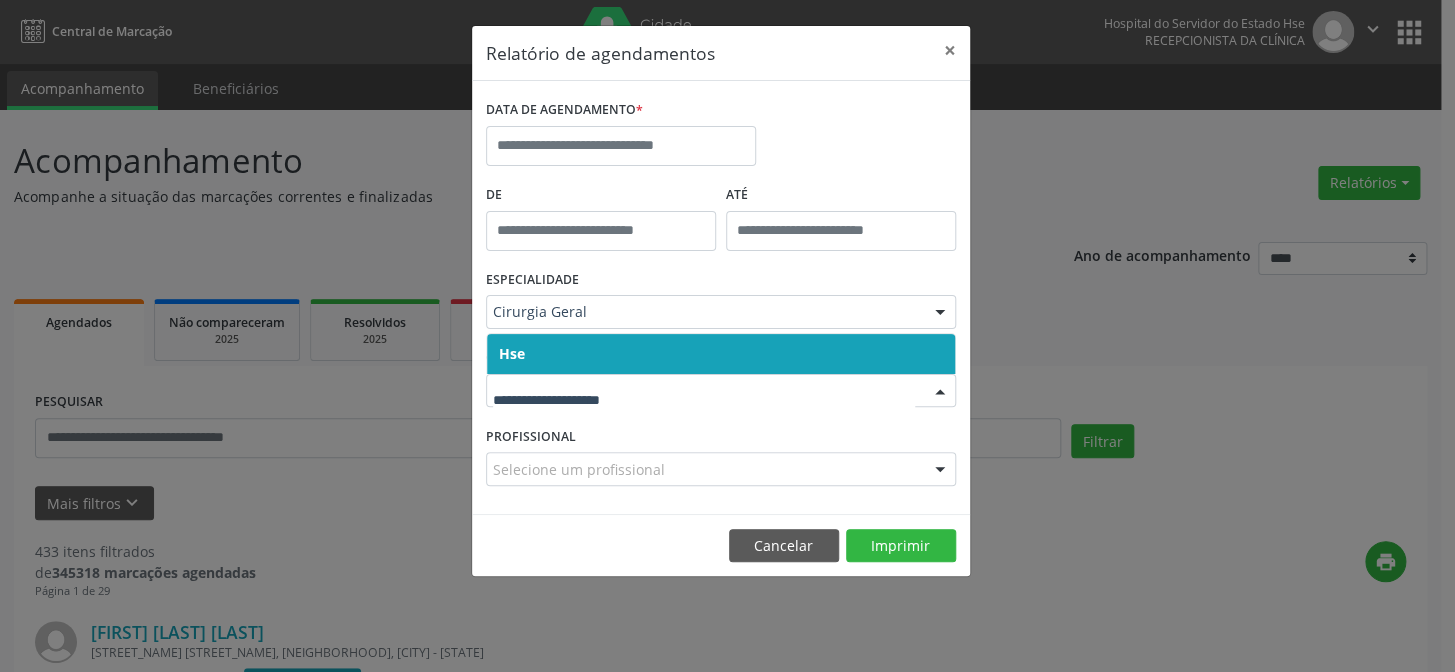 click on "Hse" at bounding box center [721, 354] 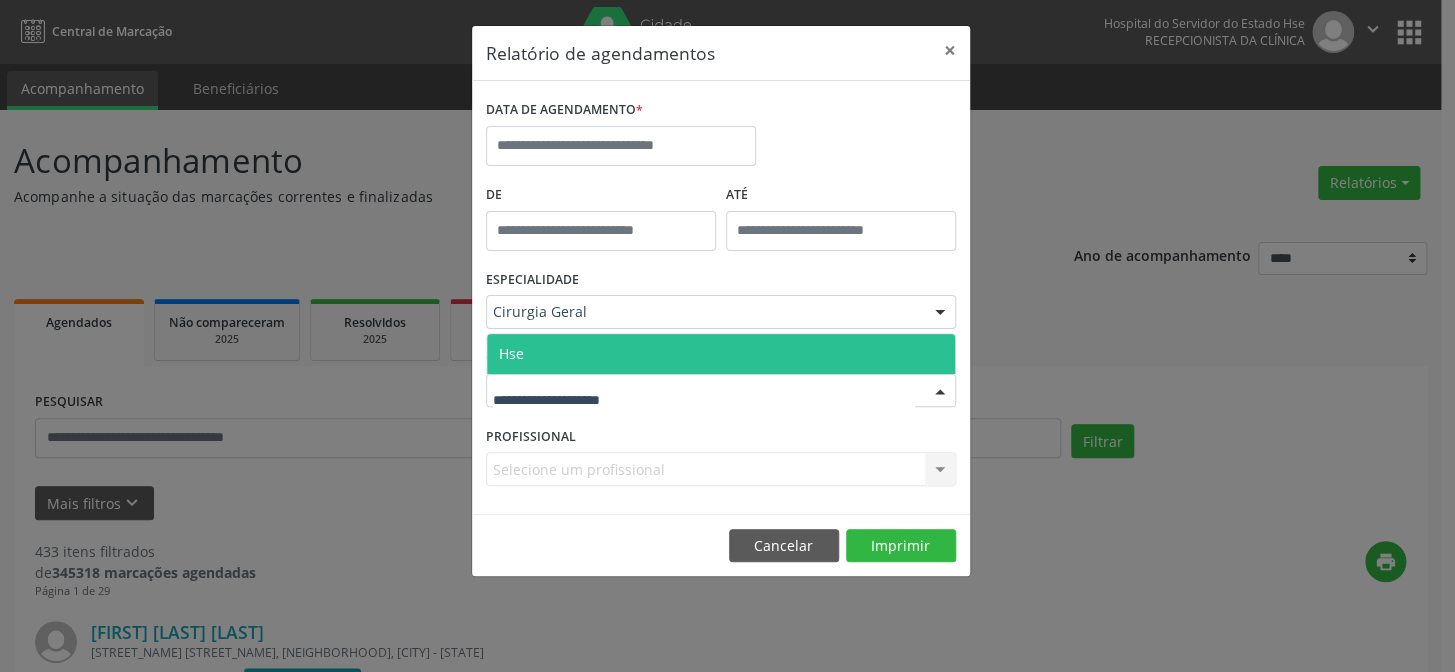 click on "Hse" at bounding box center (721, 354) 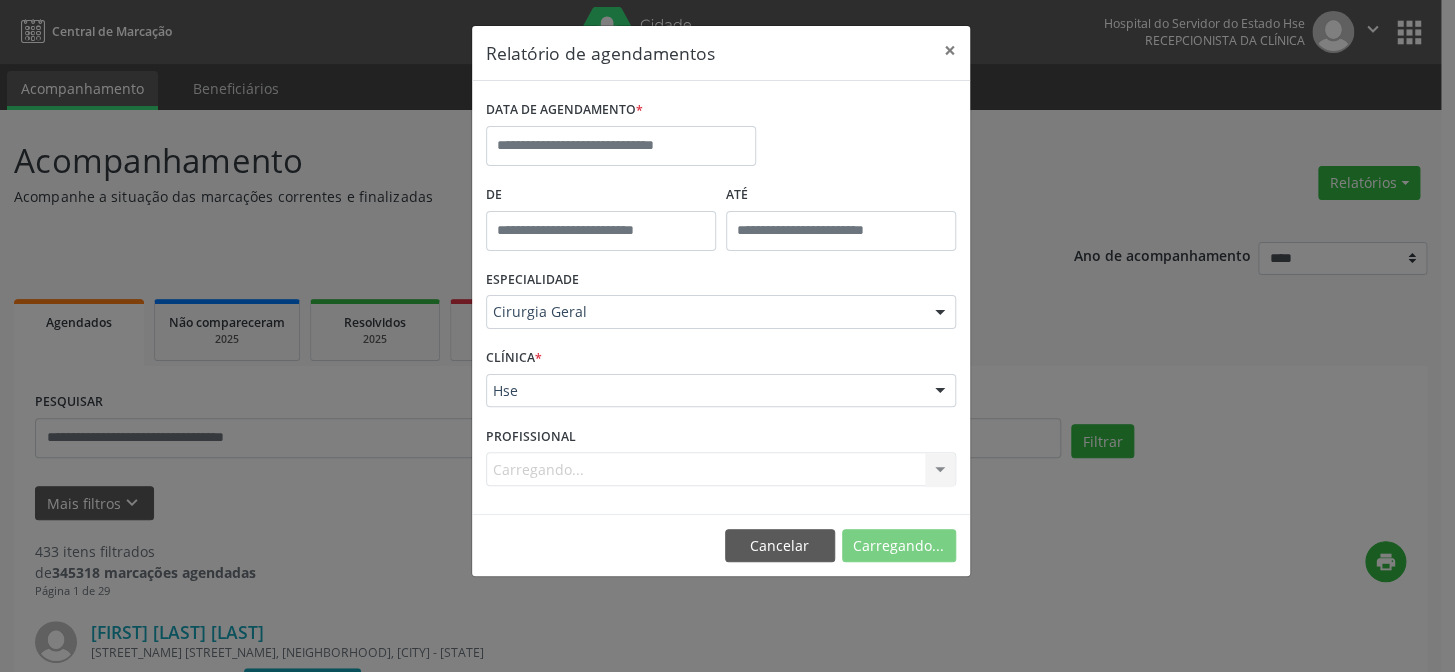 click on "Carregando...
Nenhum resultado encontrado para: "   "
Não há nenhuma opção para ser exibida." at bounding box center [721, 469] 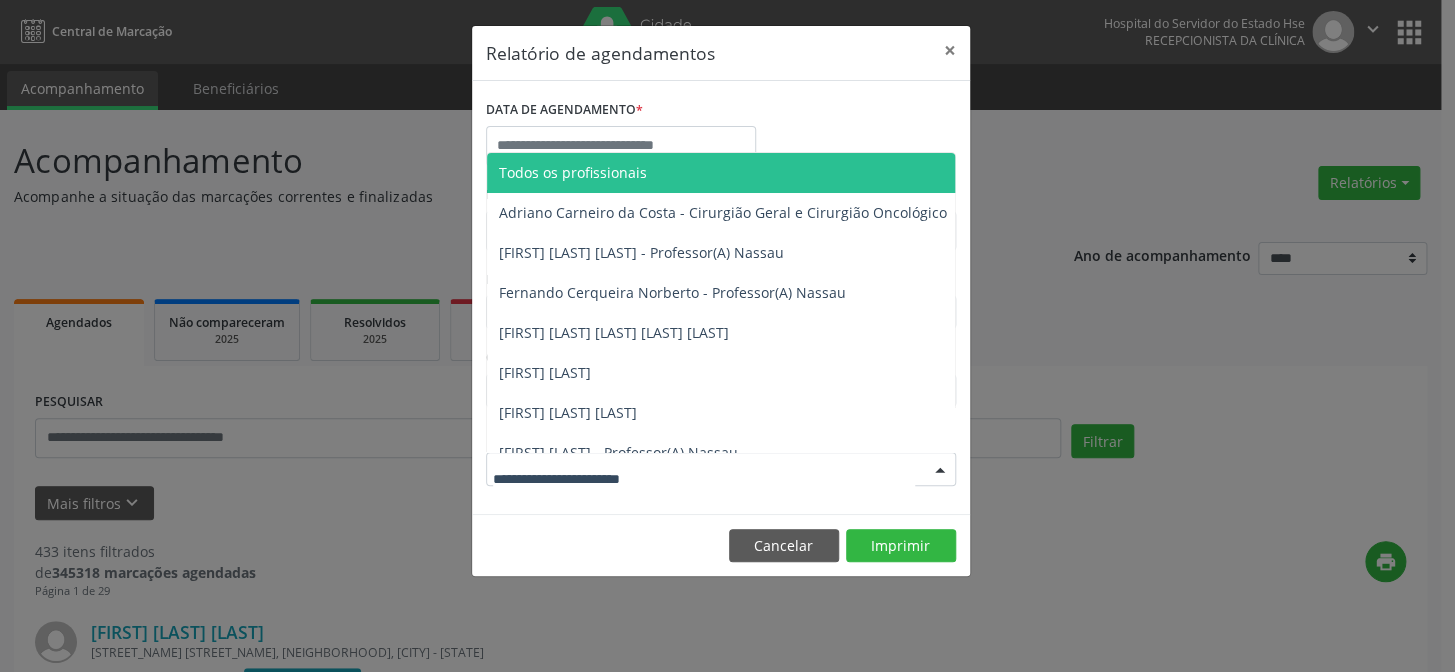 click at bounding box center [940, 470] 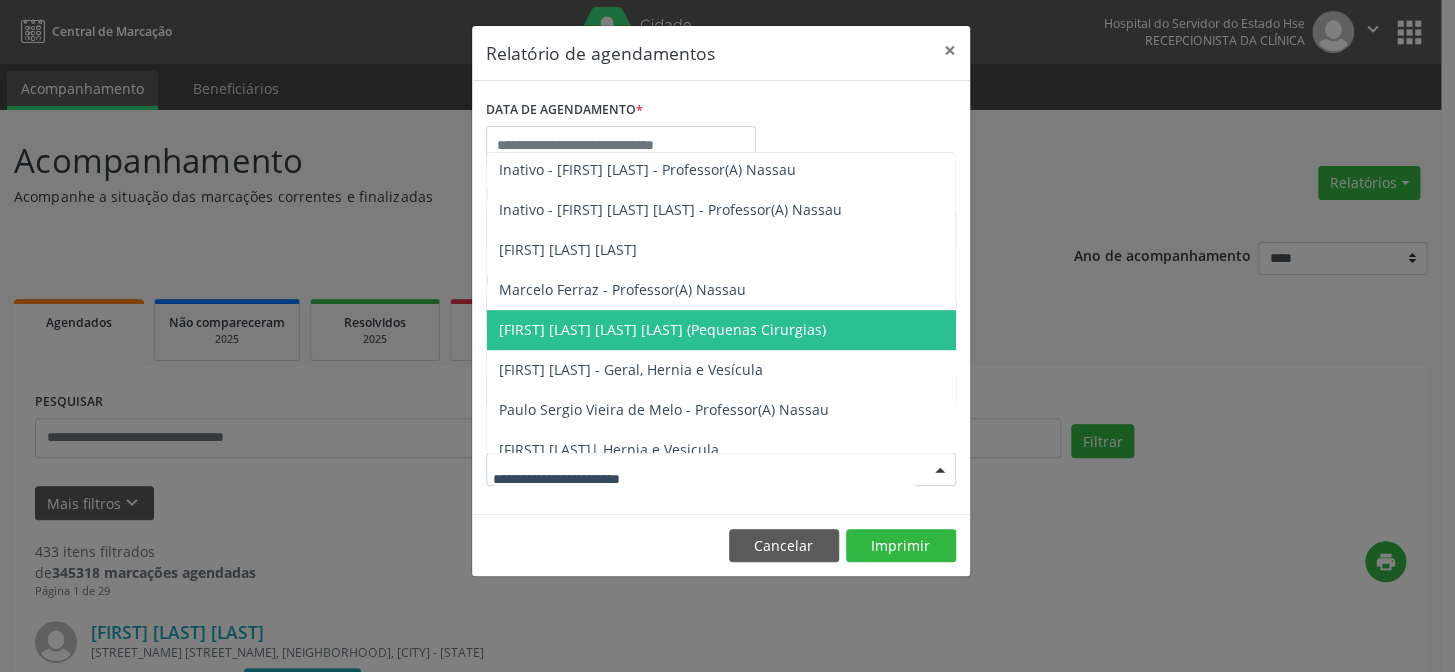 scroll, scrollTop: 500, scrollLeft: 0, axis: vertical 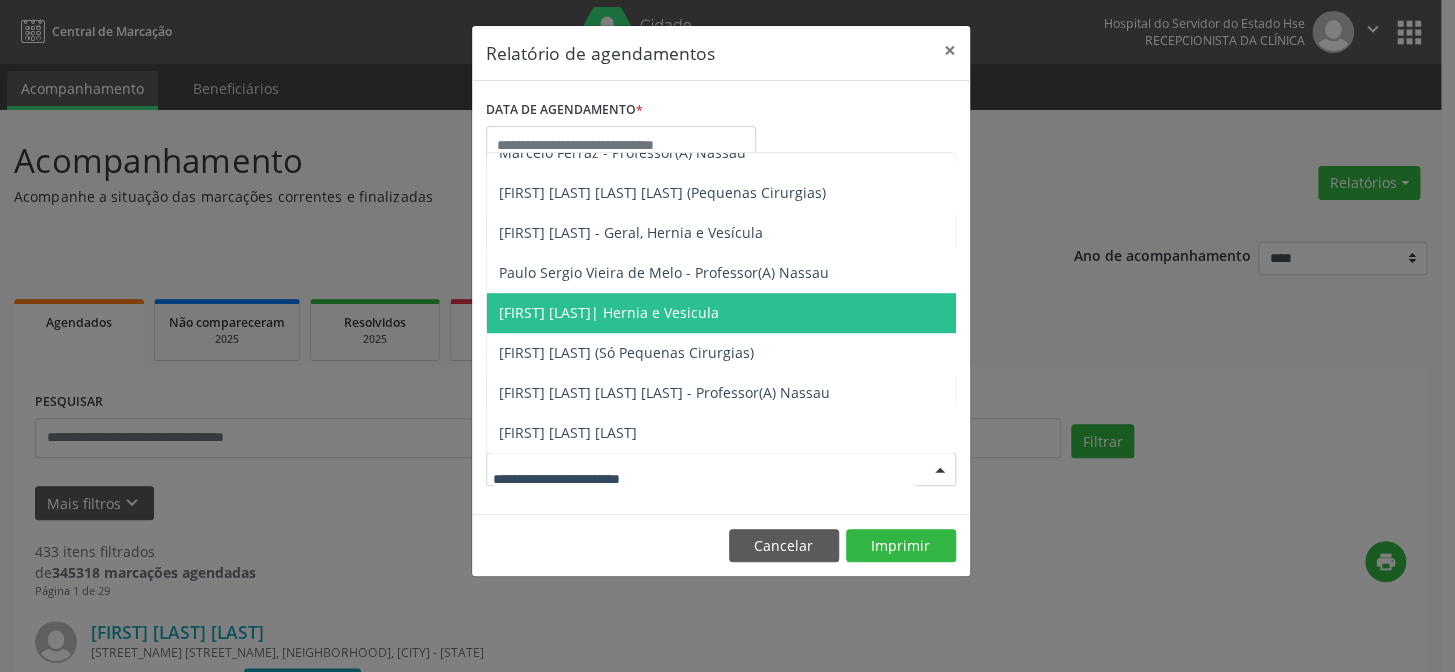click on "[FIRST] [LAST]| Hernia e Vesicula" at bounding box center (609, 312) 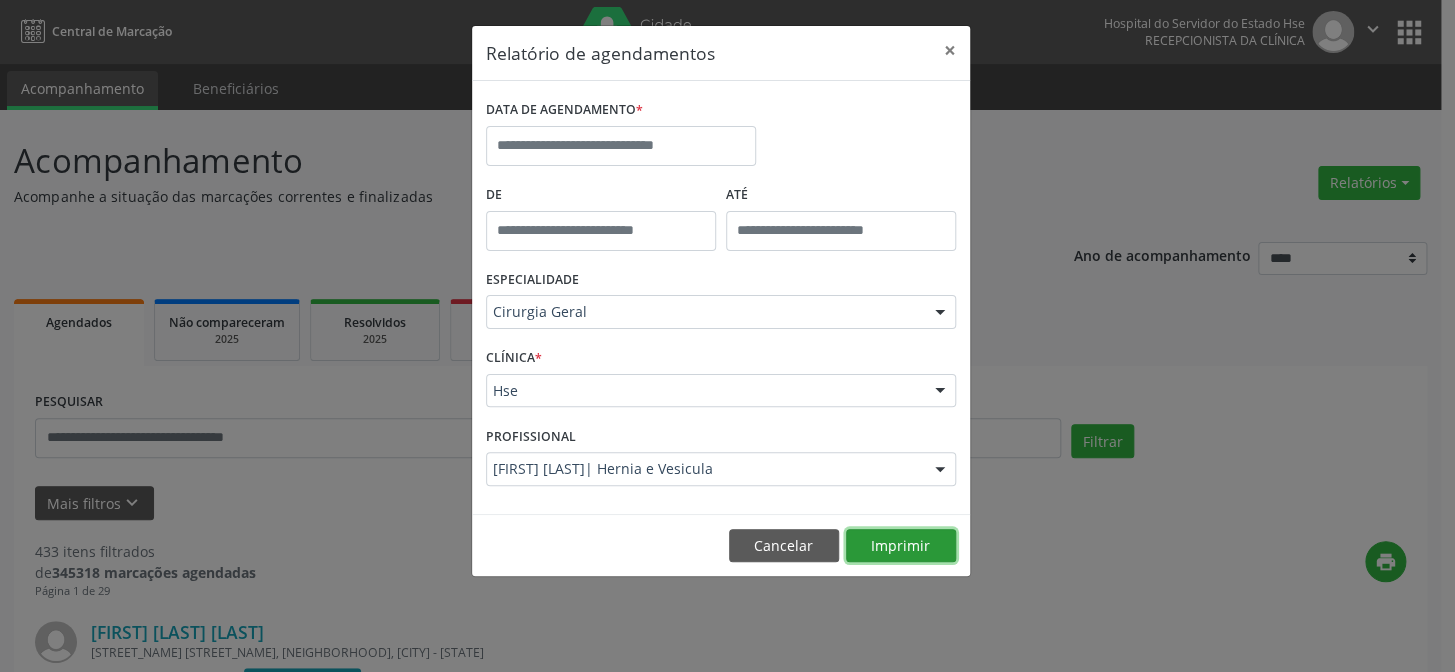 click on "Imprimir" at bounding box center [901, 546] 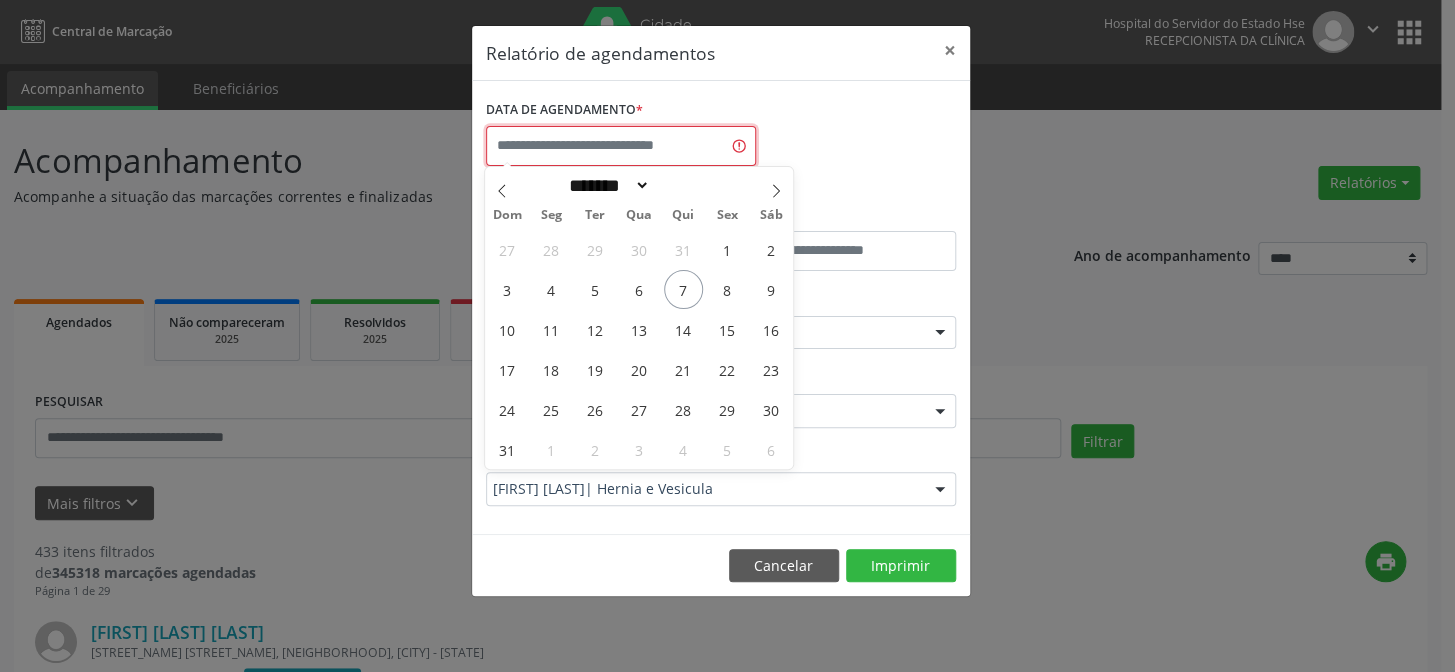 click at bounding box center [621, 146] 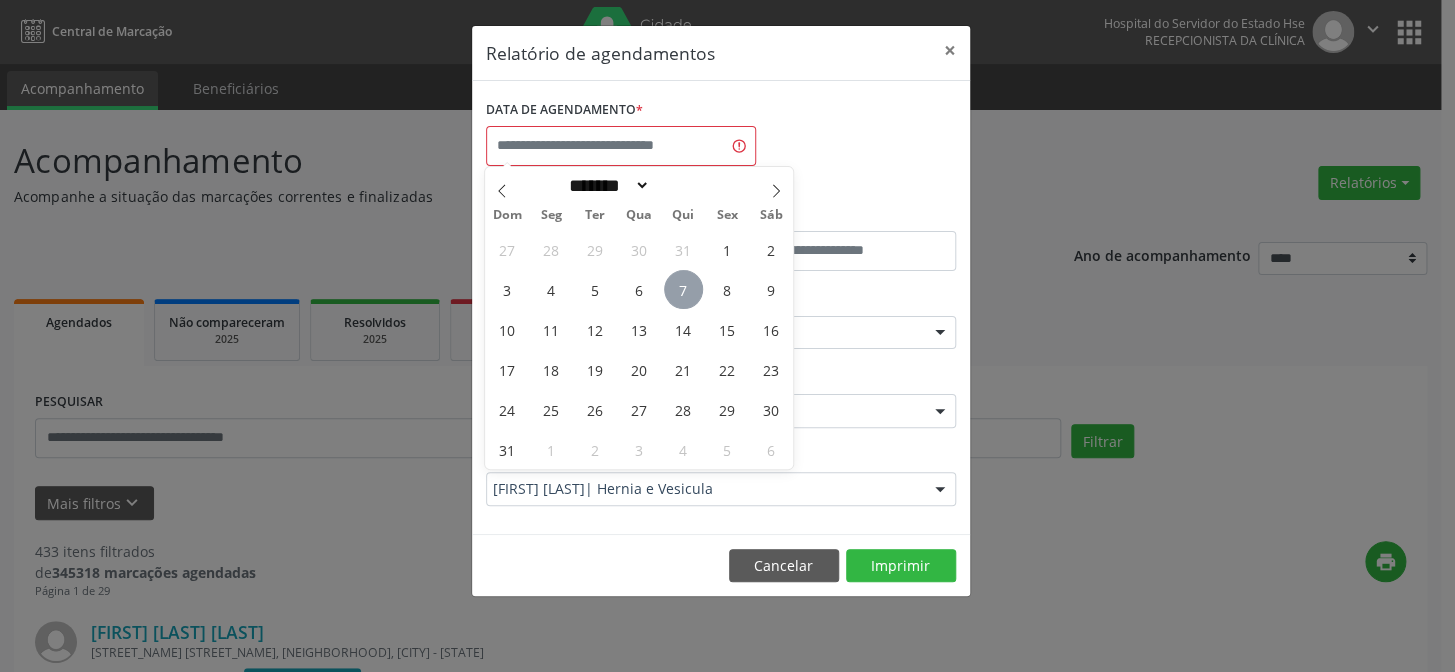 click on "7" at bounding box center [683, 289] 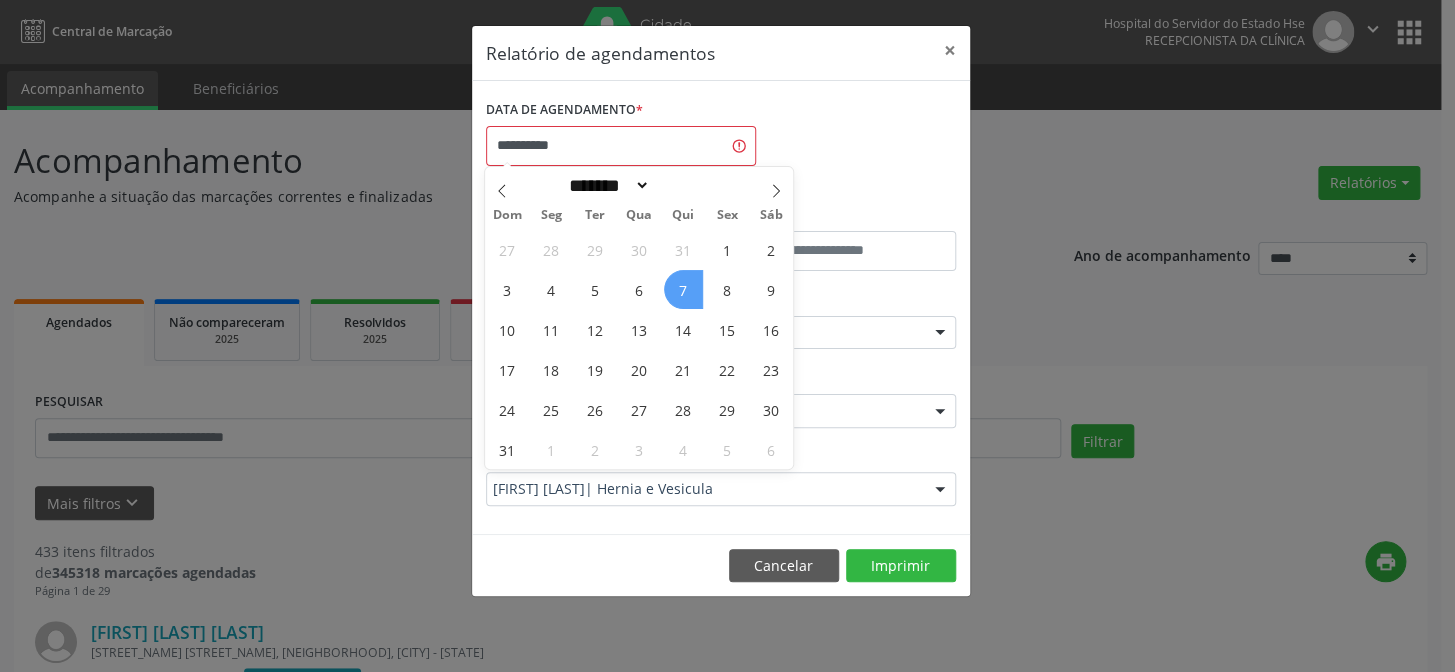 click on "7" at bounding box center (683, 289) 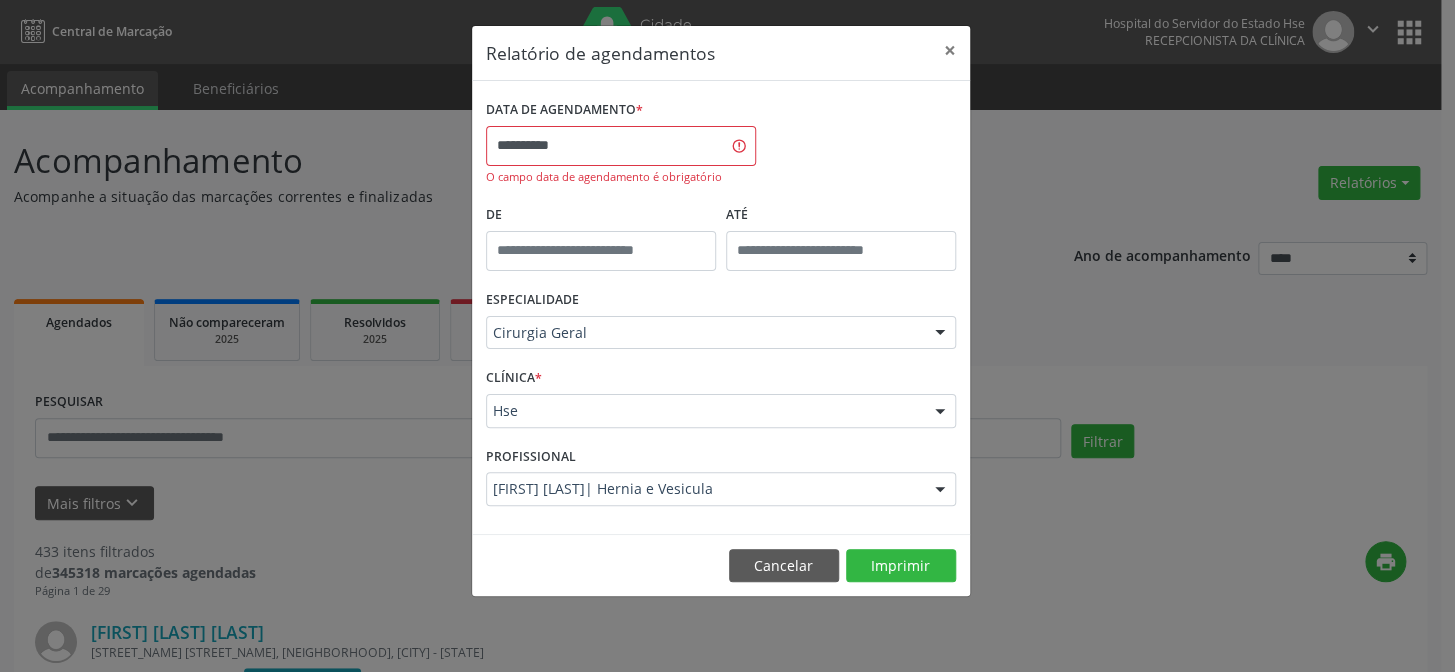 click on "ESPECIALIDADE
Cirurgia Geral         Todas as especialidades   Alergologia   Angiologia   Arritmologia   Cardiologia   Cirurgia Abdominal   Cirurgia Bariatrica   Cirurgia Cabeça e Pescoço   Cirurgia Cardiaca   Cirurgia Geral   Cirurgia Ginecologica   Cirurgia Mastologia Oncologica   Cirurgia Pediatrica   Cirurgia Plastica   Cirurgia Toracica   Cirurgia geral oncológica   Cirurgia geral oncológica   Cirurgião Dermatológico   Clinica Geral   Clinica Medica   Consulta de Enfermagem - Hiperdia   Consulta de Enfermagem - Preventivo   Consulta de Enfermagem - Pré-Natal   Consulta de Enfermagem - Puericultura   Dermatologia   Endocinologia   Endocrino Diabetes   Endocrinologia   Fisioterapia   Fisioterapia Cirurgica   Fonoaudiologia   Gastro/Hepato   Gastroenterologia   Gastropediatria   Geriatria   Ginecologia   Gnecologia   Hebiatra   Hematologia   Hepatologia   Inf.Inf - Infectologista   Infectologia Pediátrica   Mastologia   Mastologia Oncologica   Medicina Psicossomatica" at bounding box center [721, 324] 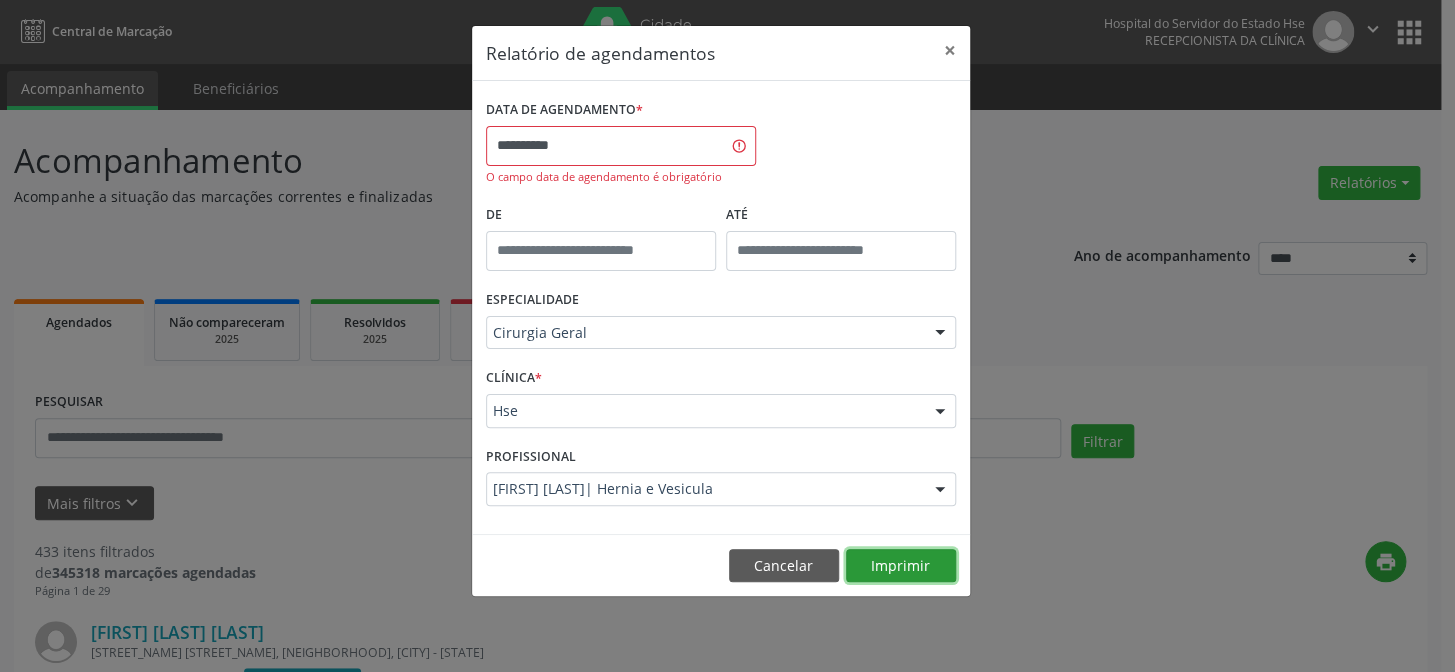 click on "Imprimir" at bounding box center (901, 566) 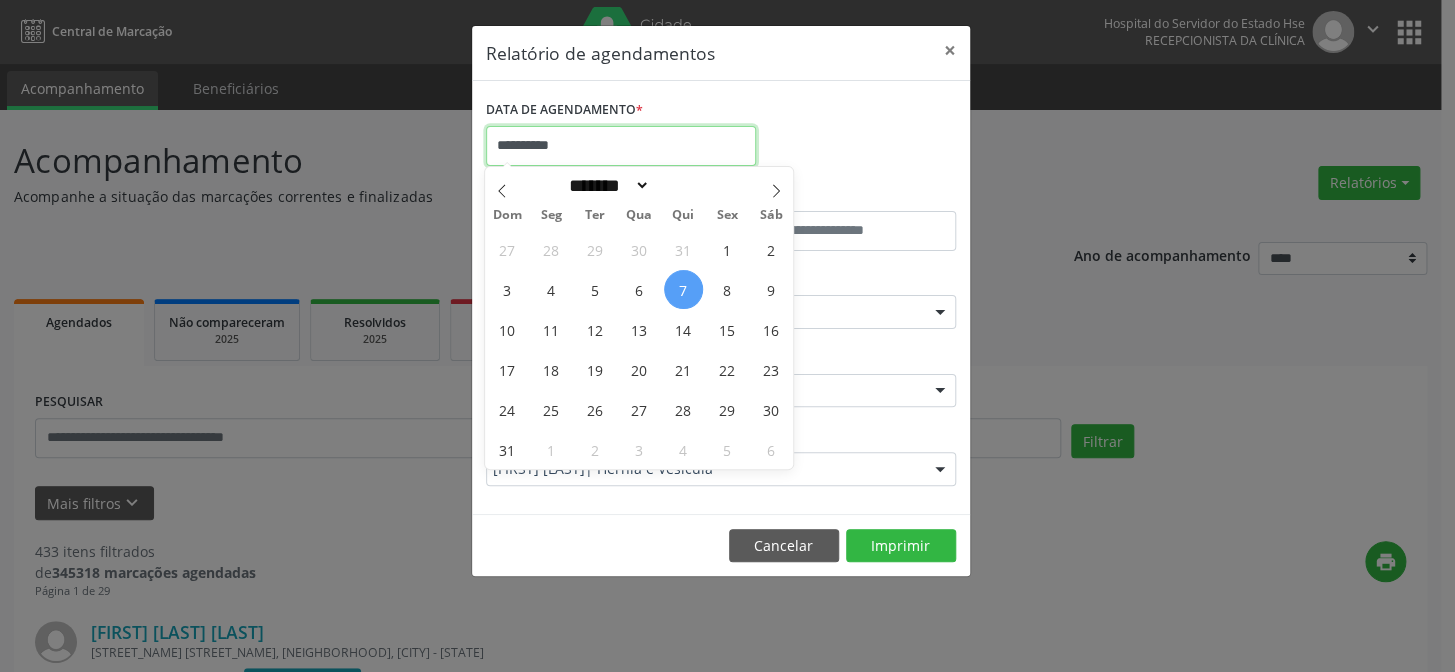 click on "**********" at bounding box center (621, 146) 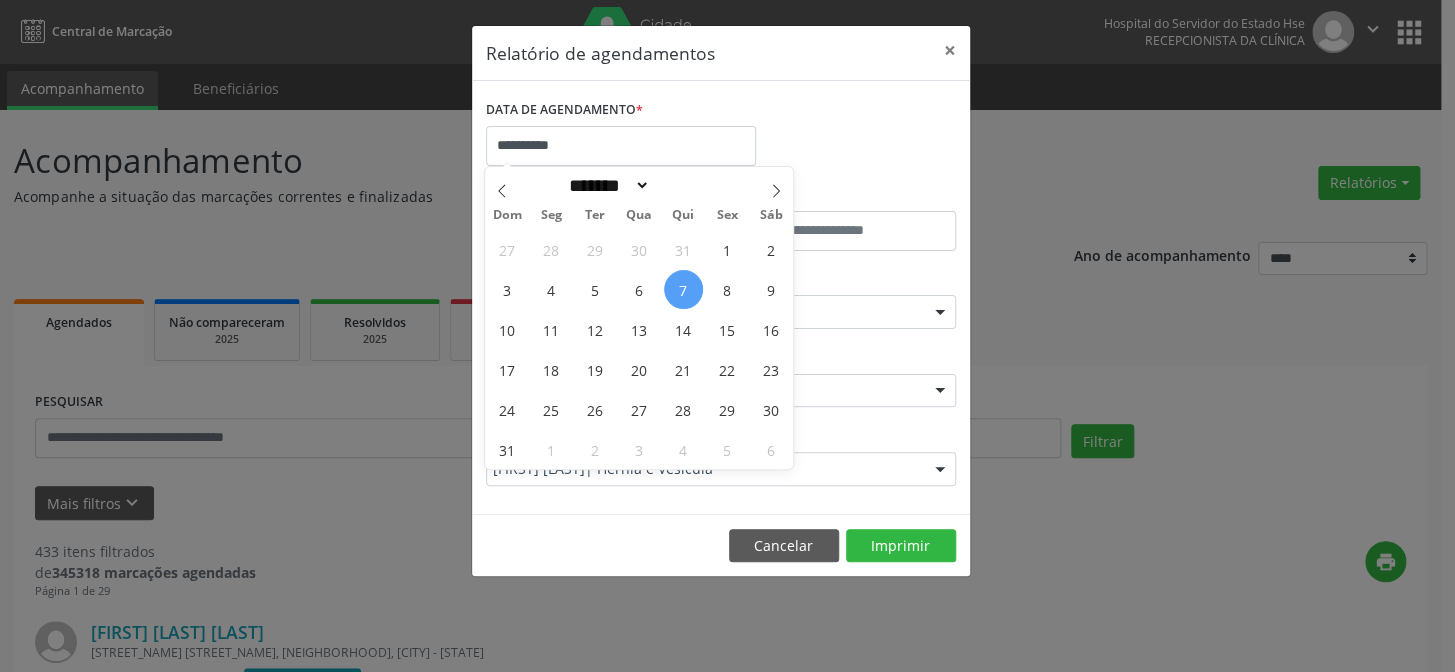 click on "7" at bounding box center [683, 289] 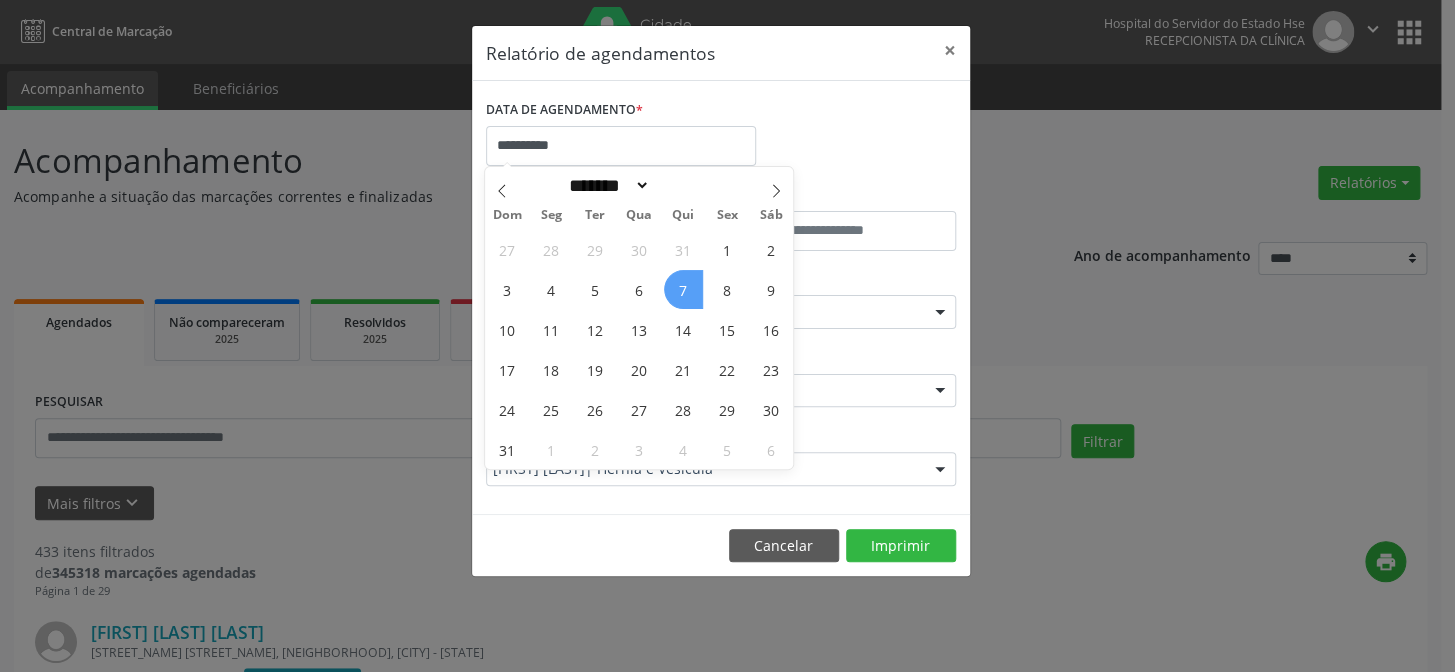 click on "7" at bounding box center (683, 289) 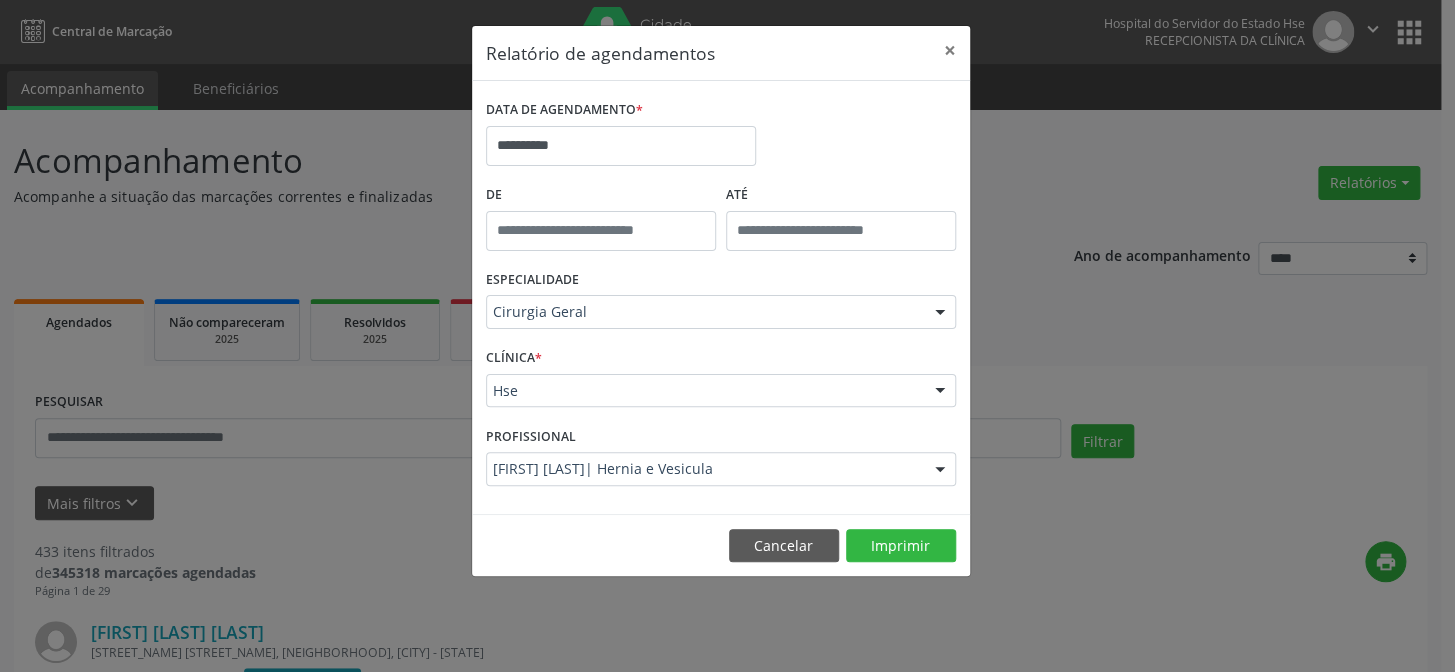 click at bounding box center (940, 313) 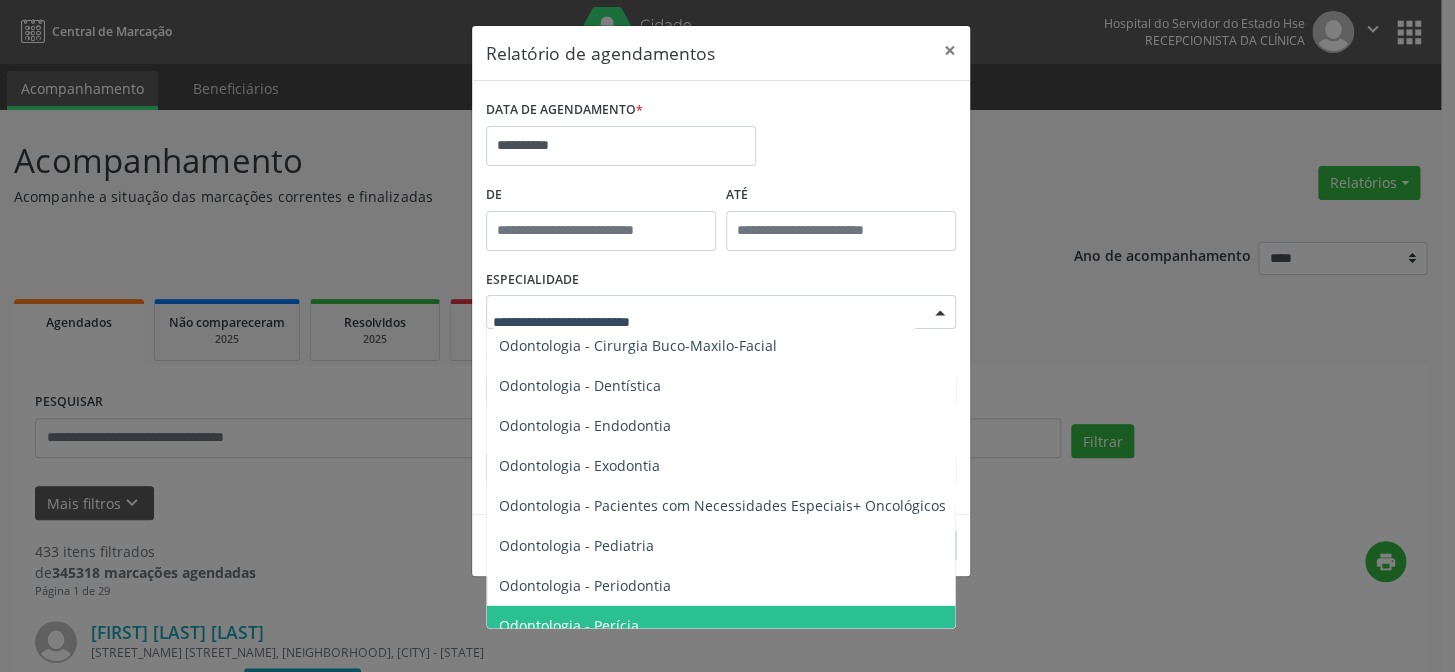 scroll, scrollTop: 2545, scrollLeft: 0, axis: vertical 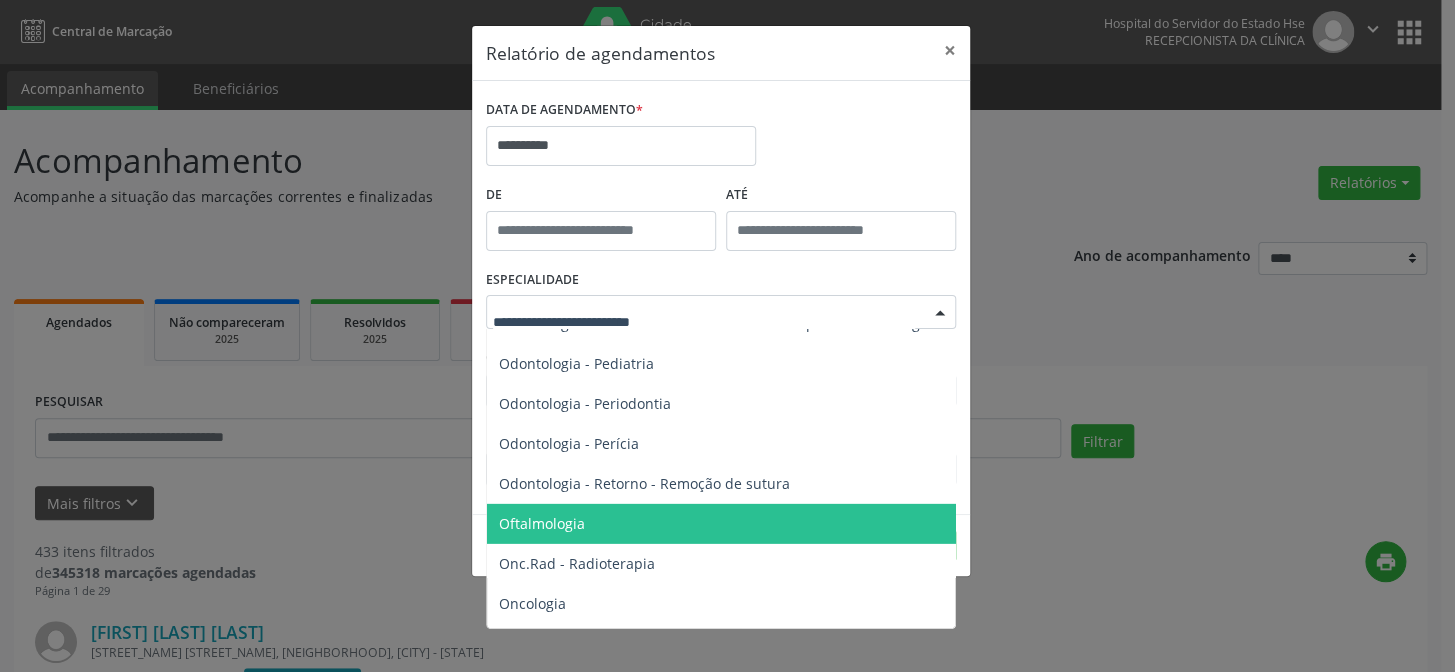 click on "Oftalmologia" at bounding box center [722, 524] 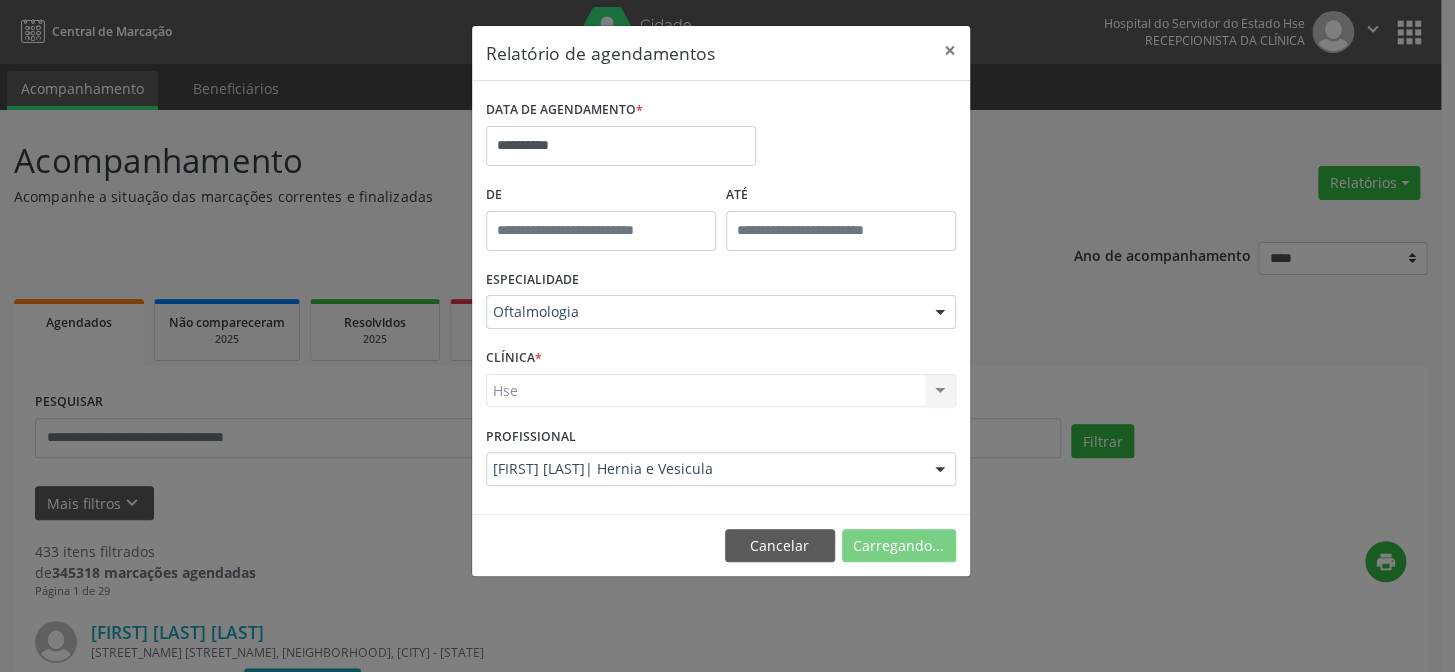 click on "Hse         Hse
Nenhum resultado encontrado para: "   "
Não há nenhuma opção para ser exibida." at bounding box center [721, 391] 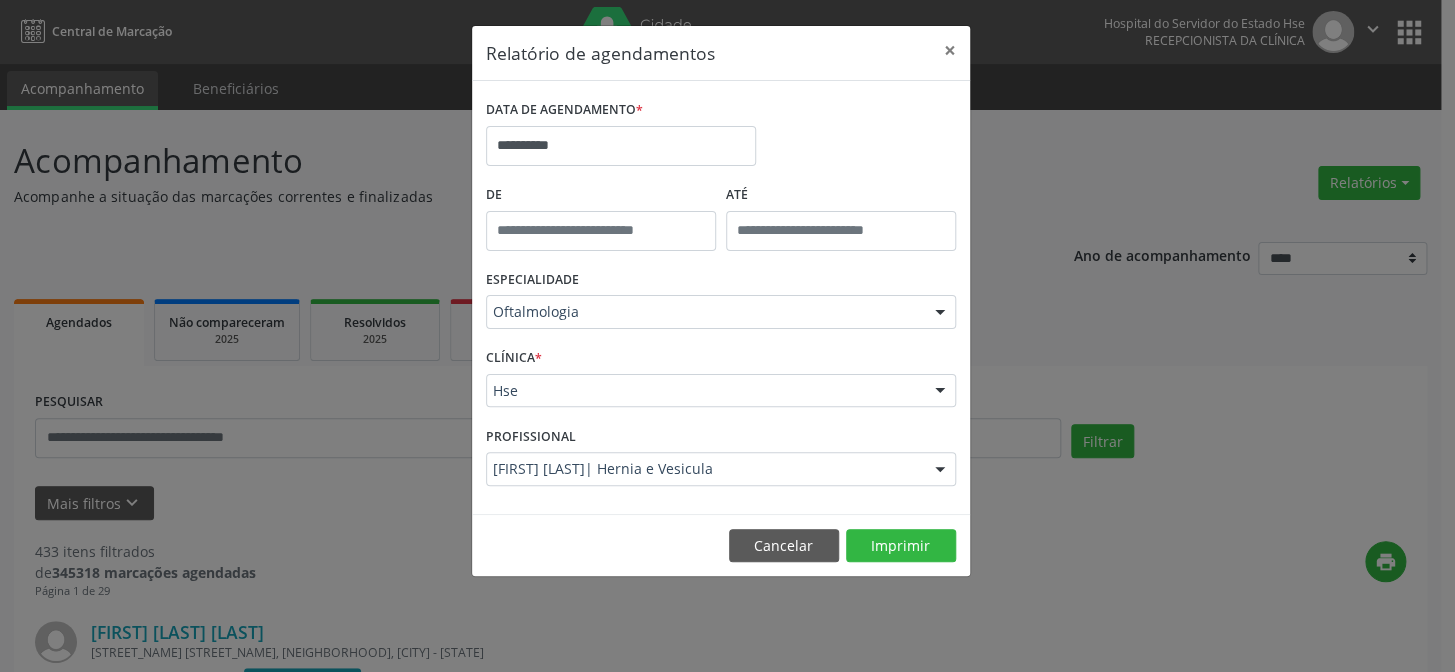 click at bounding box center (940, 392) 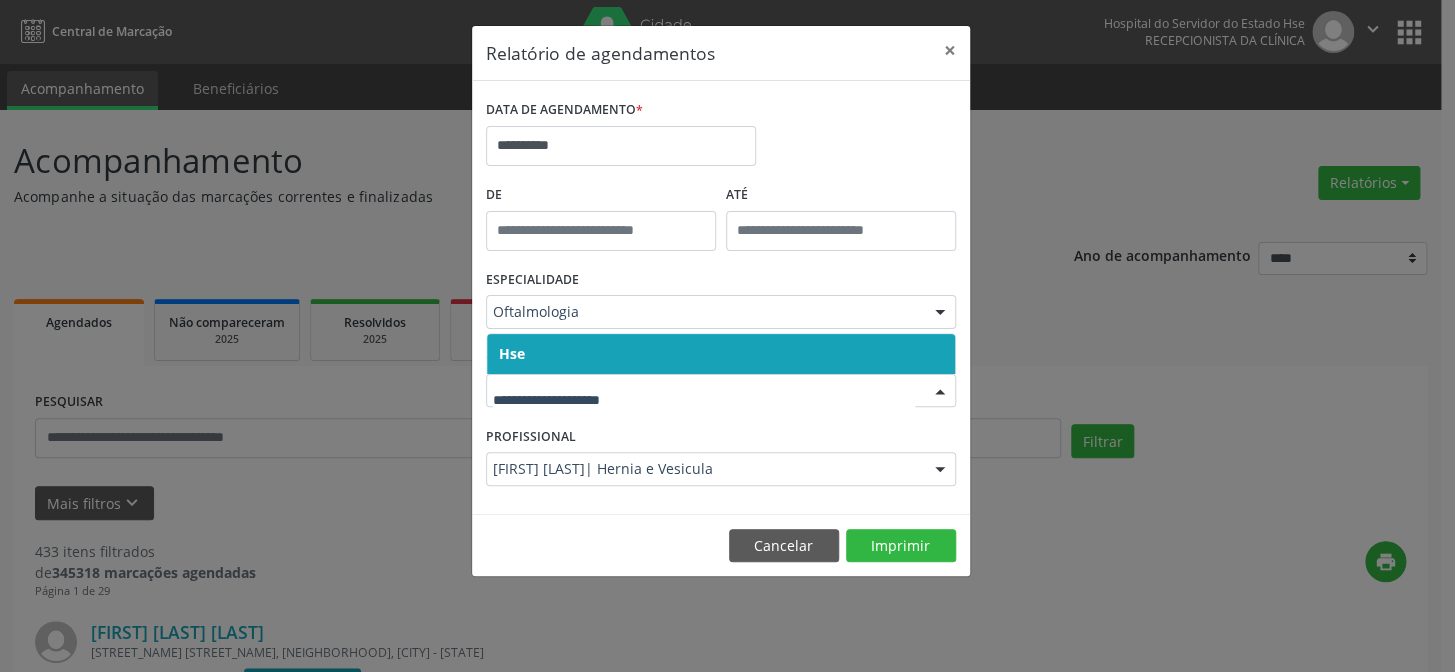 click on "Hse" at bounding box center (721, 354) 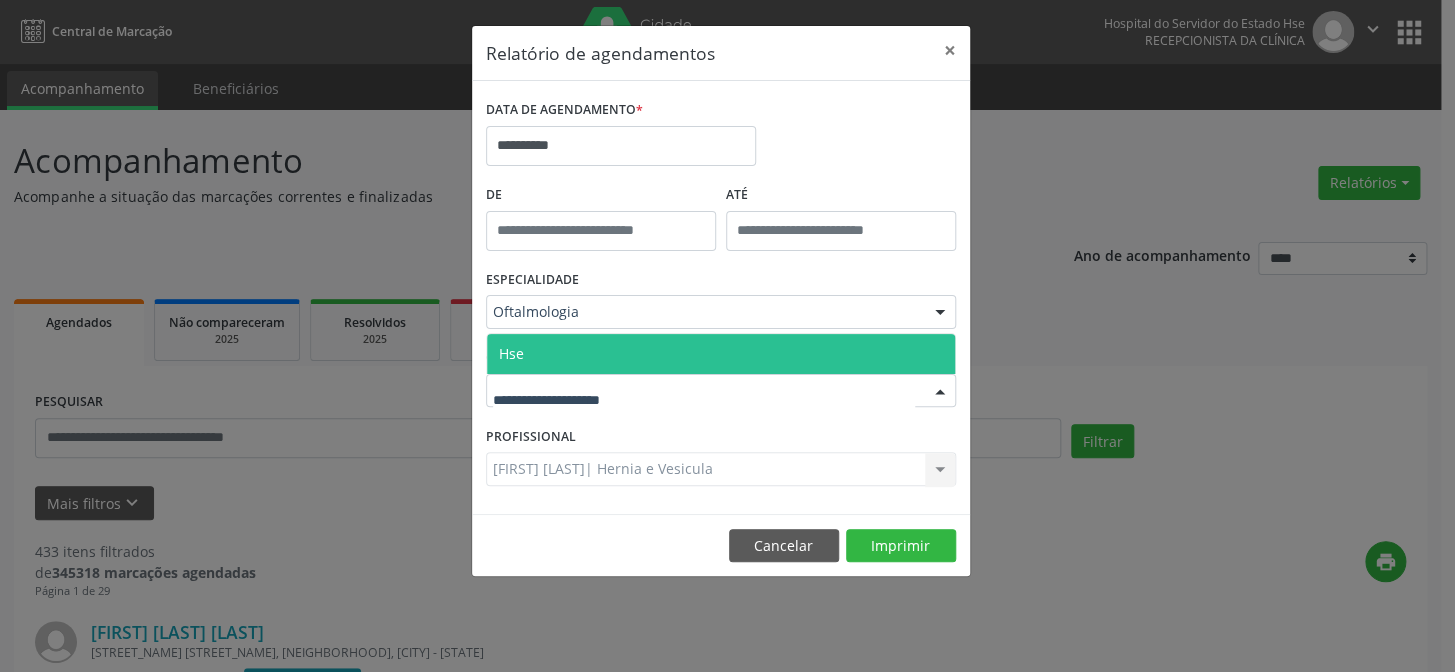 click on "Hse" at bounding box center [721, 354] 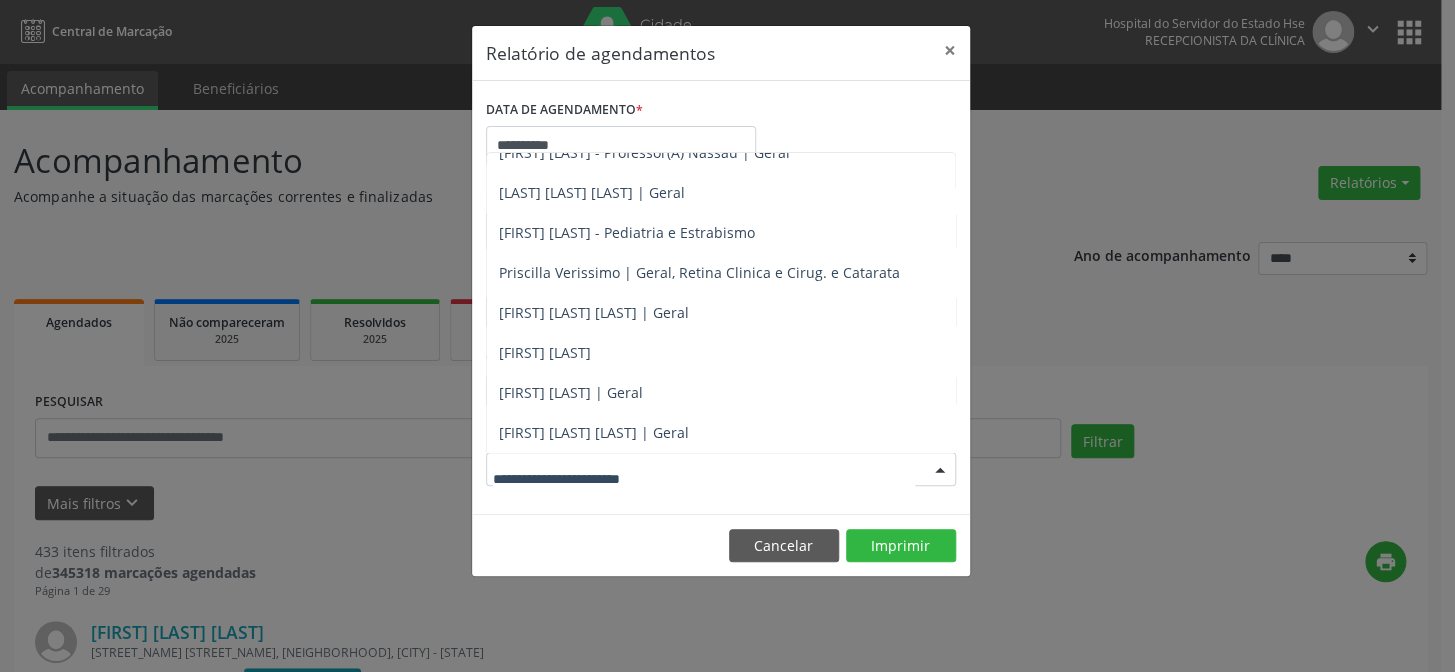 scroll, scrollTop: 0, scrollLeft: 0, axis: both 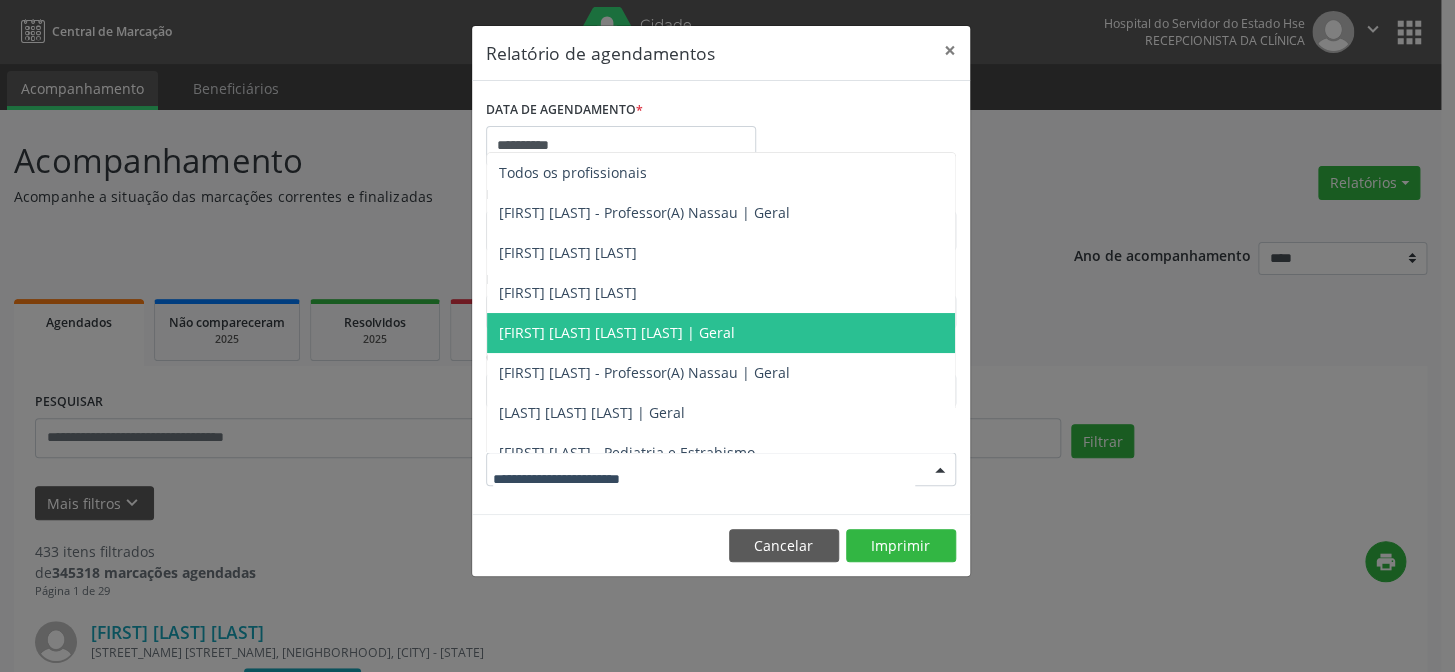click on "[FIRST] [LAST] [LAST] [LAST] | Geral" at bounding box center (617, 332) 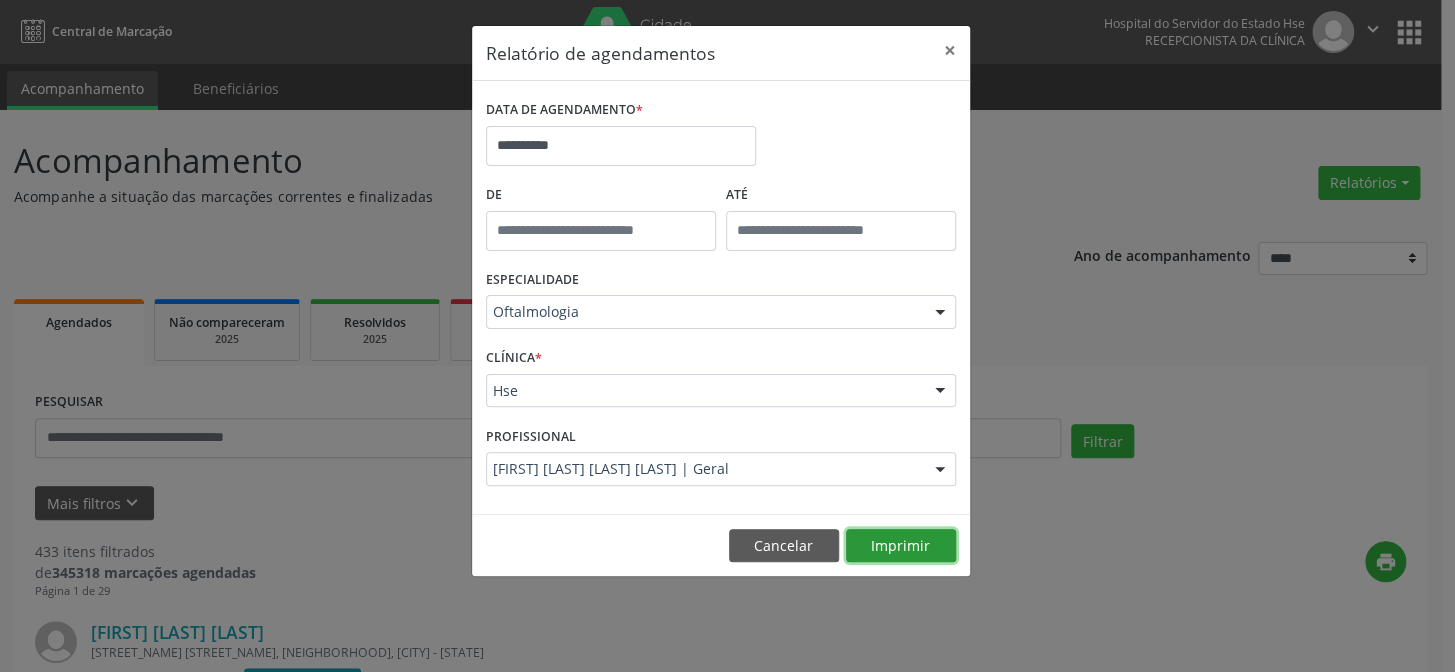 click on "Imprimir" at bounding box center (901, 546) 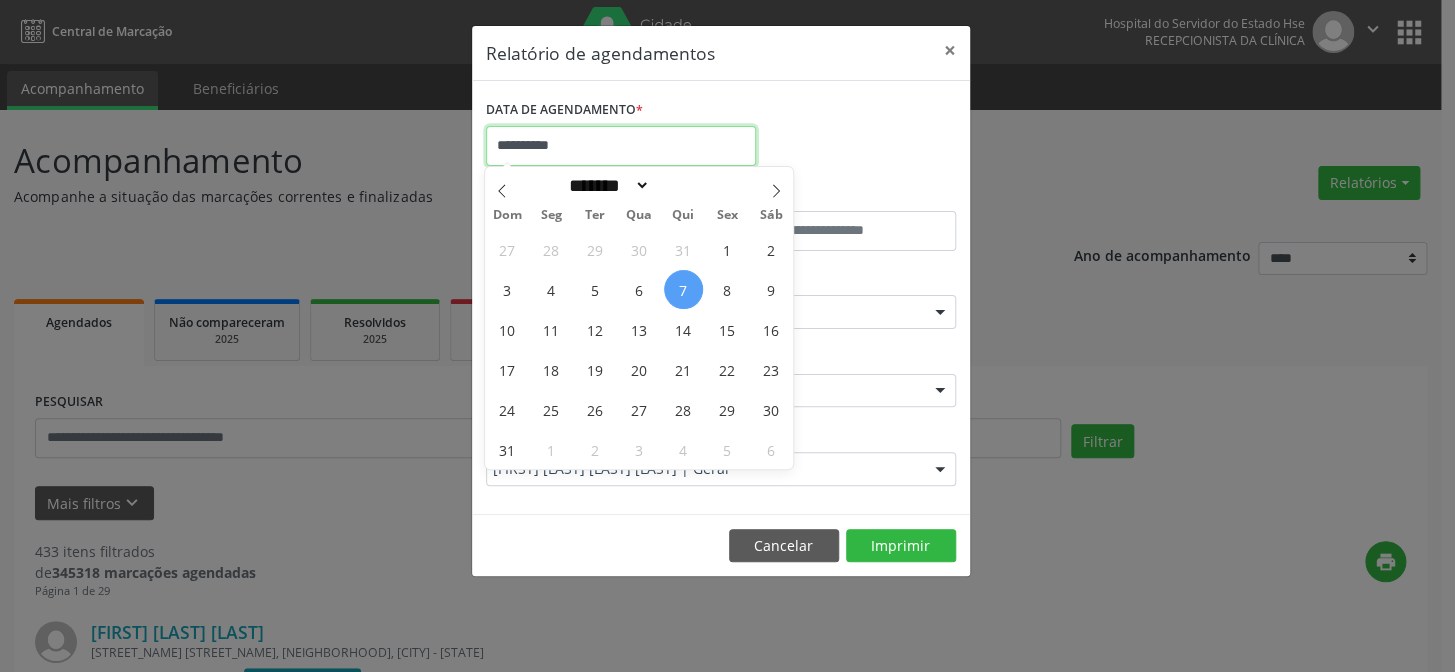 click on "**********" at bounding box center [621, 146] 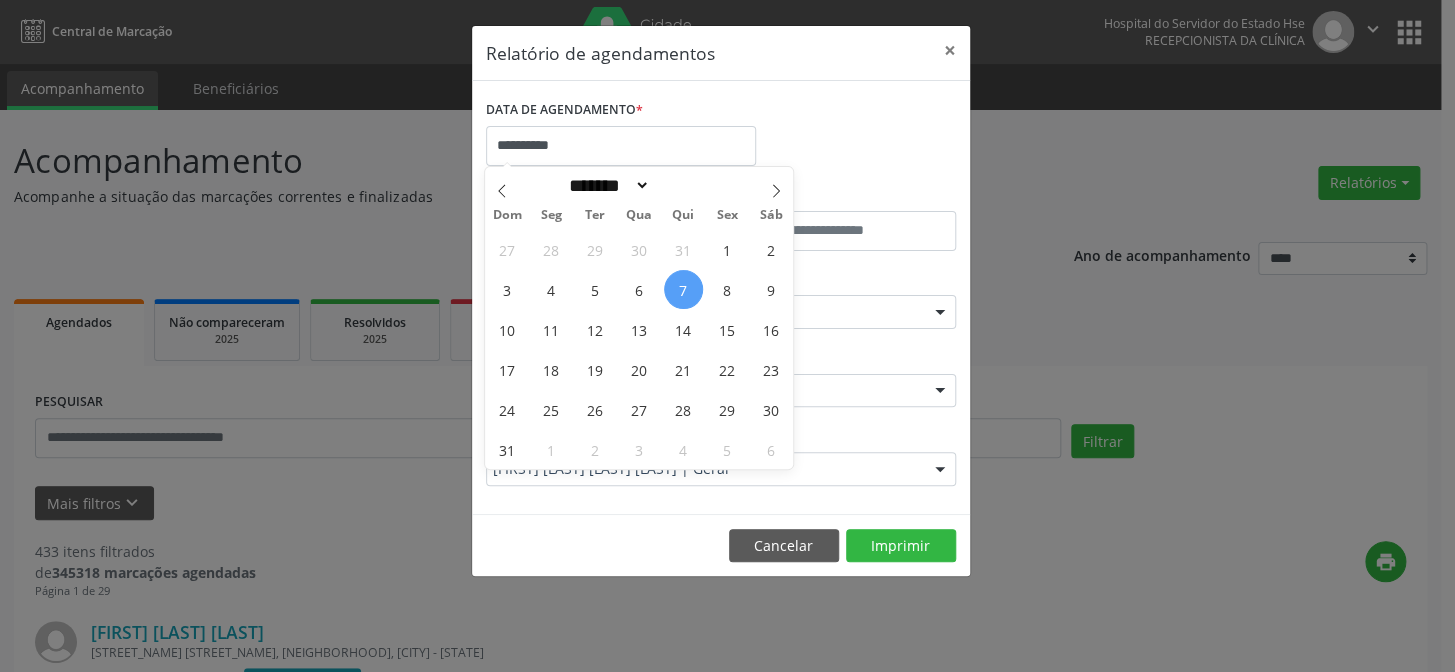 click on "7" at bounding box center (683, 289) 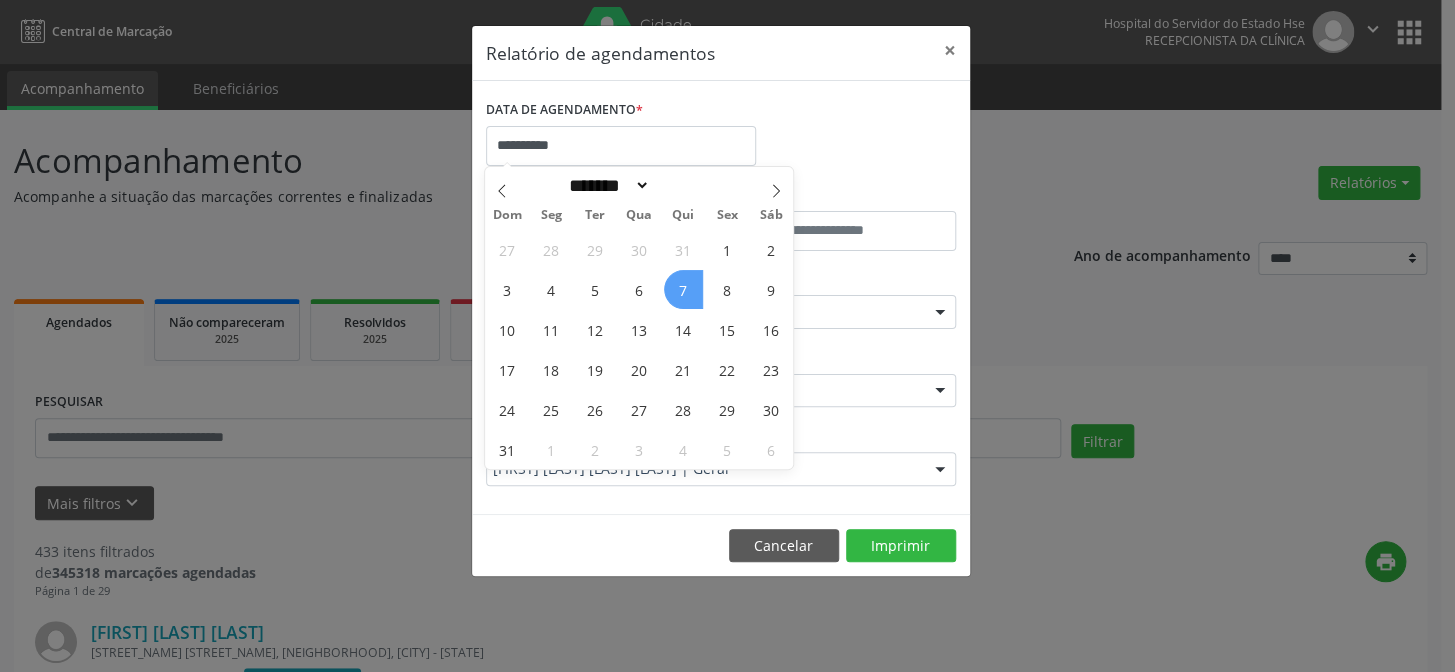 click on "7" at bounding box center [683, 289] 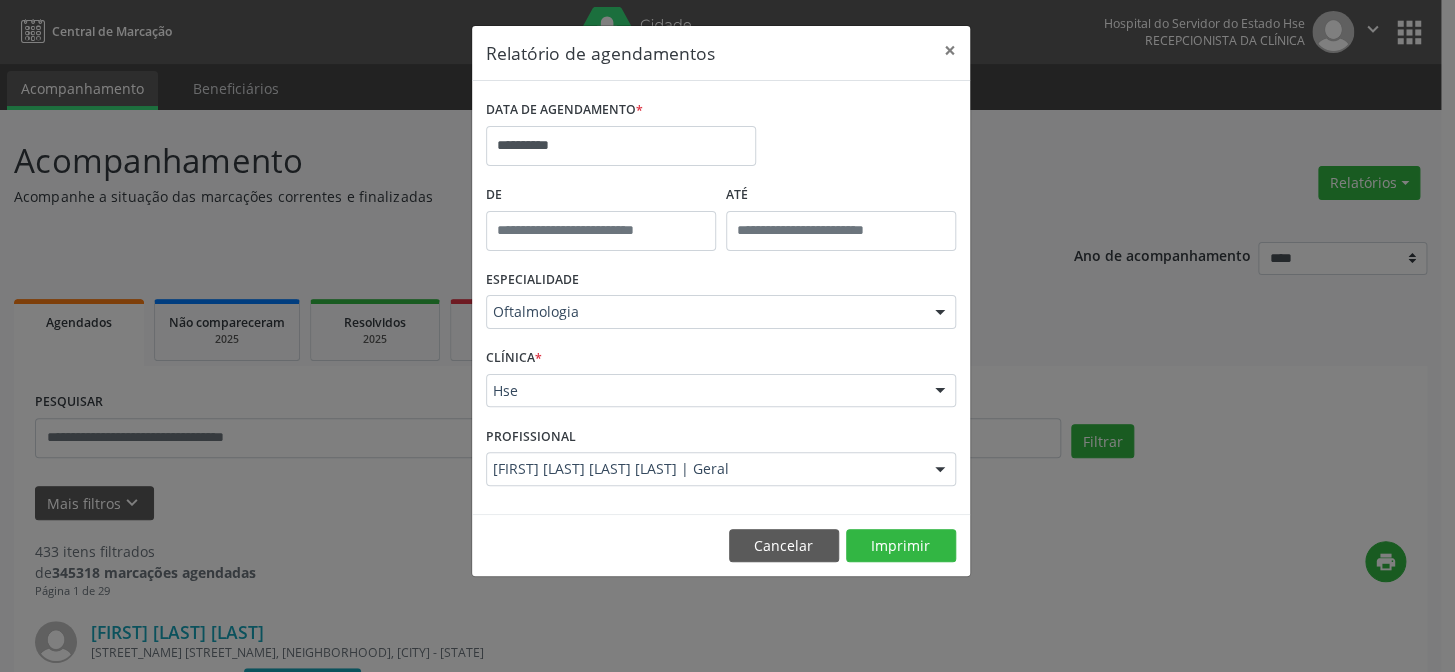 click on "ESPECIALIDADE
Oftalmologia         Todas as especialidades   Alergologia   Angiologia   Arritmologia   Cardiologia   Cirurgia Abdominal   Cirurgia Bariatrica   Cirurgia Cabeça e Pescoço   Cirurgia Cardiaca   Cirurgia Geral   Cirurgia Ginecologica   Cirurgia Mastologia Oncologica   Cirurgia Pediatrica   Cirurgia Plastica   Cirurgia Toracica   Cirurgia geral oncológica   Cirurgia geral oncológica   Cirurgião Dermatológico   Clinica Geral   Clinica Medica   Consulta de Enfermagem - Hiperdia   Consulta de Enfermagem - Preventivo   Consulta de Enfermagem - Pré-Natal   Consulta de Enfermagem - Puericultura   Dermatologia   Endocinologia   Endocrino Diabetes   Endocrinologia   Fisioterapia   Fisioterapia Cirurgica   Fonoaudiologia   Gastro/Hepato   Gastroenterologia   Gastropediatria   Geriatria   Ginecologia   Gnecologia   Hebiatra   Hematologia   Hepatologia   Inf.Inf - Infectologista   Infectologia Pediátrica   Mastologia   Mastologia Oncologica   Medicina Psicossomatica" at bounding box center (721, 304) 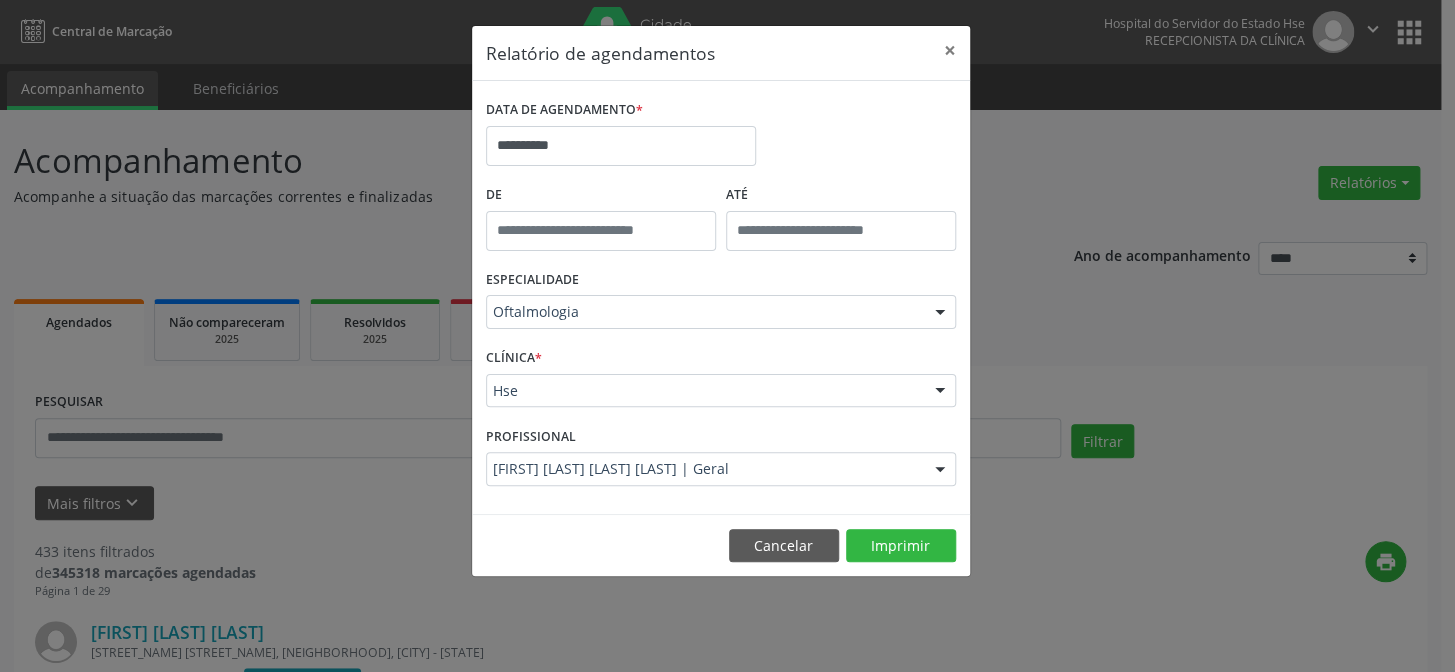 click at bounding box center (940, 313) 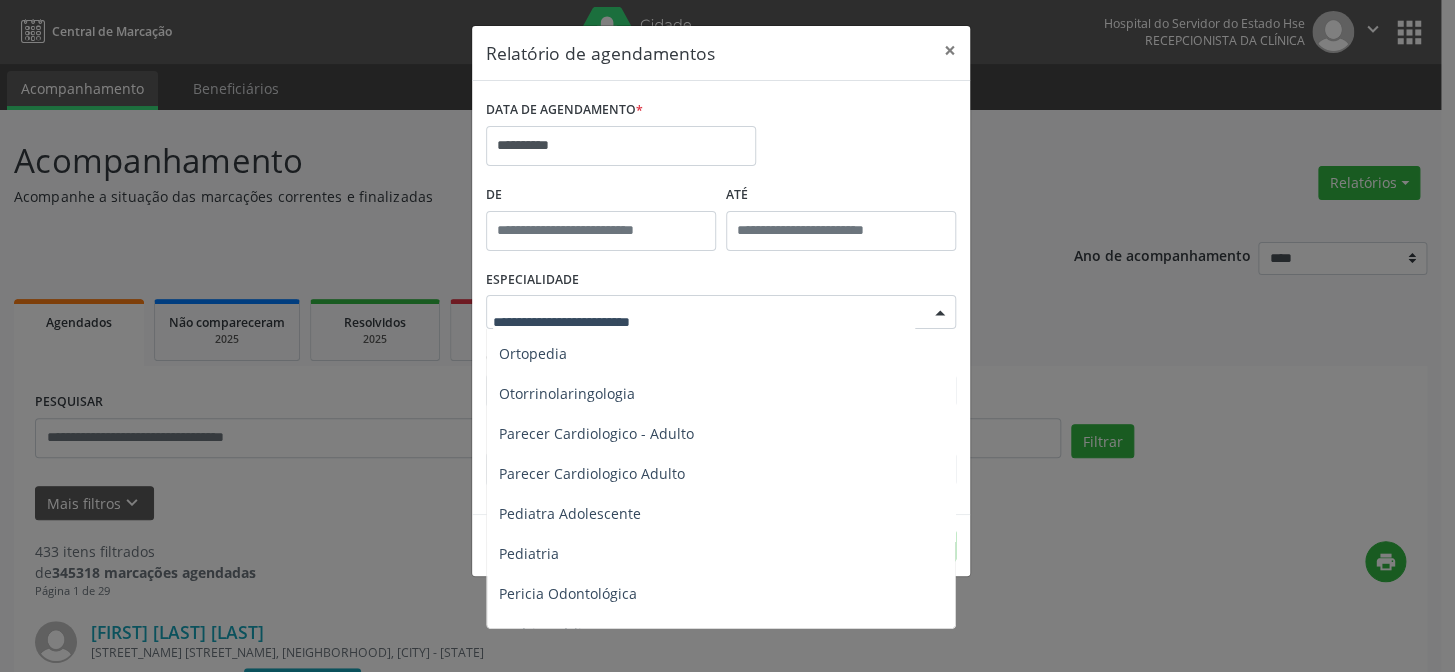 scroll, scrollTop: 3380, scrollLeft: 0, axis: vertical 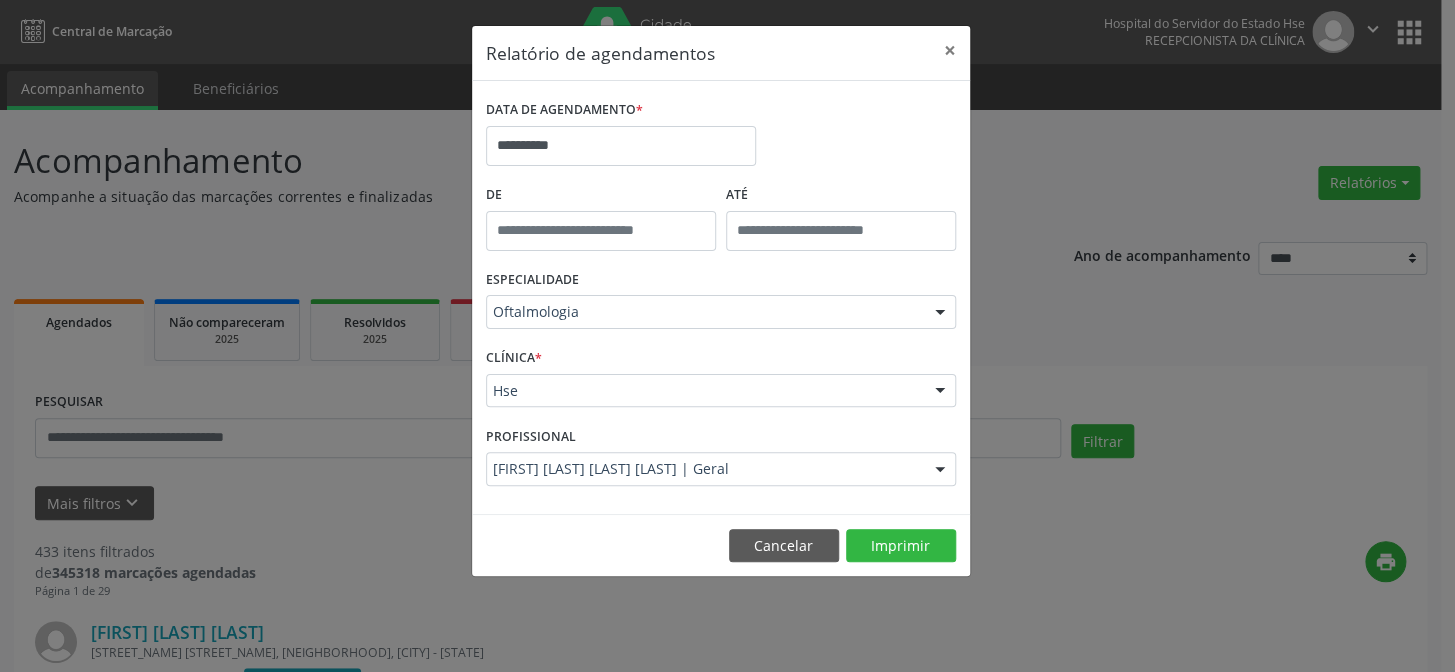 click on "**********" at bounding box center [727, 336] 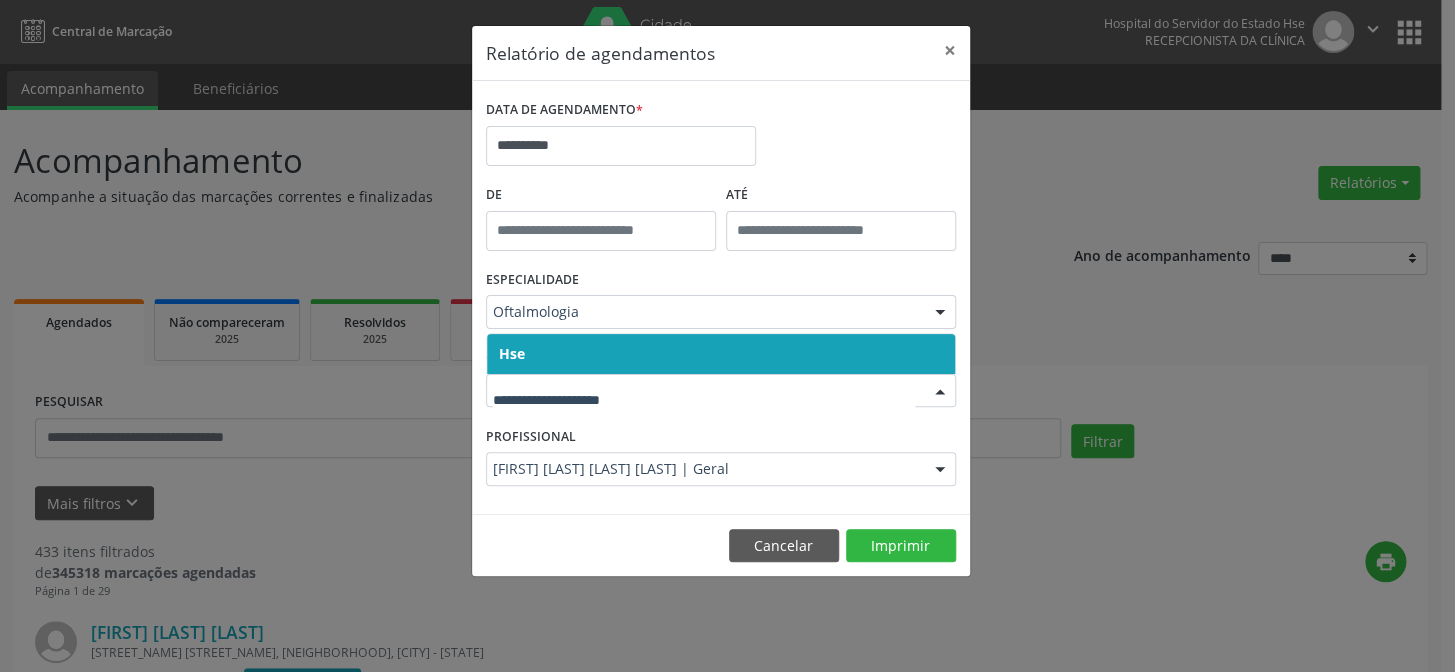 click at bounding box center [721, 391] 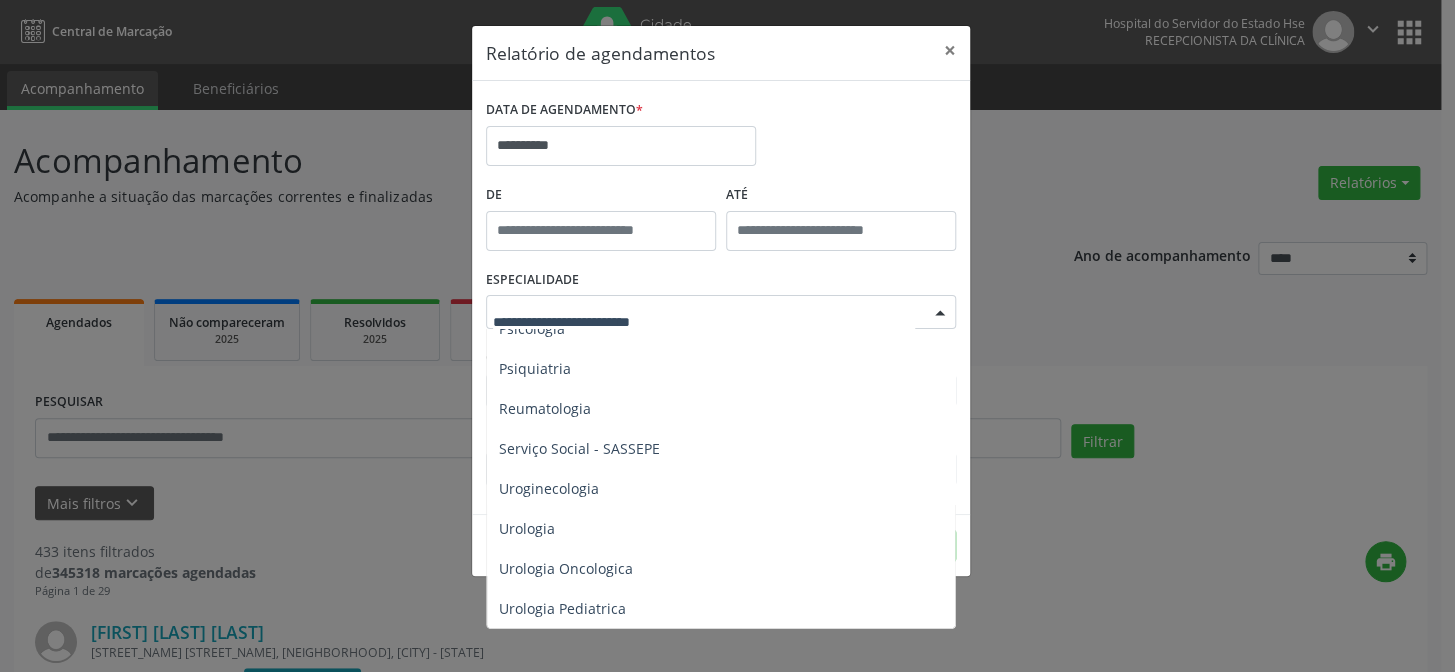 scroll, scrollTop: 3017, scrollLeft: 0, axis: vertical 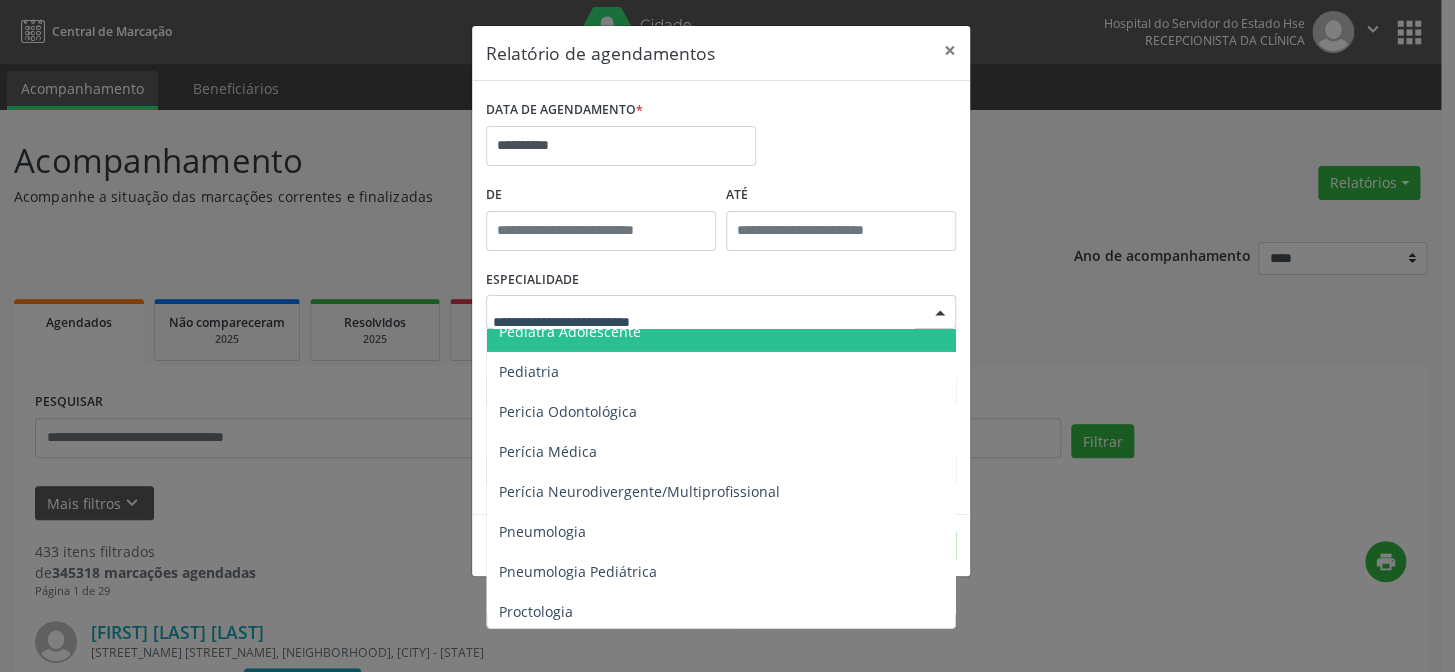 drag, startPoint x: 478, startPoint y: 333, endPoint x: 540, endPoint y: 322, distance: 62.968246 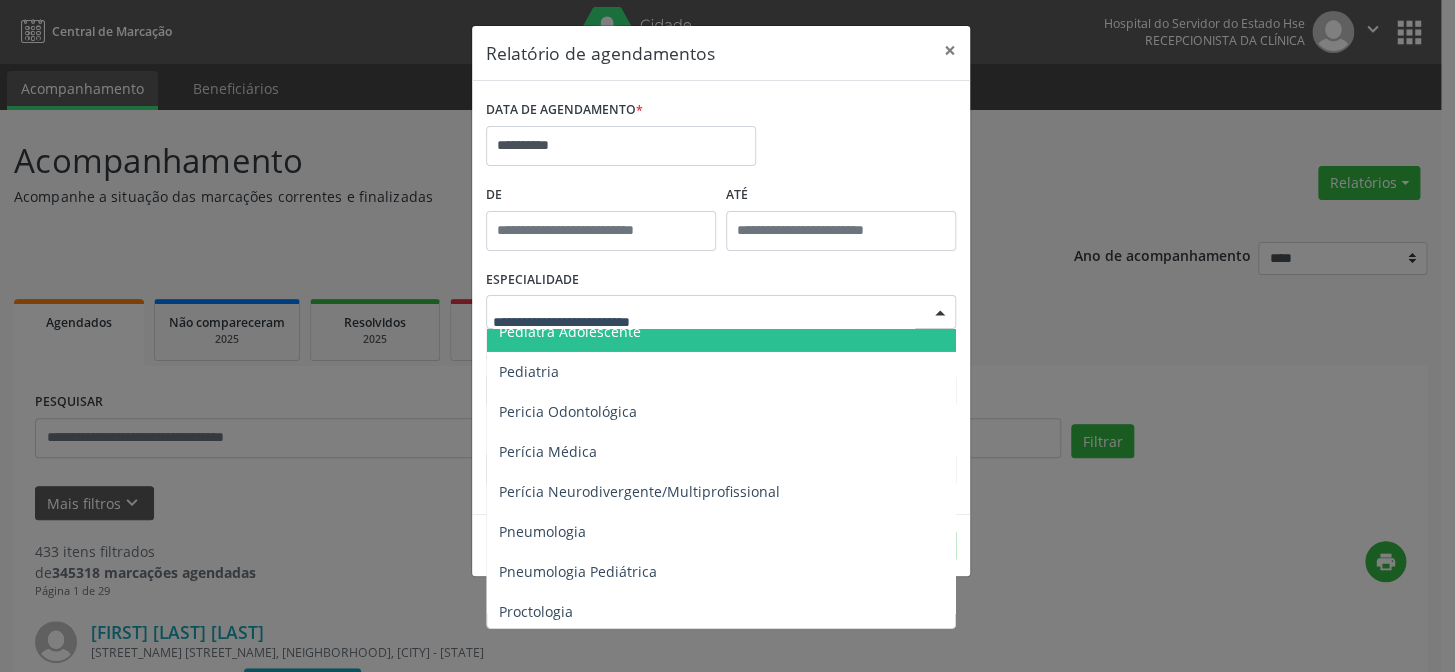 click on "**********" at bounding box center [721, 297] 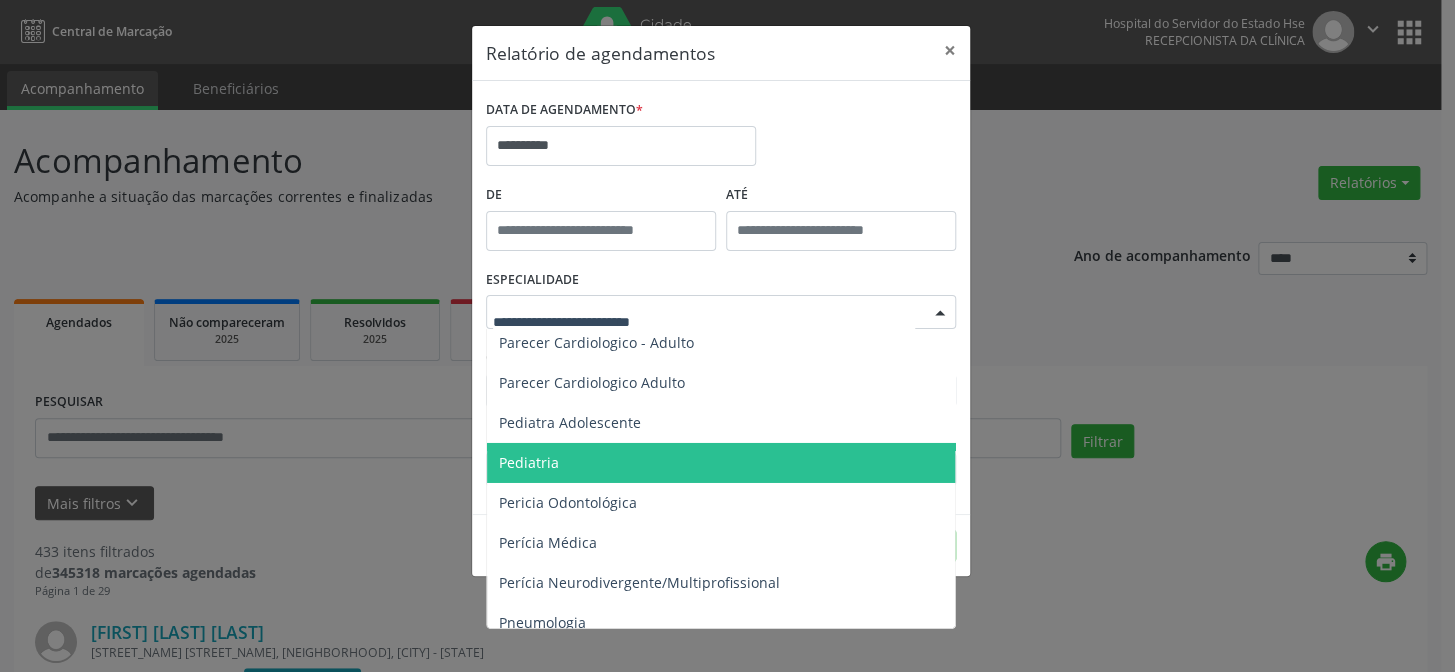 scroll, scrollTop: 2562, scrollLeft: 0, axis: vertical 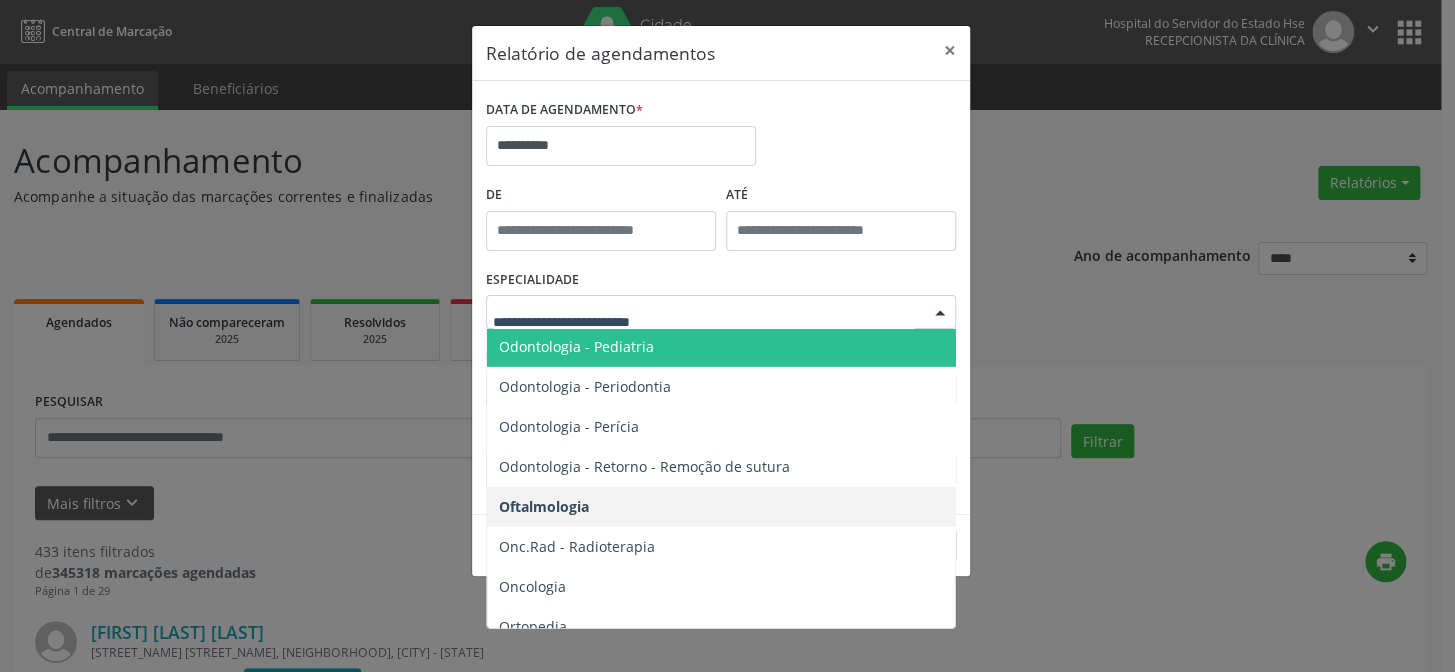 click on "**********" at bounding box center (727, 336) 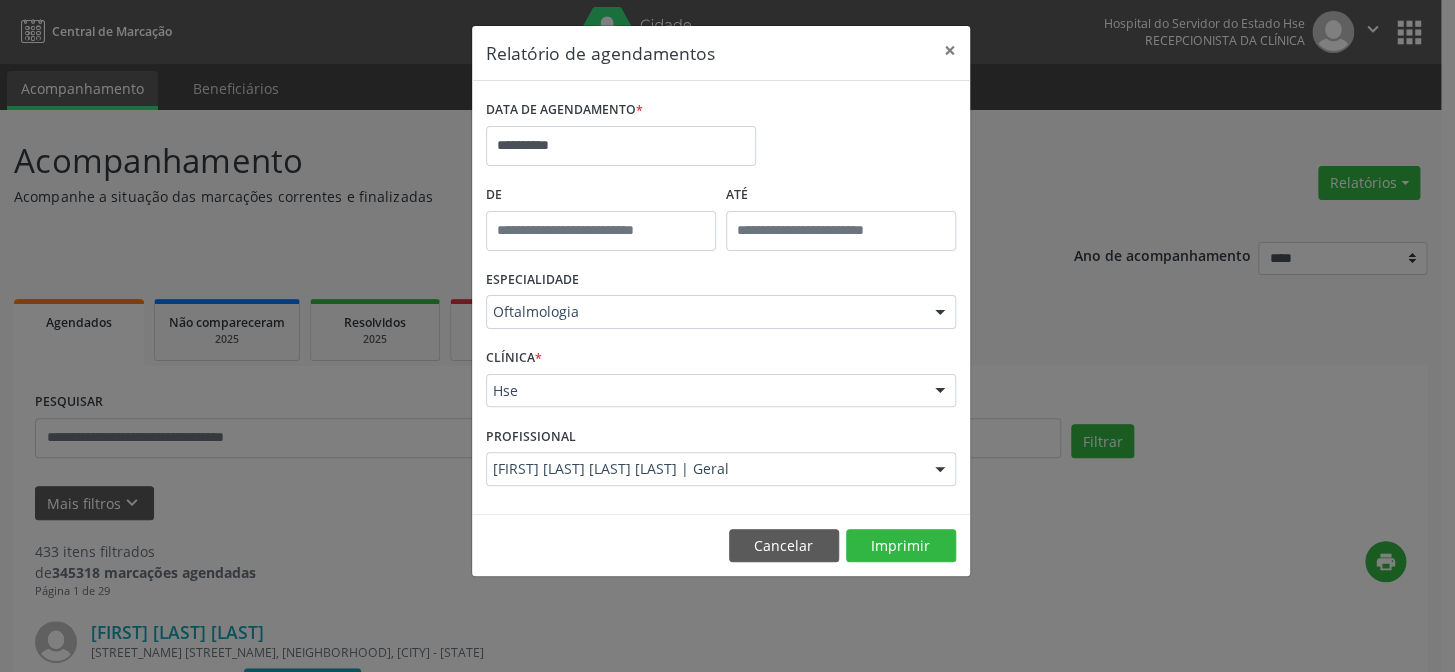 drag, startPoint x: 1048, startPoint y: 269, endPoint x: 967, endPoint y: 295, distance: 85.07056 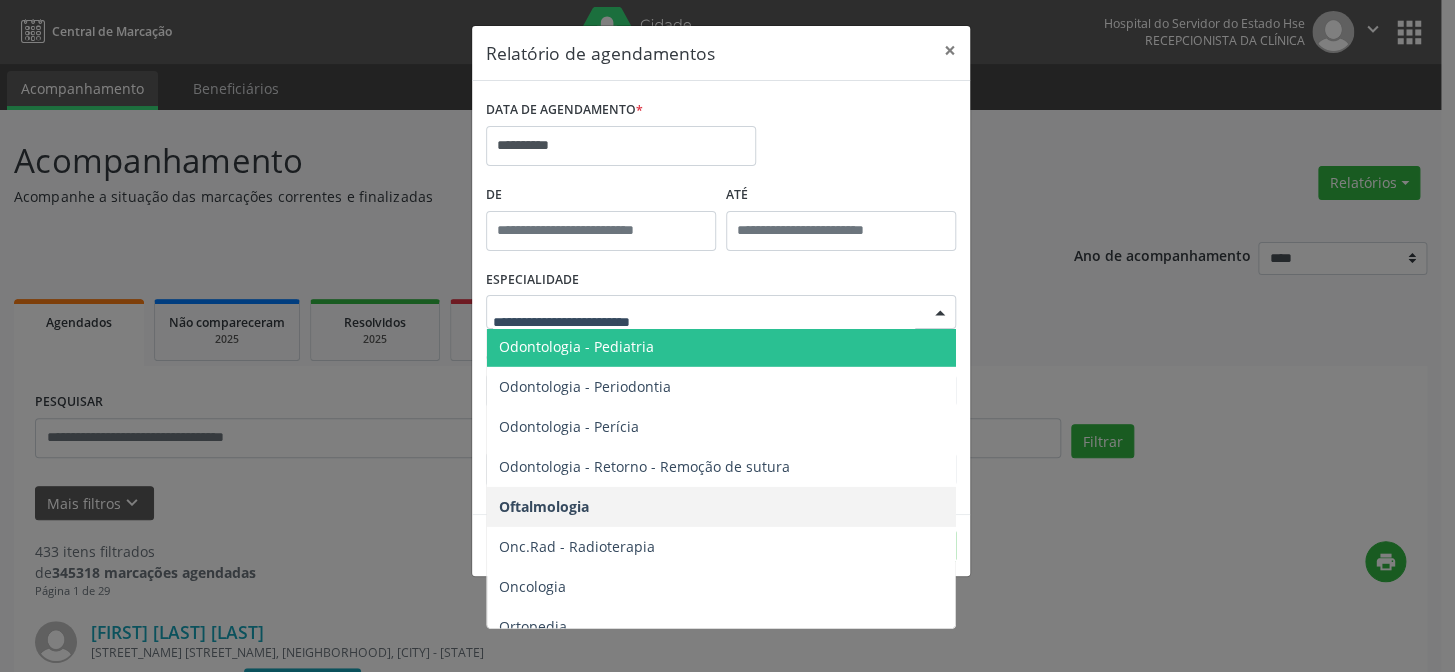 click at bounding box center (940, 313) 